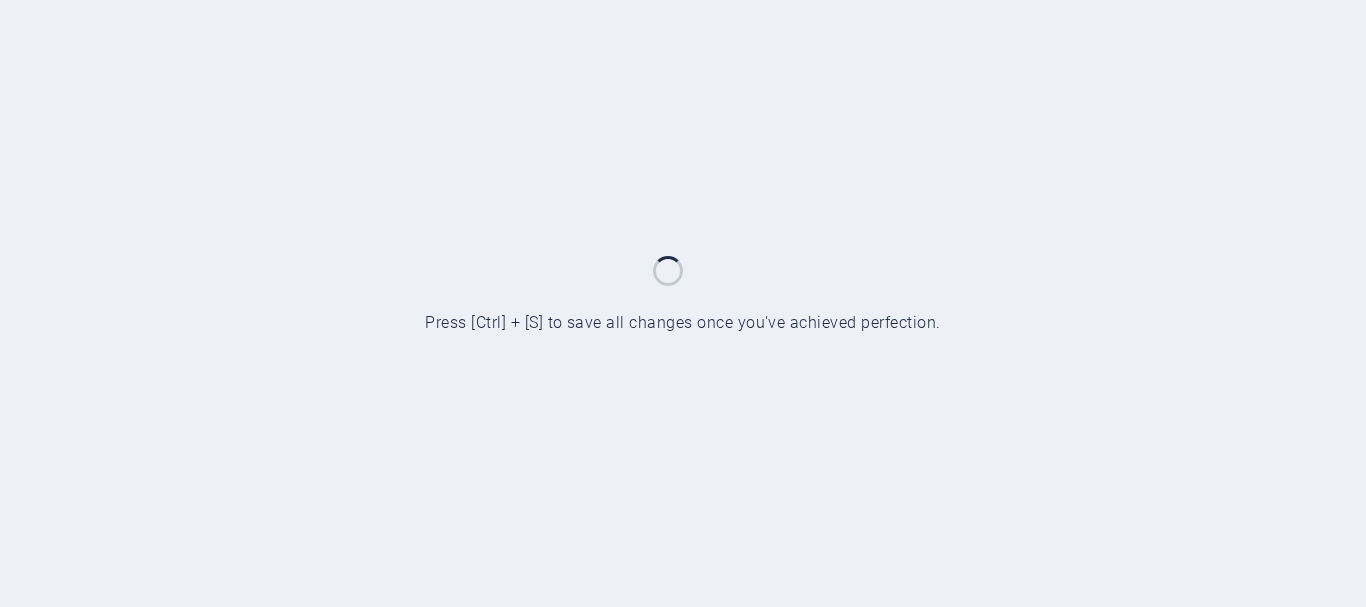 scroll, scrollTop: 0, scrollLeft: 0, axis: both 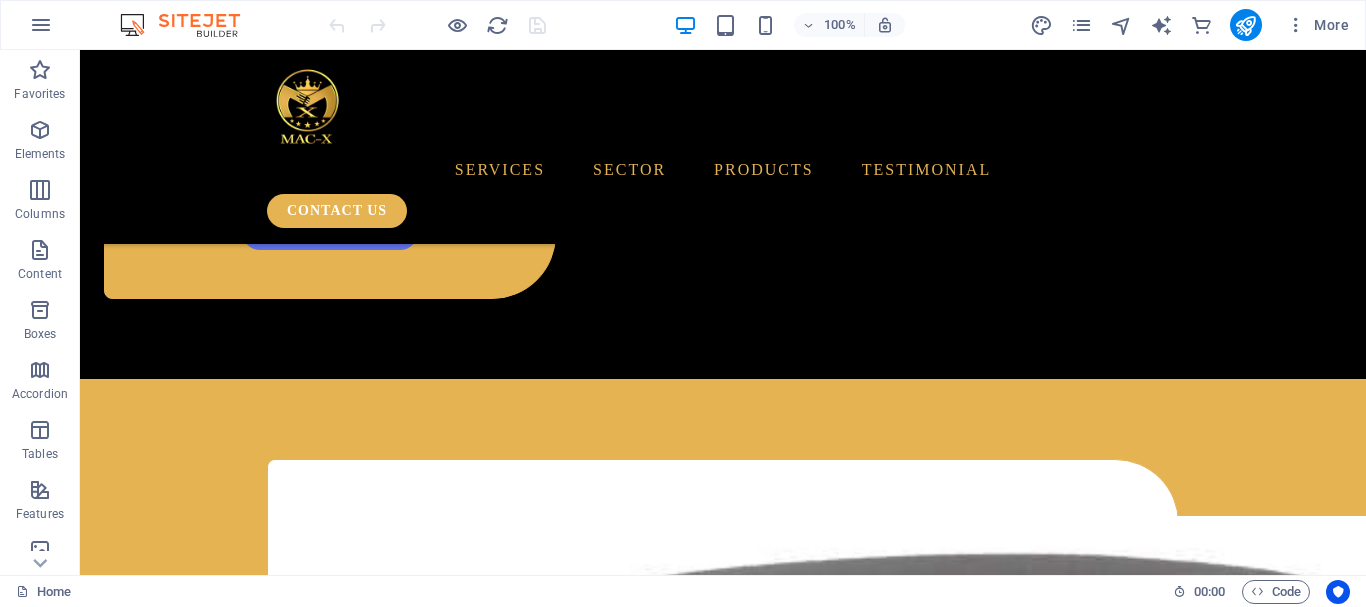 click on "services sector products testimonial contact us Your Partner in Digital Wireless Communication Solutions MacxUniq leads in digital wireless communication solutions with advanced smart devices and calling systems. Our technology enhances connectivity and streamlines communication across industries. We offer tailored solutions to improve collaboration and boost operational efficiency, empowering organizations for success in a rapidly evolving digital landscape. All products Macxuniq specializes in wireless  calling systems designed with the  vision of  accelerating the  hospitality  sector trends.   Dynamic solutions  for  everyday  application across  diverse industries. contact us Macxuniq also brands gadgets that serve as effective promotional tools and meaningful souvenirs, ensuring strong visibility across a wide range of contexts. Effective Branding that captivates audiences and actively engages customers. contact us Drop content here or  Add elements  Paste clipboard SERVICES Waiter Calling System" at bounding box center (723, 24013) 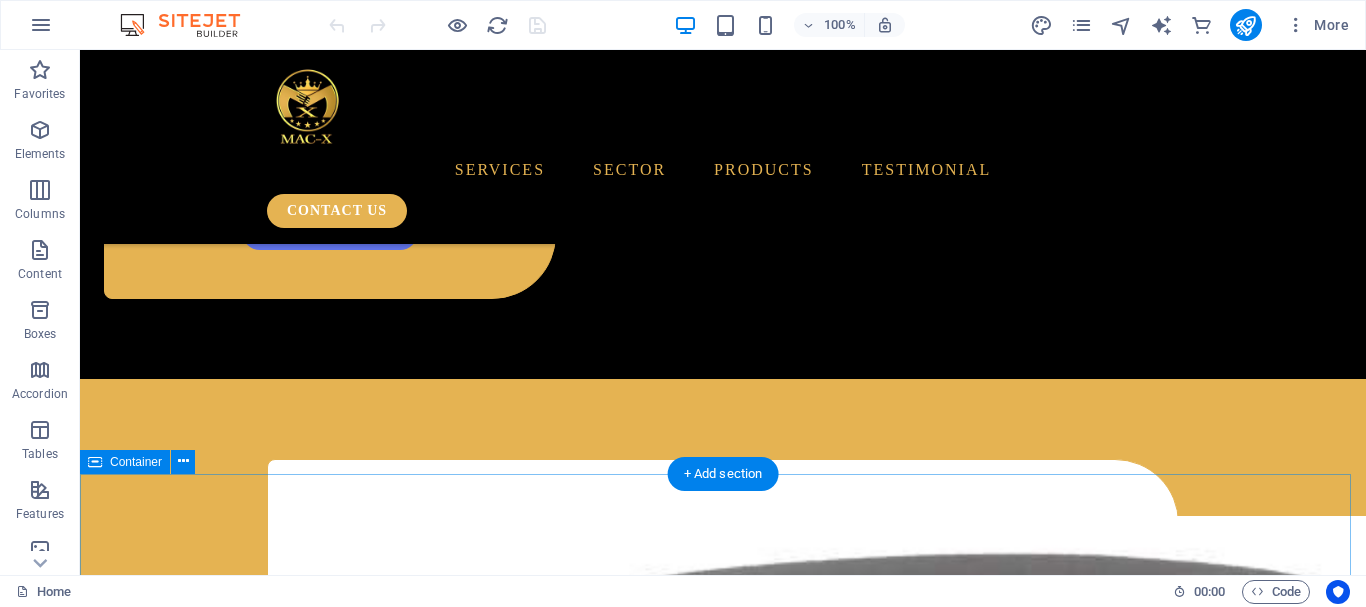 click on "Macxuniq also brands gadgets that serve as effective promotional tools and meaningful souvenirs, ensuring strong visibility across a wide range of contexts. Effective Branding that captivates audiences and actively engages customers. contact us Drop content here or Add elements Paste clipboard" at bounding box center (723, 3306) 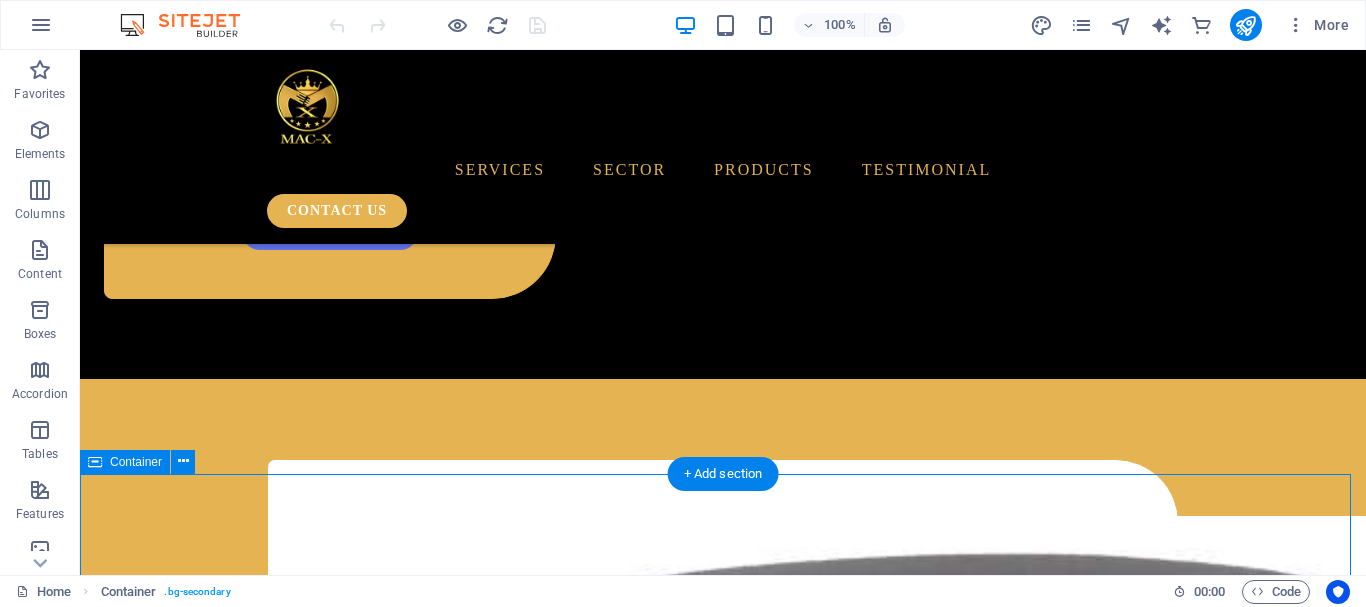 click on "Macxuniq also brands gadgets that serve as effective promotional tools and meaningful souvenirs, ensuring strong visibility across a wide range of contexts. Effective Branding that captivates audiences and actively engages customers. contact us Drop content here or Add elements Paste clipboard" at bounding box center (723, 3306) 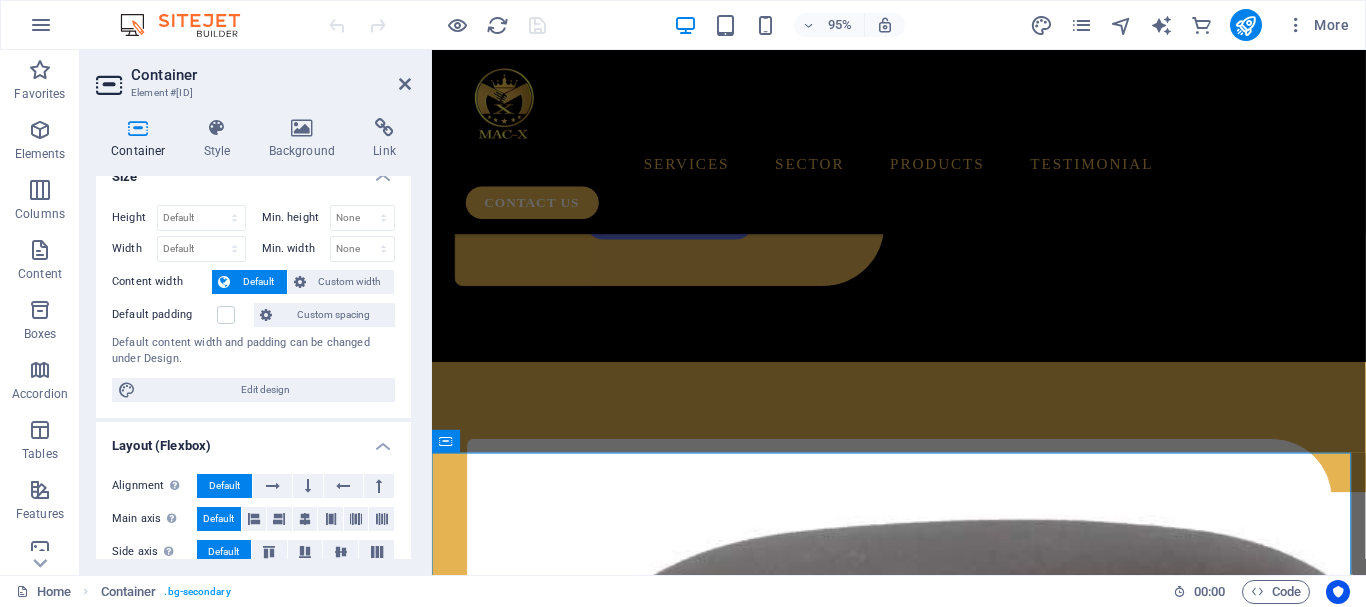 scroll, scrollTop: 0, scrollLeft: 0, axis: both 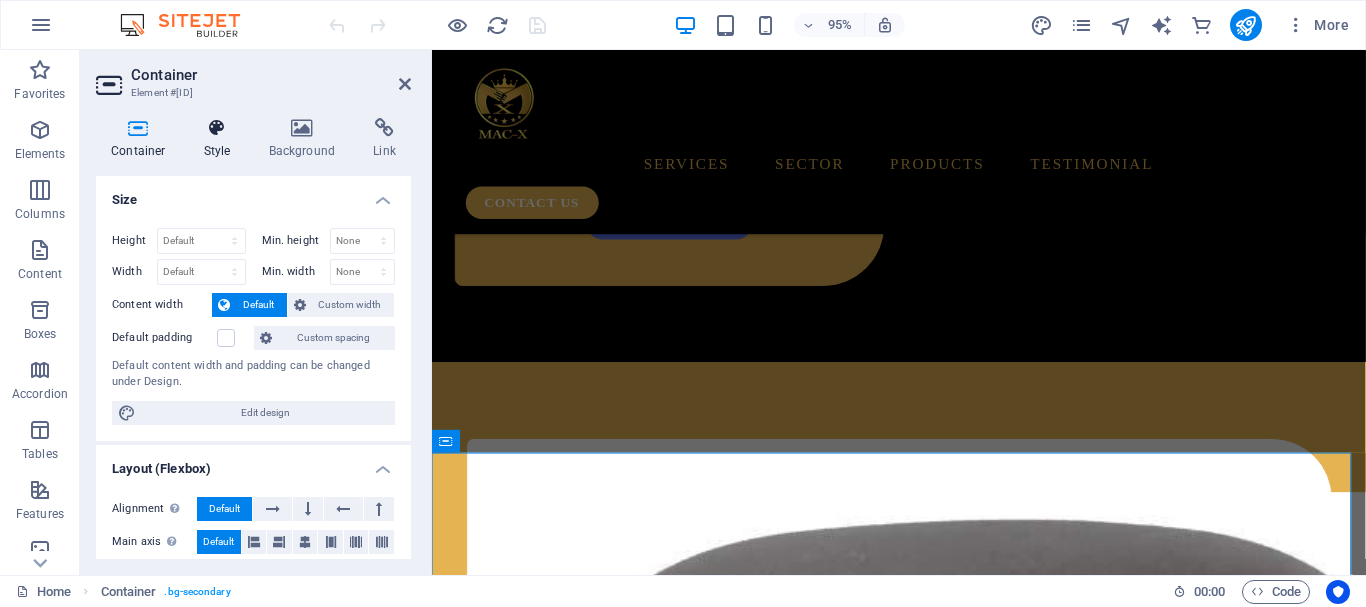 click at bounding box center (217, 128) 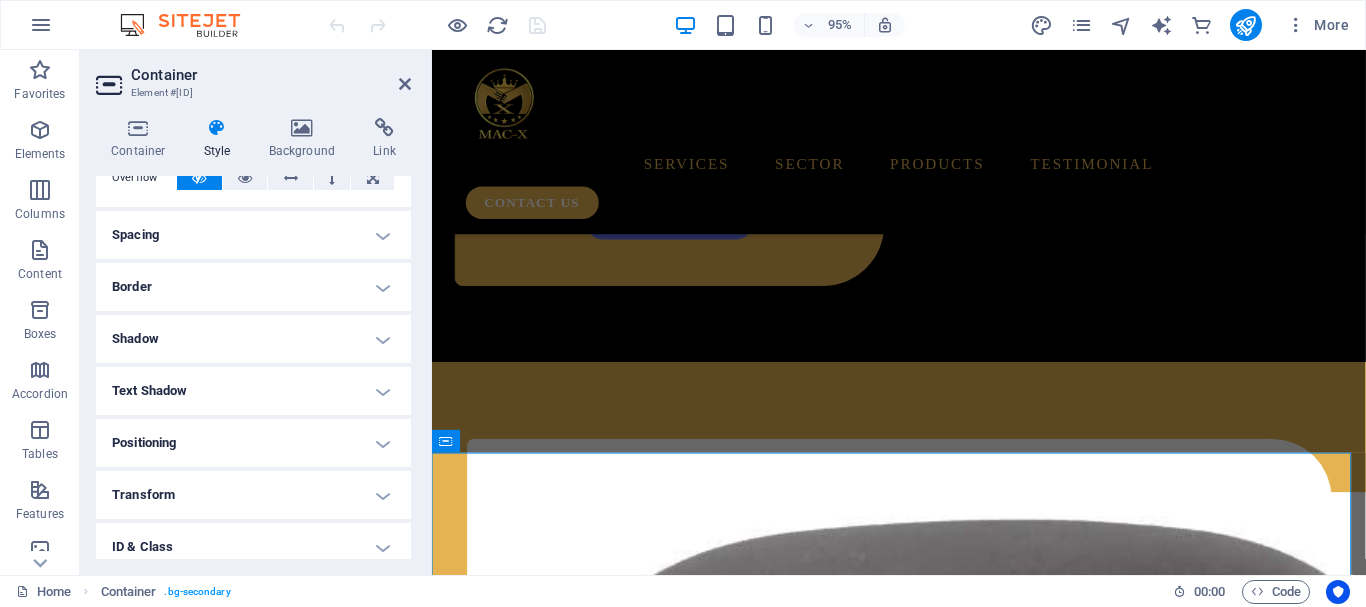 scroll, scrollTop: 124, scrollLeft: 0, axis: vertical 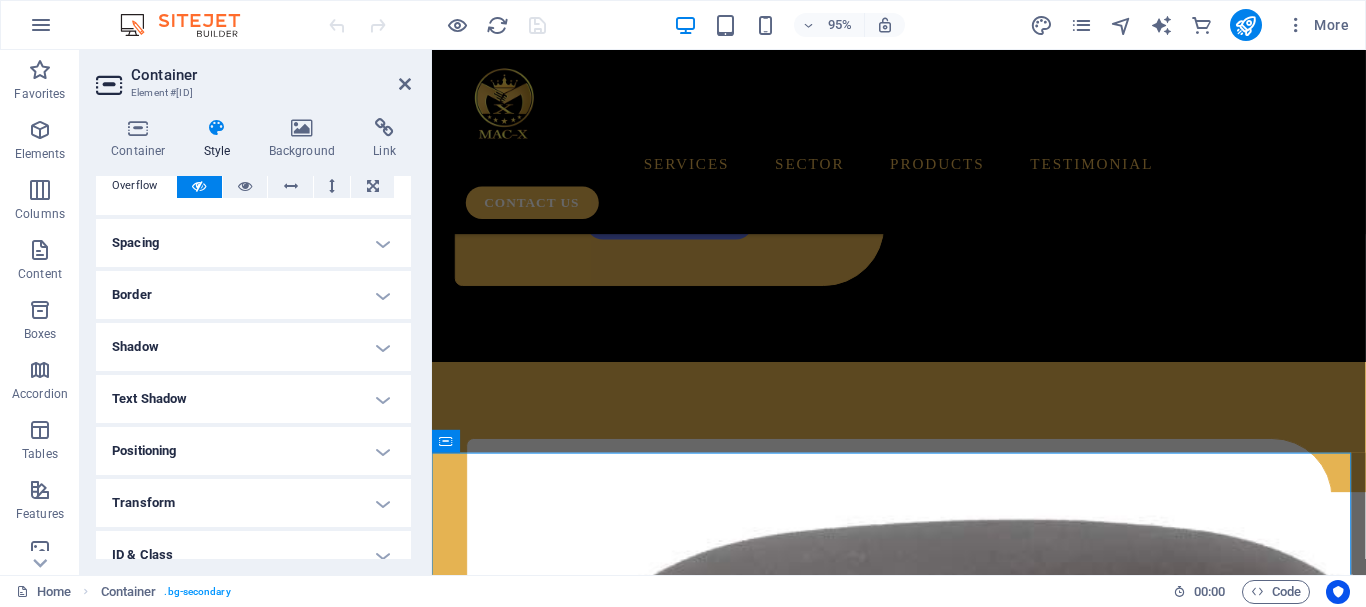 click on "Spacing" at bounding box center (253, 243) 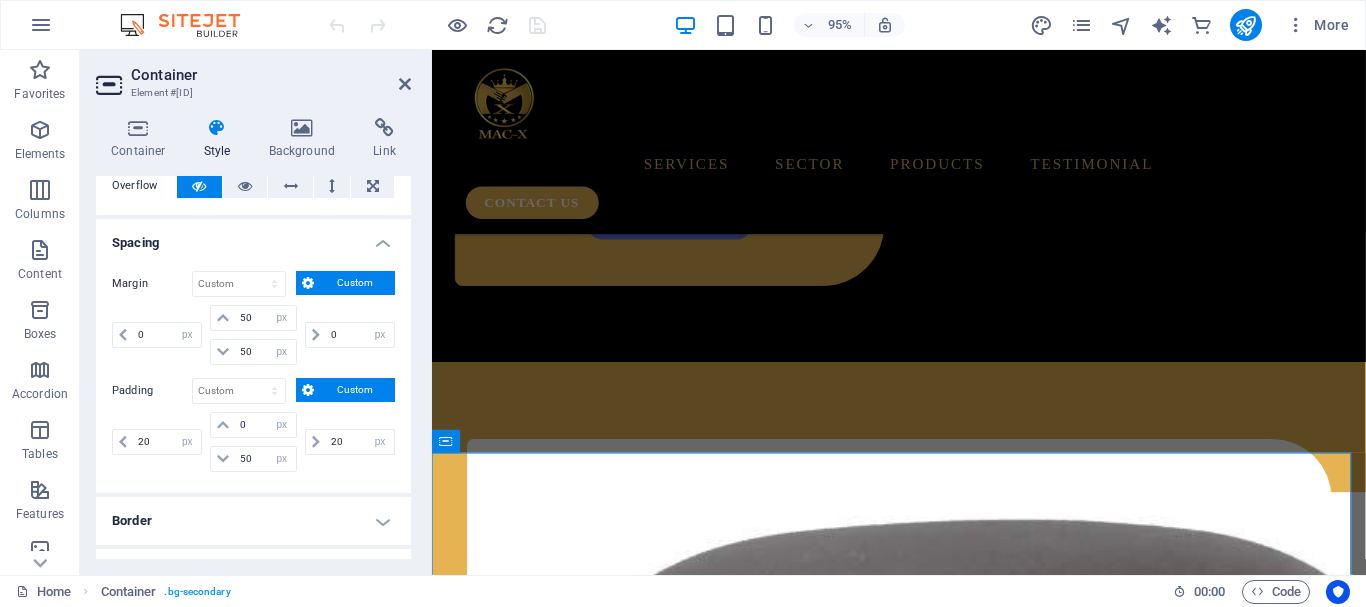 drag, startPoint x: 411, startPoint y: 337, endPoint x: 409, endPoint y: 348, distance: 11.18034 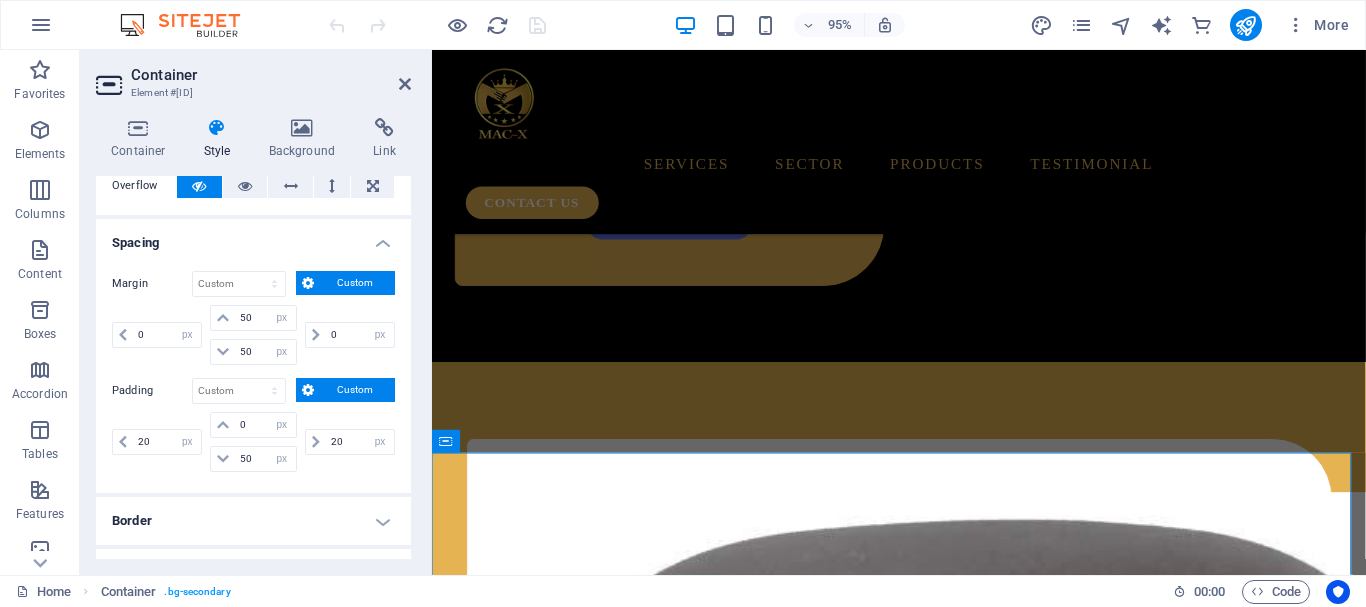 click on "Container Style Background Link Size Height Default px rem % vh vw Min. height None px rem % vh vw Width Default px rem % em vh vw Min. width None px rem % vh vw Content width Default Custom width Width Default px rem % em vh vw Min. width None px rem % vh vw Default padding Custom spacing Default content width and padding can be changed under Design. Edit design Layout (Flexbox) Alignment Determines the flex direction. Default Main axis Determine how elements should behave along the main axis inside this container (justify content). Default Side axis Control the vertical direction of the element inside of the container (align items). Default Wrap Default On Off Fill Controls the distances and direction of elements on the y-axis across several lines (align content). Default Accessibility ARIA helps assistive technologies (like screen readers) to understand the role, state, and behavior of web elements Role The ARIA role defines the purpose of an element.  None Alert Article Banner Comment Fan" at bounding box center (253, 338) 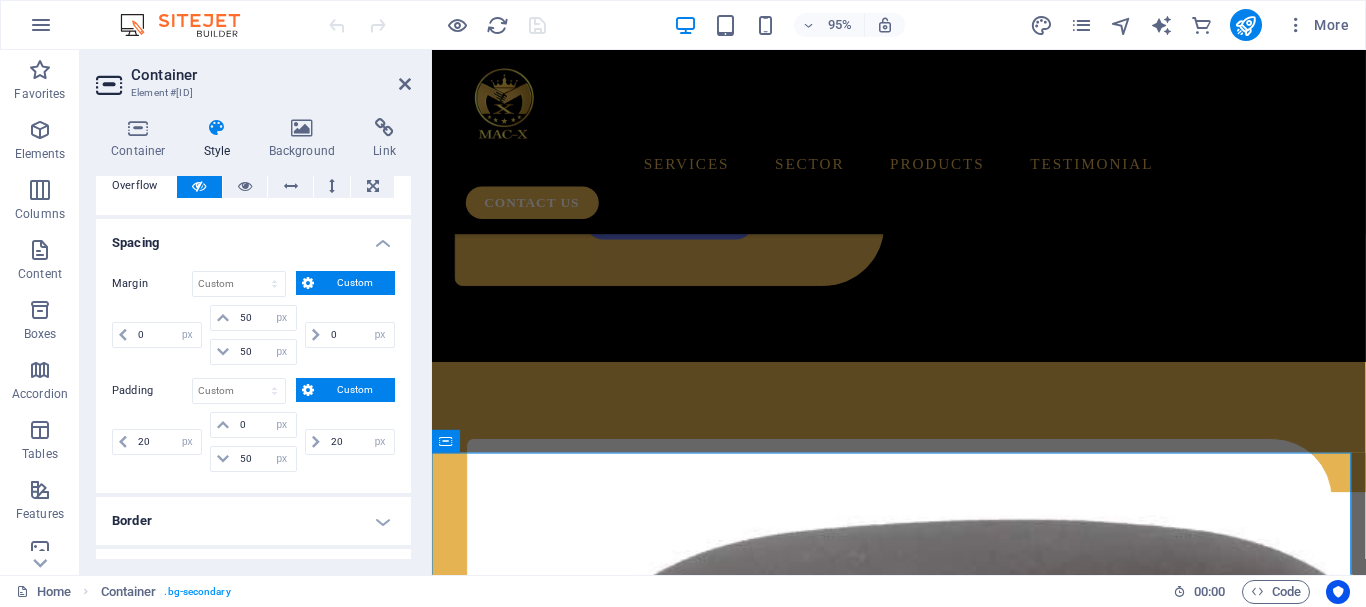drag, startPoint x: 406, startPoint y: 336, endPoint x: 405, endPoint y: 378, distance: 42.0119 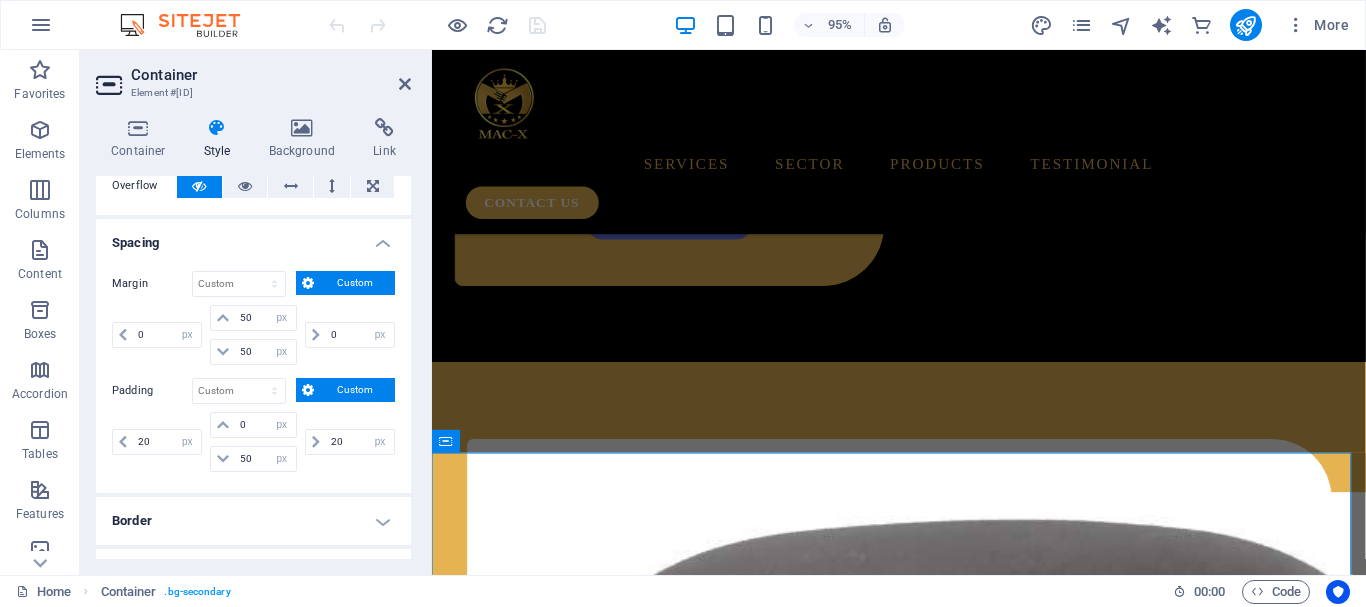 click on "Margin Default auto px % rem vw vh Custom Custom 0 auto px % rem vw vh 50 auto px % rem vw vh 50 auto px % rem vw vh 0 auto px % rem vw vh Padding Default px rem % vh vw Custom Custom 20 px rem % vh vw 0 px rem % vh vw 50 px rem % vh vw 20 px rem % vh vw" at bounding box center [253, 374] 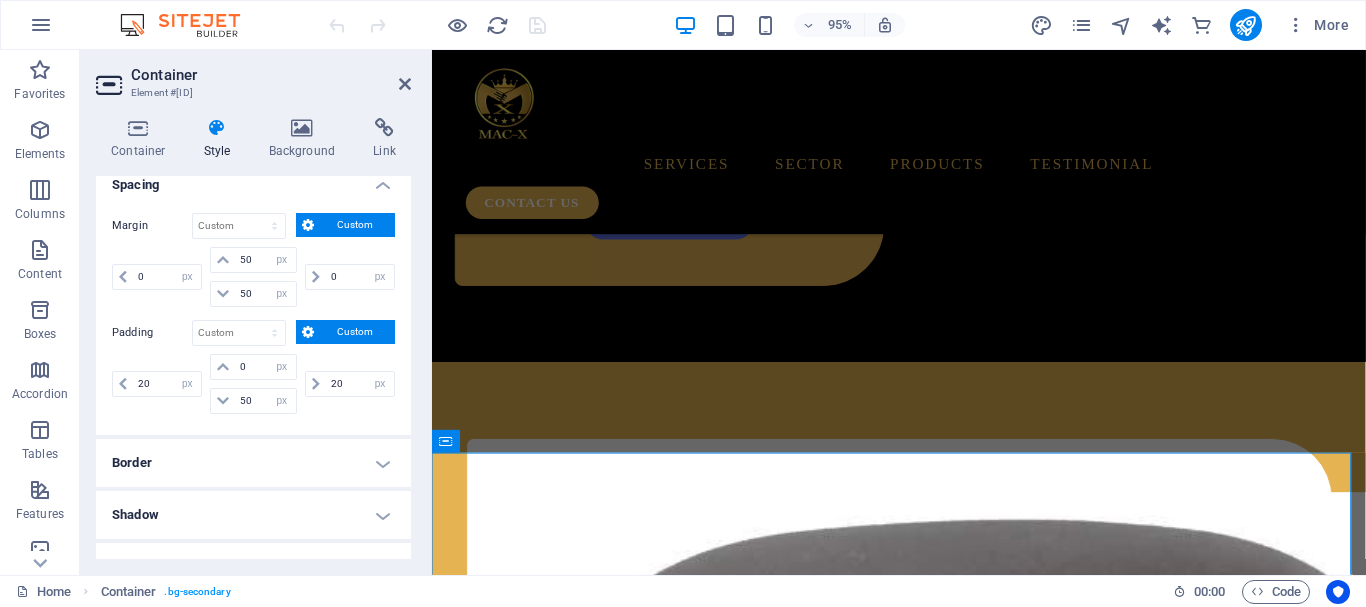 scroll, scrollTop: 175, scrollLeft: 0, axis: vertical 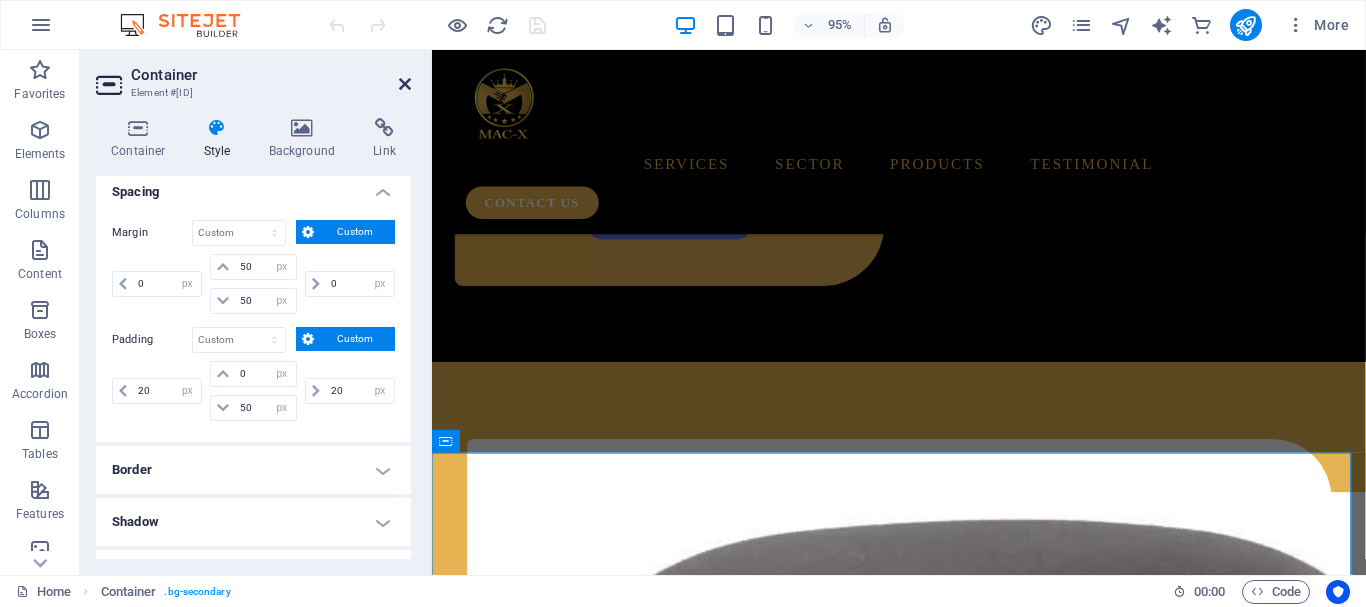 click at bounding box center (405, 84) 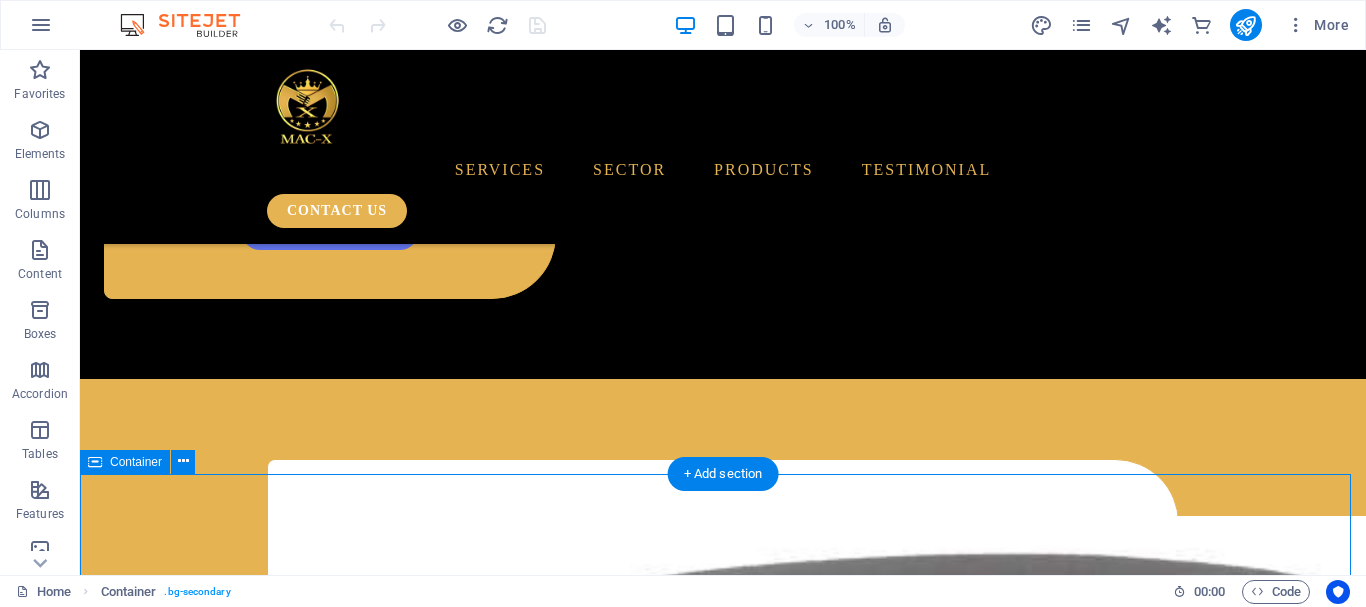 click on "Macxuniq also brands gadgets that serve as effective promotional tools and meaningful souvenirs, ensuring strong visibility across a wide range of contexts. Effective Branding that captivates audiences and actively engages customers. contact us Drop content here or Add elements Paste clipboard" at bounding box center [723, 3306] 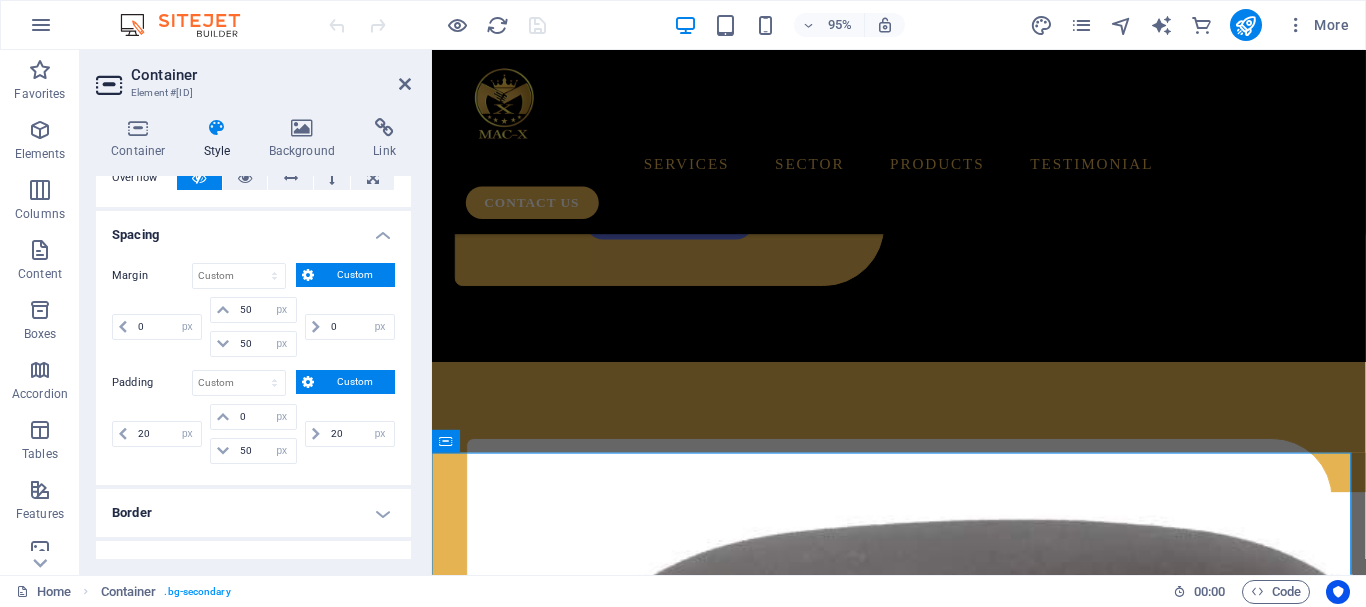 scroll, scrollTop: 146, scrollLeft: 0, axis: vertical 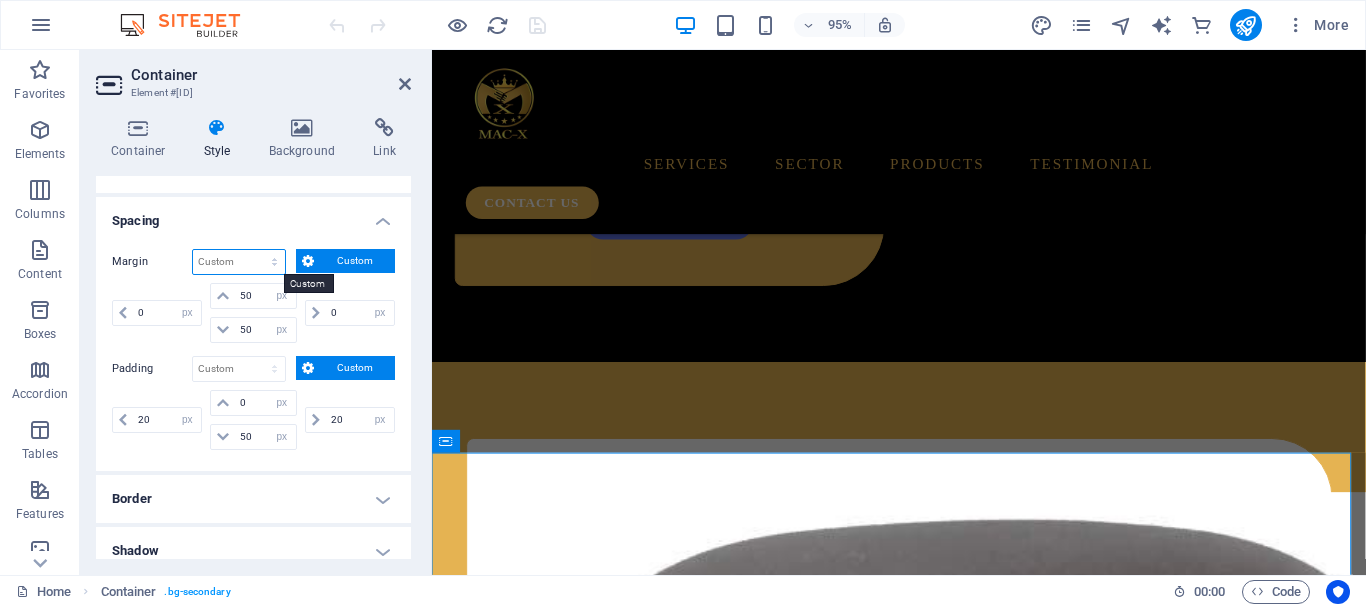 click on "Default auto px % rem vw vh Custom" at bounding box center [239, 262] 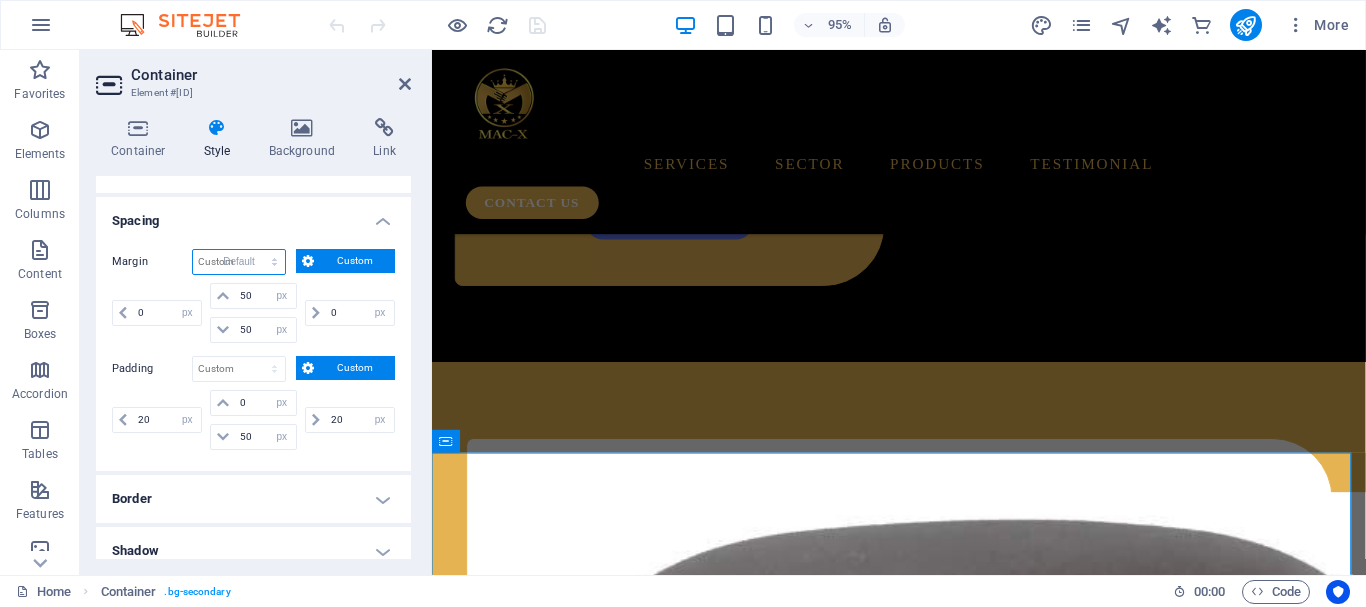 click on "Default auto px % rem vw vh Custom" at bounding box center [239, 262] 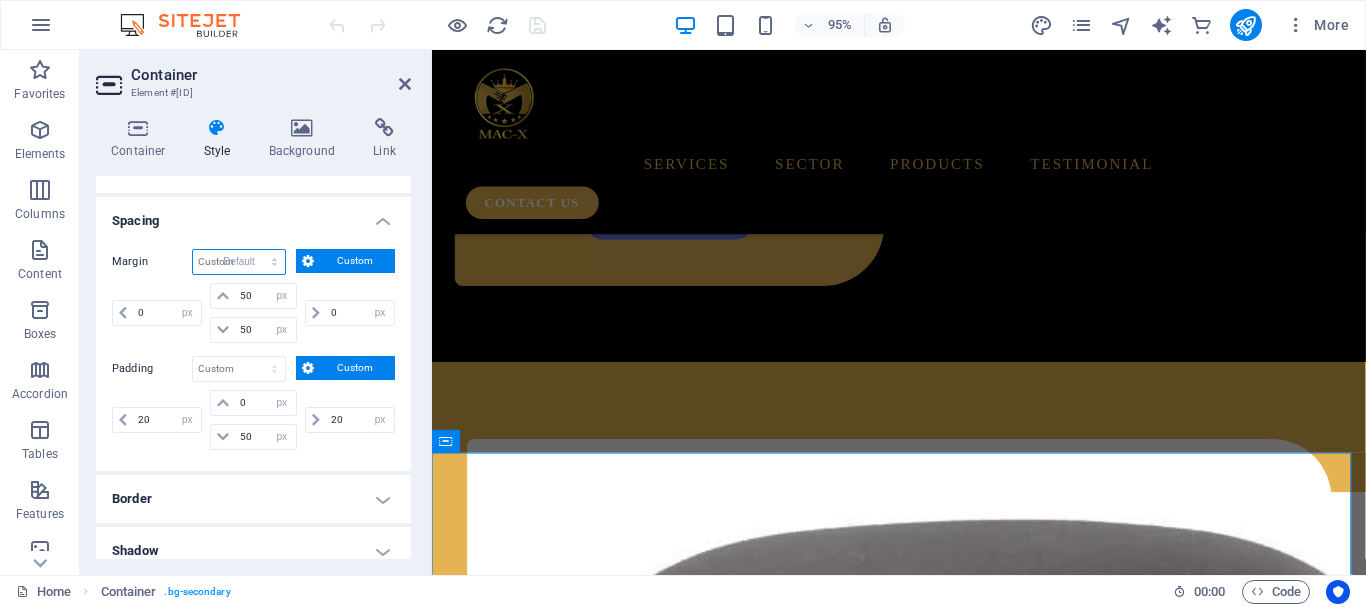 select on "DISABLED_OPTION_VALUE" 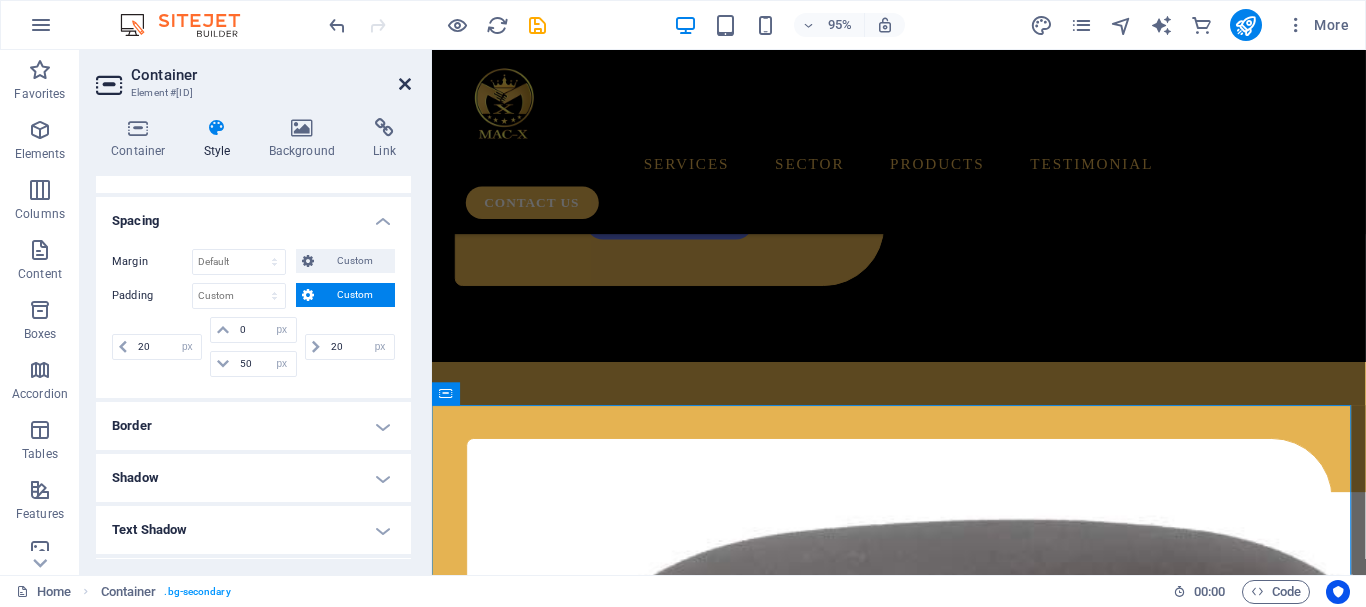 click at bounding box center (405, 84) 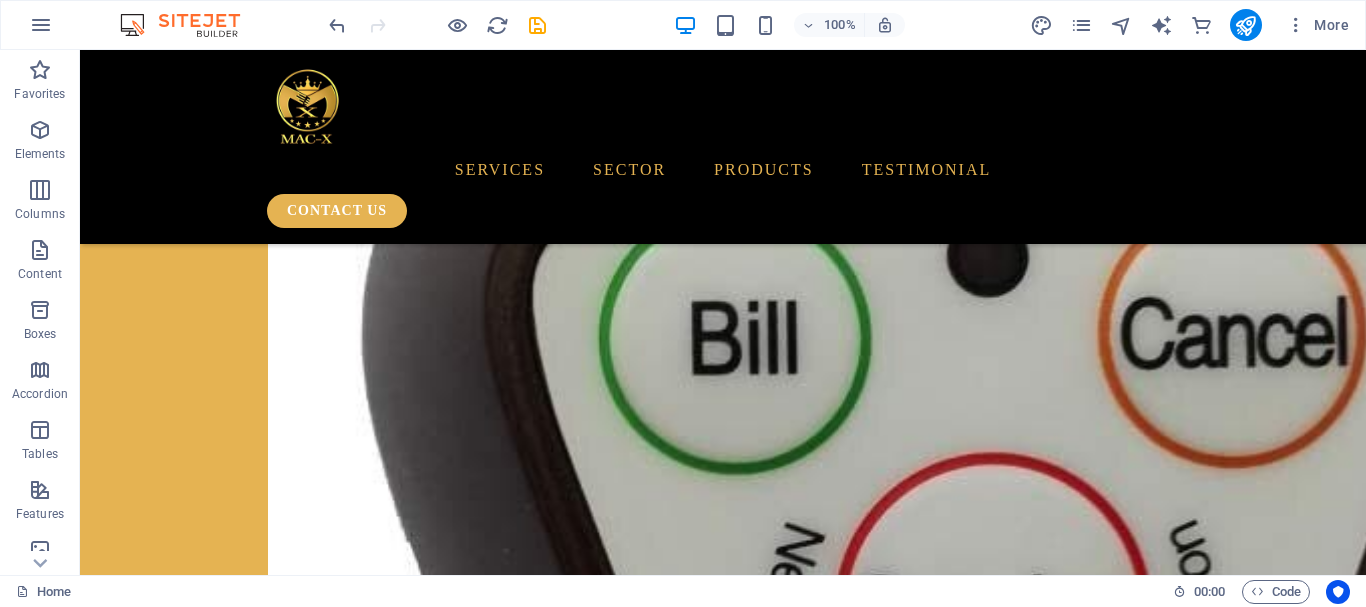 scroll, scrollTop: 1846, scrollLeft: 0, axis: vertical 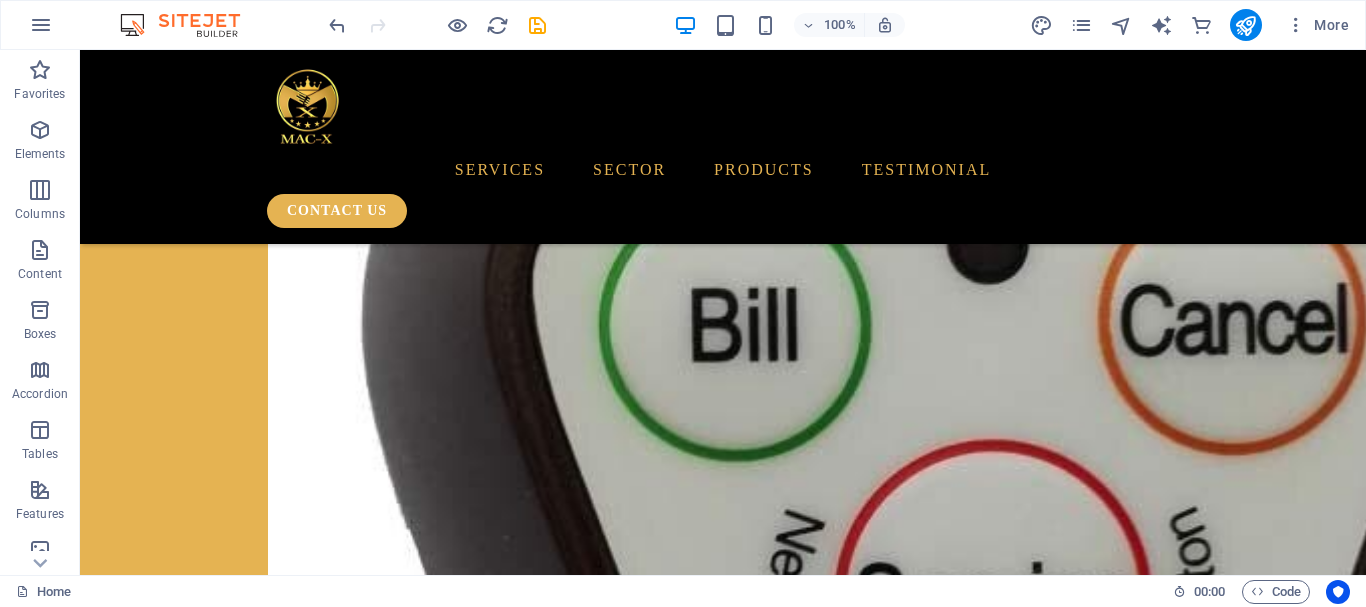 click on "services sector products testimonial contact us Your Partner in Digital Wireless Communication Solutions MacxUniq leads in digital wireless communication solutions with advanced smart devices and calling systems. Our technology enhances connectivity and streamlines communication across industries. We offer tailored solutions to improve collaboration and boost operational efficiency, empowering organizations for success in a rapidly evolving digital landscape. All products Macxuniq specializes in wireless  calling systems designed with the  vision of  accelerating the  hospitality  sector trends.   Dynamic solutions  for  everyday  application across  diverse industries. contact us Macxuniq also brands gadgets that serve as effective promotional tools and meaningful souvenirs, ensuring strong visibility across a wide range of contexts. Effective Branding that captivates audiences and actively engages customers. contact us Drop content here or  Add elements  Paste clipboard SERVICES Waiter Calling System" at bounding box center (723, 23413) 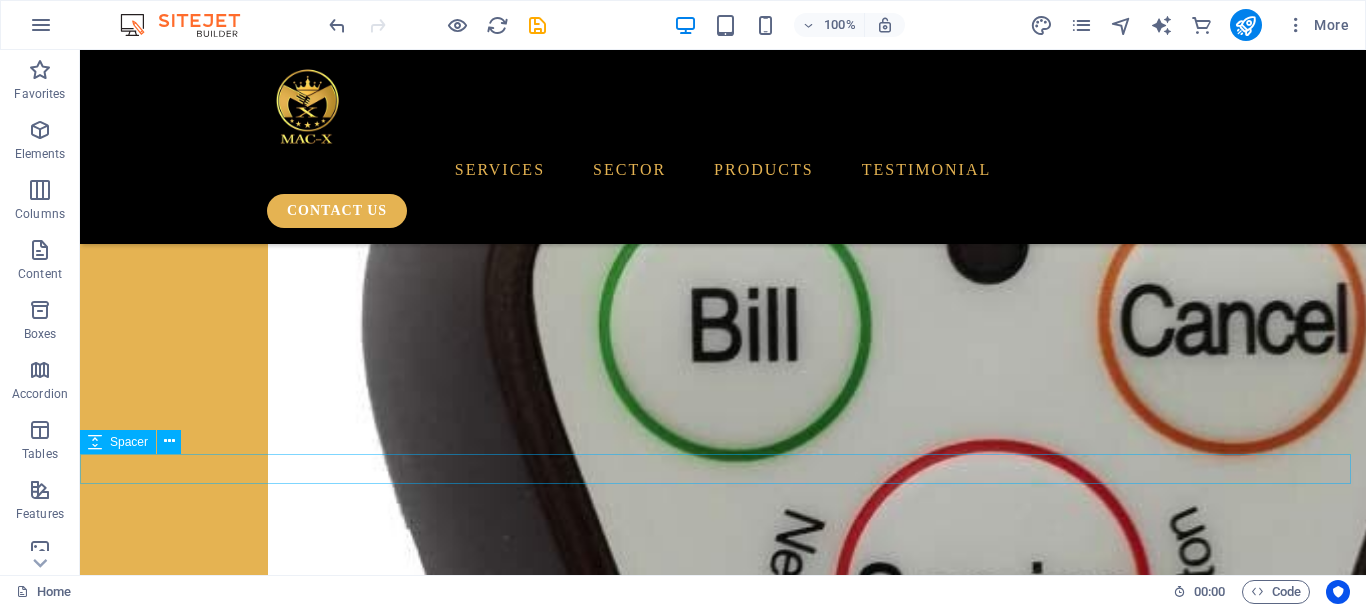 click at bounding box center [723, 3390] 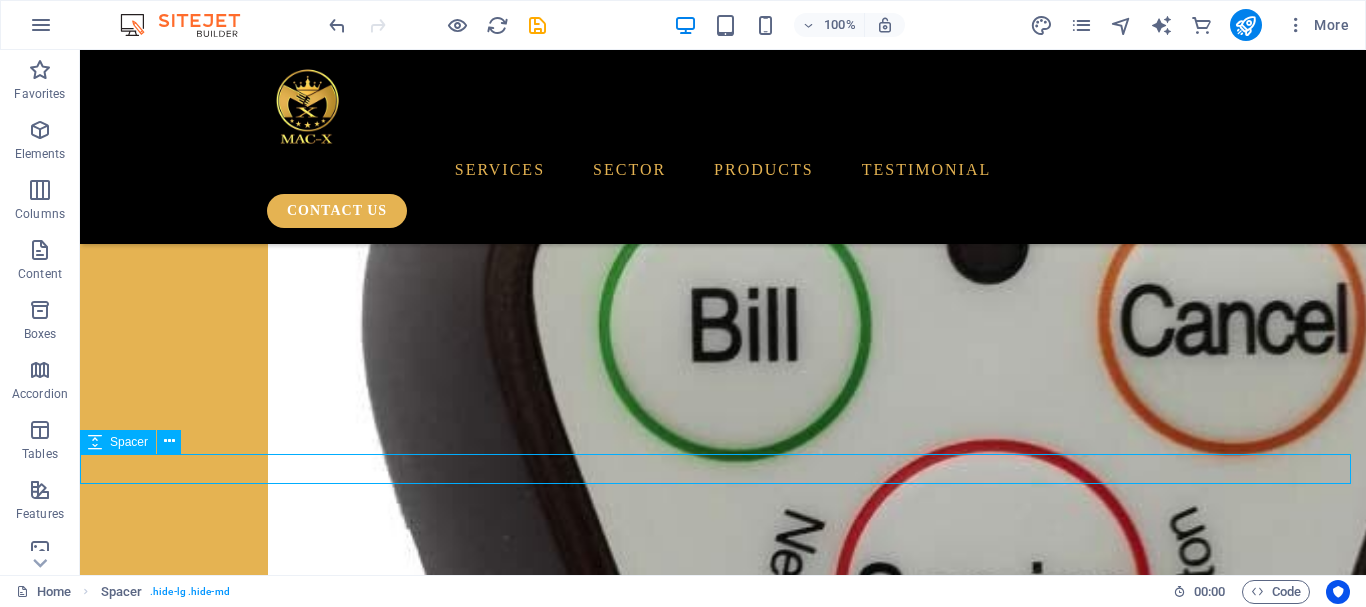 click at bounding box center (723, 3390) 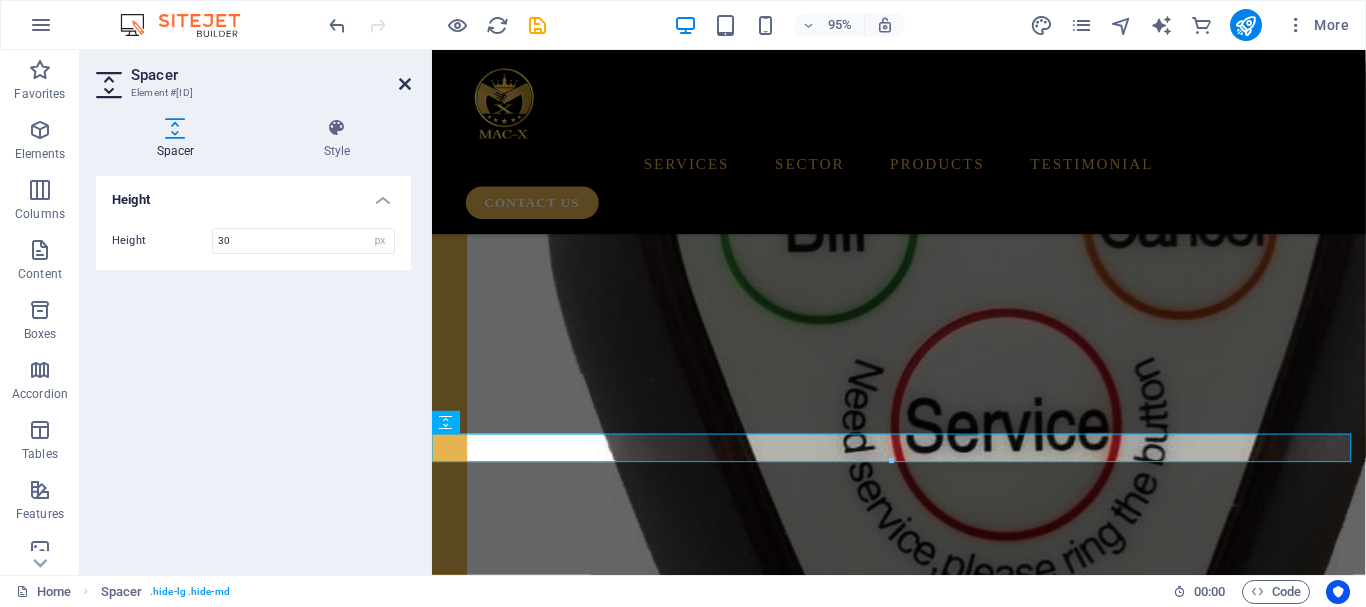 click at bounding box center [405, 84] 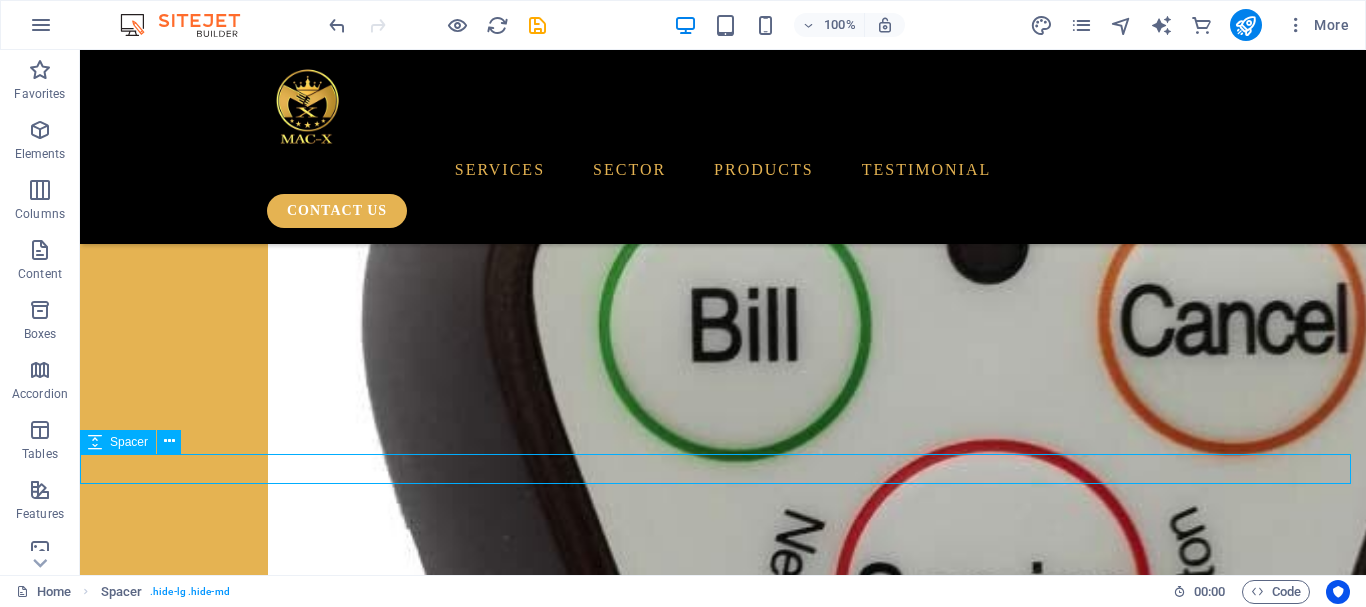 click at bounding box center [723, 3390] 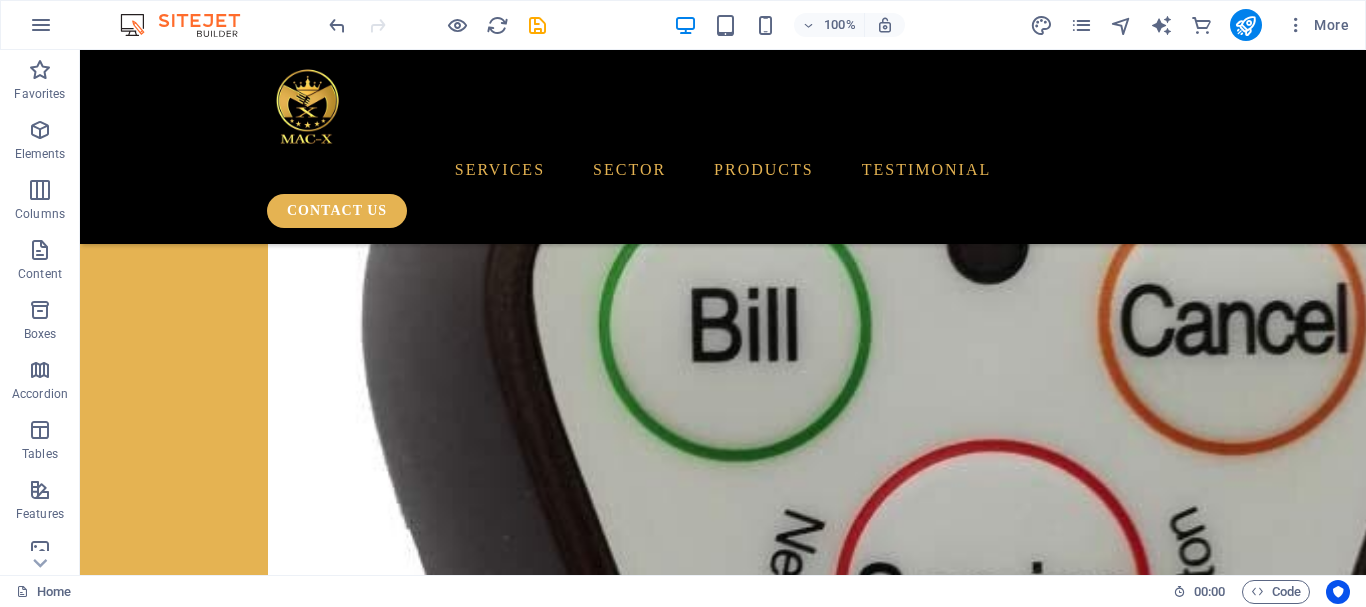 click on "services sector products testimonial contact us Your Partner in Digital Wireless Communication Solutions MacxUniq leads in digital wireless communication solutions with advanced smart devices and calling systems. Our technology enhances connectivity and streamlines communication across industries. We offer tailored solutions to improve collaboration and boost operational efficiency, empowering organizations for success in a rapidly evolving digital landscape. All products Macxuniq specializes in wireless  calling systems designed with the  vision of  accelerating the  hospitality  sector trends.   Dynamic solutions  for  everyday  application across  diverse industries. contact us Macxuniq also brands gadgets that serve as effective promotional tools and meaningful souvenirs, ensuring strong visibility across a wide range of contexts. Effective Branding that captivates audiences and actively engages customers. contact us Drop content here or  Add elements  Paste clipboard SERVICES Waiter Calling System" at bounding box center [723, 23398] 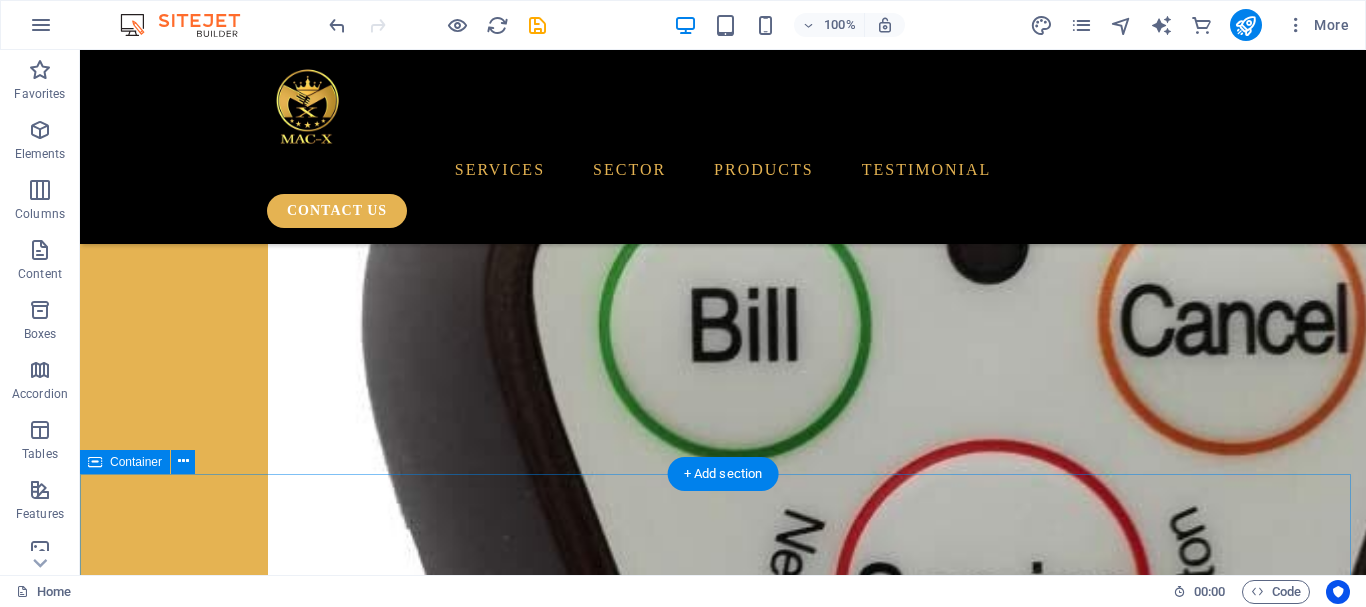 click on "SERVICES Macxuniq is a communication hub dedicated to promoting and marketing smart devices. Our Panic and waiter caller buttons are designed to accelerate trends in the hospitality sector. We aim to implement wireless calling systems in areas where traditional phone calls fall short. Our solutions provide an alternative means of communication for quick security responses and emergency rescues, particularly benefiting the elderly and those with health concerns. Our caller buttons offer an innovative method for conveying information discreetly." at bounding box center [723, 3500] 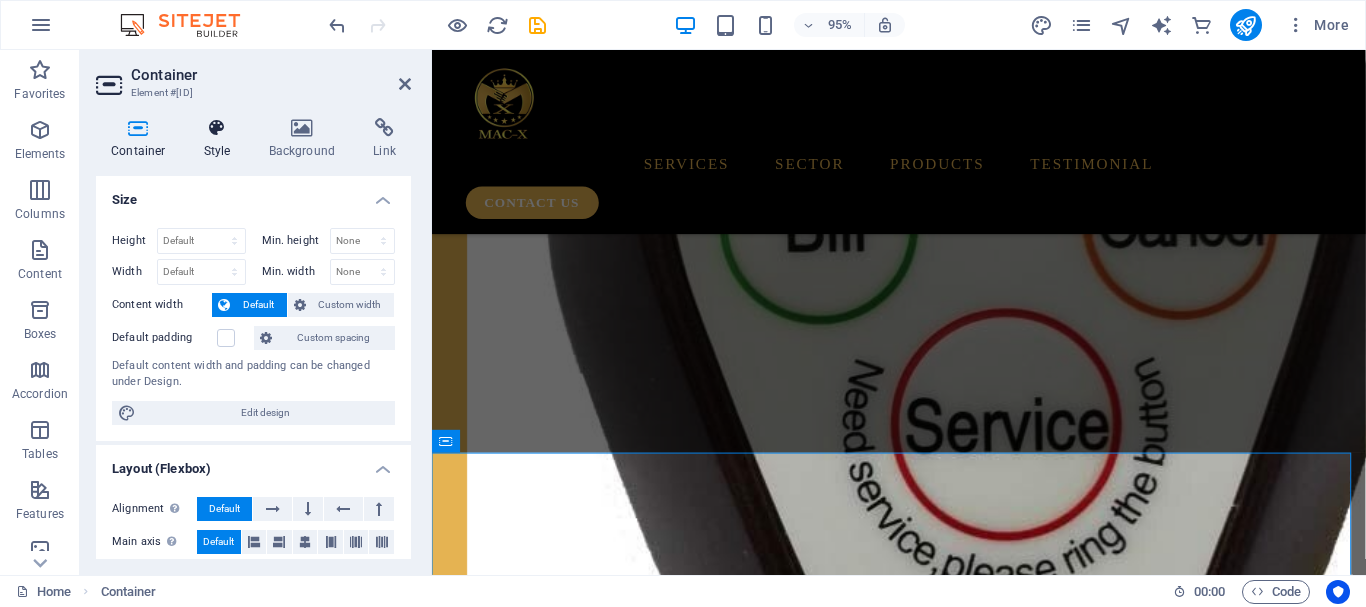 click on "Style" at bounding box center (221, 139) 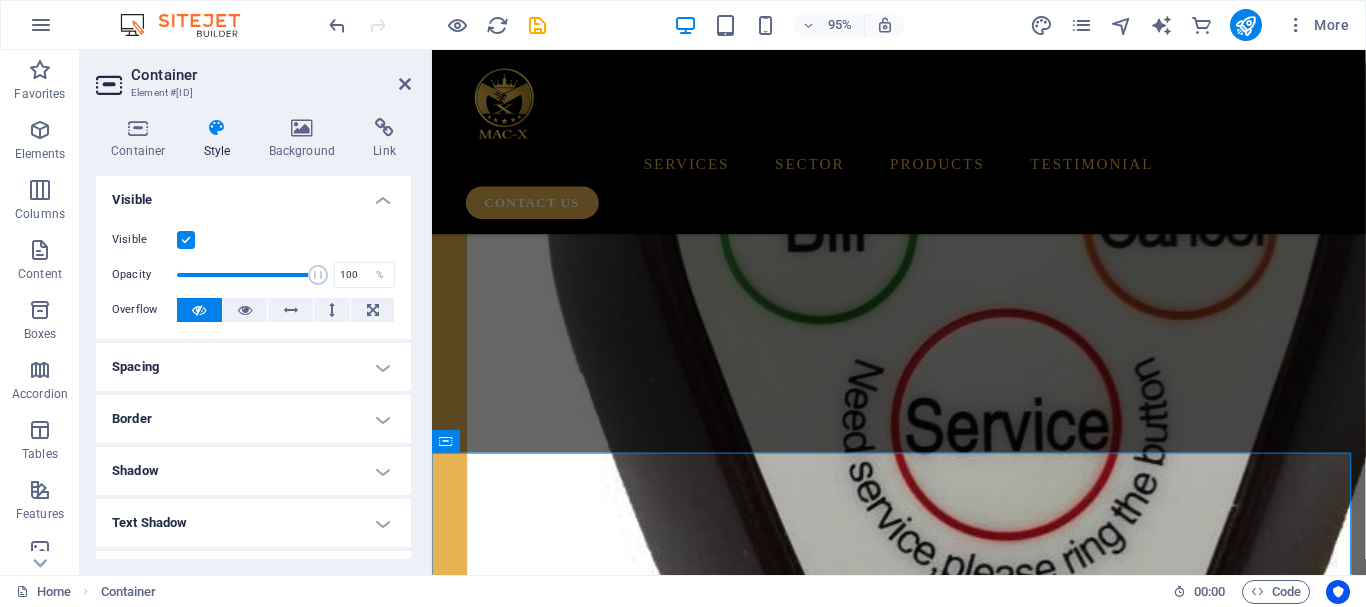 click on "Spacing" at bounding box center [253, 367] 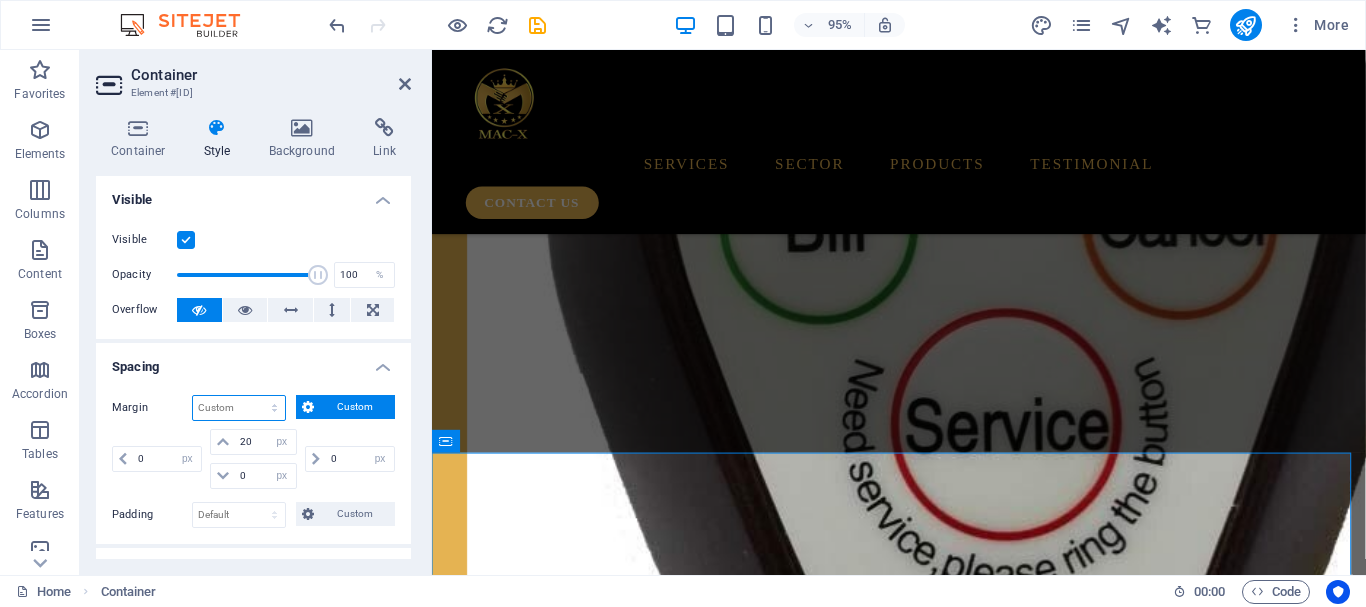 click on "Default auto px % rem vw vh Custom" at bounding box center (239, 408) 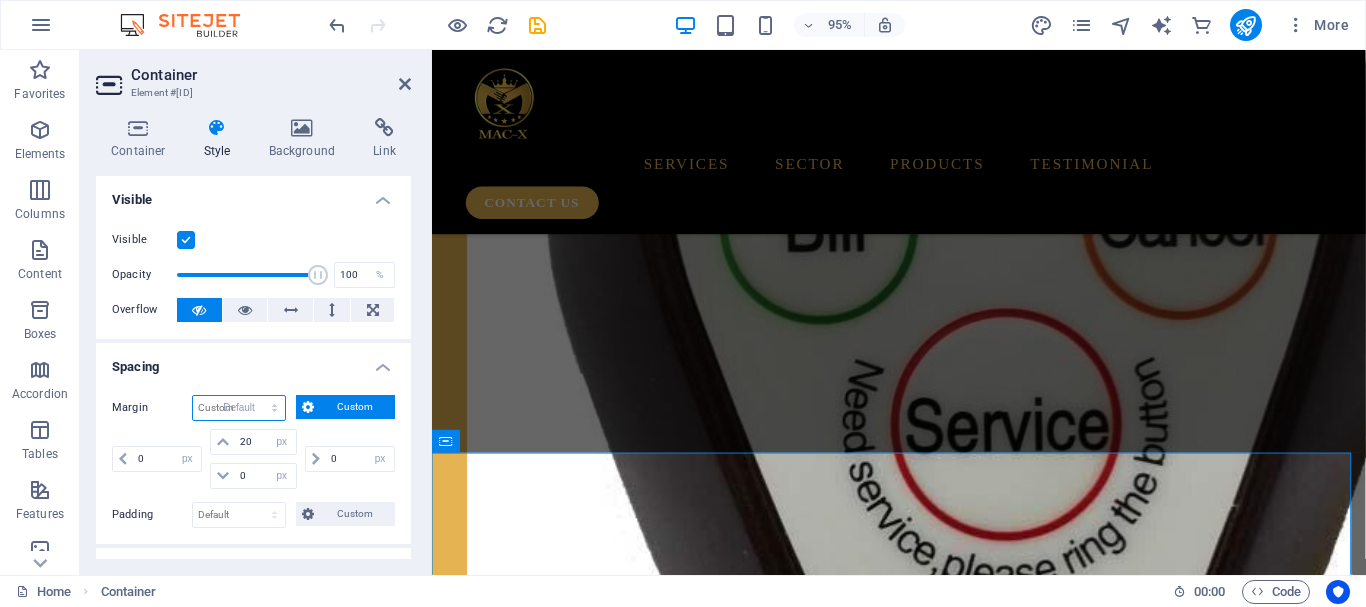 click on "Default auto px % rem vw vh Custom" at bounding box center [239, 408] 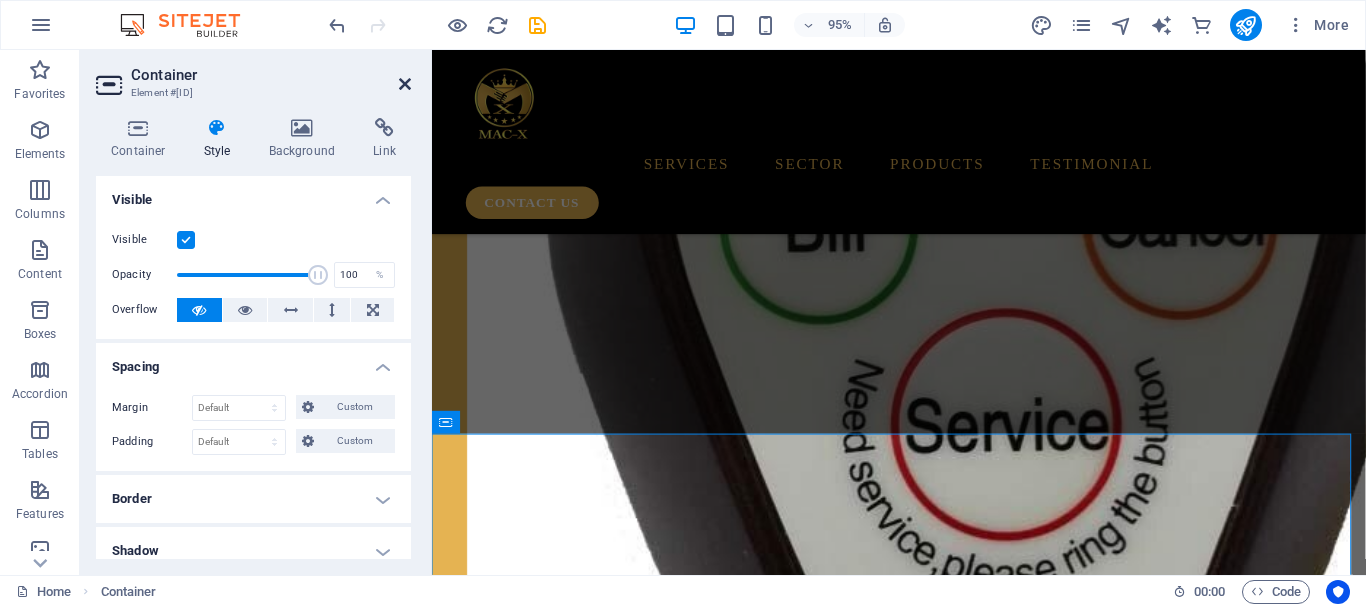 click at bounding box center [405, 84] 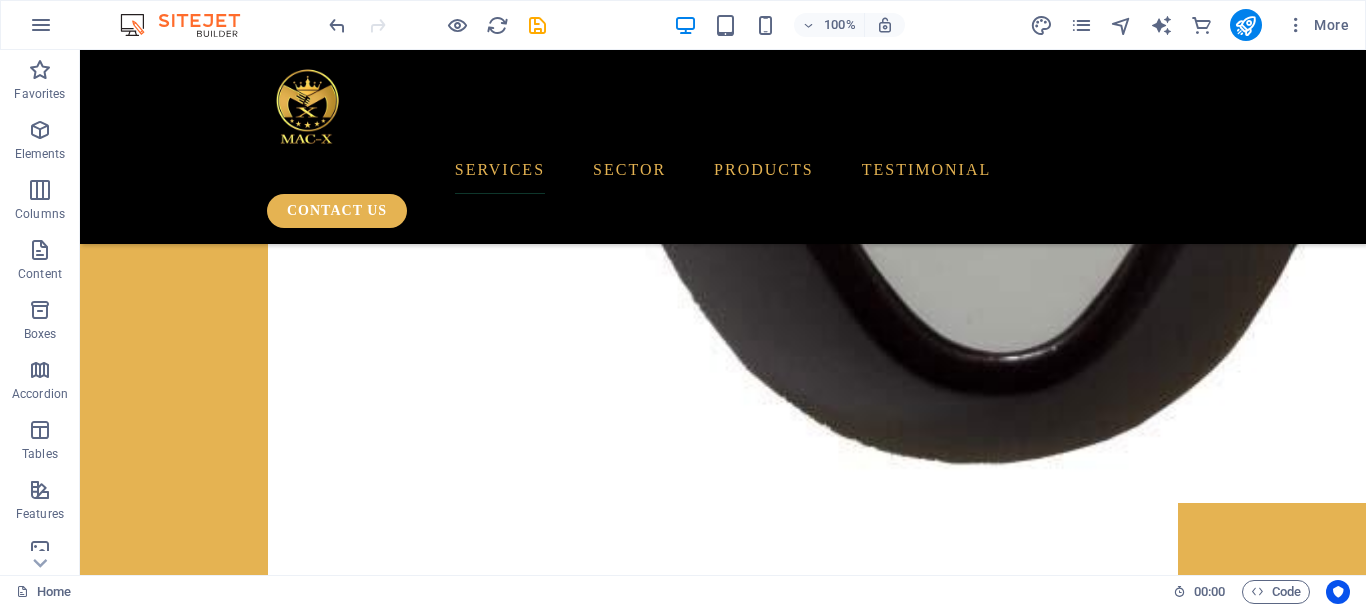 scroll, scrollTop: 2726, scrollLeft: 0, axis: vertical 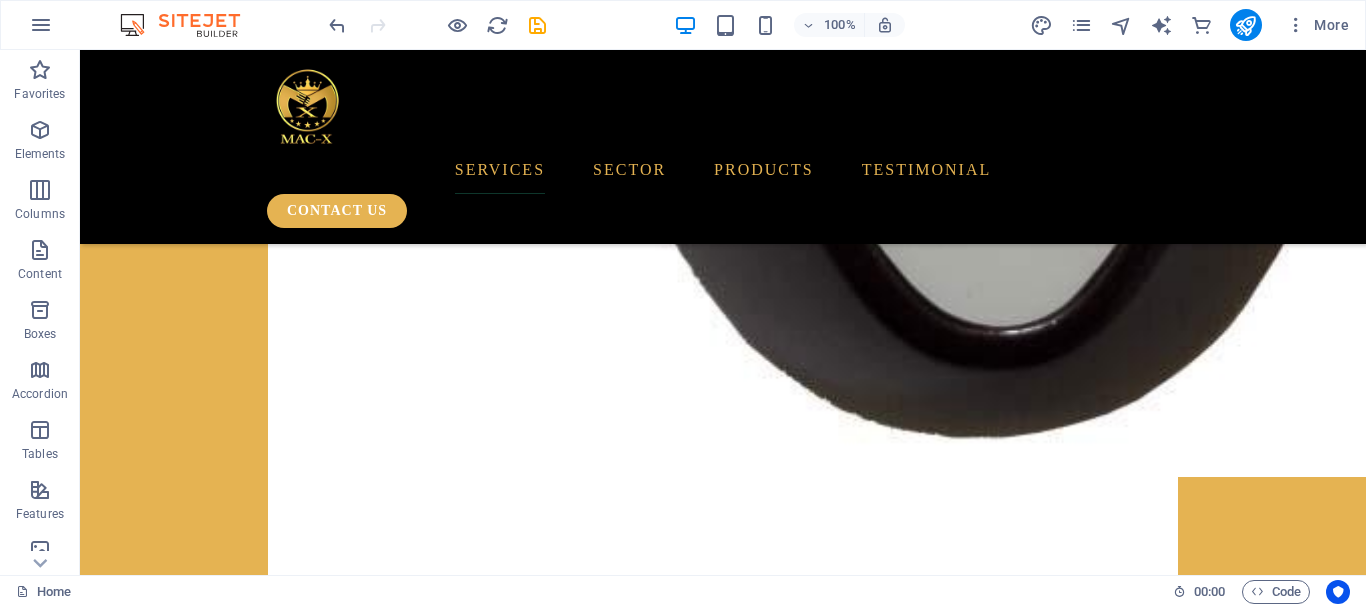 click on "services sector products testimonial contact us Your Partner in Digital Wireless Communication Solutions MacxUniq leads in digital wireless communication solutions with advanced smart devices and calling systems. Our technology enhances connectivity and streamlines communication across industries. We offer tailored solutions to improve collaboration and boost operational efficiency, empowering organizations for success in a rapidly evolving digital landscape. All products Macxuniq specializes in wireless  calling systems designed with the  vision of  accelerating the  hospitality  sector trends.   Dynamic solutions  for  everyday  application across  diverse industries. contact us Macxuniq also brands gadgets that serve as effective promotional tools and meaningful souvenirs, ensuring strong visibility across a wide range of contexts. Effective Branding that captivates audiences and actively engages customers. contact us Drop content here or  Add elements  Paste clipboard SERVICES Waiter Calling System" at bounding box center (723, 22518) 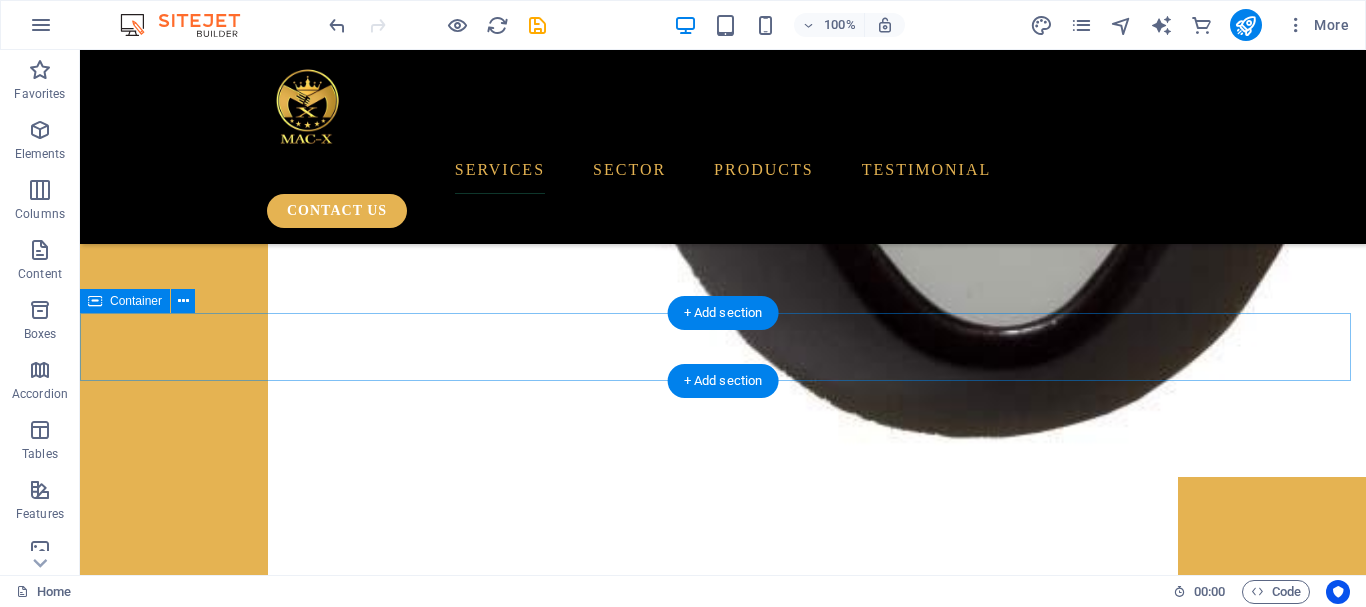 click on "SECTORS" at bounding box center (723, 4023) 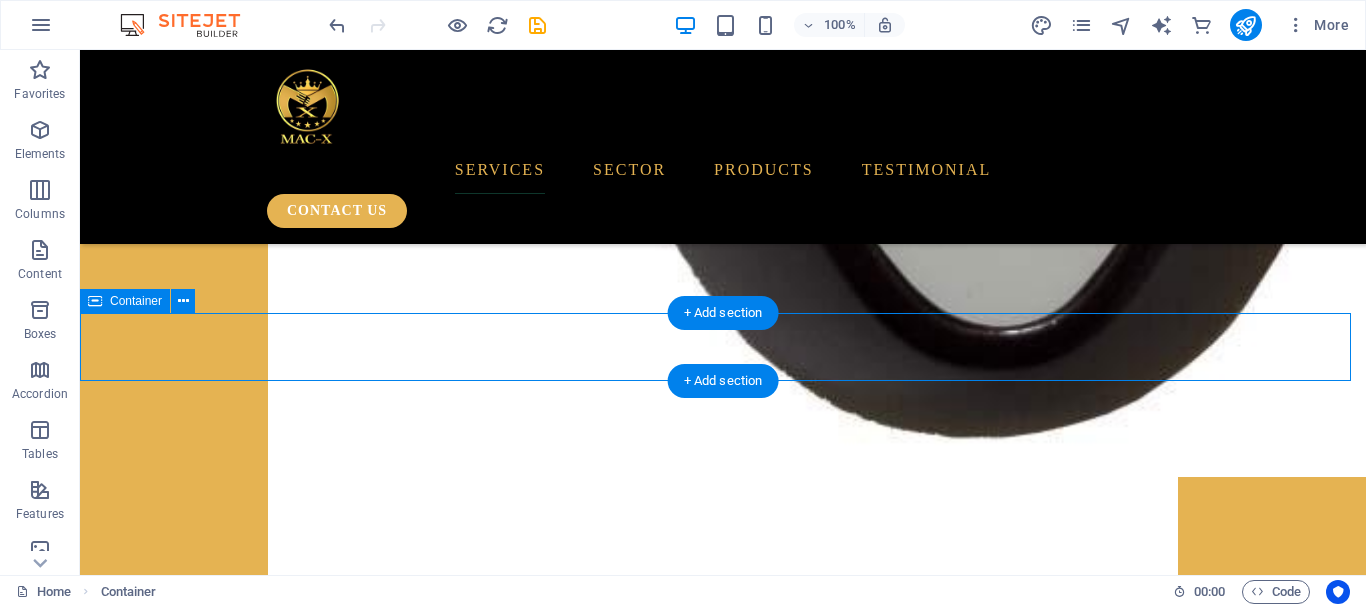 click on "SECTORS" at bounding box center (723, 4023) 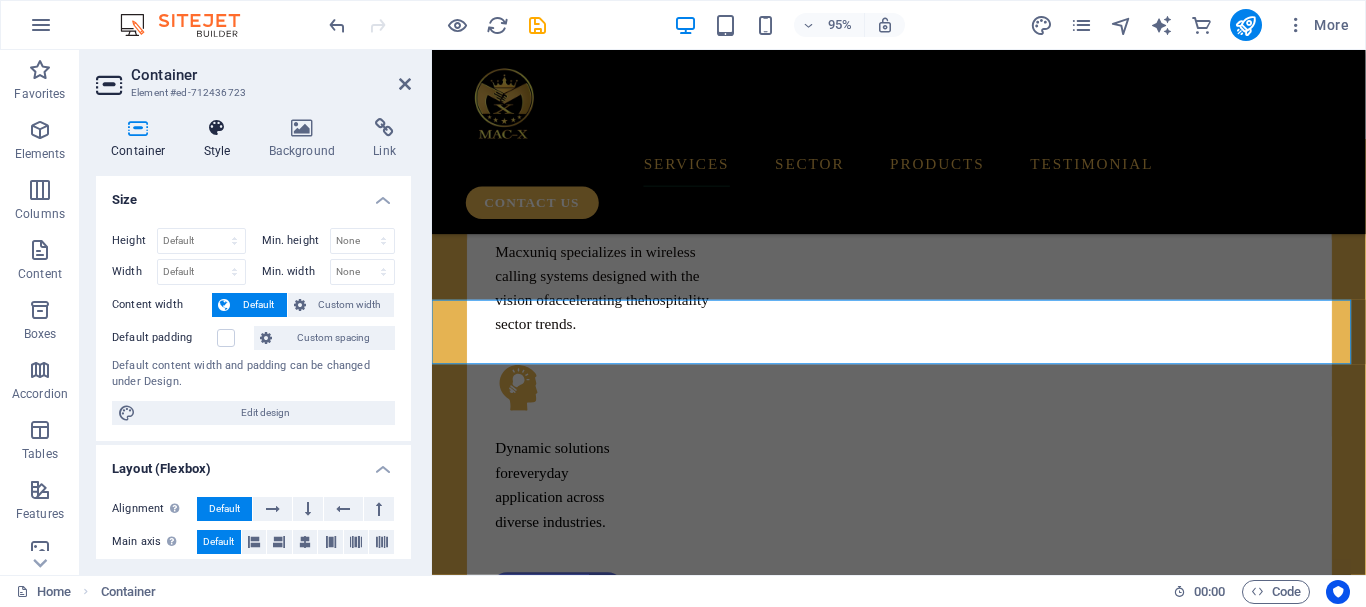 click on "Style" at bounding box center (221, 139) 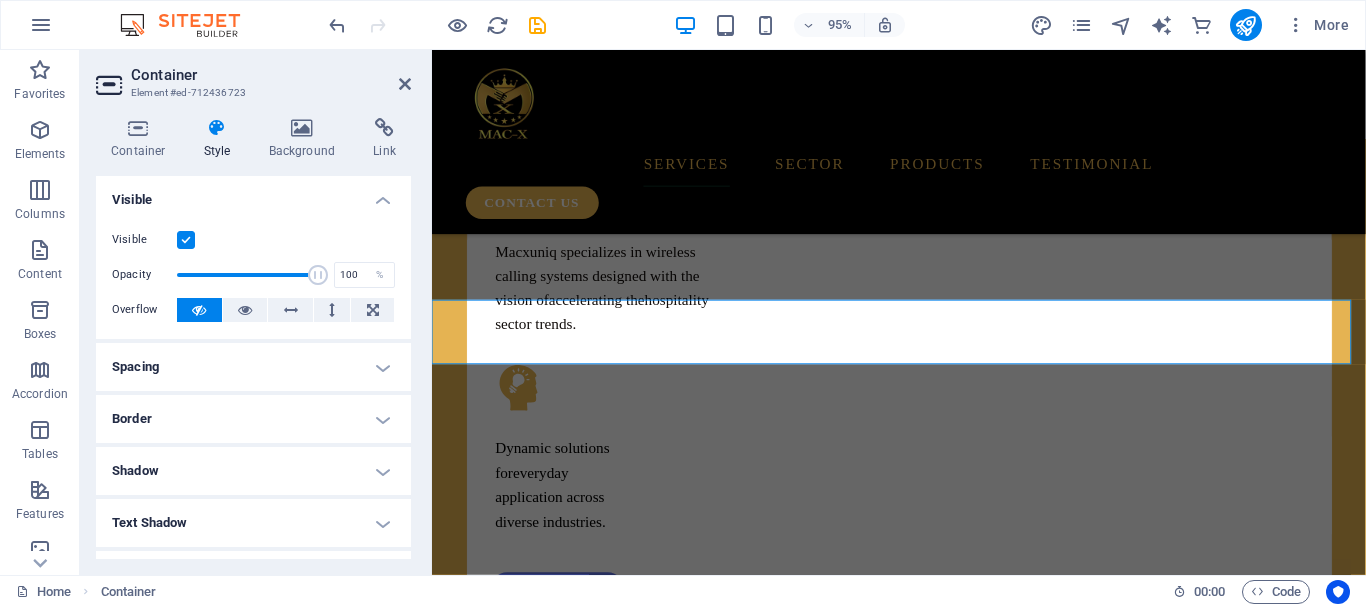 click on "Spacing" at bounding box center (253, 367) 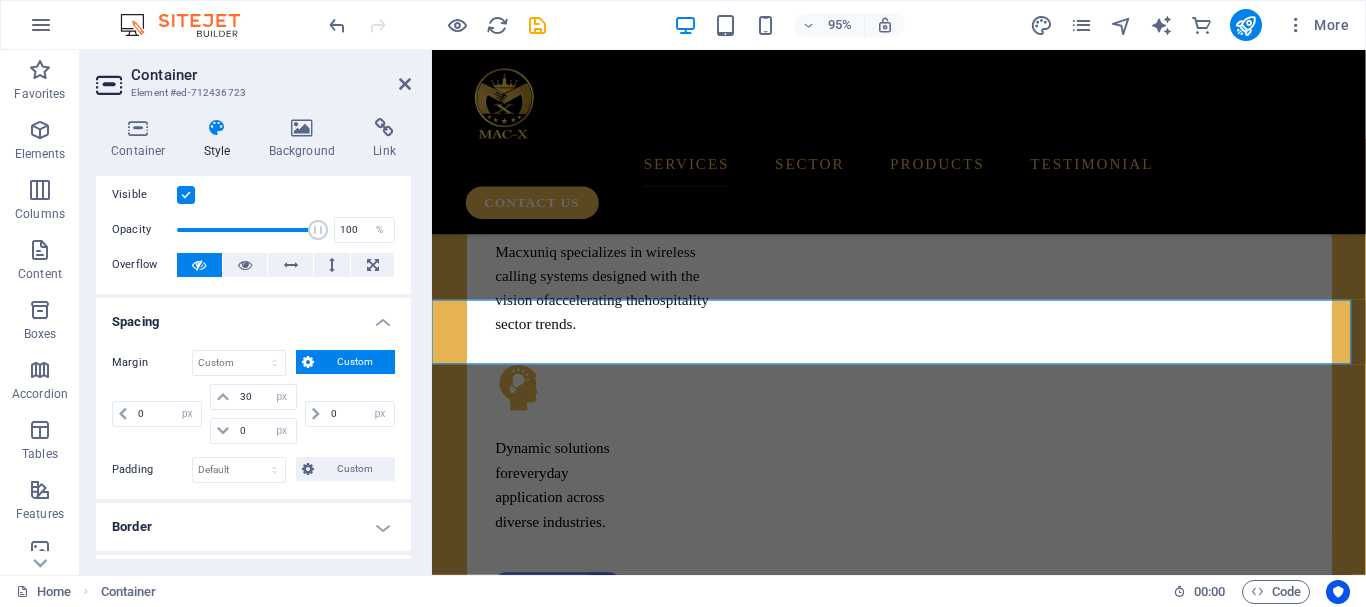scroll, scrollTop: 41, scrollLeft: 0, axis: vertical 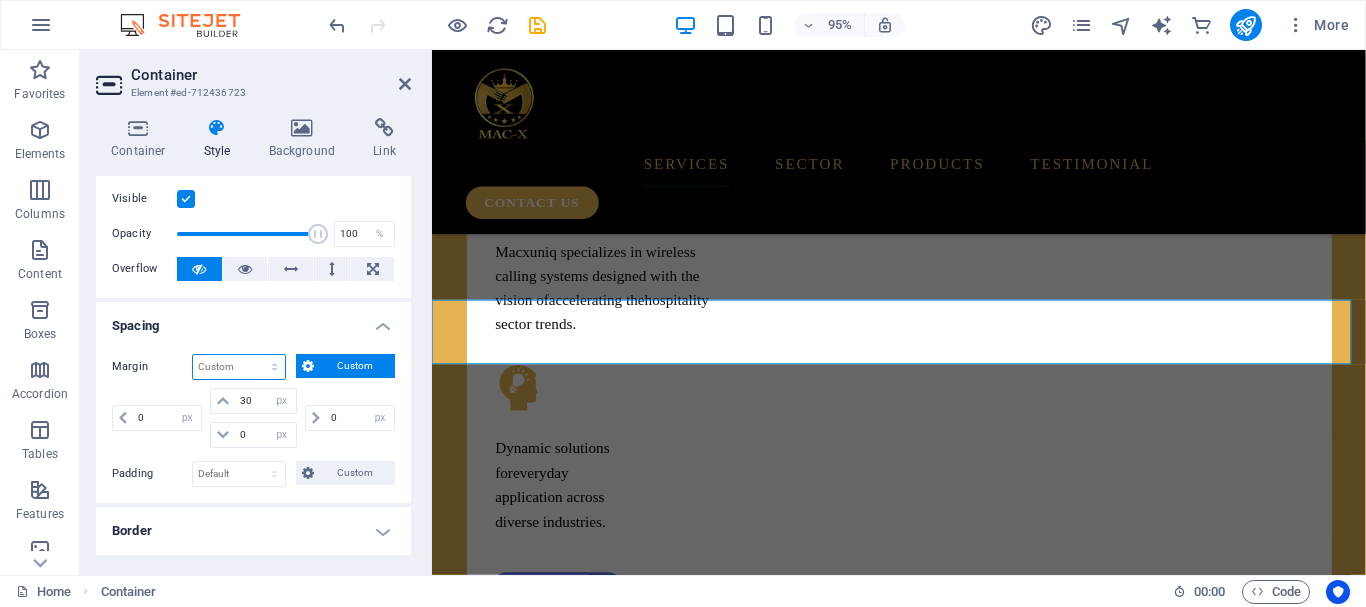 click on "Default auto px % rem vw vh Custom" at bounding box center [239, 367] 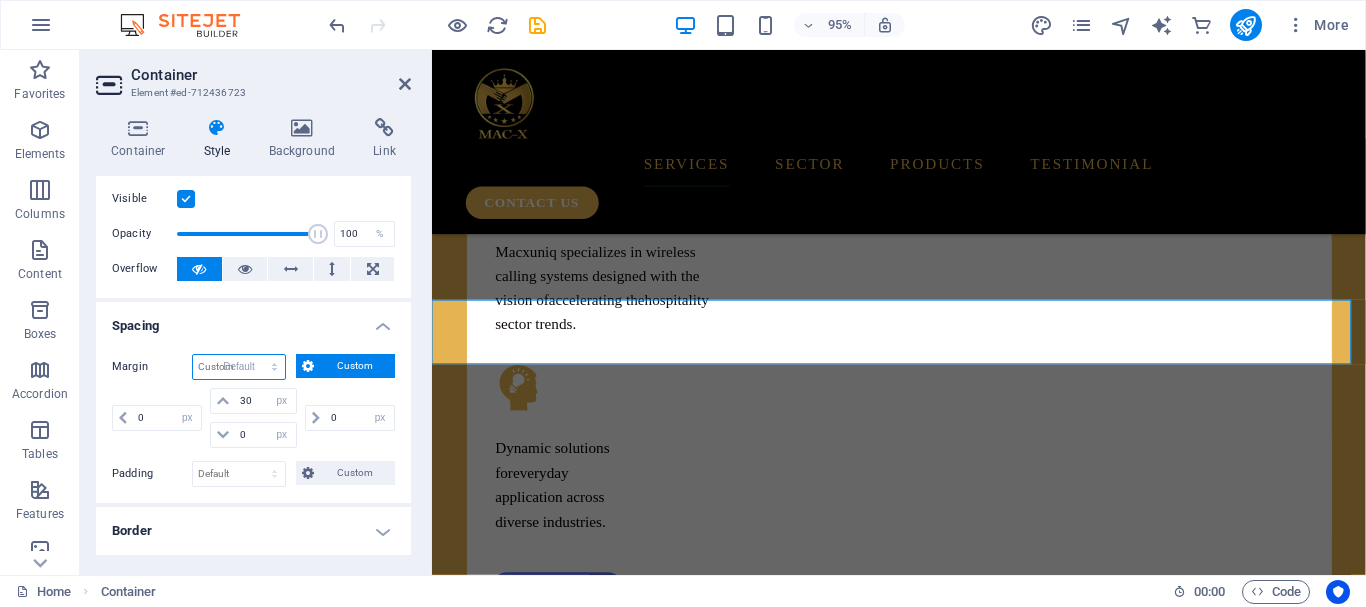 click on "Default auto px % rem vw vh Custom" at bounding box center (239, 367) 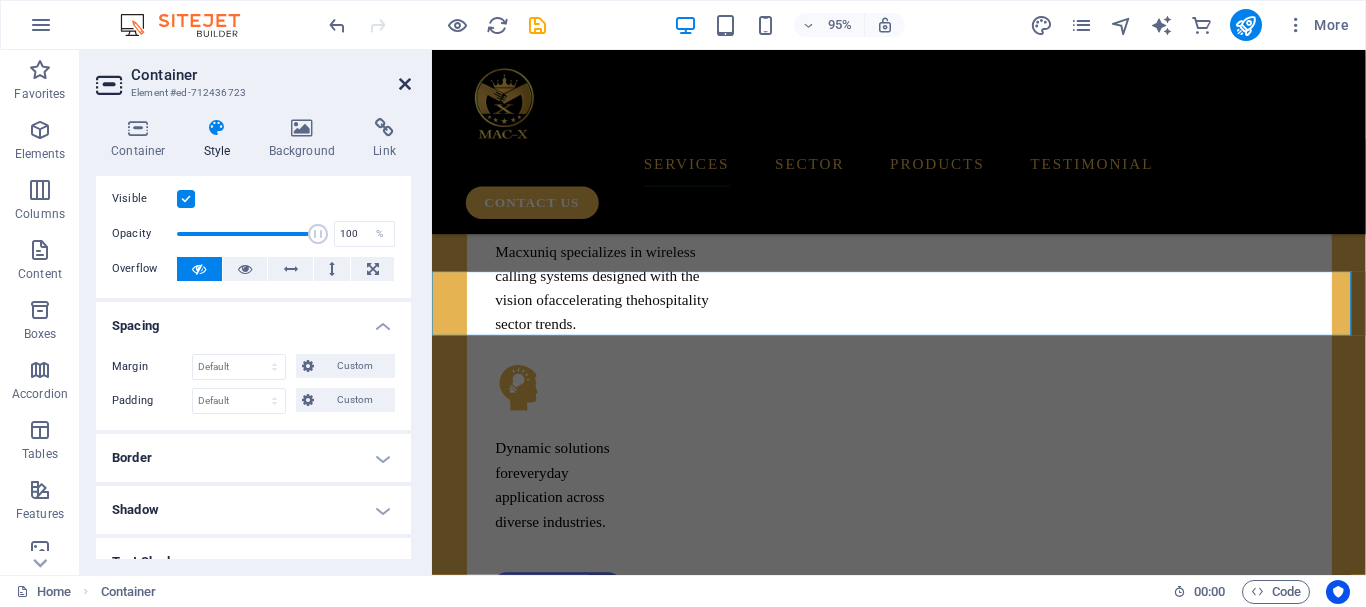 click at bounding box center [405, 84] 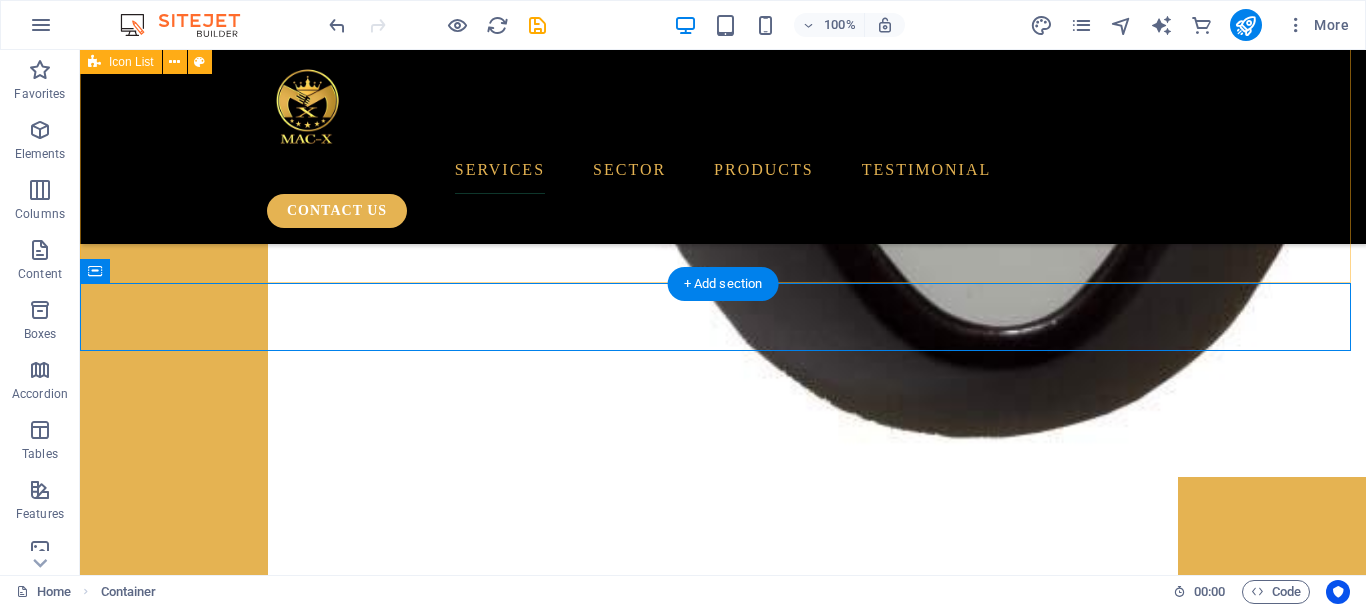 click on "Waiter Calling System Hotel Bell Calling System Nurse Calling System Office Call Bell System Old-Age Home Calling System Guest Pager System Cinema In-Seat Call System Panic Alarm System Branding Industry Automations" at bounding box center (723, 3337) 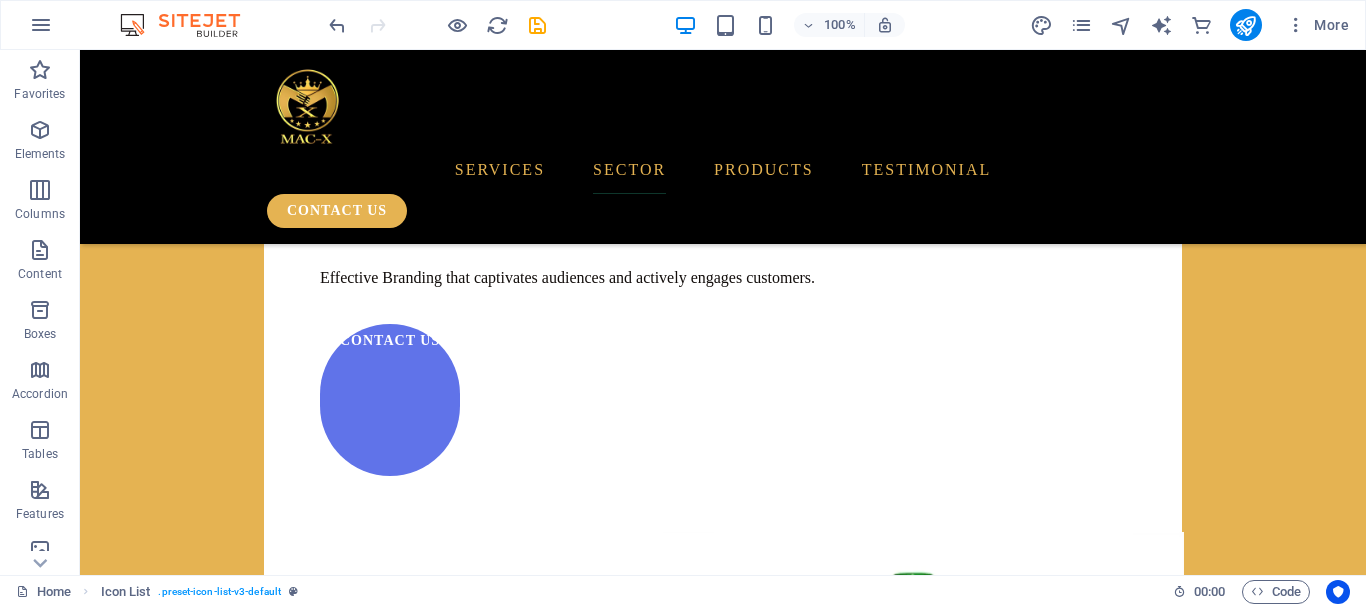 scroll, scrollTop: 3870, scrollLeft: 0, axis: vertical 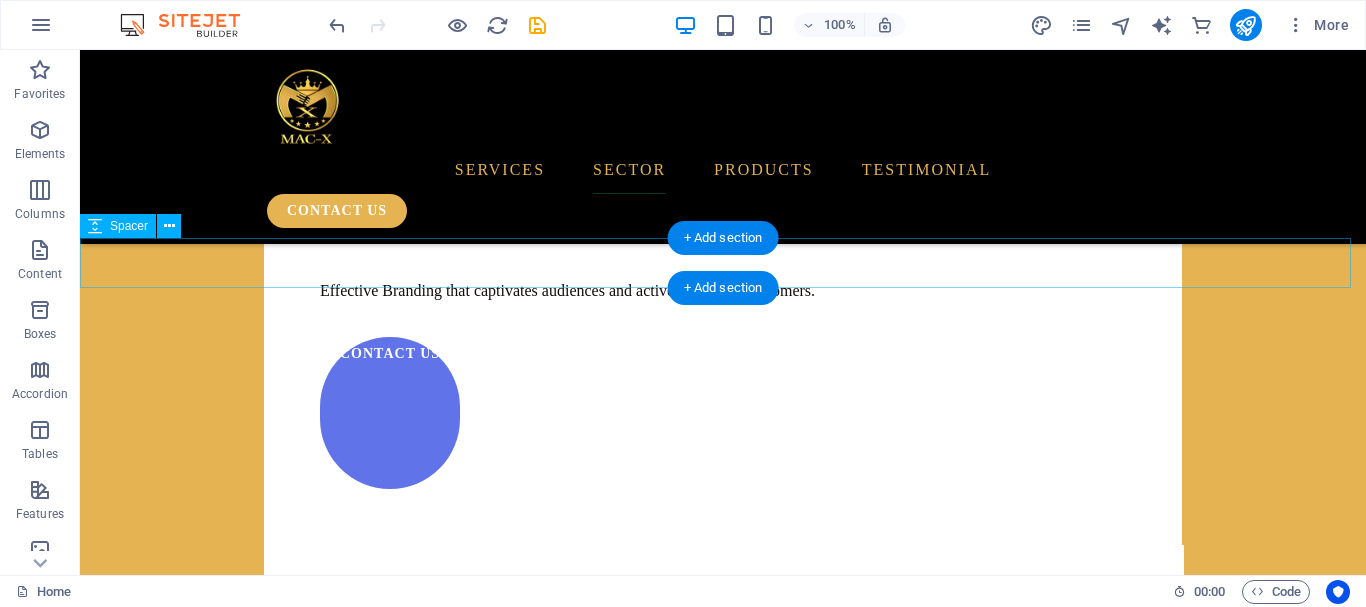 click at bounding box center [723, 6148] 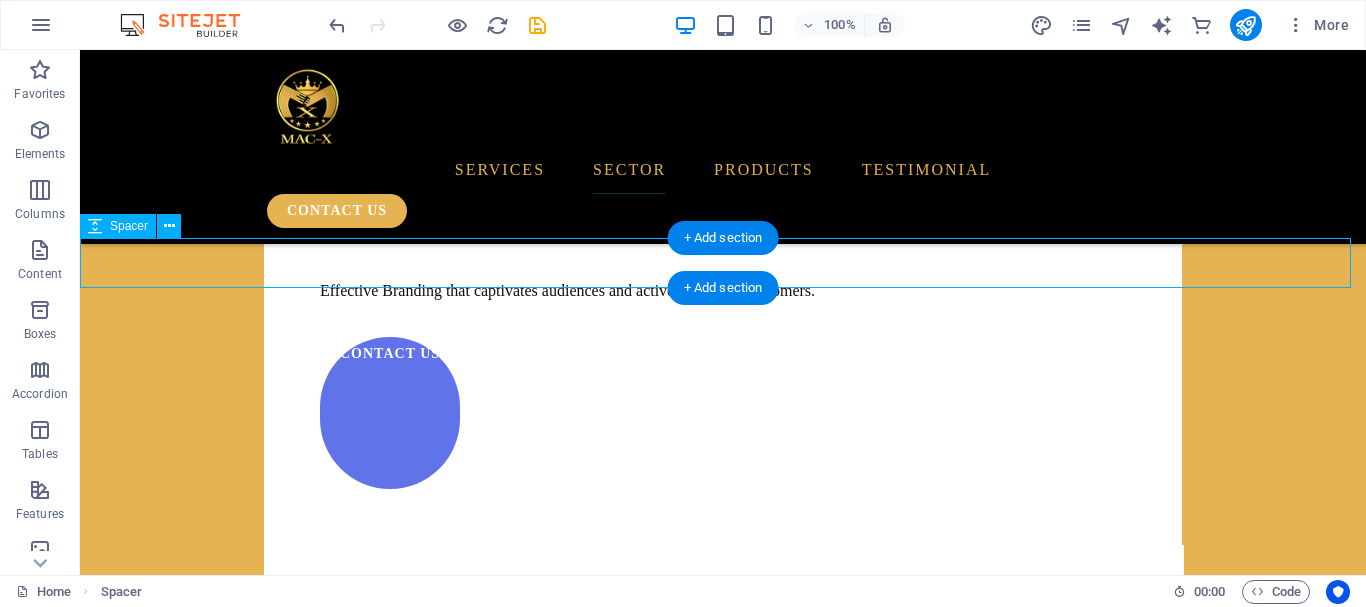 click at bounding box center (723, 6148) 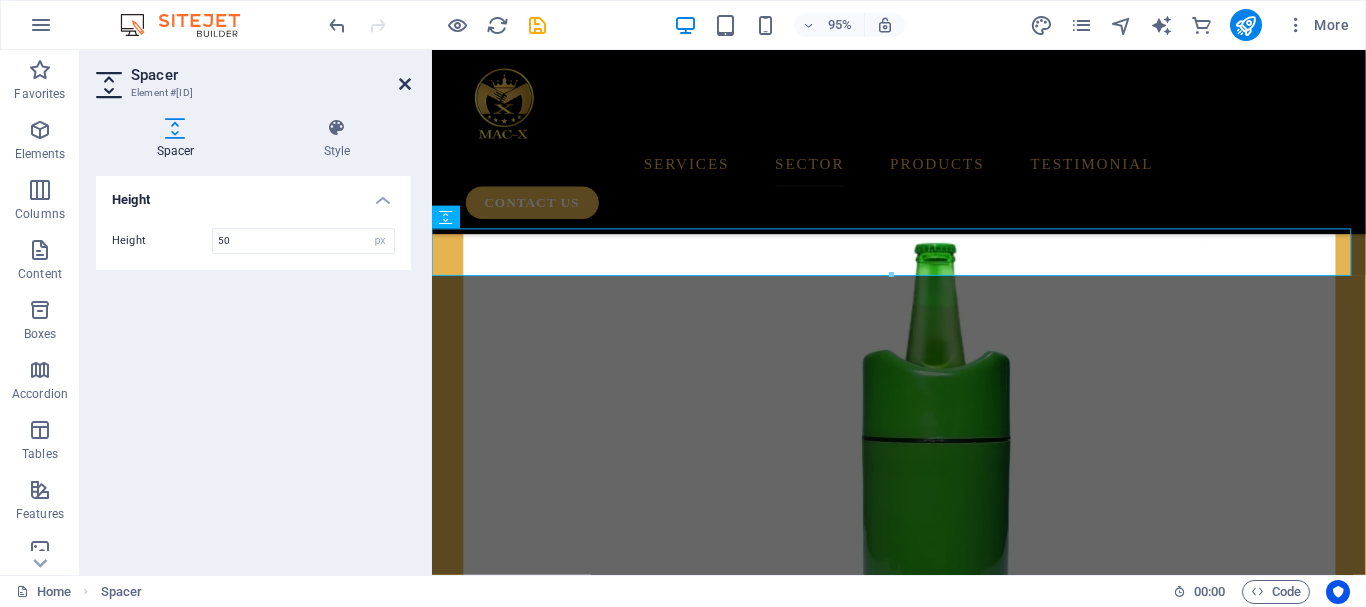 click at bounding box center (405, 84) 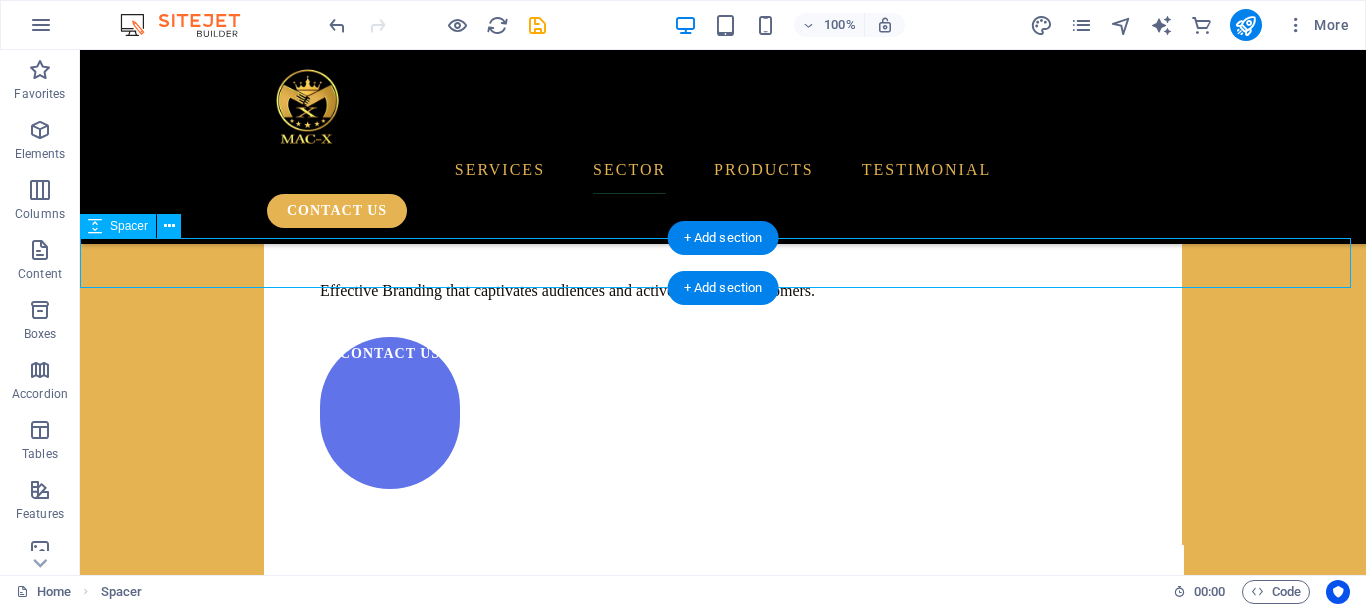 click at bounding box center (723, 6148) 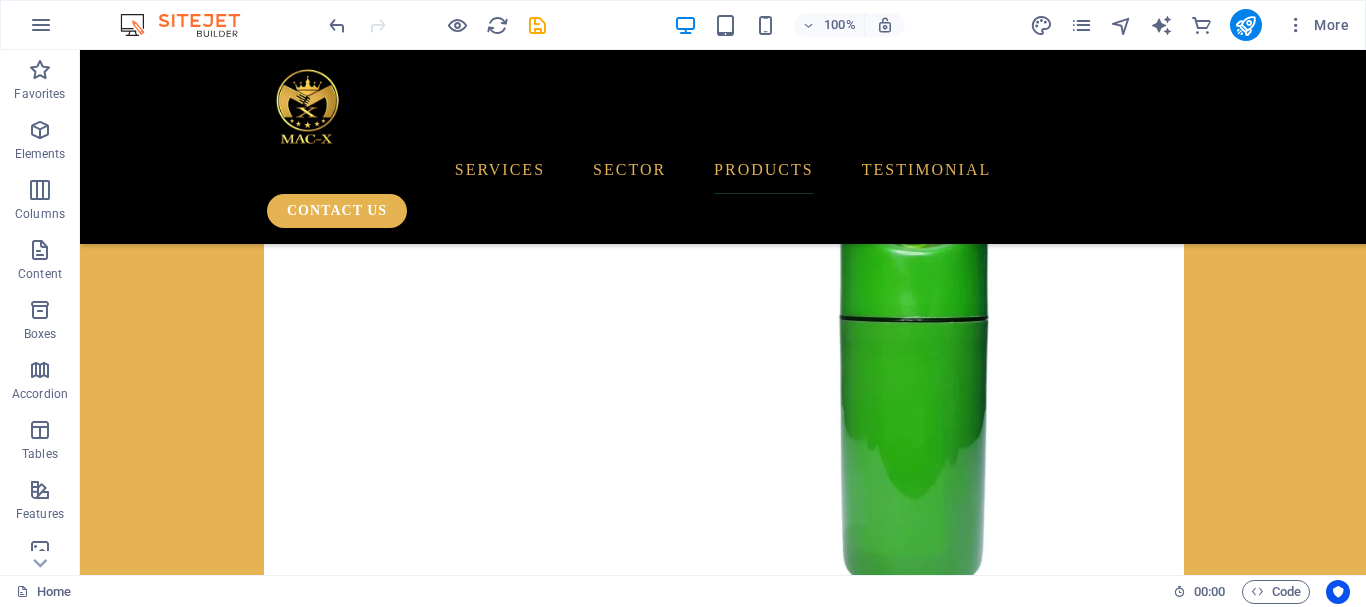 scroll, scrollTop: 4372, scrollLeft: 0, axis: vertical 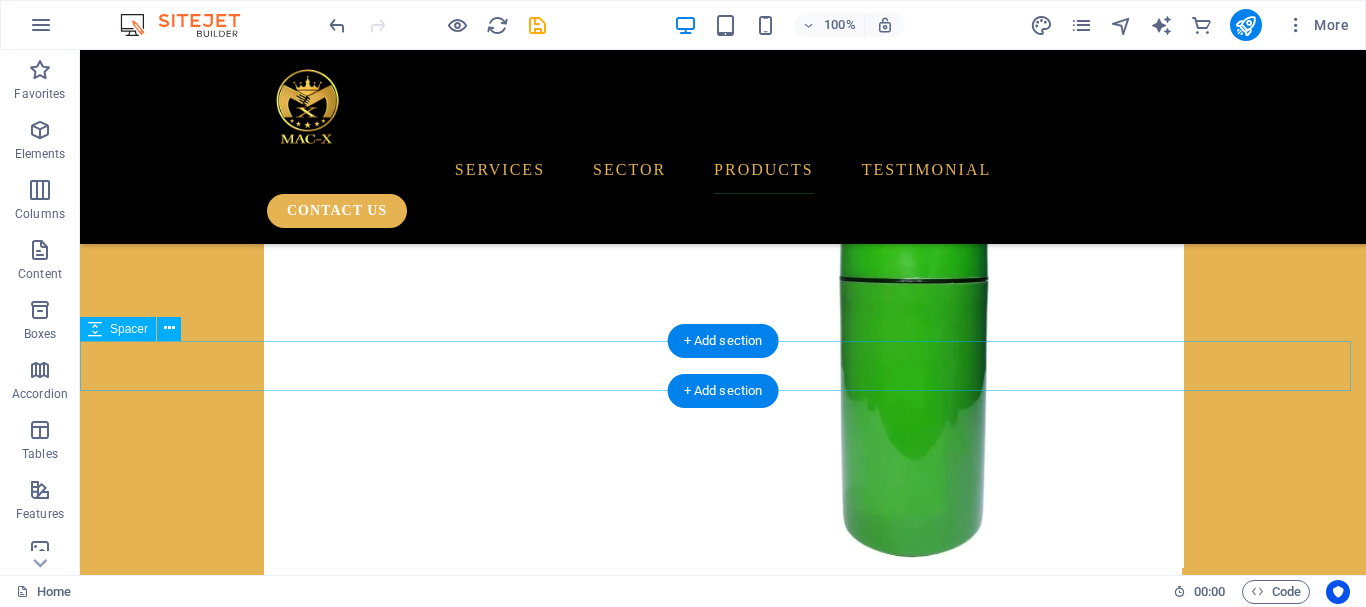 click at bounding box center [723, 41005] 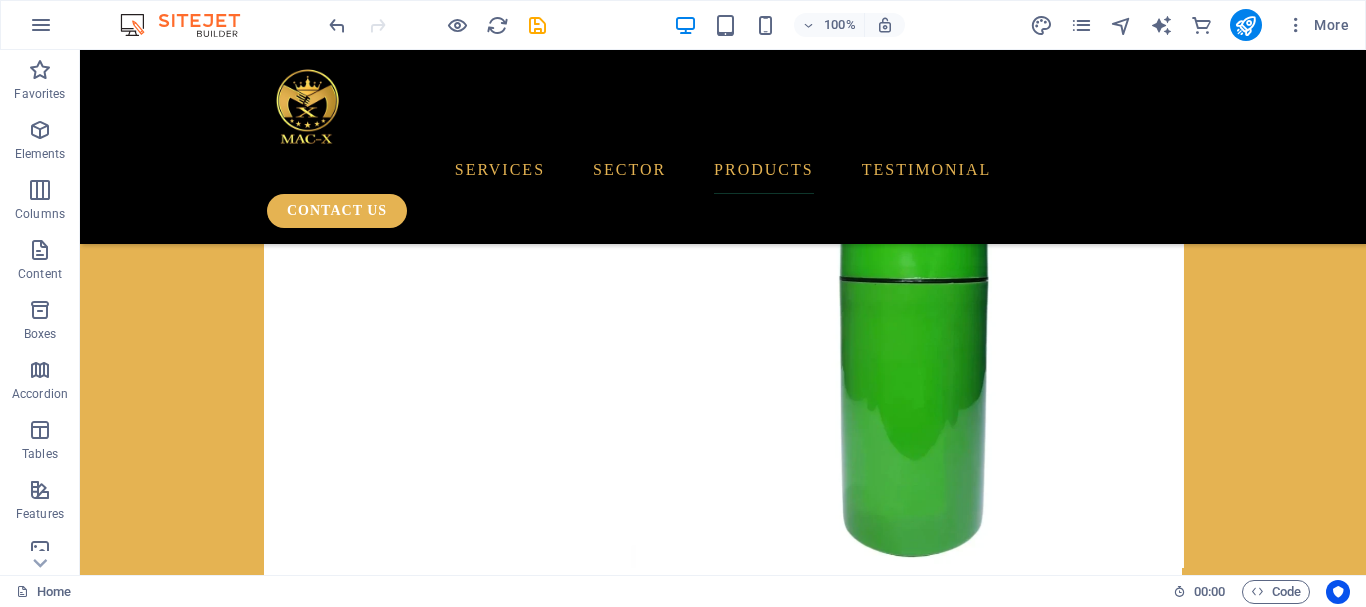 scroll, scrollTop: 4333, scrollLeft: 0, axis: vertical 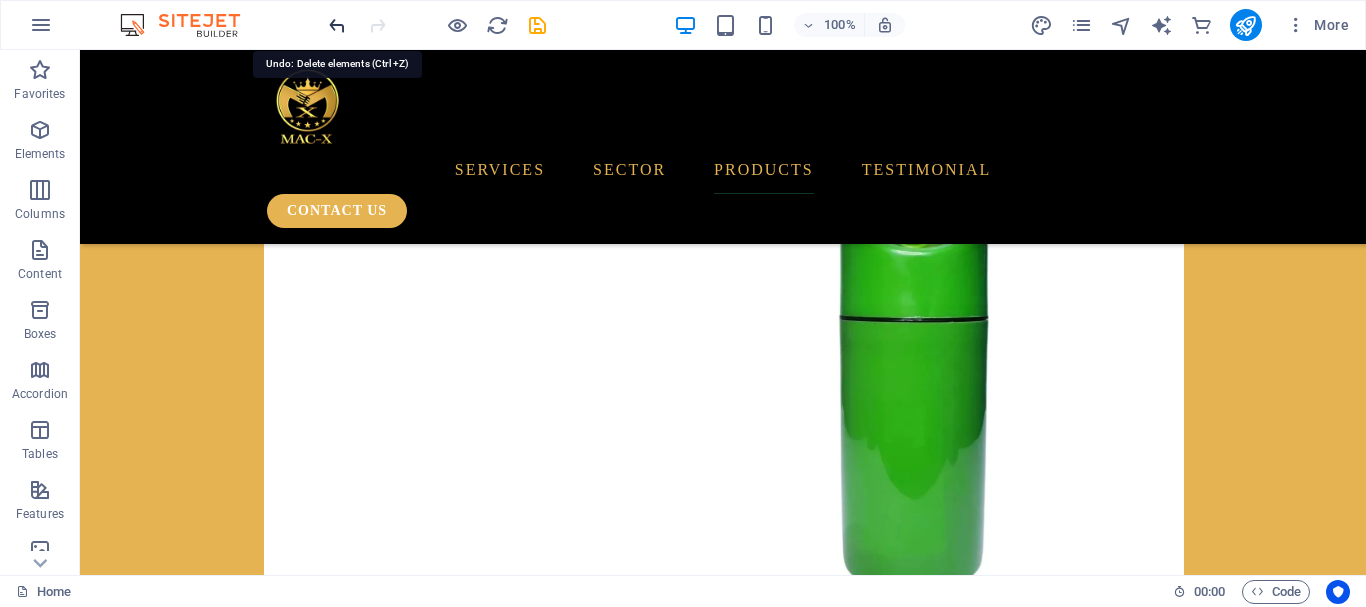 click at bounding box center (337, 25) 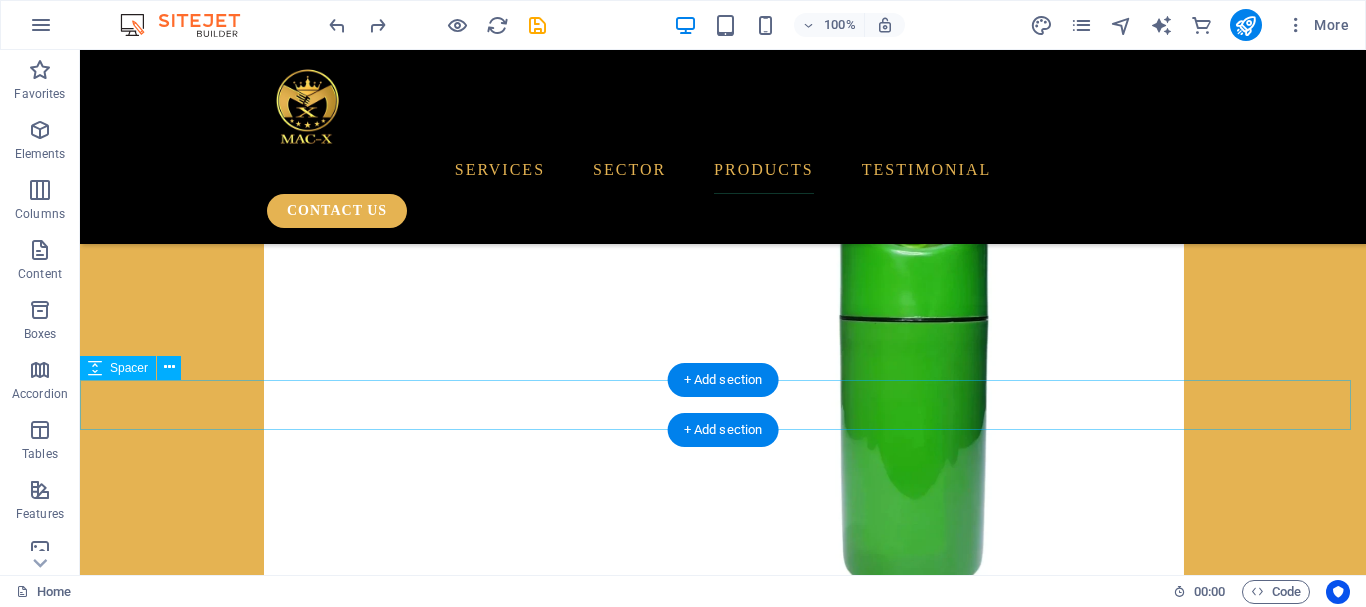 click at bounding box center (723, 41044) 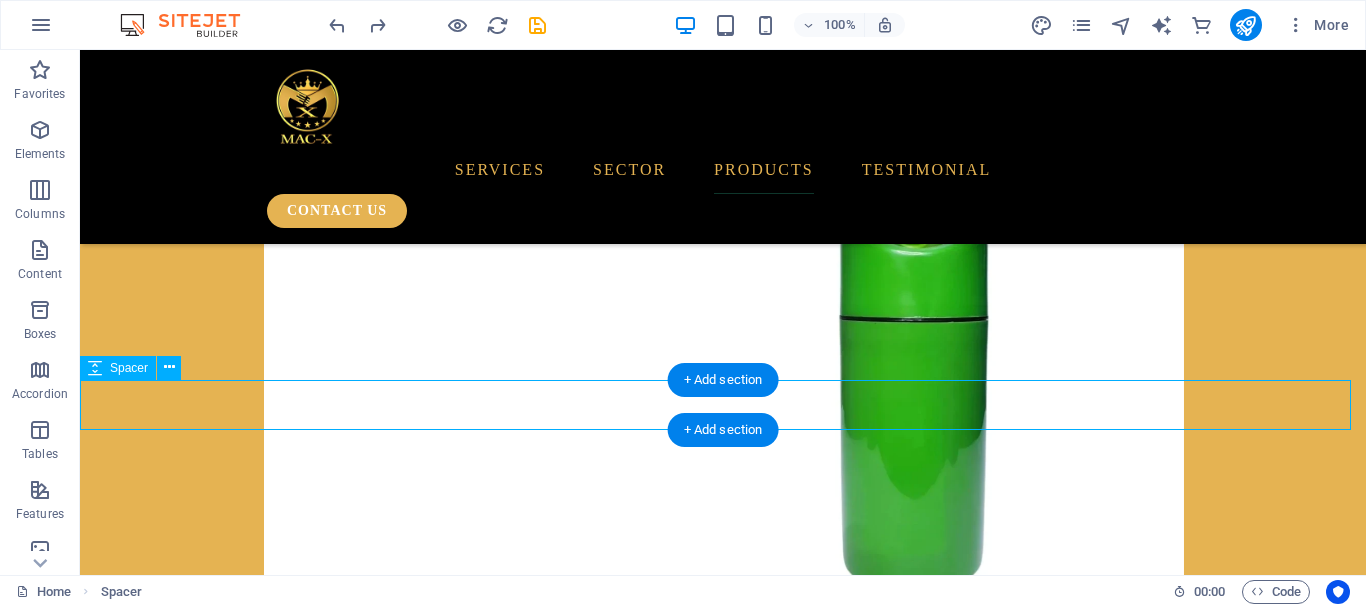 click at bounding box center [723, 41044] 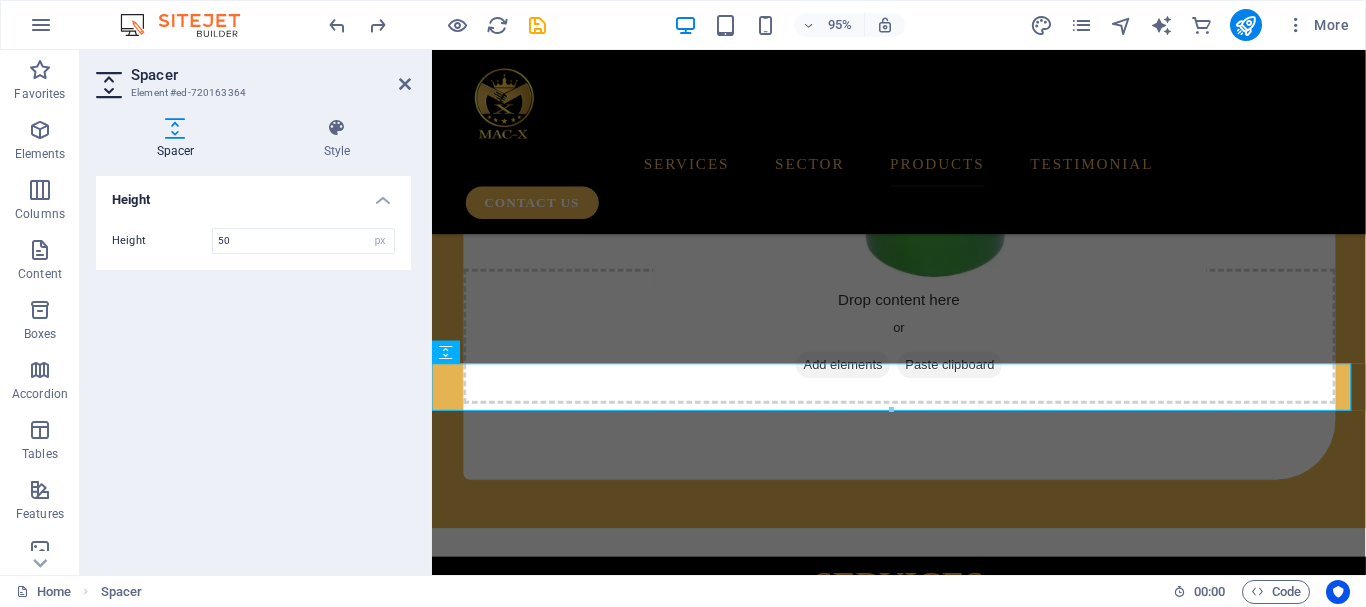 scroll, scrollTop: 4274, scrollLeft: 0, axis: vertical 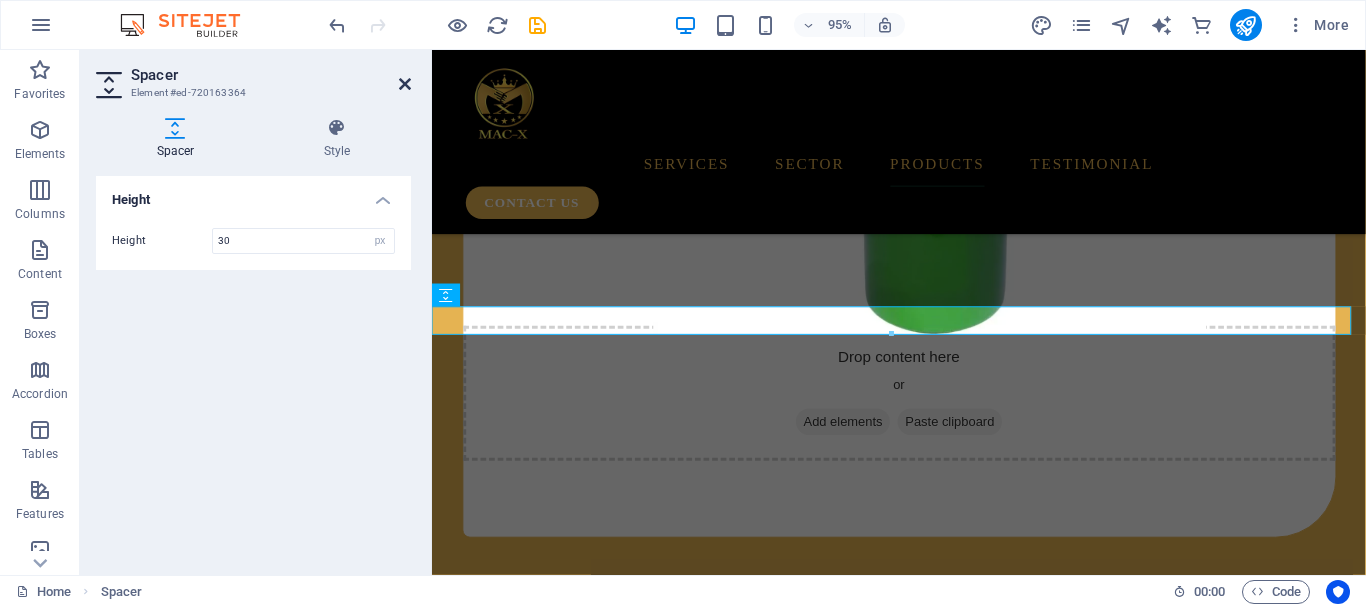 type on "30" 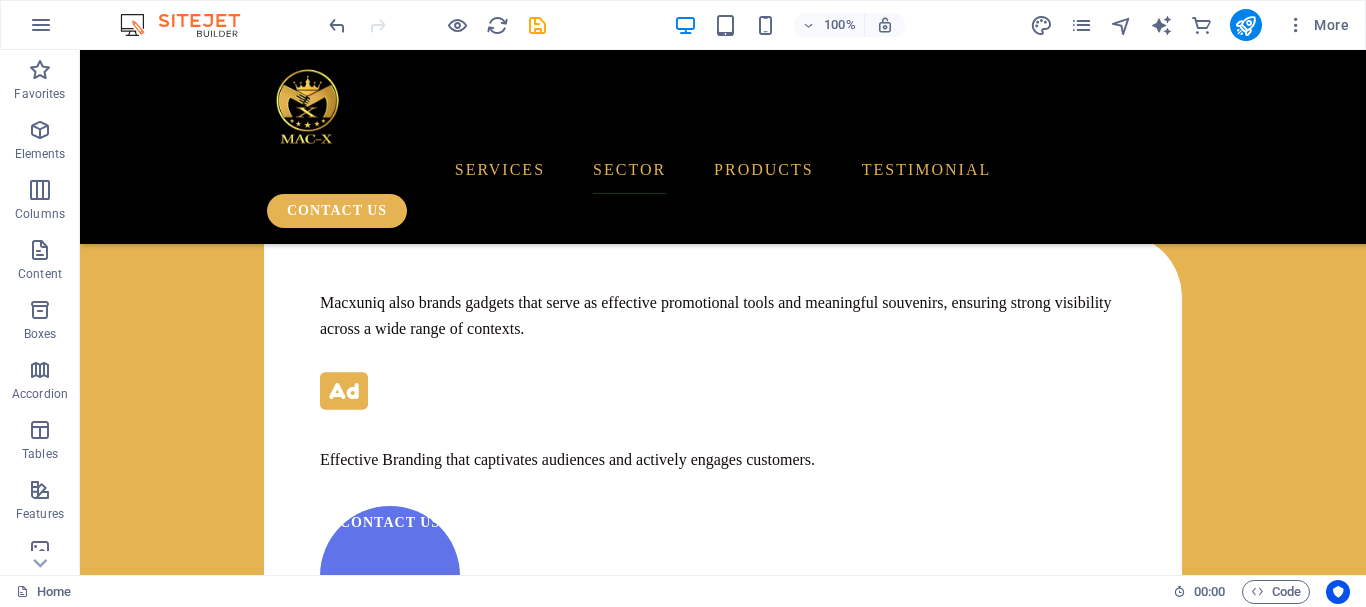 scroll, scrollTop: 3675, scrollLeft: 0, axis: vertical 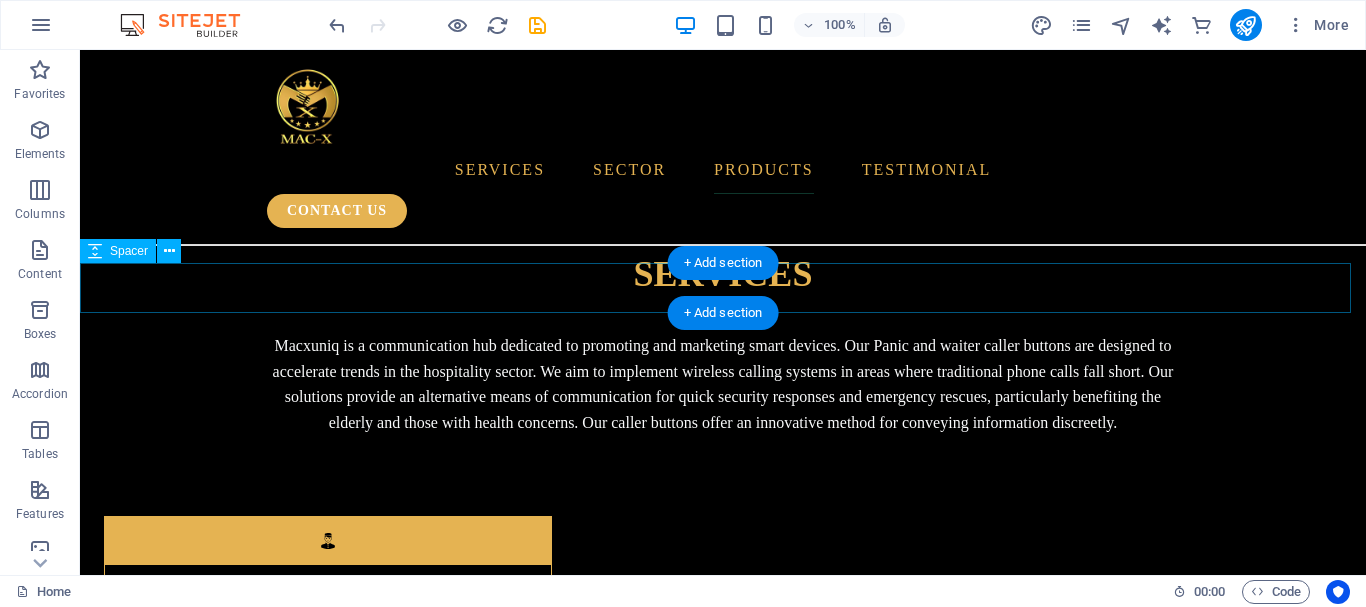 click at bounding box center [723, 43341] 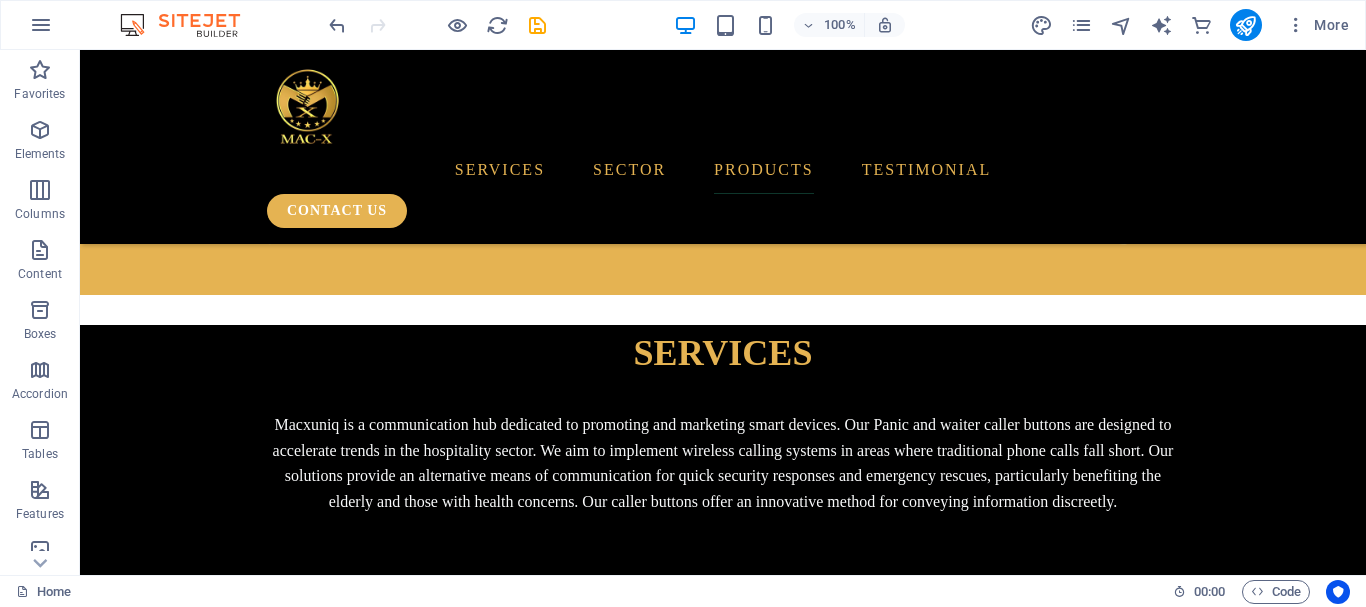 scroll, scrollTop: 5018, scrollLeft: 0, axis: vertical 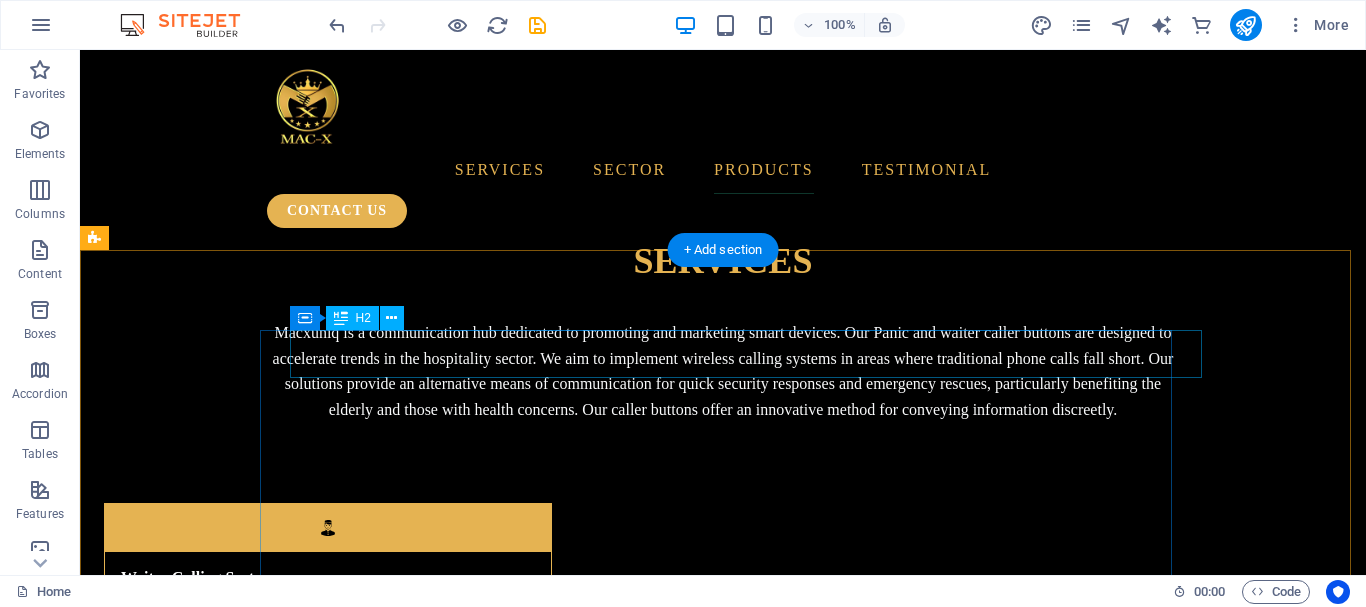 click on "TESTIMONIALS" at bounding box center (575, 43407) 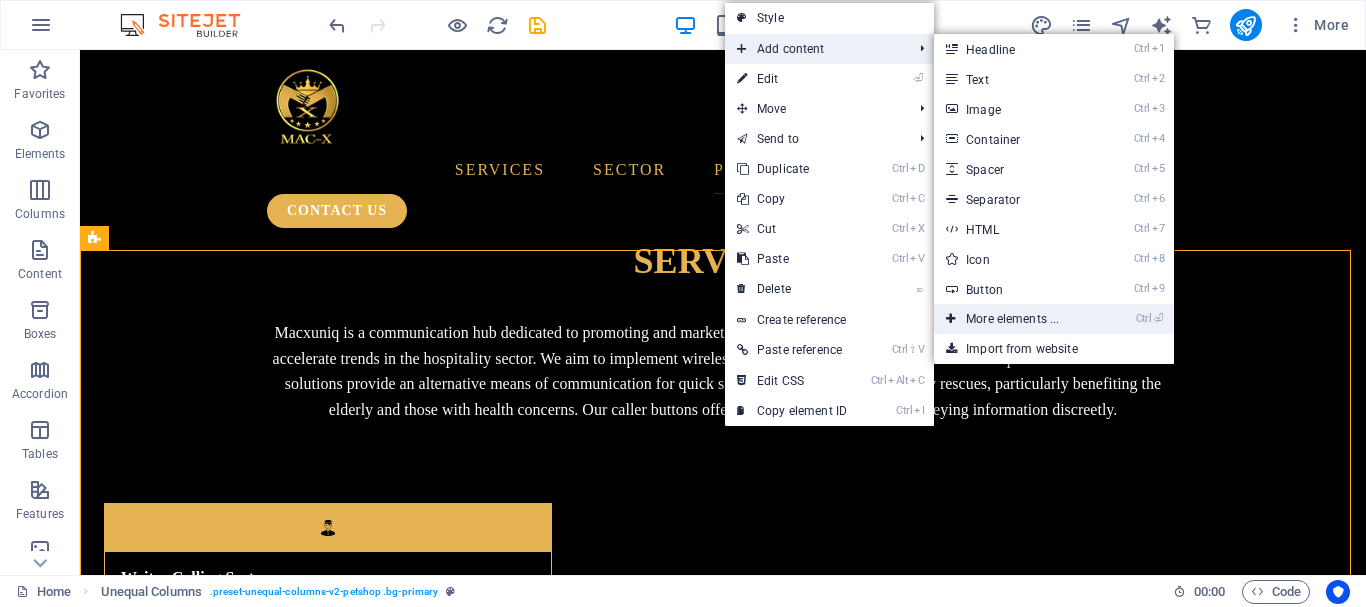 click on "Ctrl ⏎  More elements ..." at bounding box center (1016, 319) 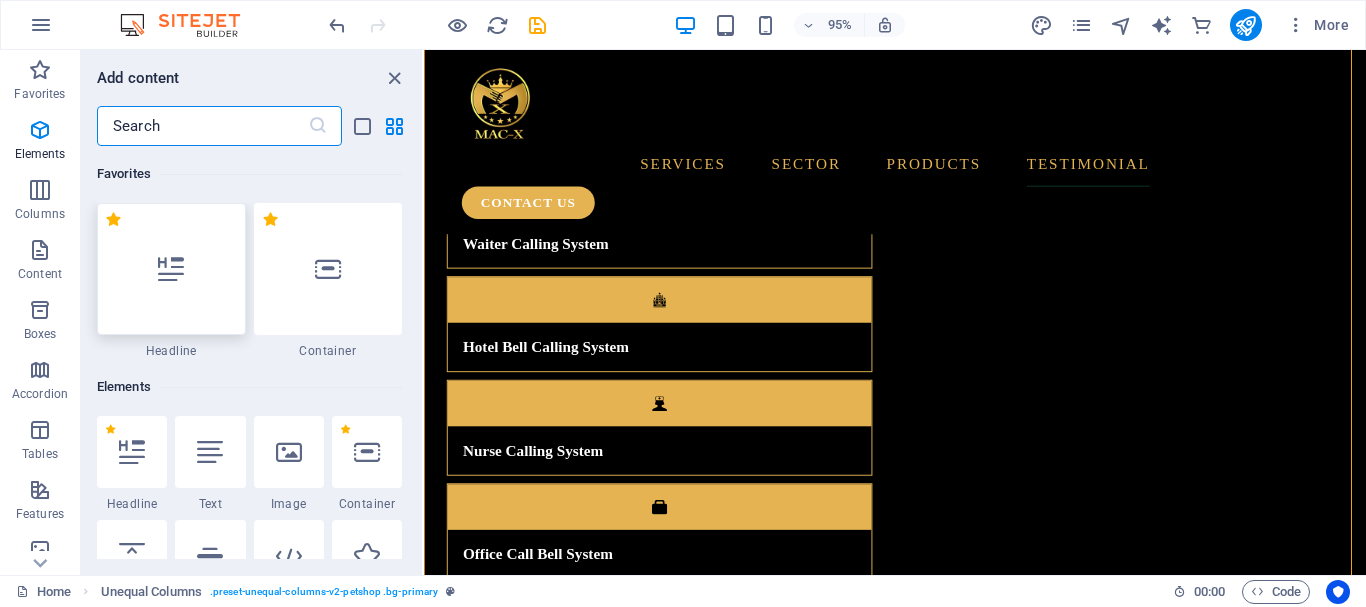 scroll, scrollTop: 5144, scrollLeft: 0, axis: vertical 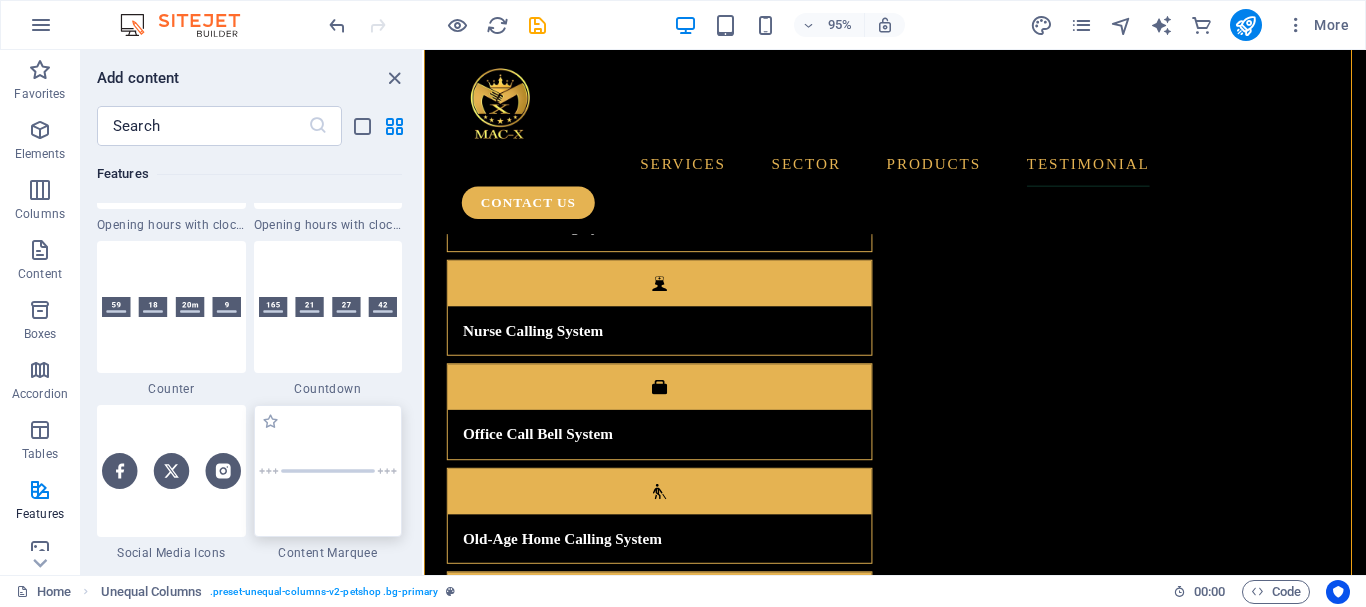 click at bounding box center (328, 471) 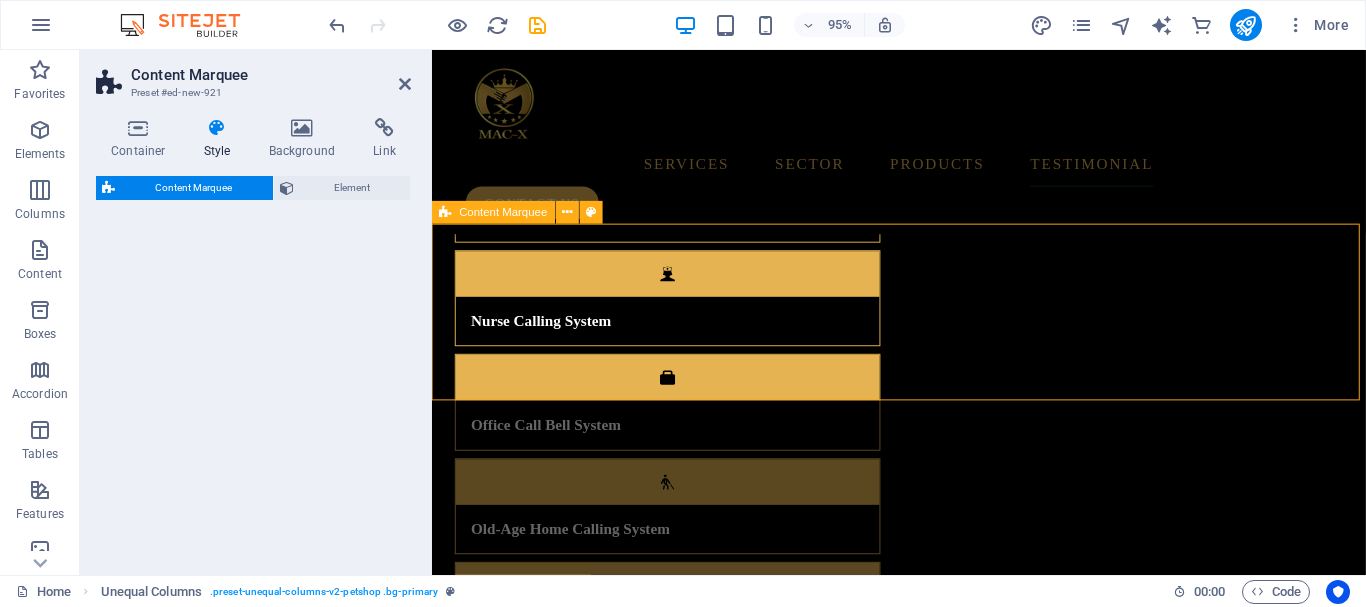 drag, startPoint x: 761, startPoint y: 532, endPoint x: 530, endPoint y: 340, distance: 300.37476 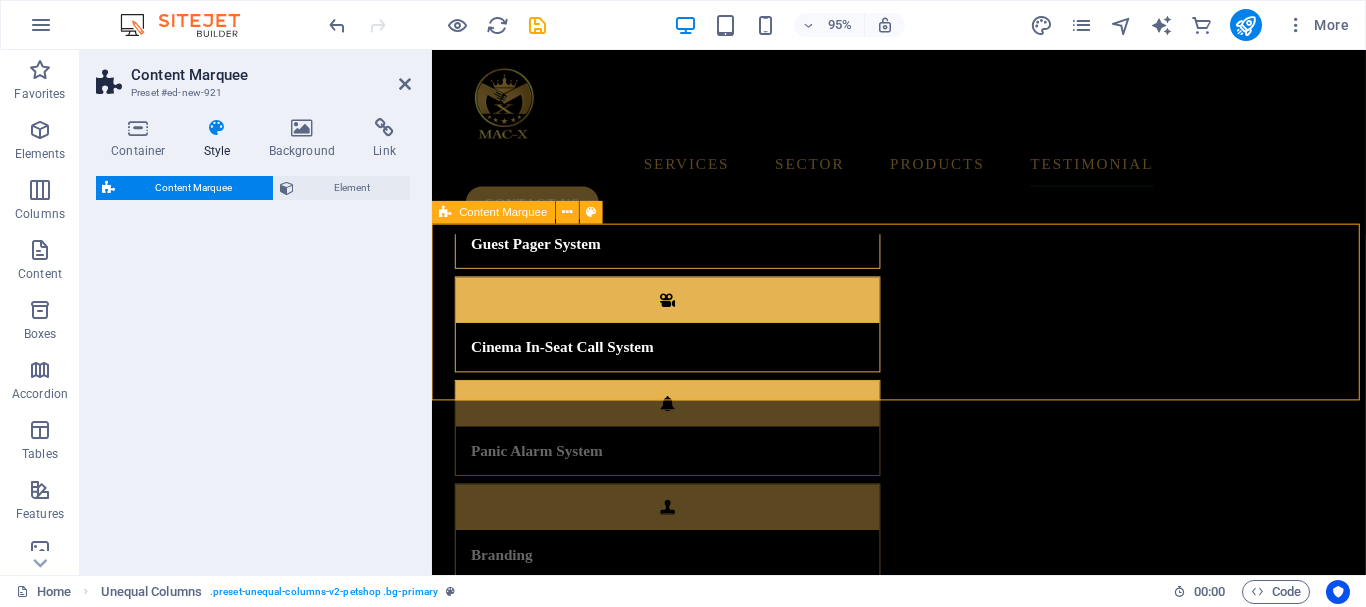 select on "preset-content-marquee-v2-default" 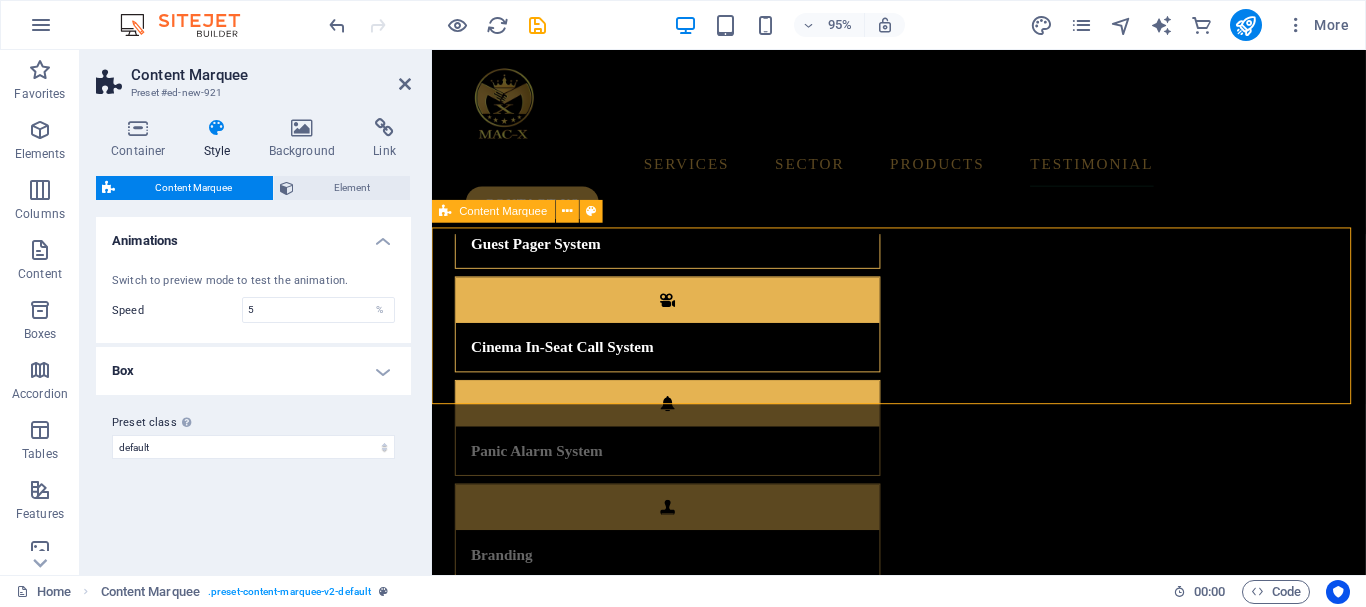 scroll, scrollTop: 5550, scrollLeft: 0, axis: vertical 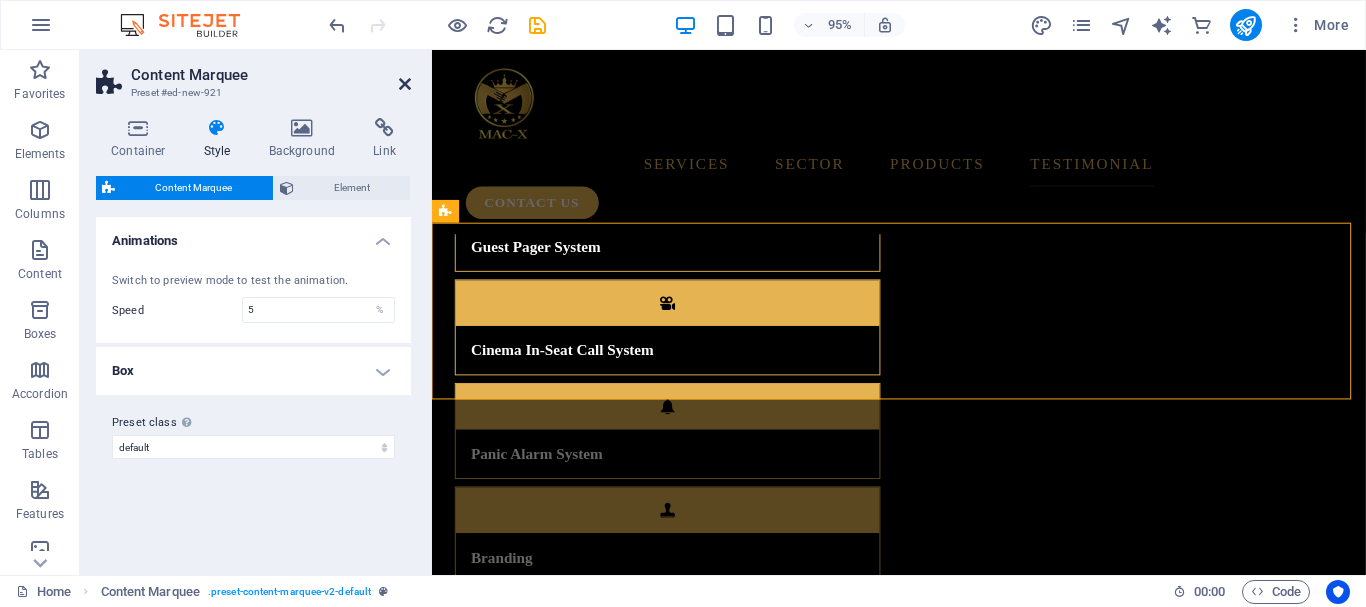click at bounding box center (405, 84) 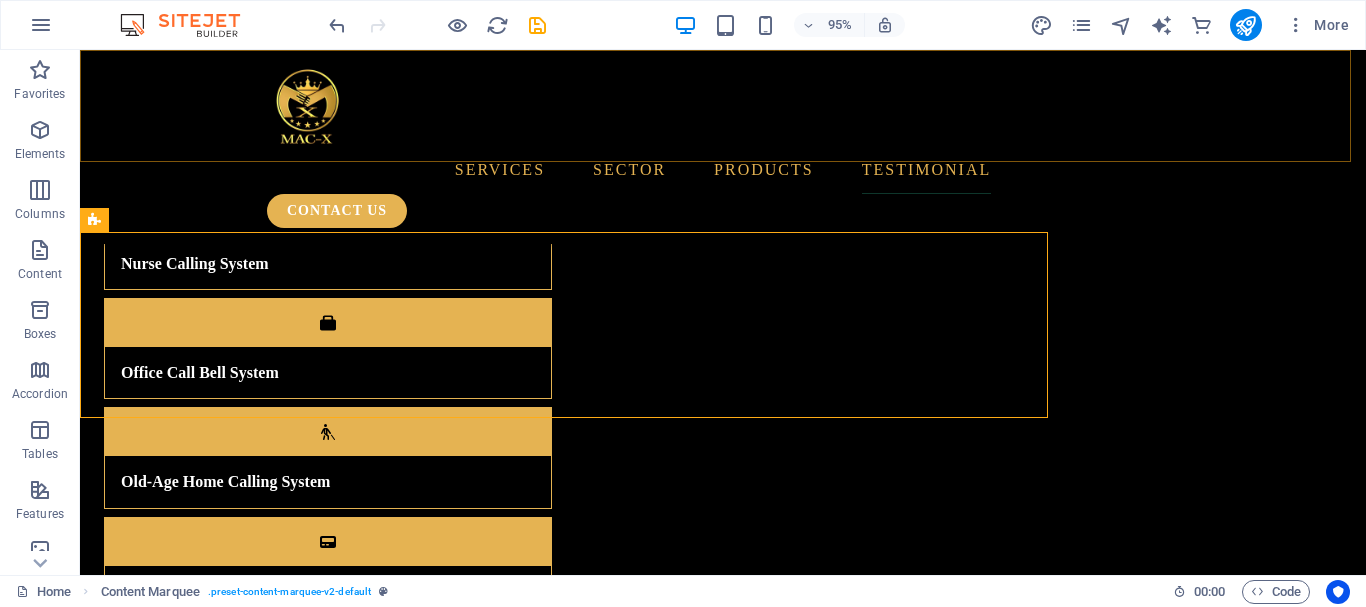 scroll, scrollTop: 5668, scrollLeft: 0, axis: vertical 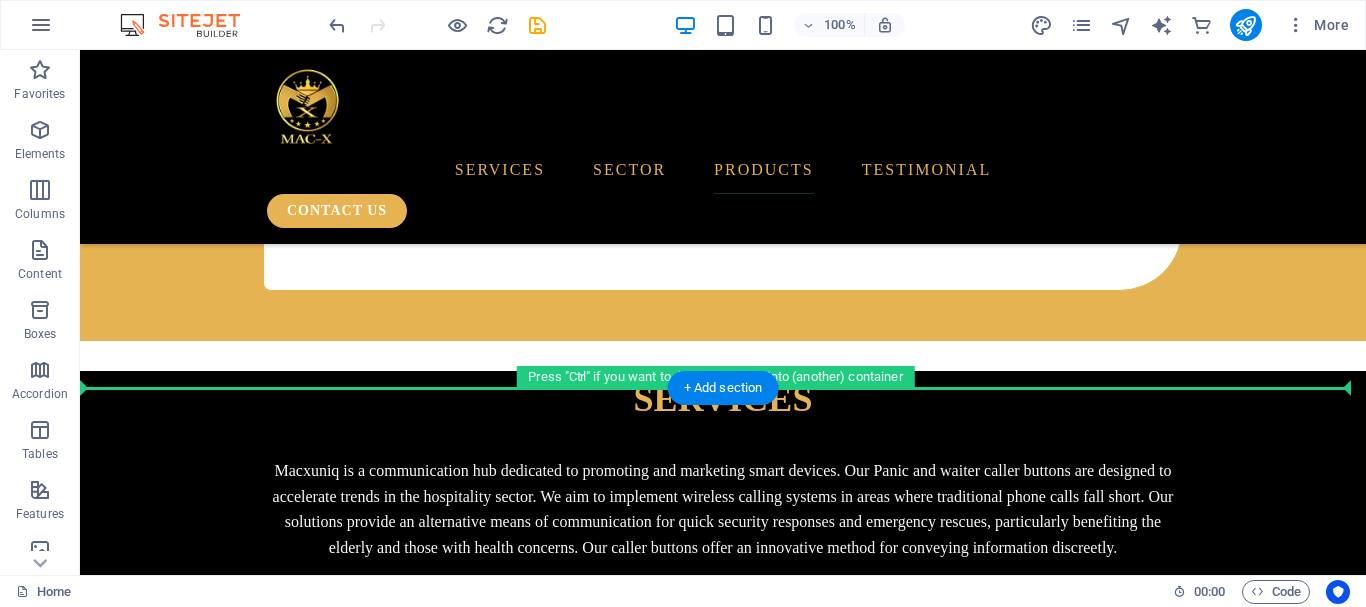 drag, startPoint x: 903, startPoint y: 523, endPoint x: 698, endPoint y: 434, distance: 223.48602 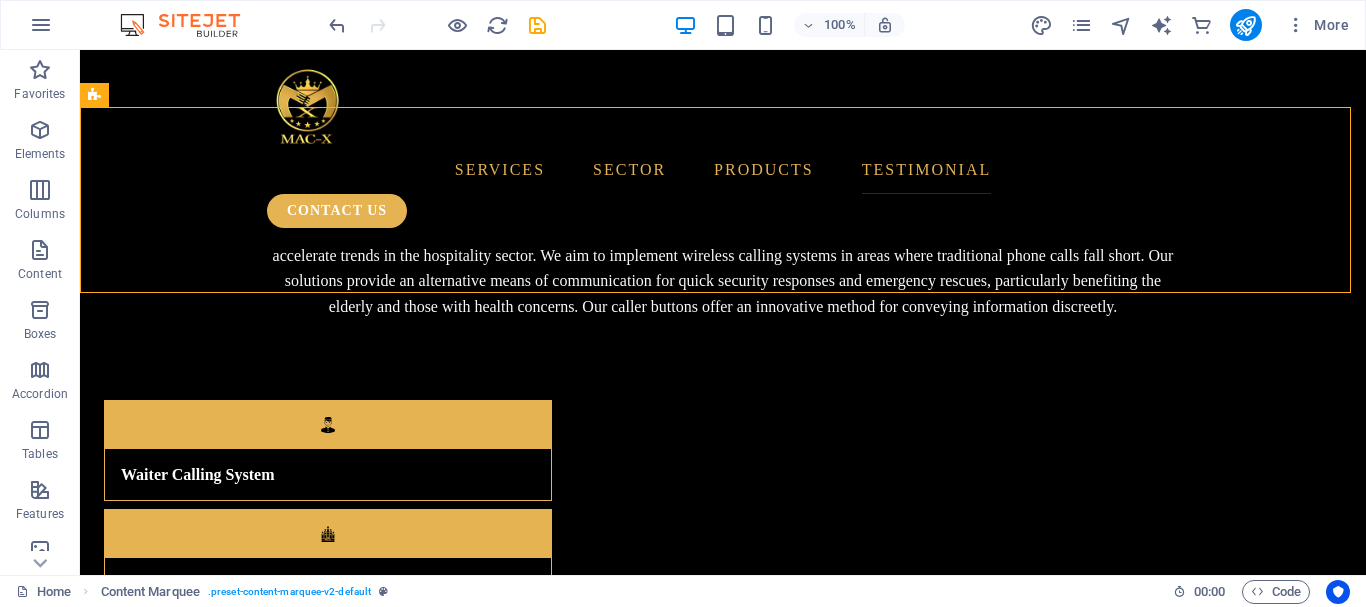 scroll, scrollTop: 5094, scrollLeft: 0, axis: vertical 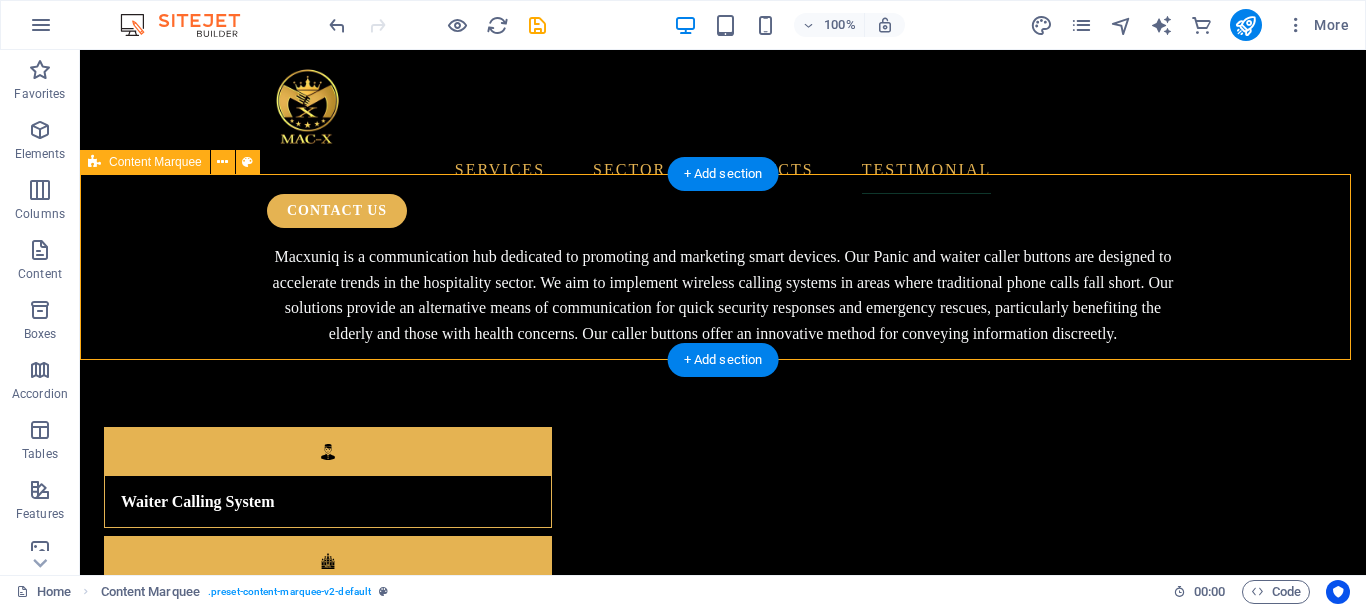 click on "News:  +++ Lorem ipsum dolor sit amet consetetur sadipscing elitr, sed diam nonumy eirmod tempor invidunt ut labore. +++" at bounding box center (723, 43320) 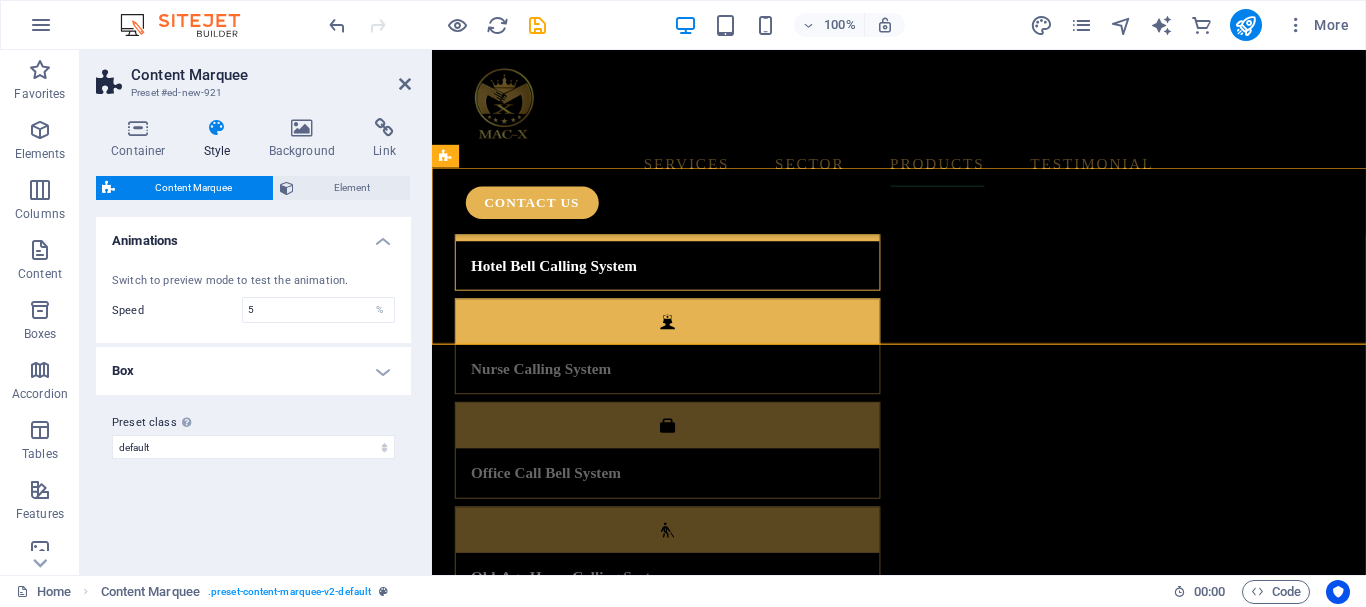 scroll, scrollTop: 4975, scrollLeft: 0, axis: vertical 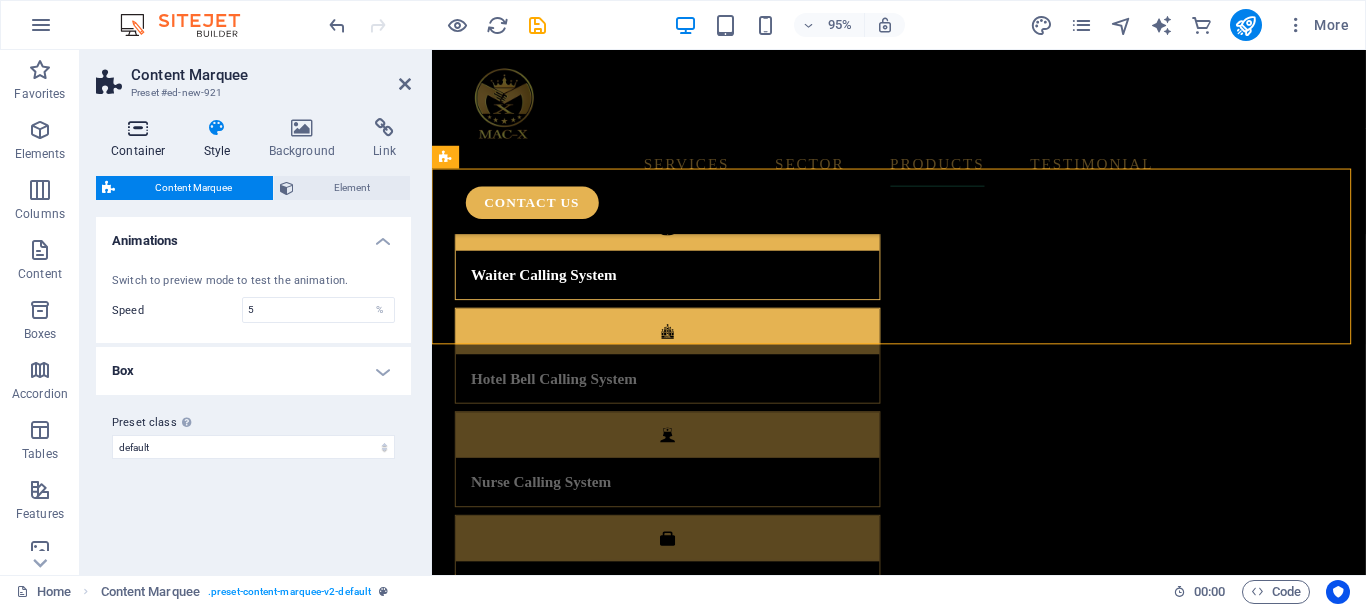 click on "Container" at bounding box center (142, 139) 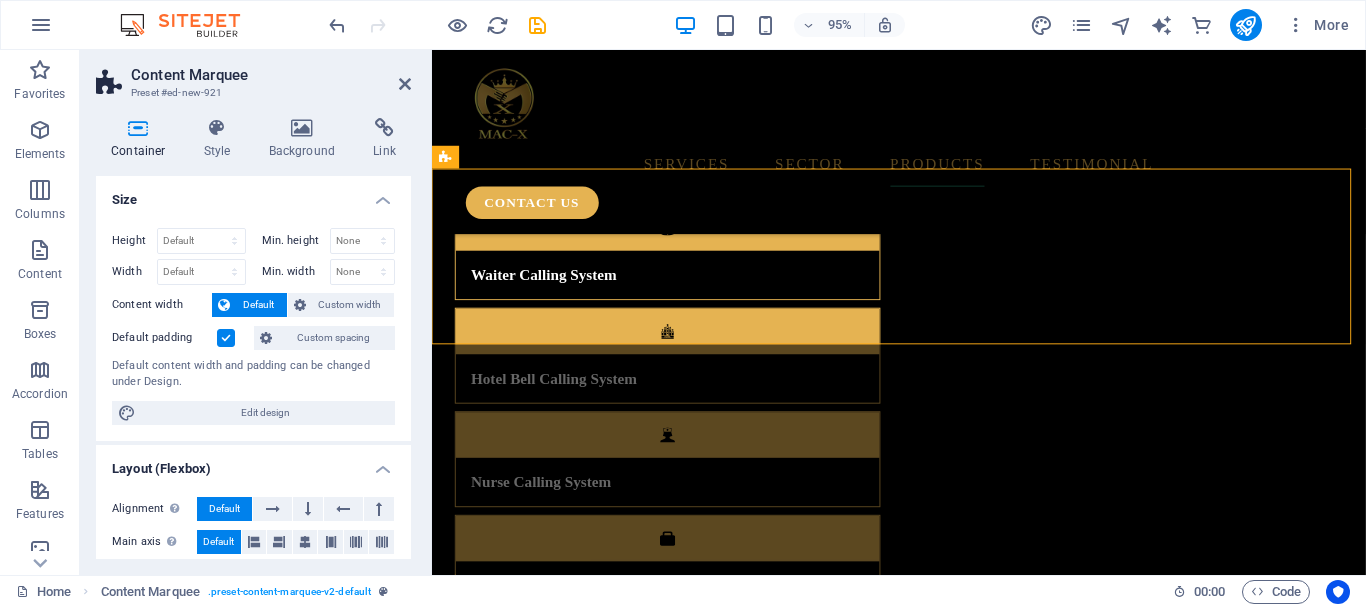 click at bounding box center [226, 338] 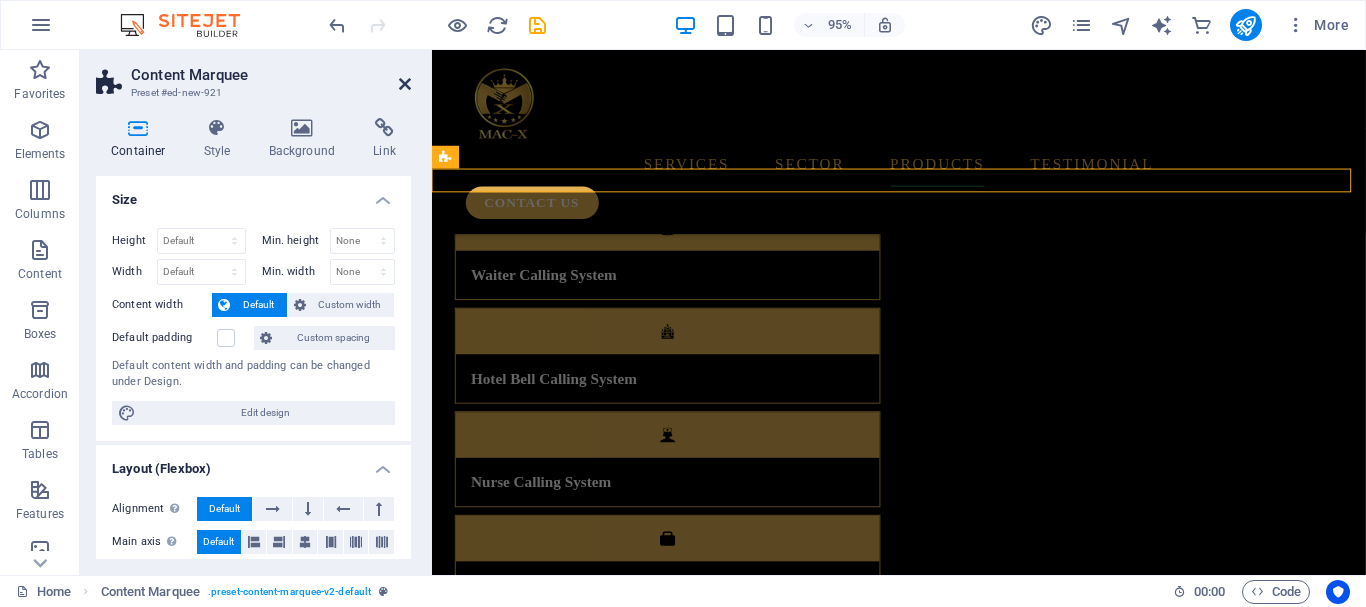 click at bounding box center (405, 84) 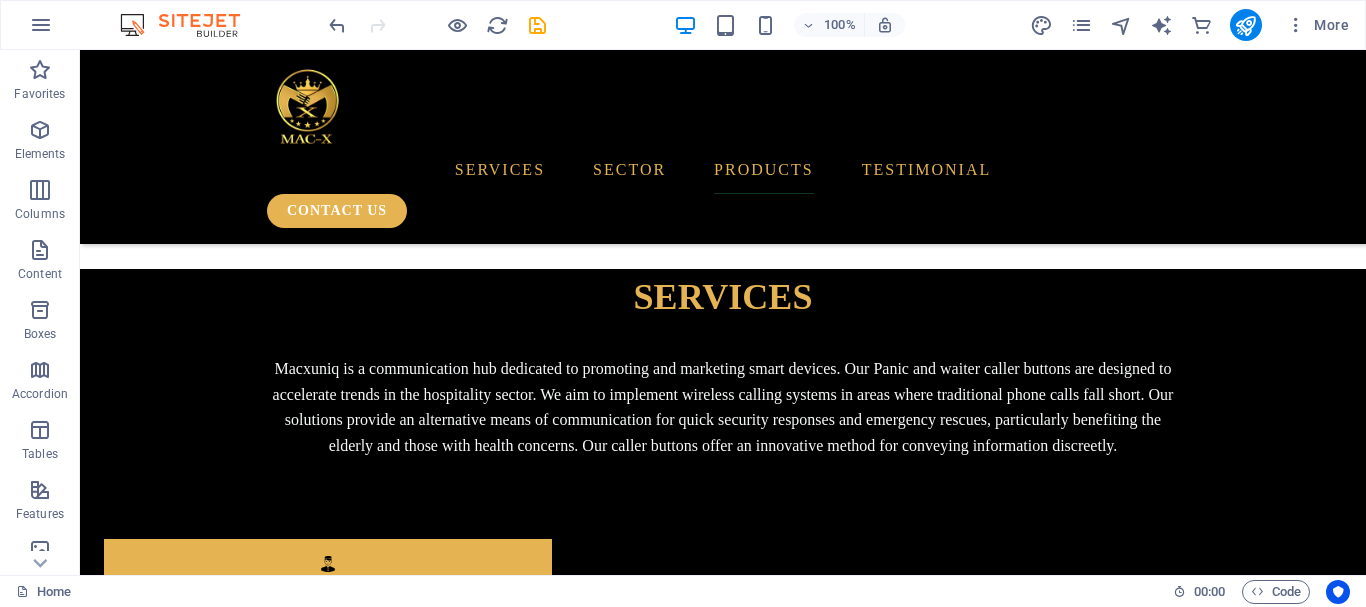 scroll, scrollTop: 4995, scrollLeft: 0, axis: vertical 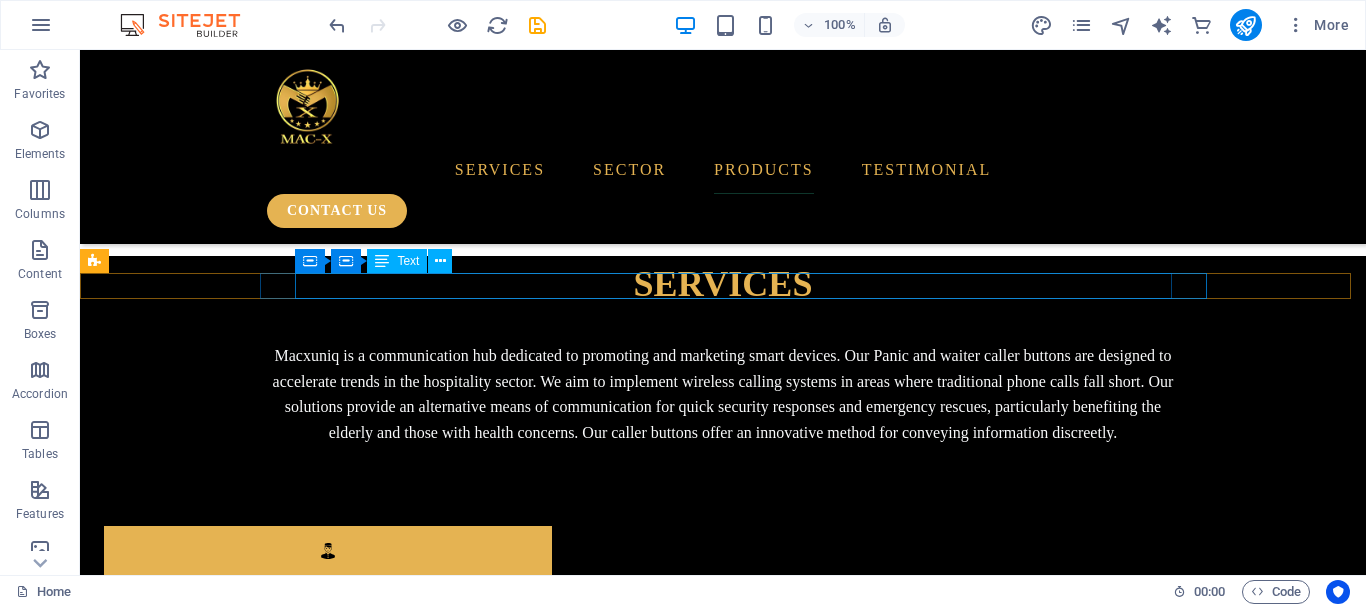 click on "News:  +++ Lorem ipsum dolor sit amet consetetur sadipscing elitr, sed diam nonumy eirmod tempor invidunt ut labore. +++" at bounding box center (1179, 43339) 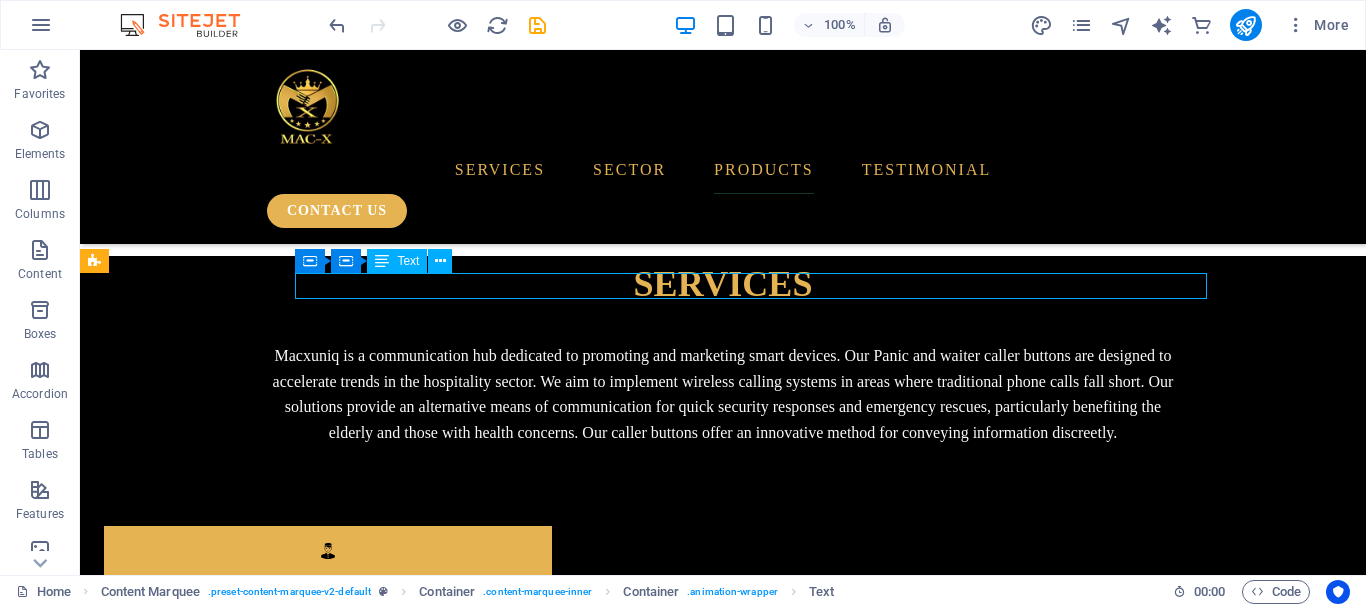 click on "News:  +++ Lorem ipsum dolor sit amet consetetur sadipscing elitr, sed diam nonumy eirmod tempor invidunt ut labore. +++" at bounding box center [1178, 43339] 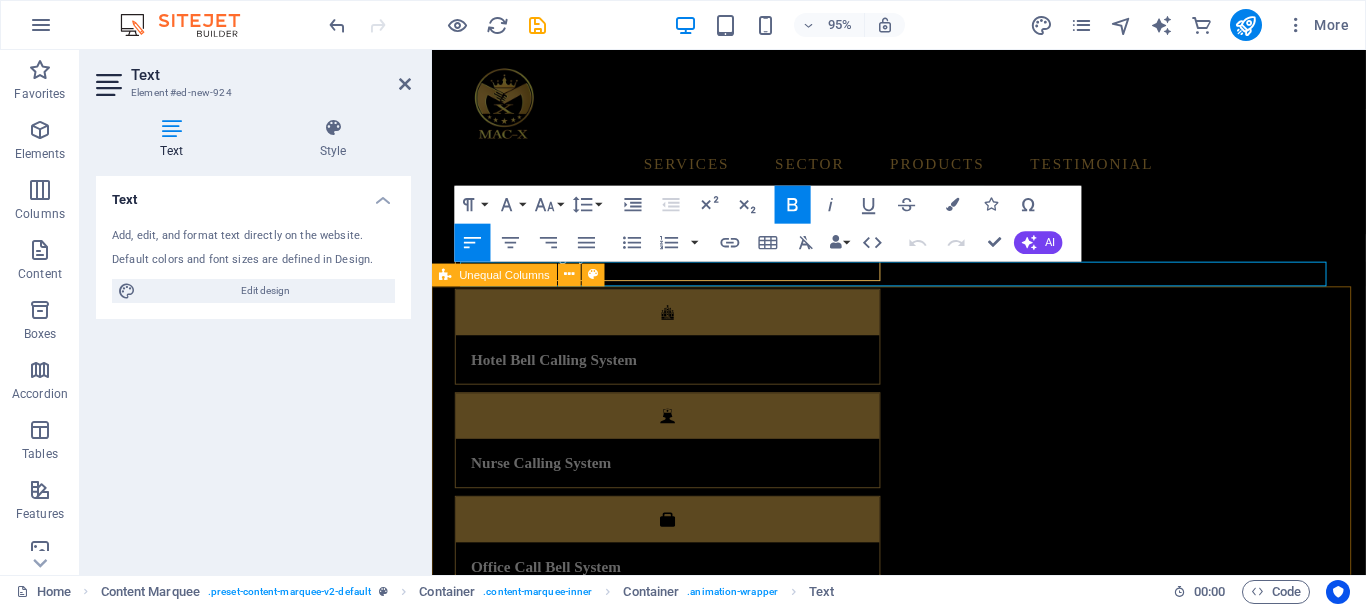 scroll, scrollTop: 4877, scrollLeft: 0, axis: vertical 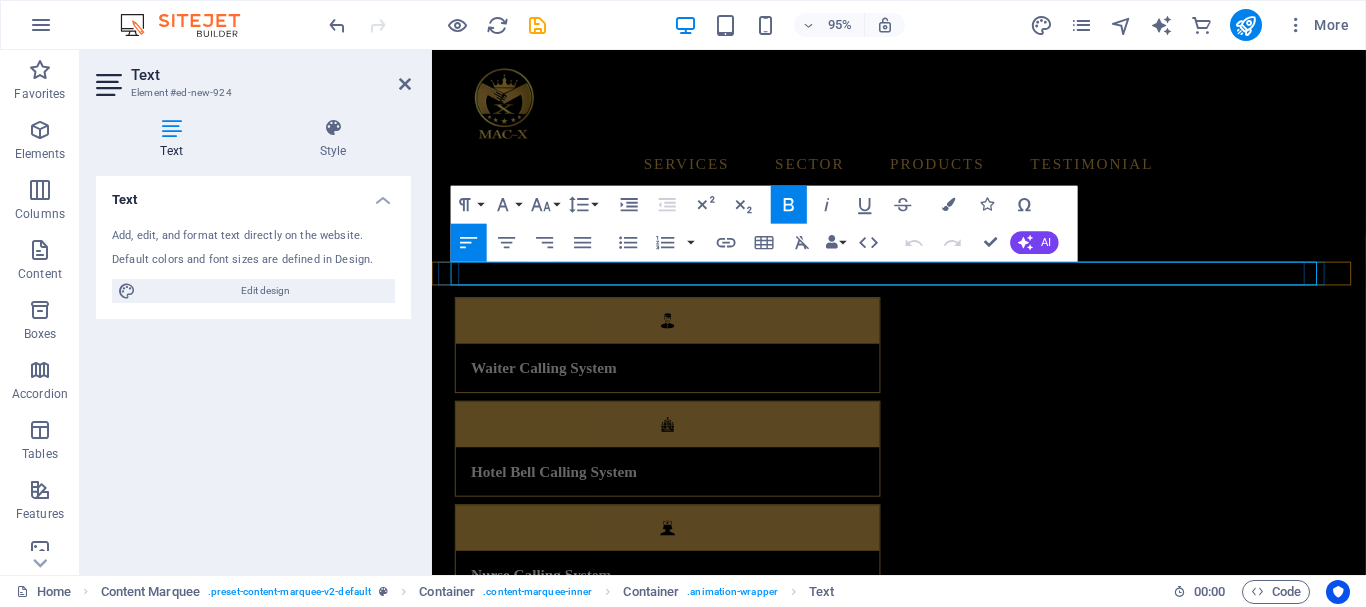 click on "News:  +++ Lorem ipsum dolor sit amet consetetur sadipscing elitr, sed diam nonumy eirmod tempor invidunt ut labore. +++" at bounding box center [1379, 42736] 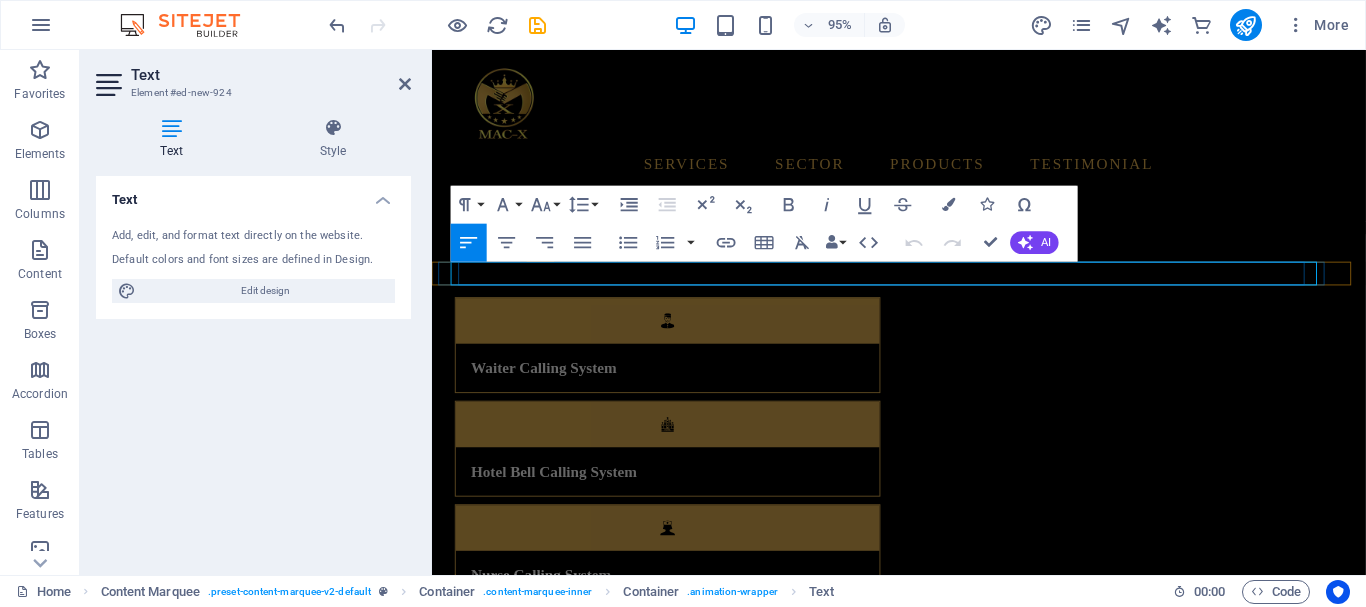 click on "News:  +++ Lorem ipsum dolor sit amet consetetur sadipscing elitr, sed diam nonumy eirmod tempor invidunt ut labore. +++" at bounding box center [1378, 42736] 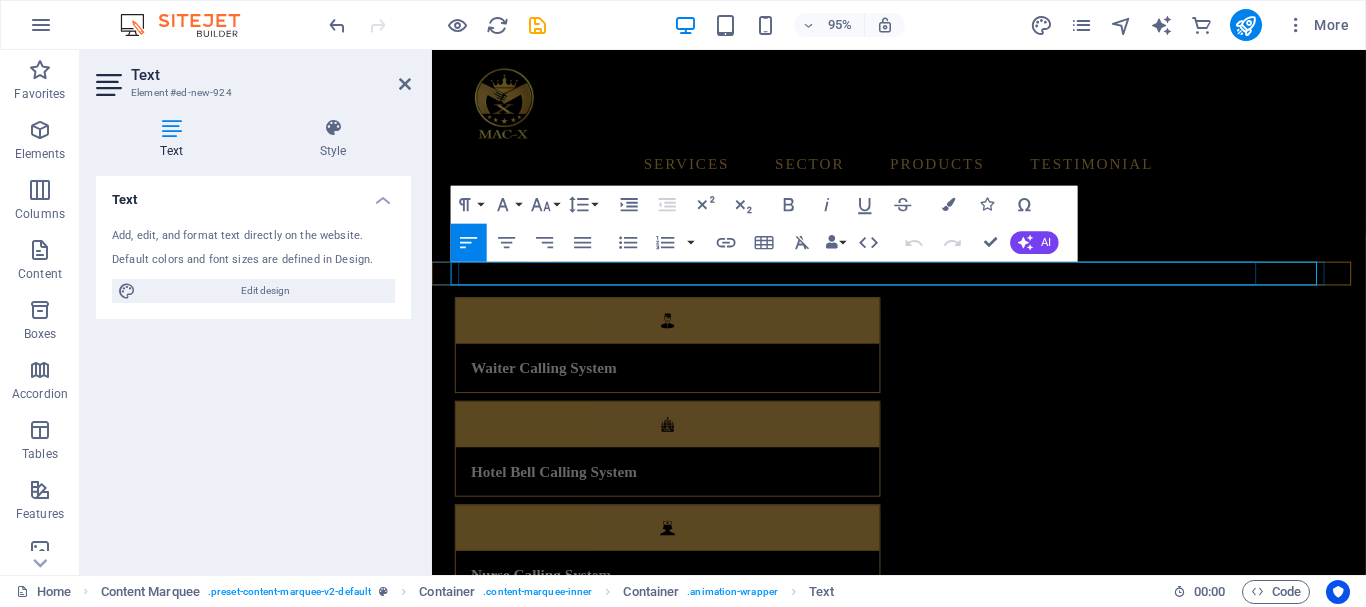 click on "News:  +++ Lorem ipsum dolor sit amet consetetur sadipscing elitr, sed diam nonumy eirmod tempor invidunt ut labore. +++" at bounding box center (1379, 42736) 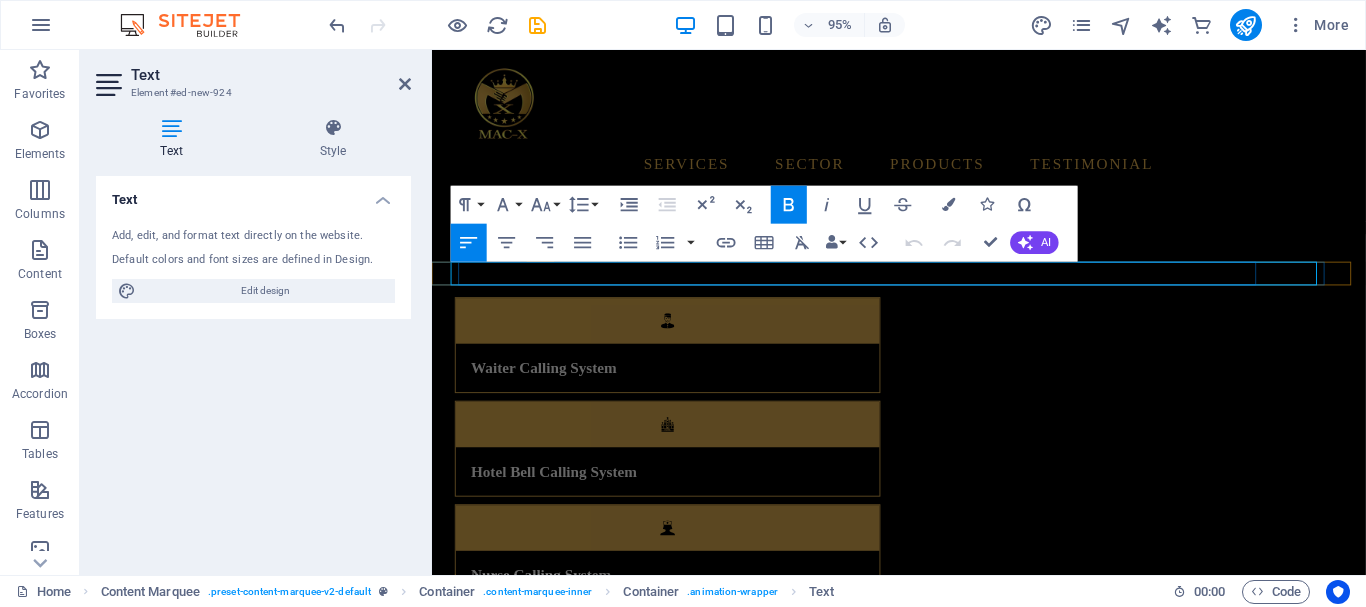 click on "News:  +++ Lorem ipsum dolor sit amet consetetur sadipscing elitr, sed diam nonumy eirmod tempor invidunt ut labore. +++" at bounding box center (1378, 42736) 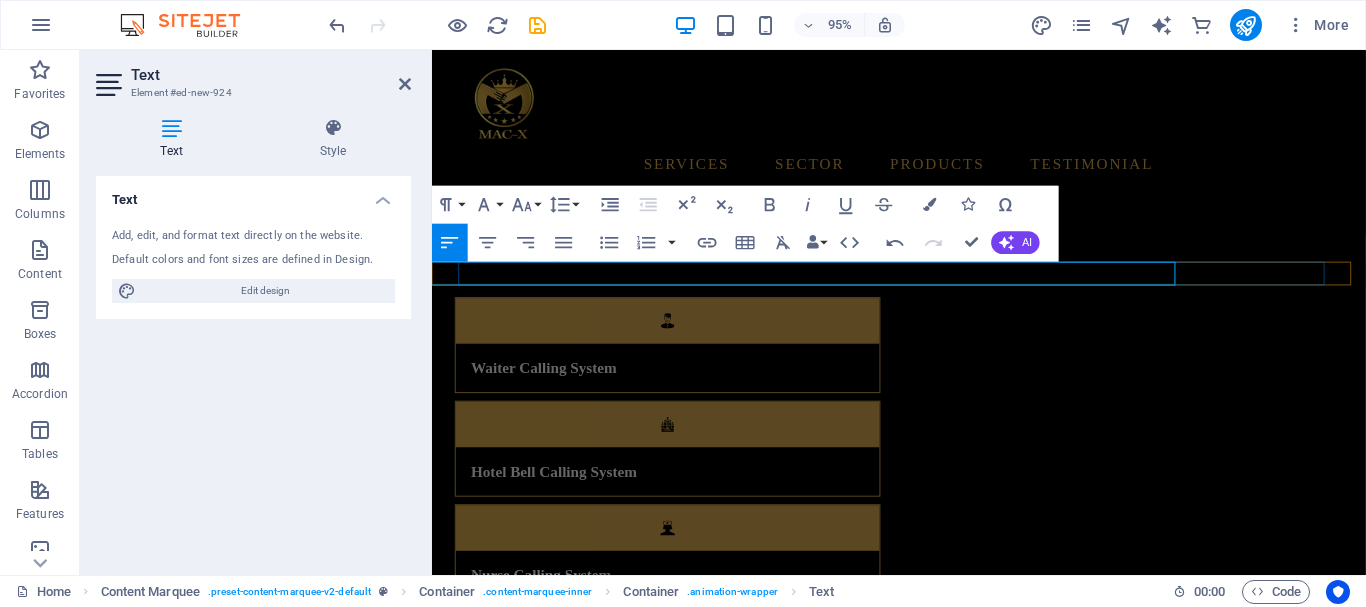 type 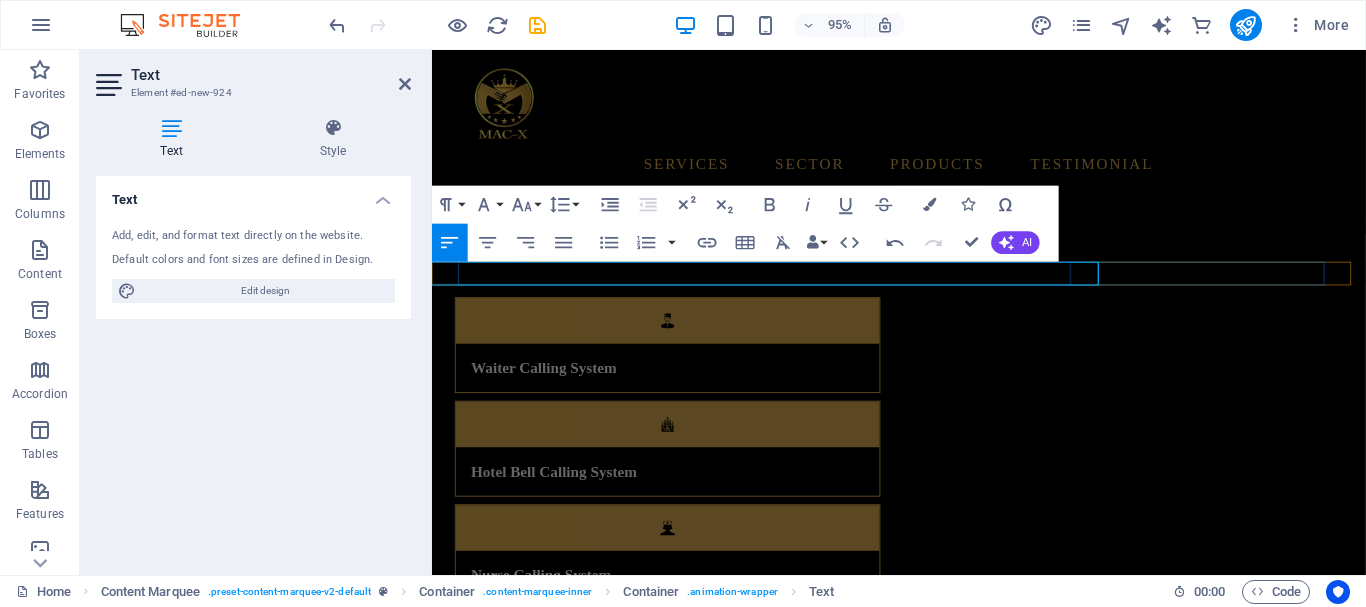 click on "TESTIMONIALS" at bounding box center (1379, 42736) 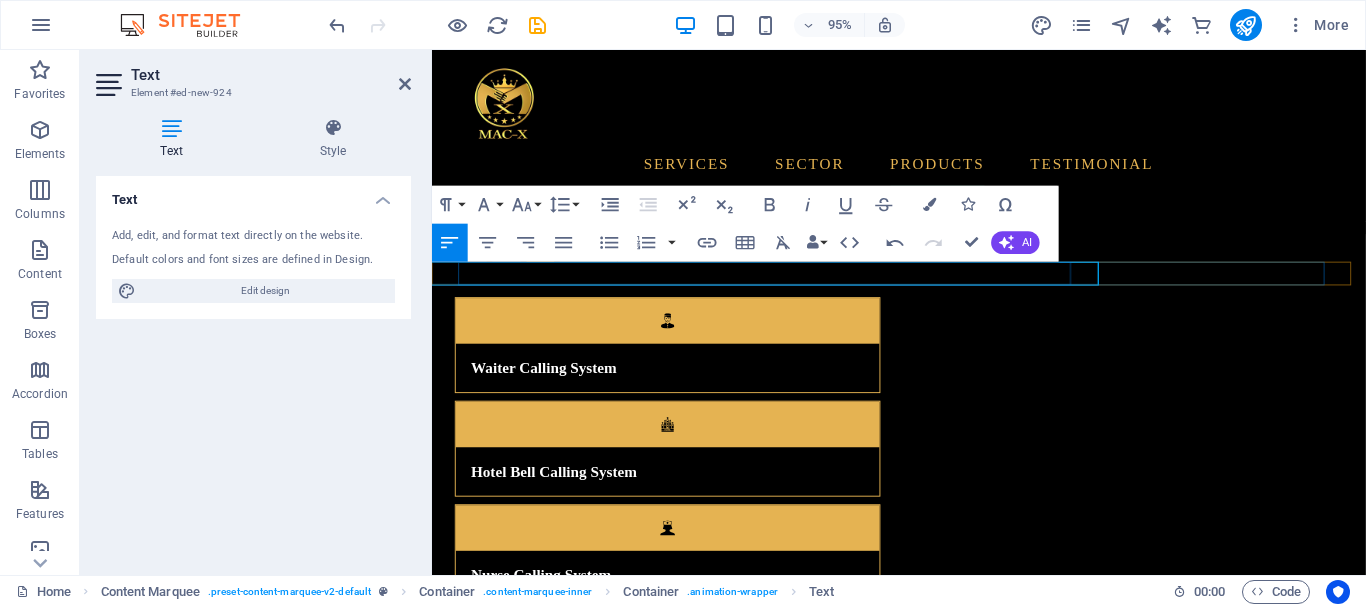 click on "TESTIMONIALS" at bounding box center [1371, 42736] 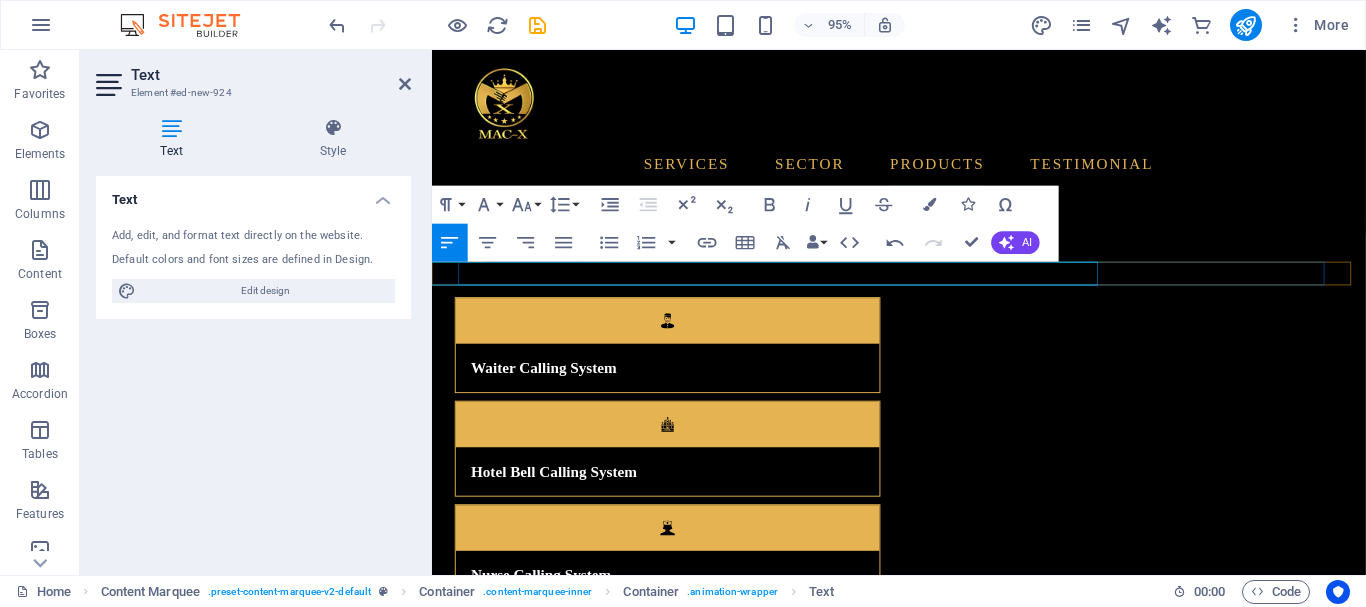 click on "TESTIMONIALS" at bounding box center (924, 42736) 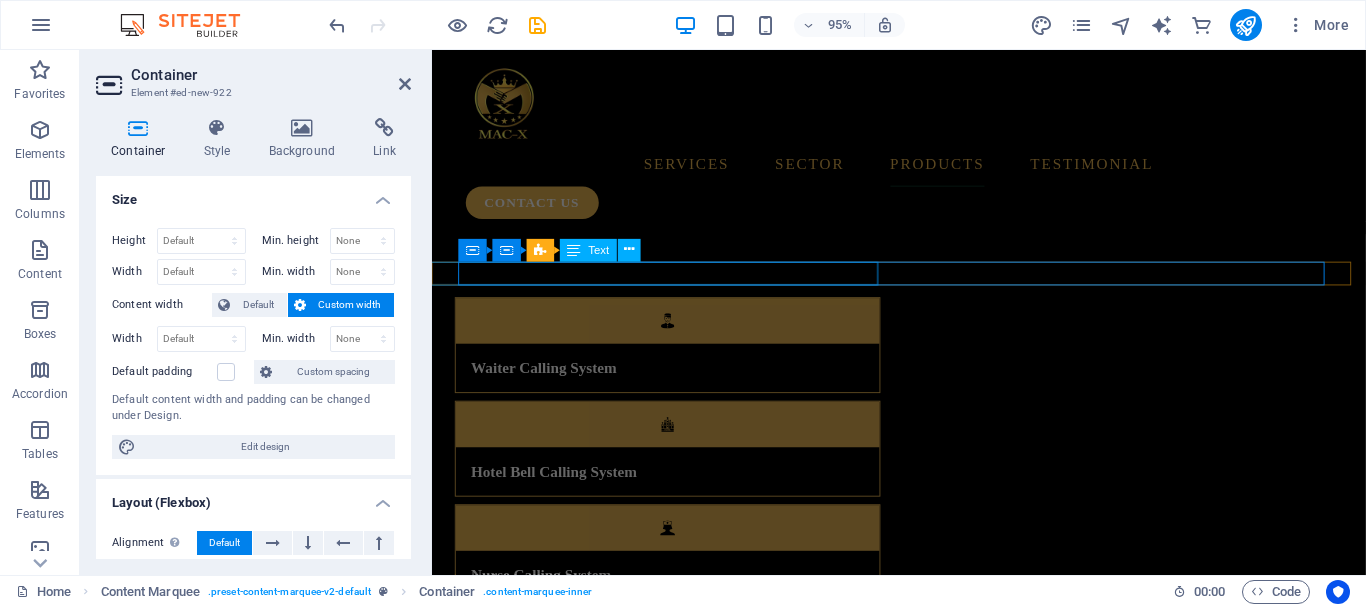 click on "TESTIMONIALS" at bounding box center (1379, 42736) 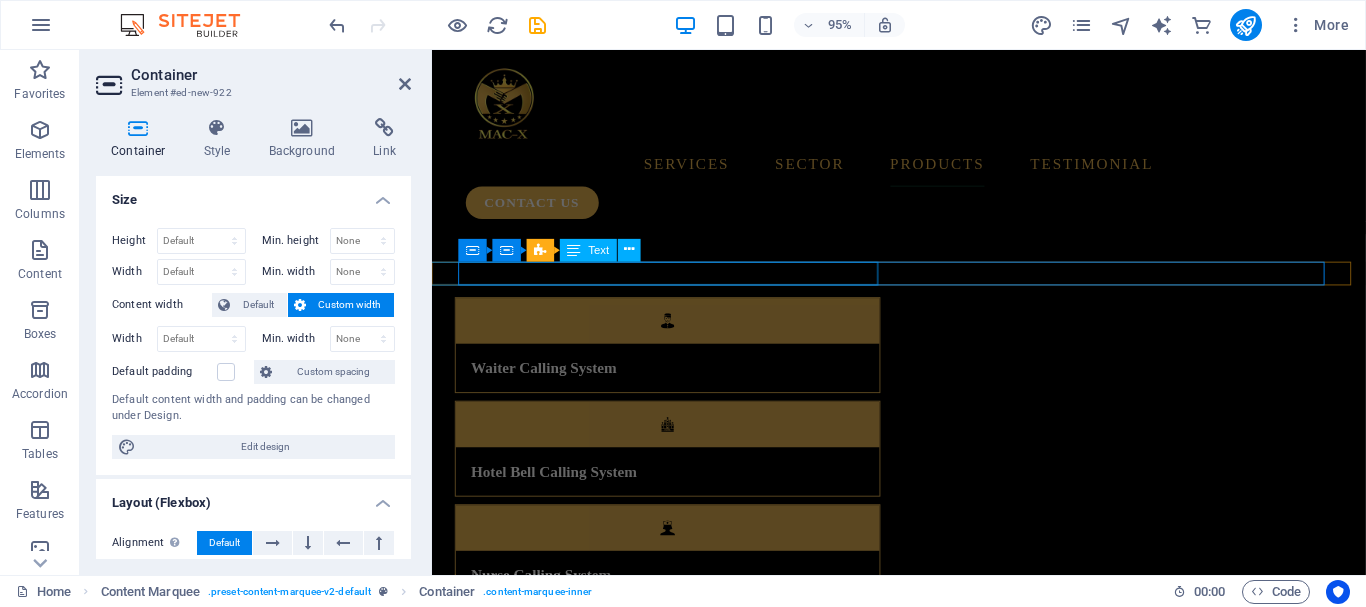 click on "TESTIMONIALS" at bounding box center [1373, 42736] 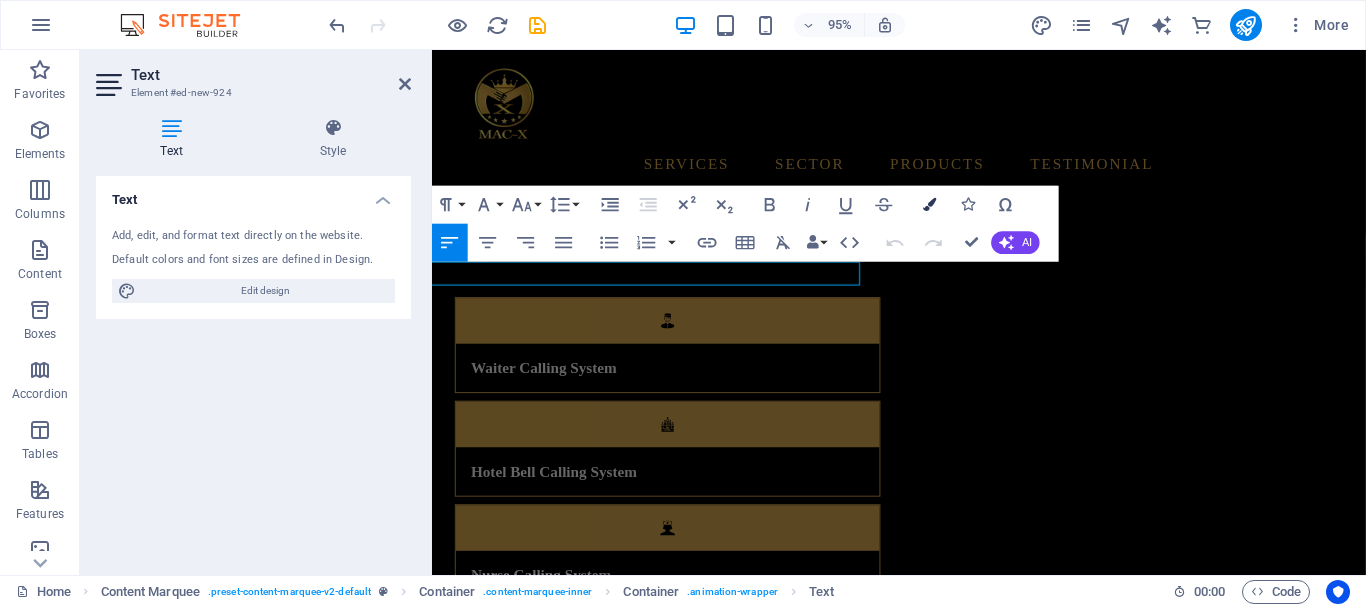 click at bounding box center (929, 204) 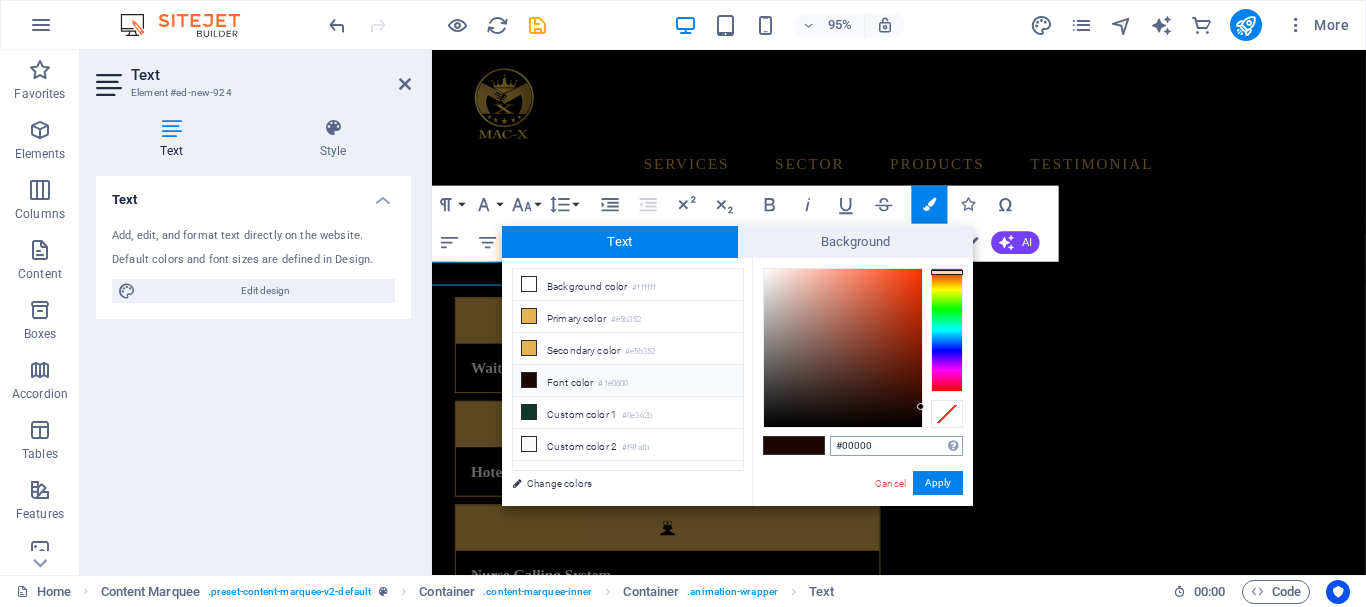 type on "#000000" 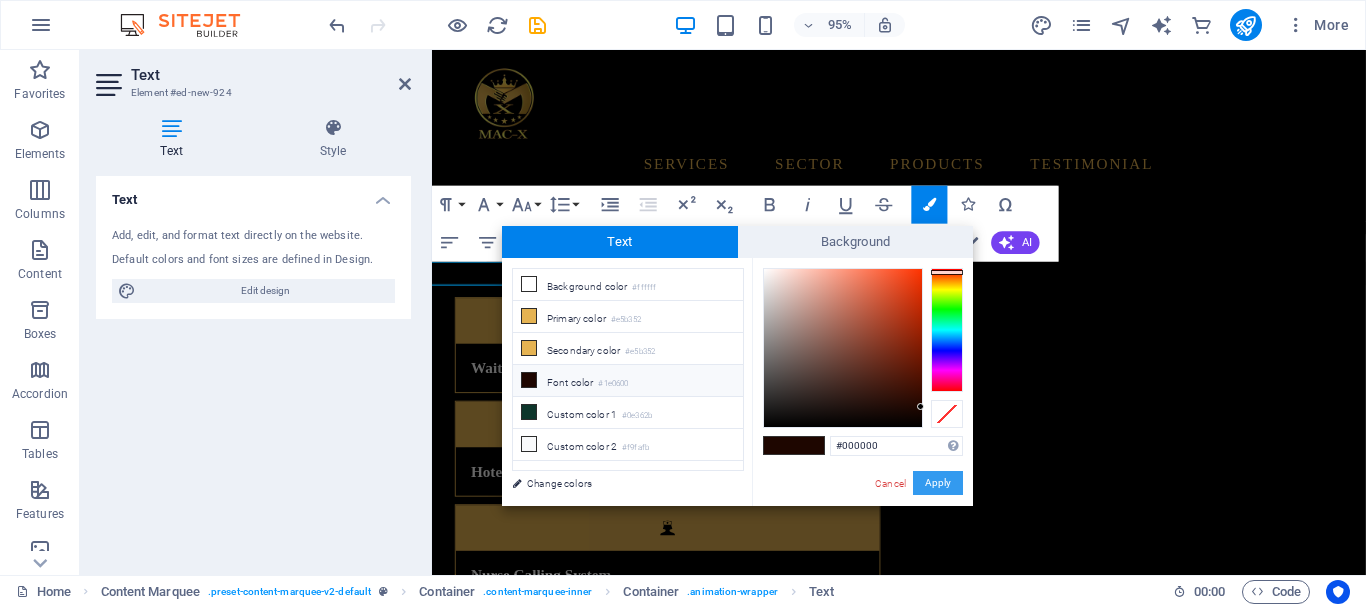 click on "Apply" at bounding box center (938, 483) 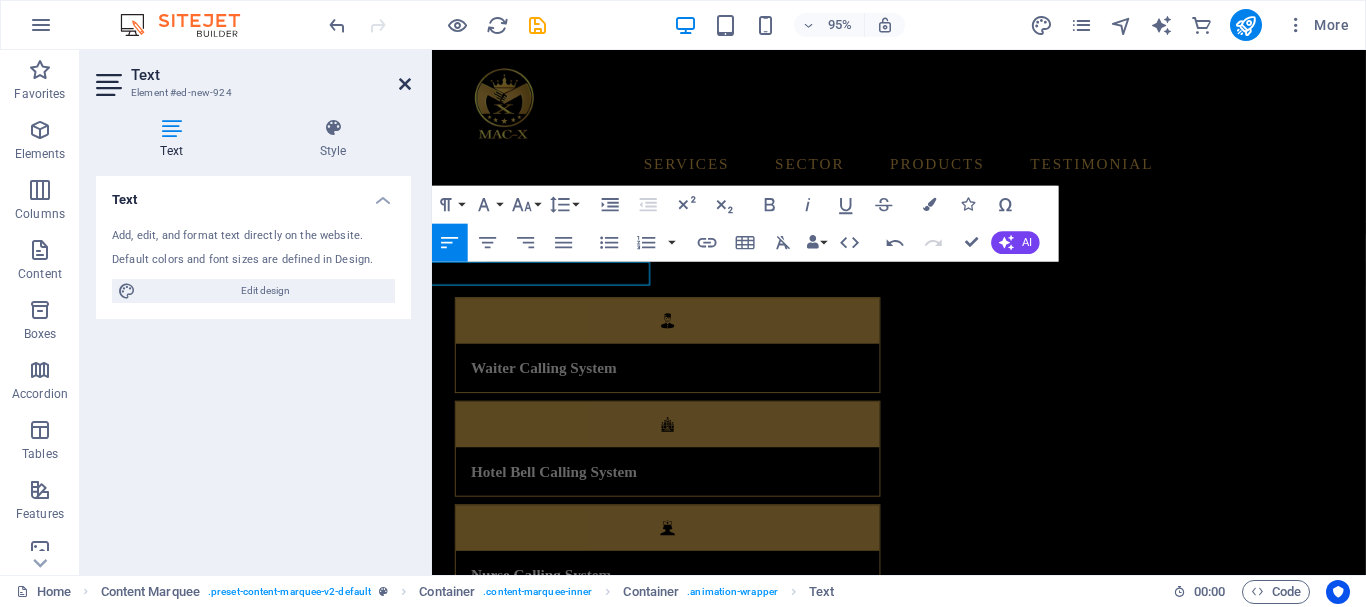 click at bounding box center (405, 84) 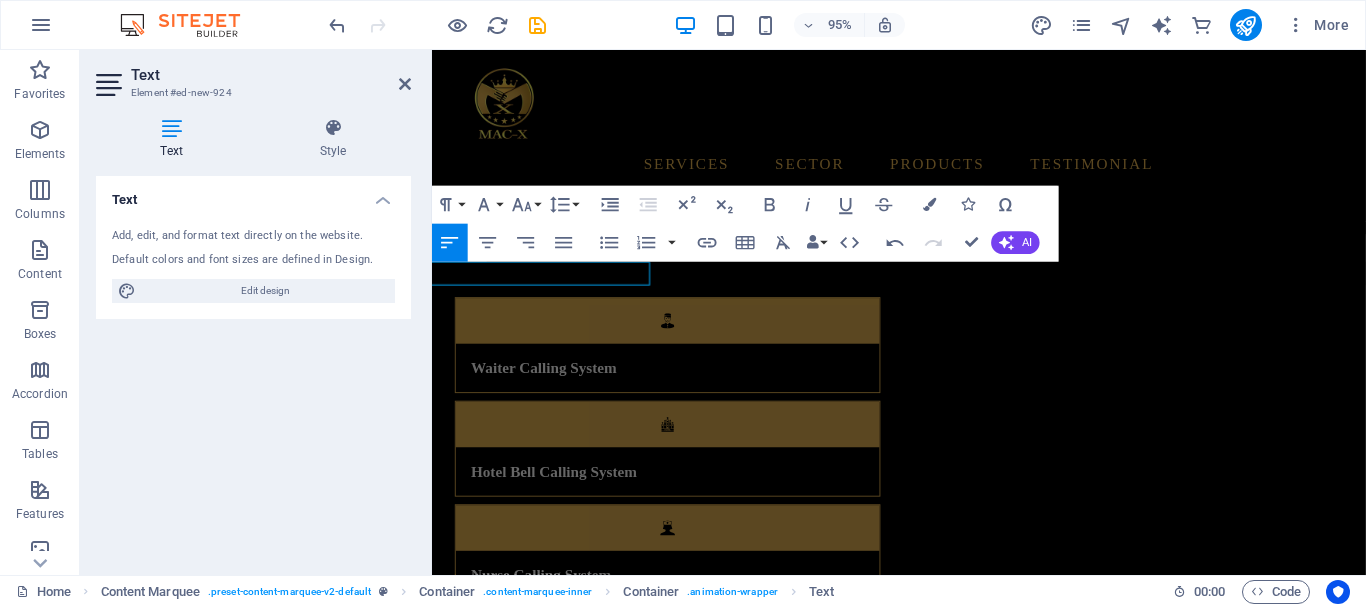 scroll, scrollTop: 4996, scrollLeft: 0, axis: vertical 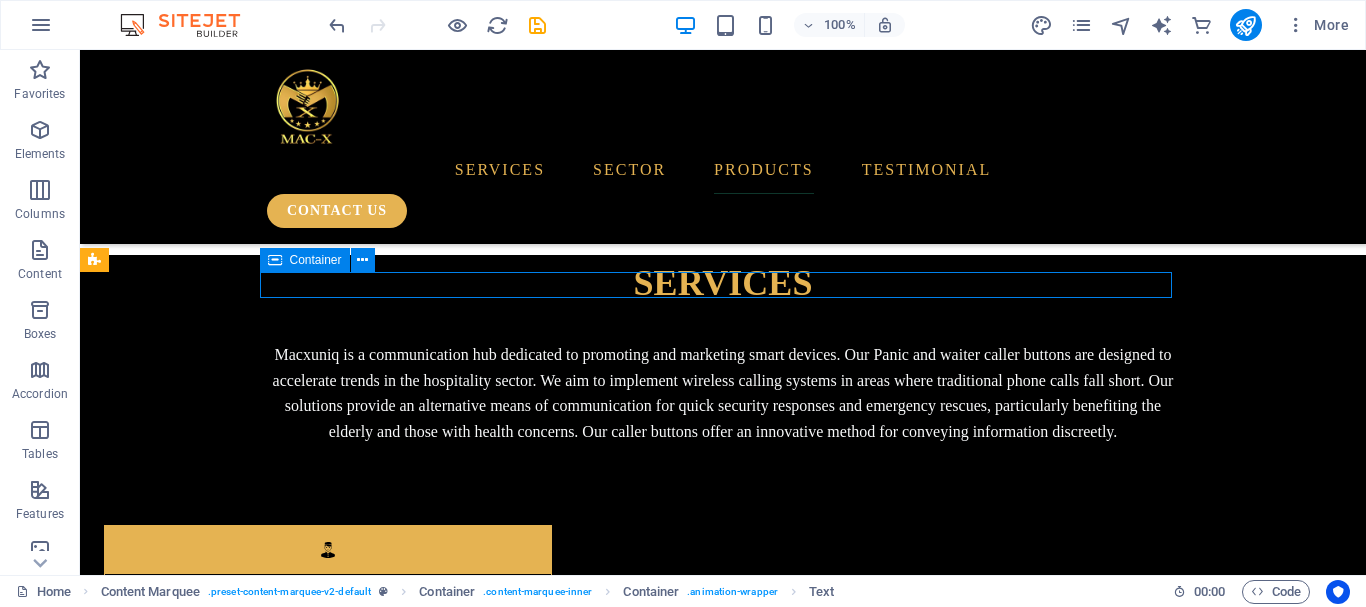 click on "TESTIMONIALS" at bounding box center [723, 43338] 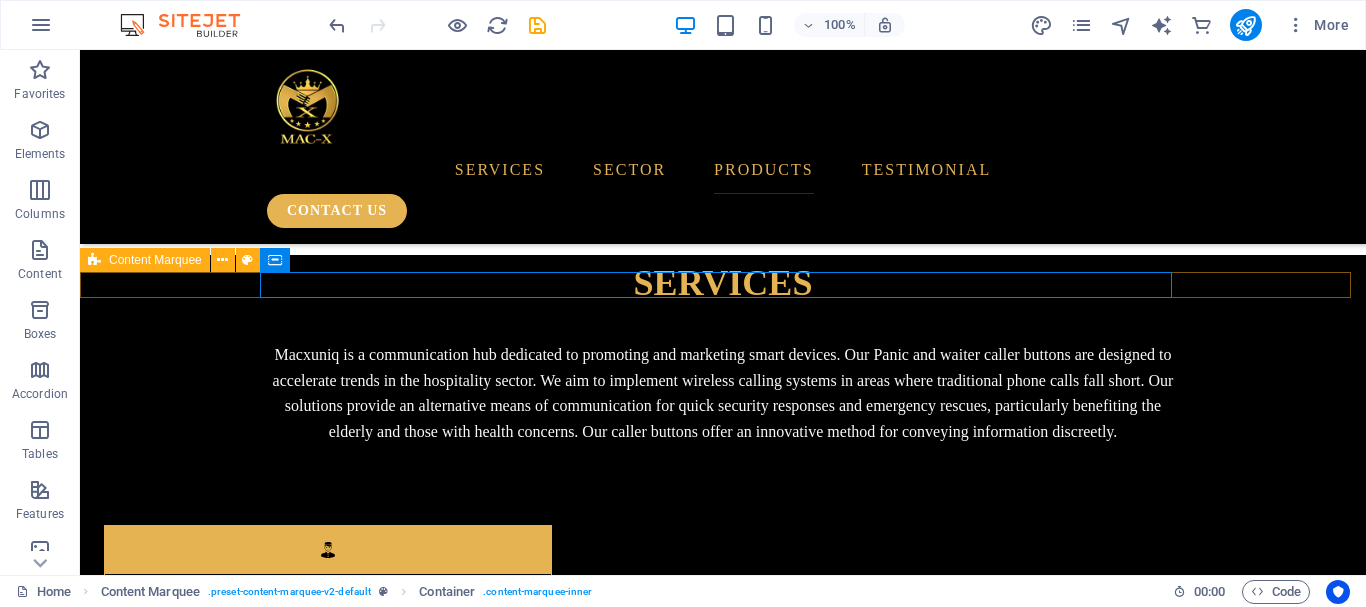 click on "TESTIMONIALS" at bounding box center (723, 43338) 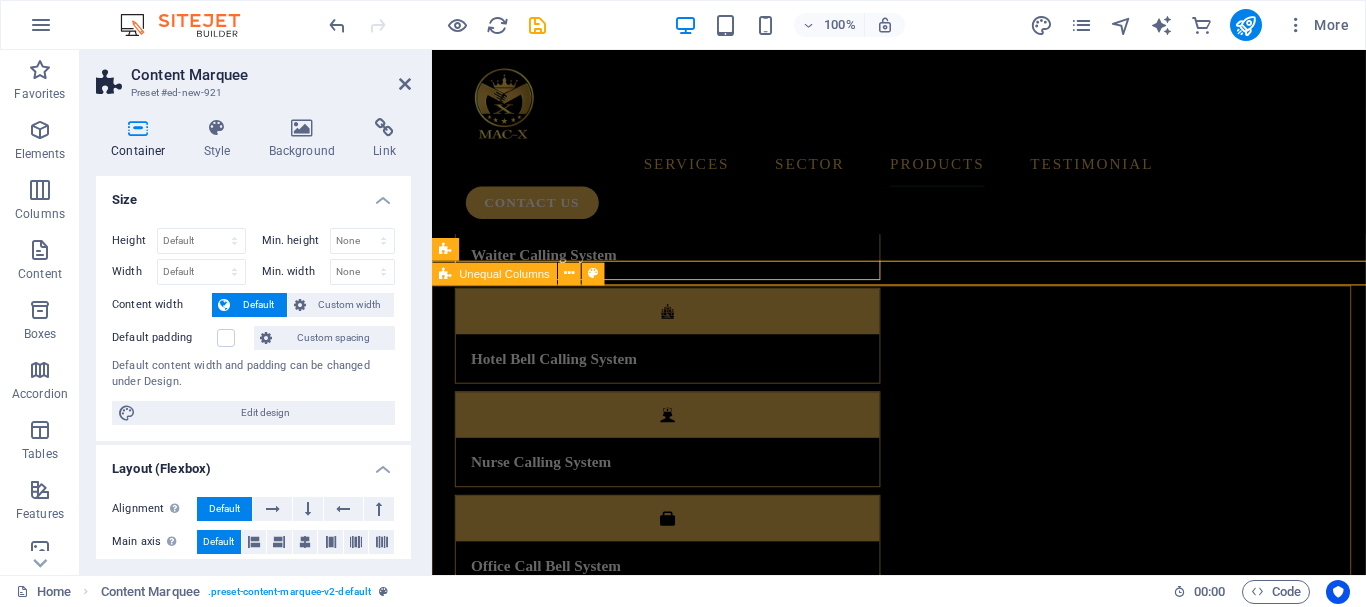 scroll, scrollTop: 4877, scrollLeft: 0, axis: vertical 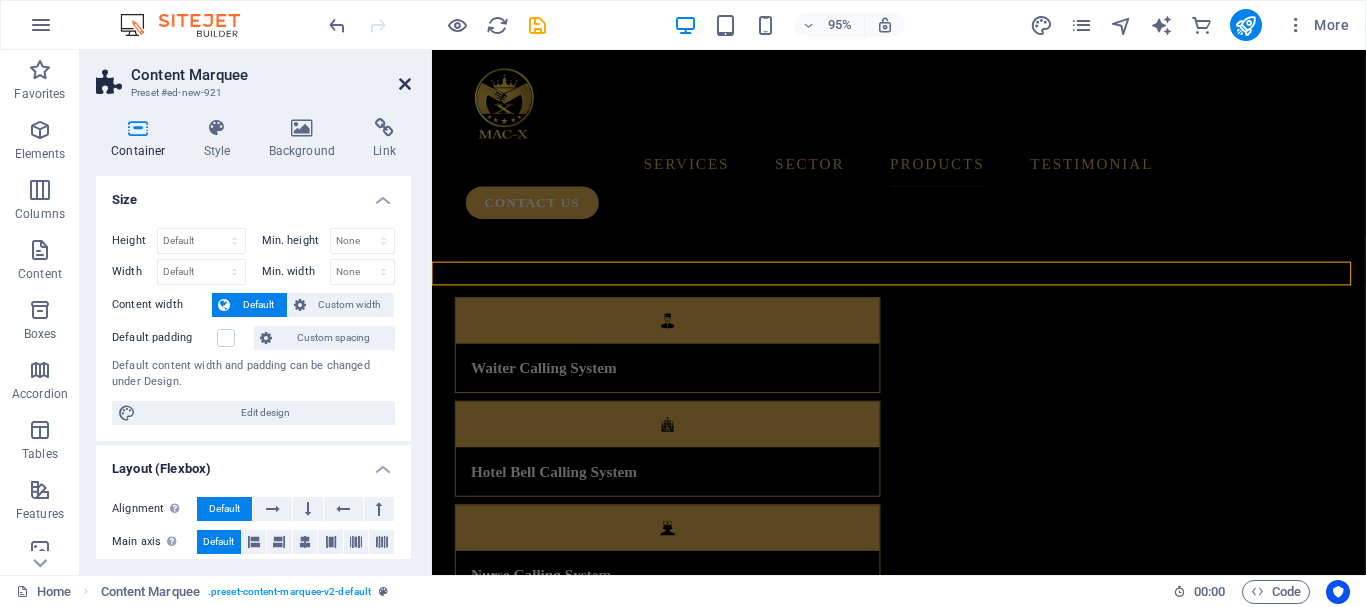 click at bounding box center [405, 84] 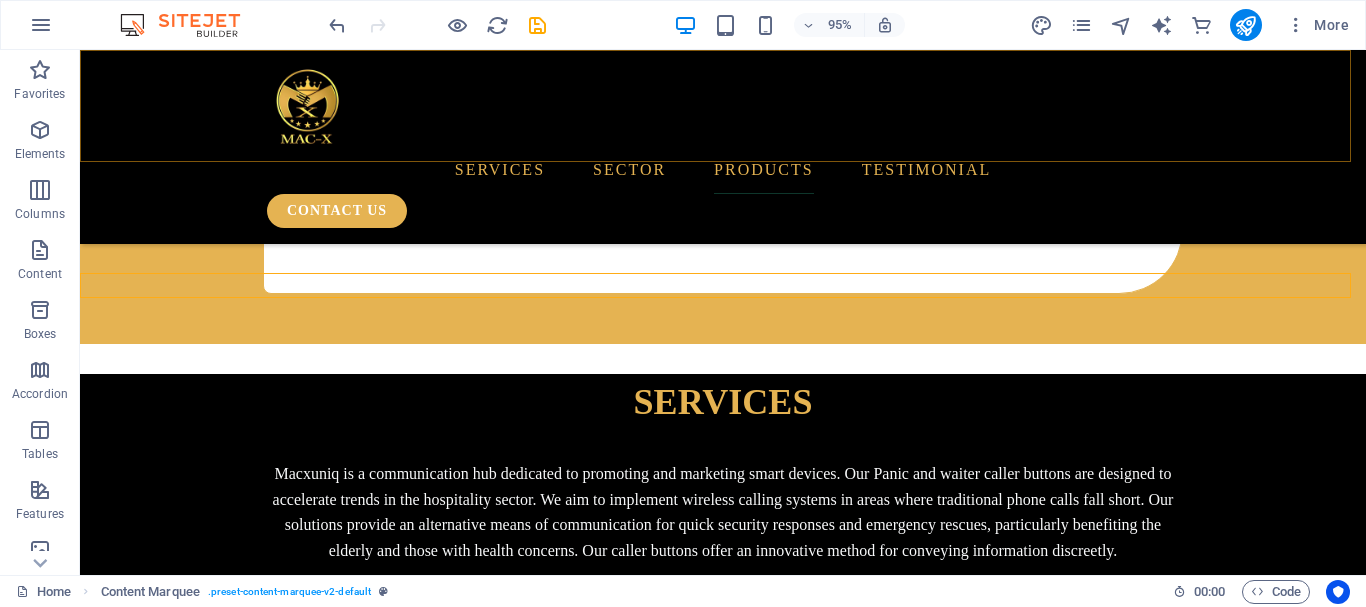 scroll, scrollTop: 4996, scrollLeft: 0, axis: vertical 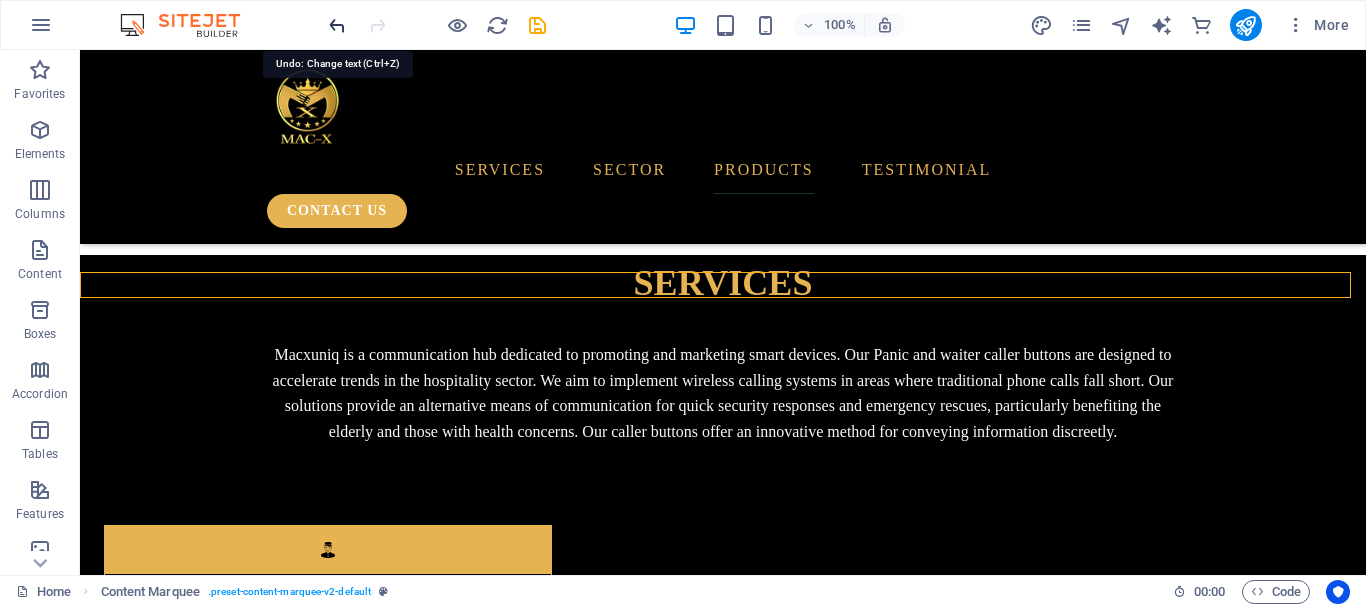 click at bounding box center (337, 25) 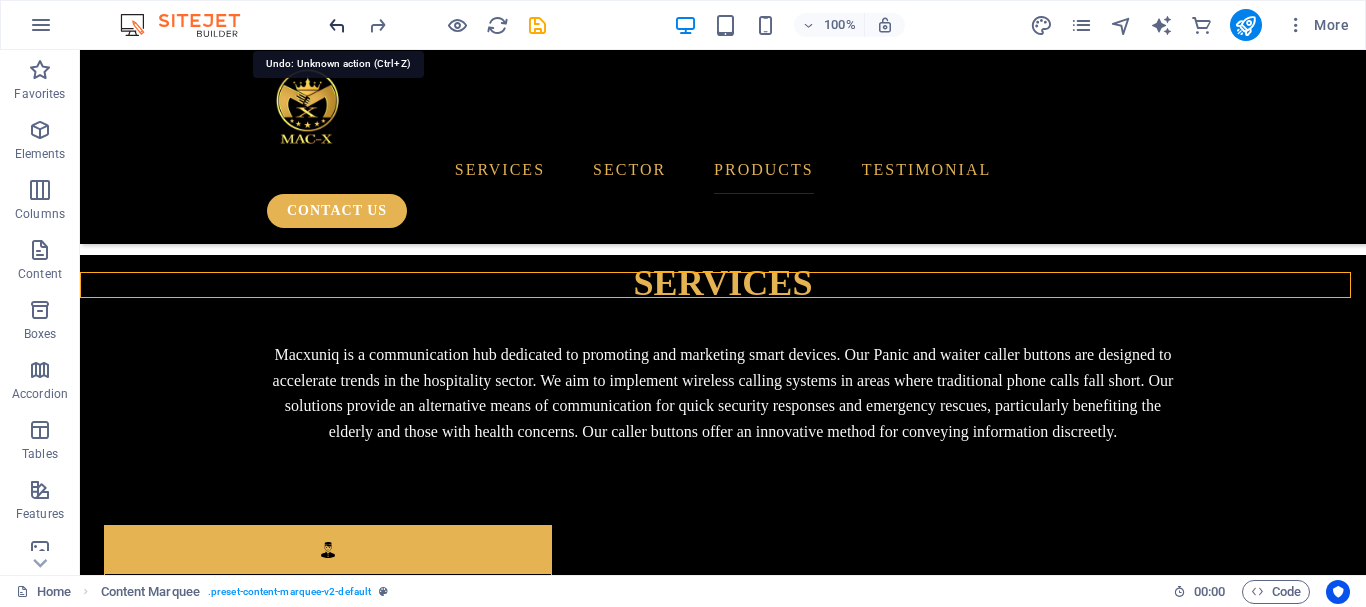 click at bounding box center (337, 25) 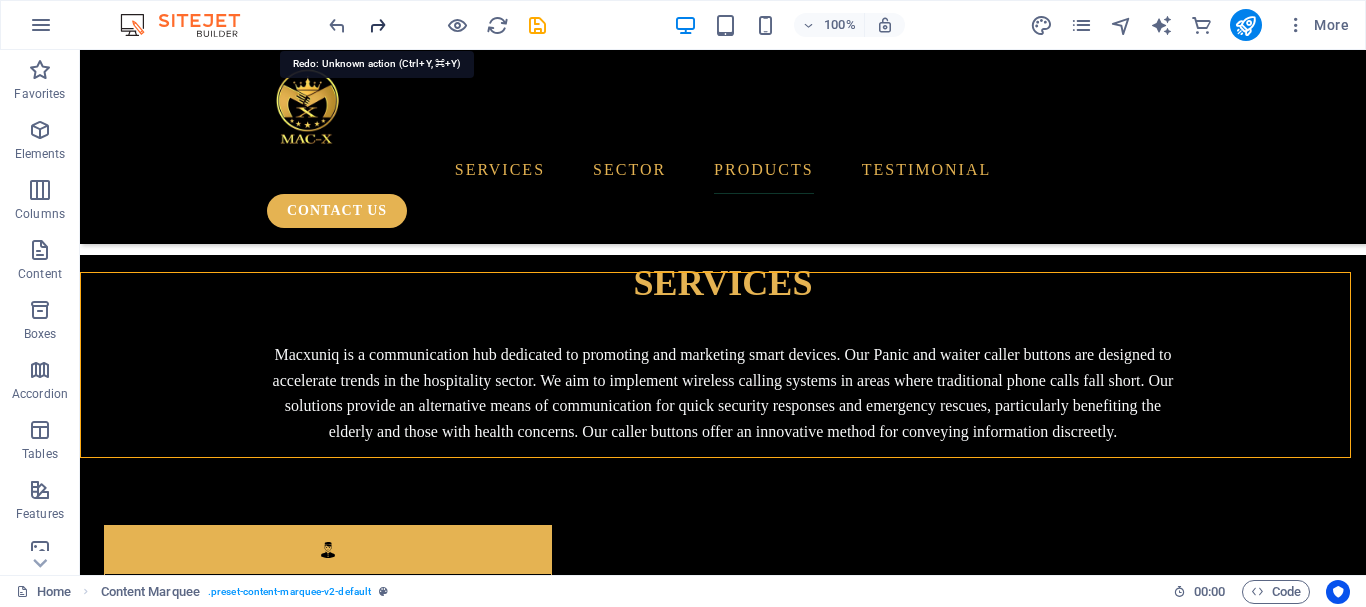 click at bounding box center (377, 25) 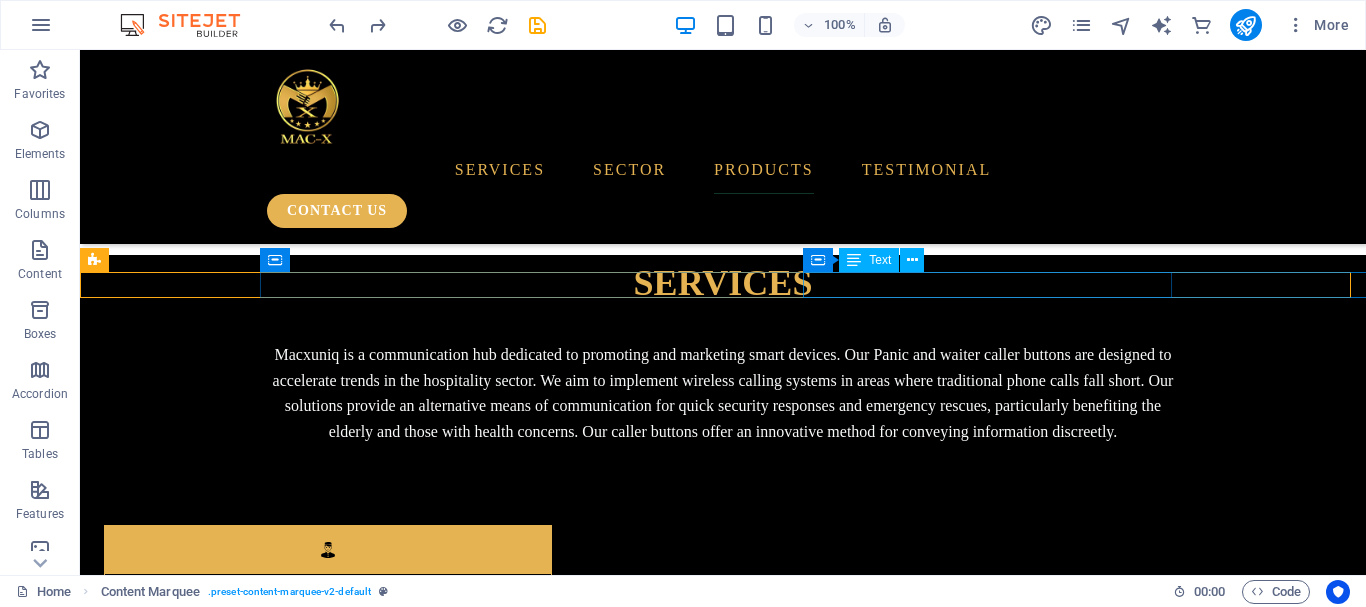 click on "News:  +++ Lorem ipsum dolor sit amet consetetur sadipscing elitr, sed diam nonumy eirmod tempor invidunt ut labore. +++" at bounding box center (1178, 43338) 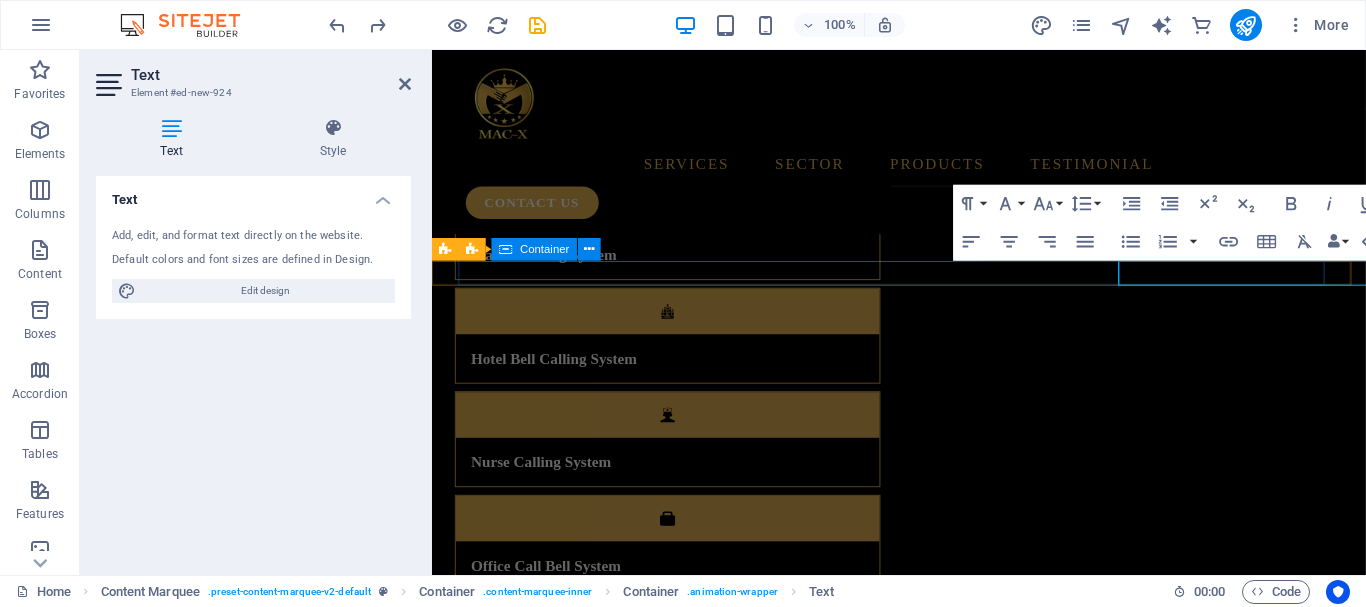 scroll, scrollTop: 4878, scrollLeft: 0, axis: vertical 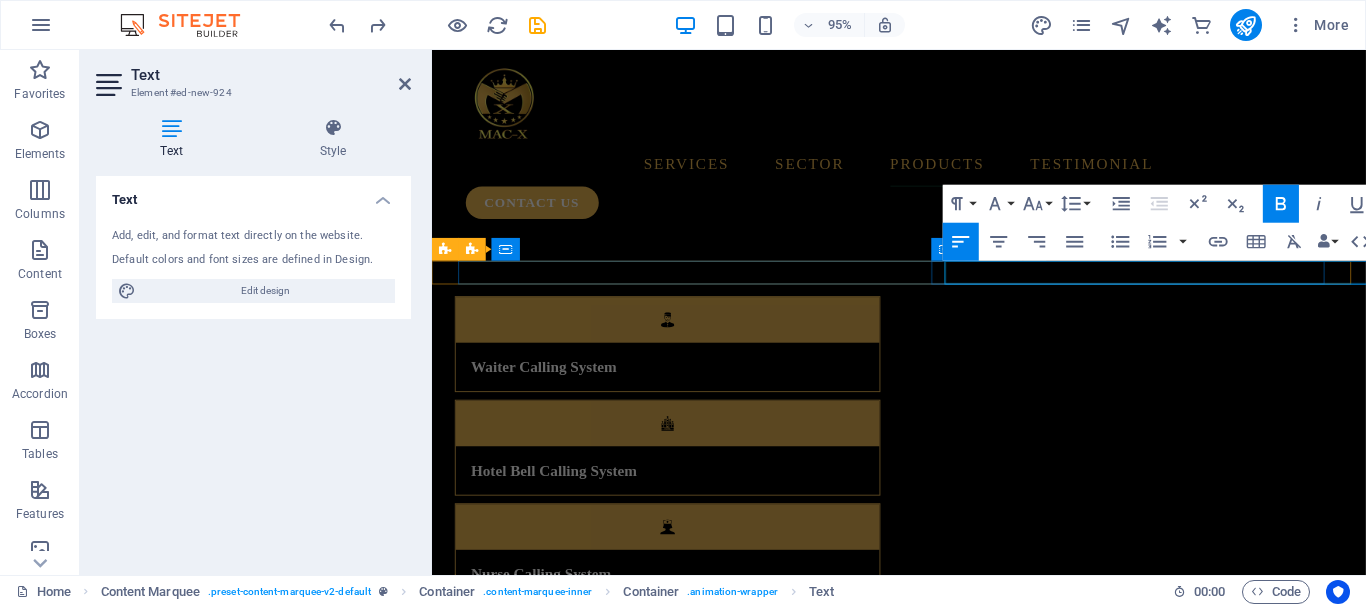 click on "News:  +++ Lorem ipsum dolor sit amet consetetur sadipscing elitr, sed diam nonumy eirmod tempor invidunt ut labore. +++" at bounding box center (1379, 42735) 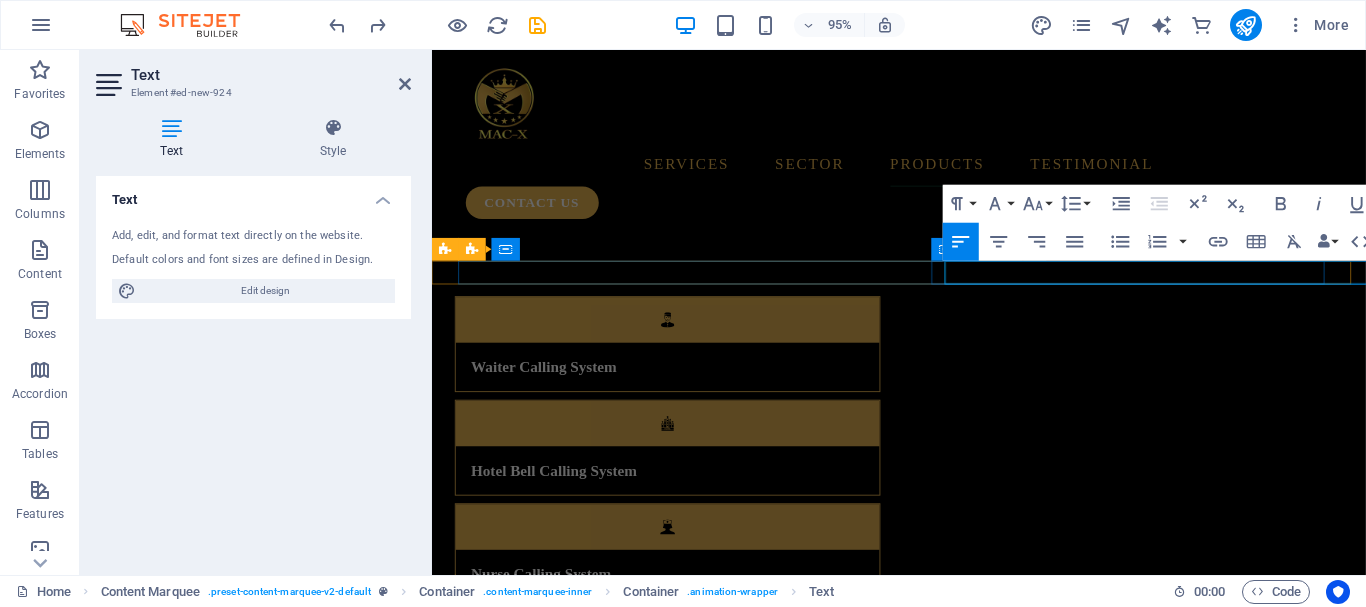 click on "News:  +++ Lorem ipsum dolor sit amet consetetur sadipscing elitr, sed diam nonumy eirmod tempor invidunt ut labore. +++" at bounding box center [1379, 42735] 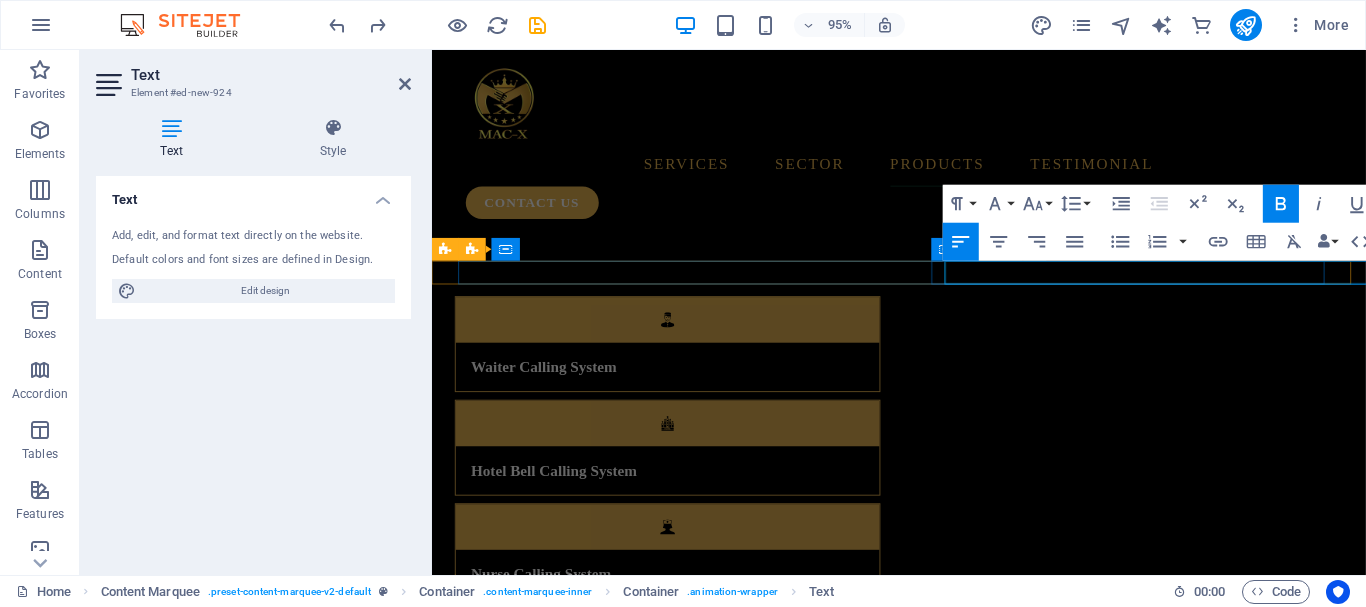 click on "News:  +++ Lorem ipsum dolor sit amet consetetur sadipscing elitr, sed diam nonumy eirmod tempor invidunt ut labore. +++" at bounding box center [1379, 42735] 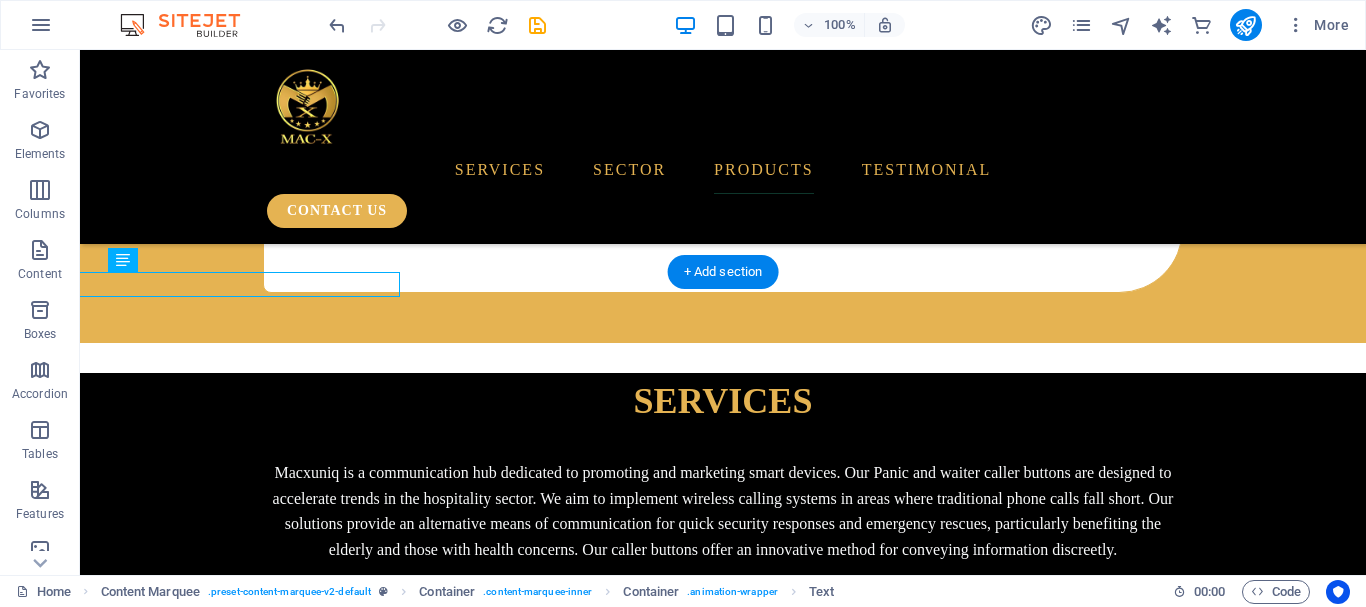 scroll, scrollTop: 4997, scrollLeft: 0, axis: vertical 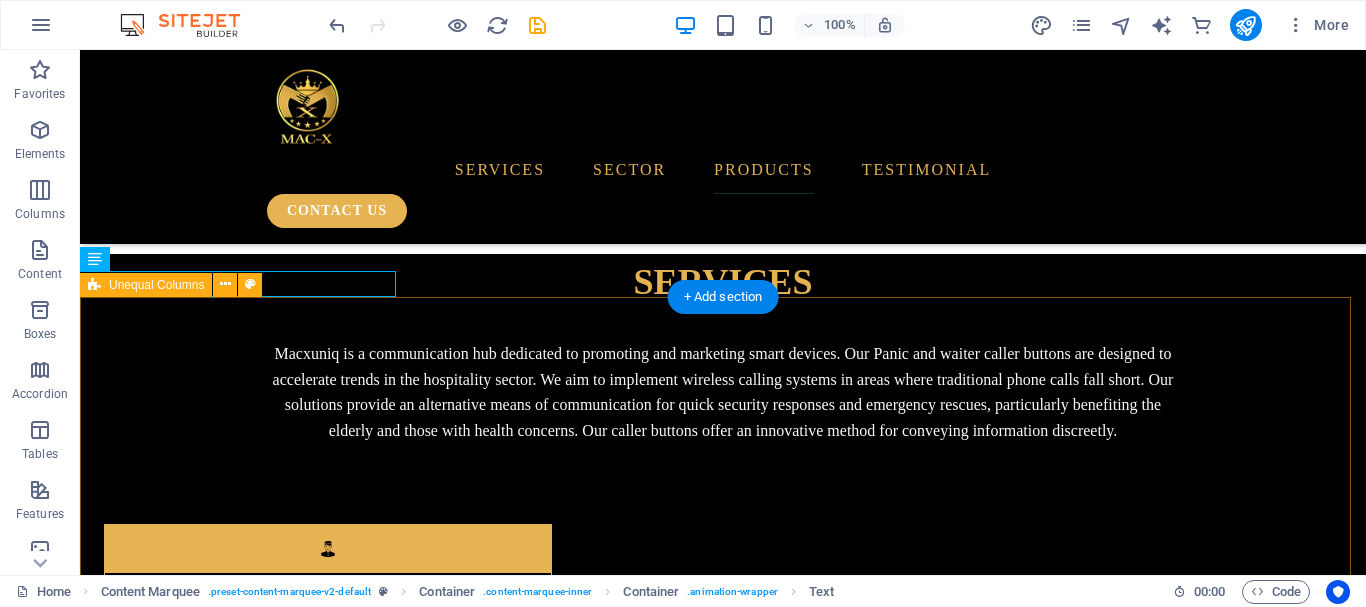 click on "[NAME] [USERNAME] Macxuniq products have been a total game-changer since we included their Office Call Bell systems in our offices. it's easy to use and has quick prompts for specific responses. [NAME] [USERNAME] These devices are great for our restaurant and bar. Customers can call for services without having to get up from their seats or raise their voices. [NAME] [USERNAME] Efficient and easy to use. I highly recommend. [NAME] [USERNAME] The nurse call system has made our clinic flow and patient experience much better across all our wards." at bounding box center [723, 43796] 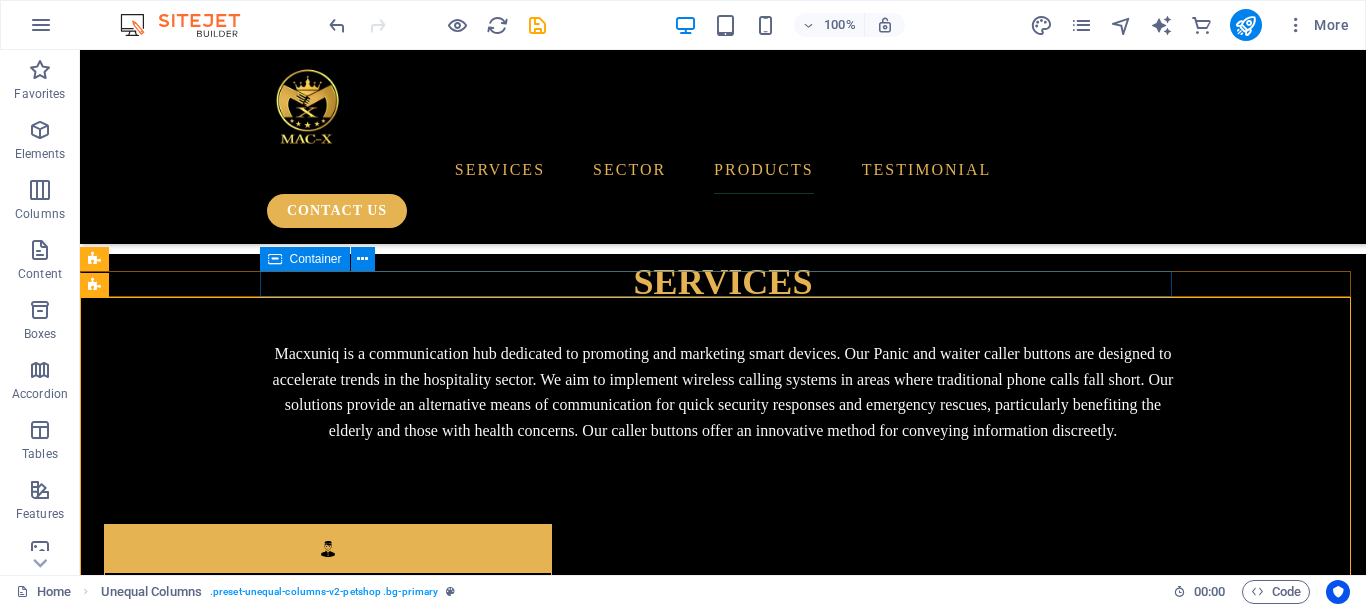 click on "TESTIMONIALS.....TESTIMONIALS.....TESTIMONIALS.....TESTIMONIALS.....TESTIMONIALS.....TESTIMONIALS.....TESTIMONIALS.....TESTIMONIALS" at bounding box center [723, 43337] 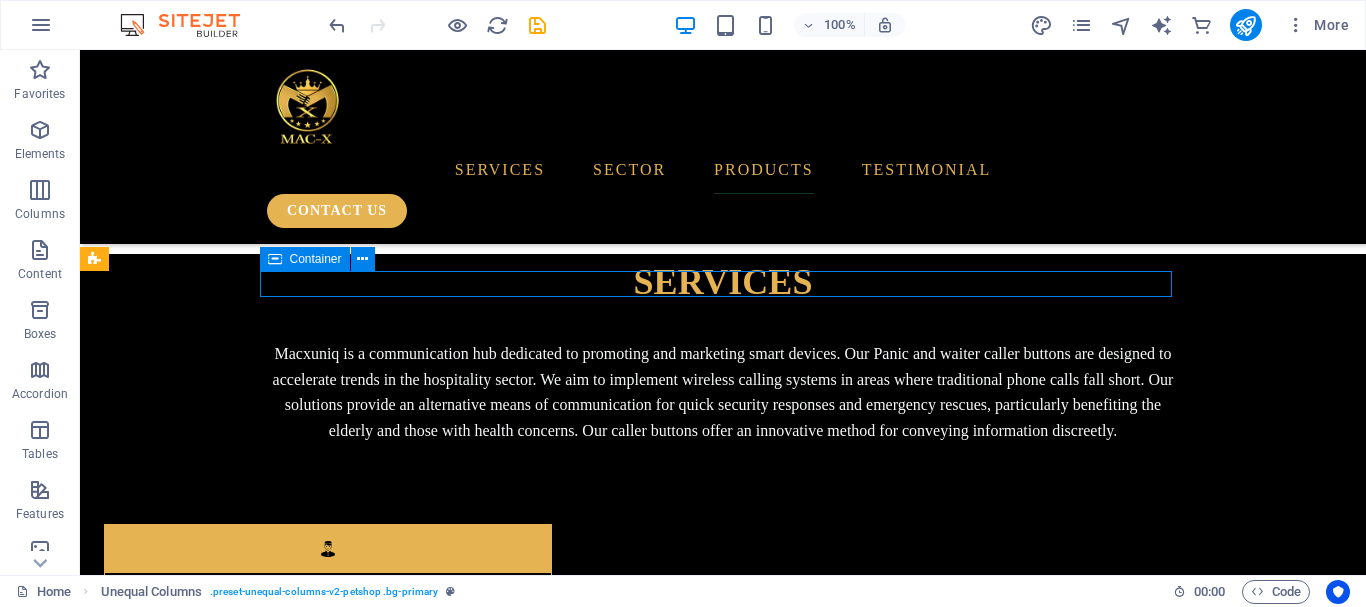 click on "TESTIMONIALS.....TESTIMONIALS.....TESTIMONIALS.....TESTIMONIALS.....TESTIMONIALS.....TESTIMONIALS.....TESTIMONIALS.....TESTIMONIALS" at bounding box center (723, 43337) 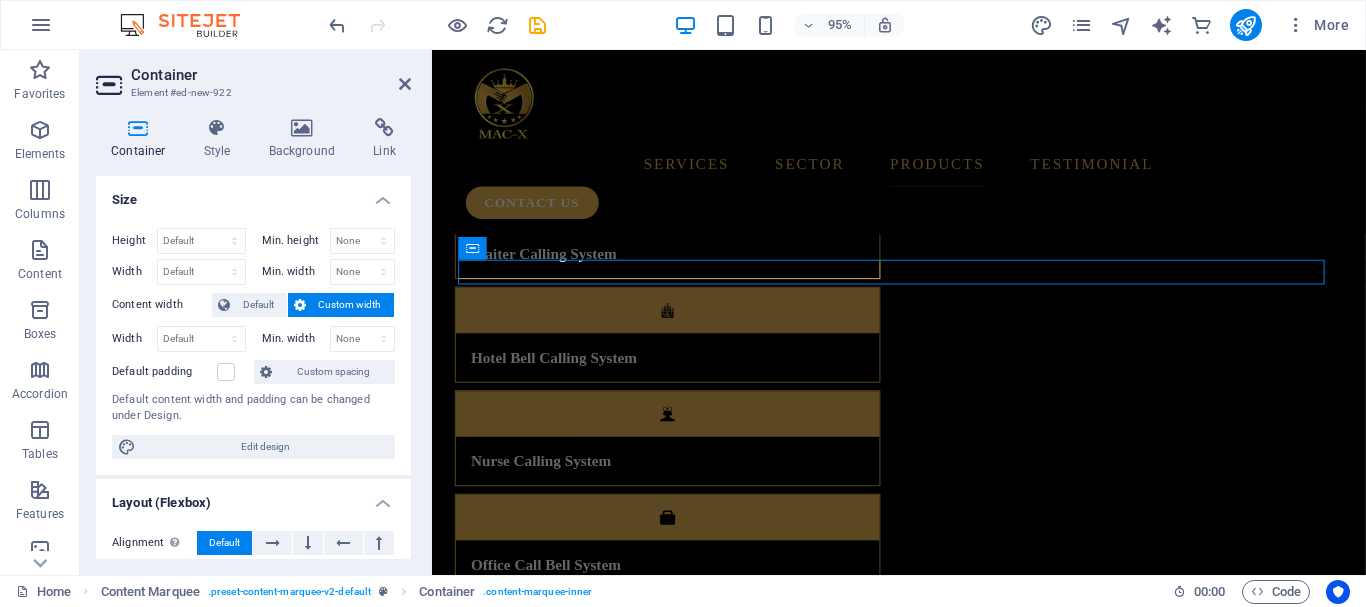 scroll, scrollTop: 4878, scrollLeft: 0, axis: vertical 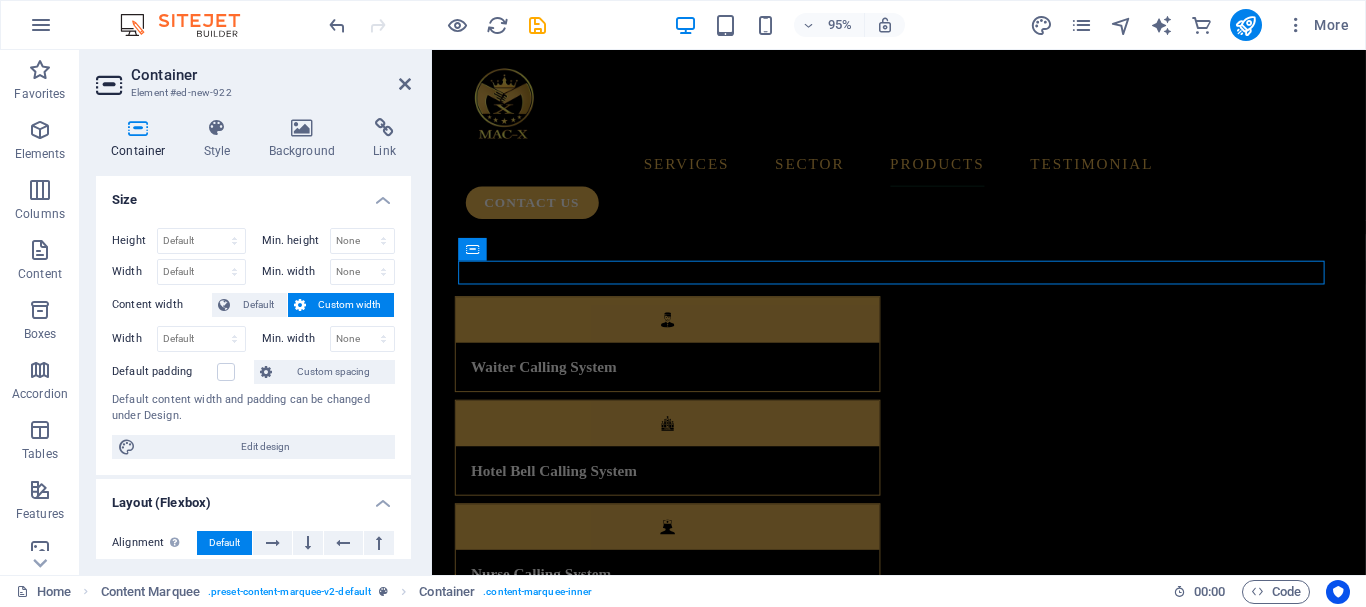 click on "Custom width" at bounding box center [350, 305] 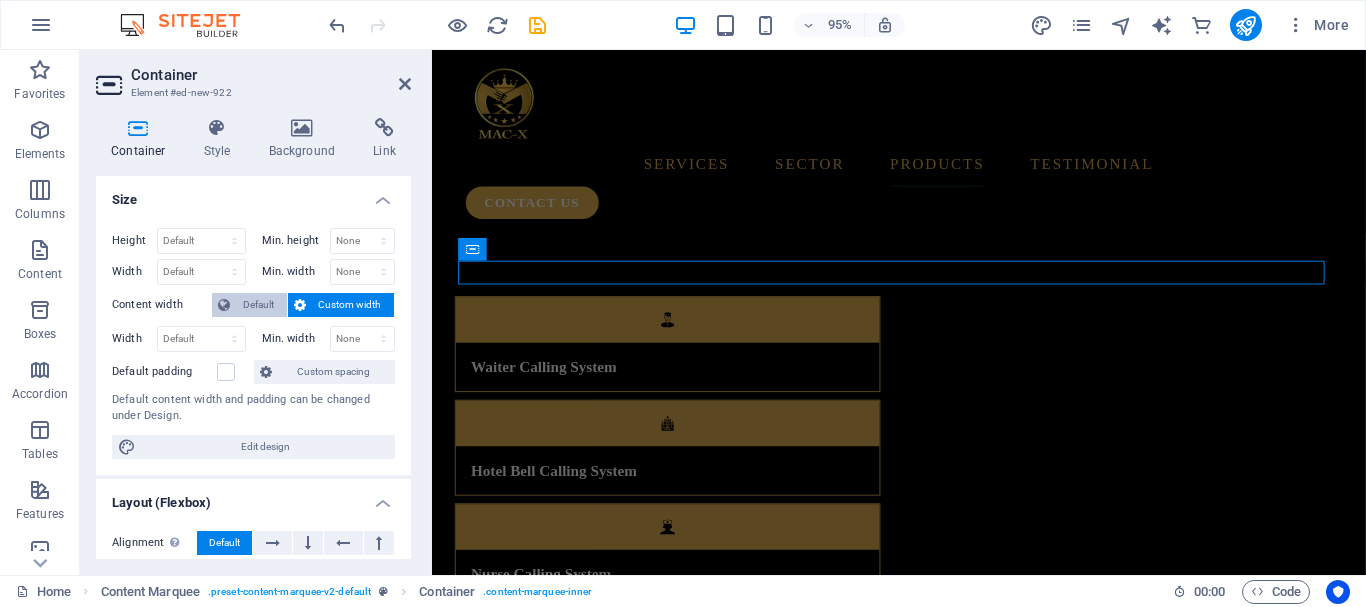 click at bounding box center (224, 305) 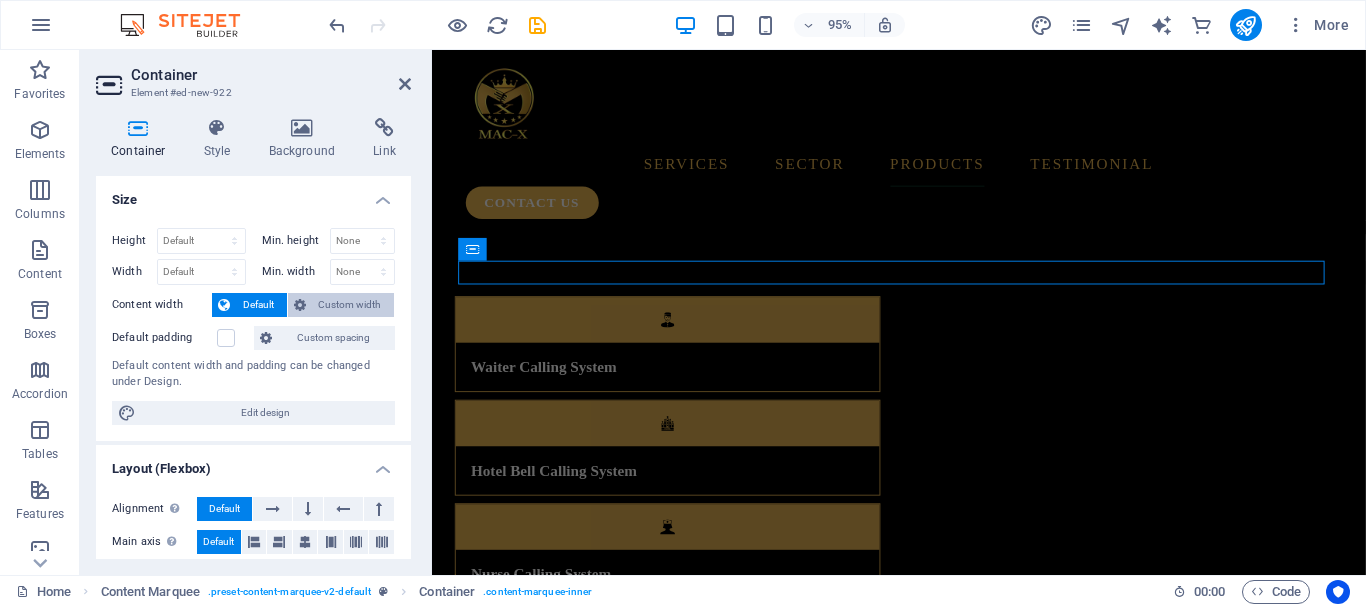 click on "Custom width" at bounding box center (350, 305) 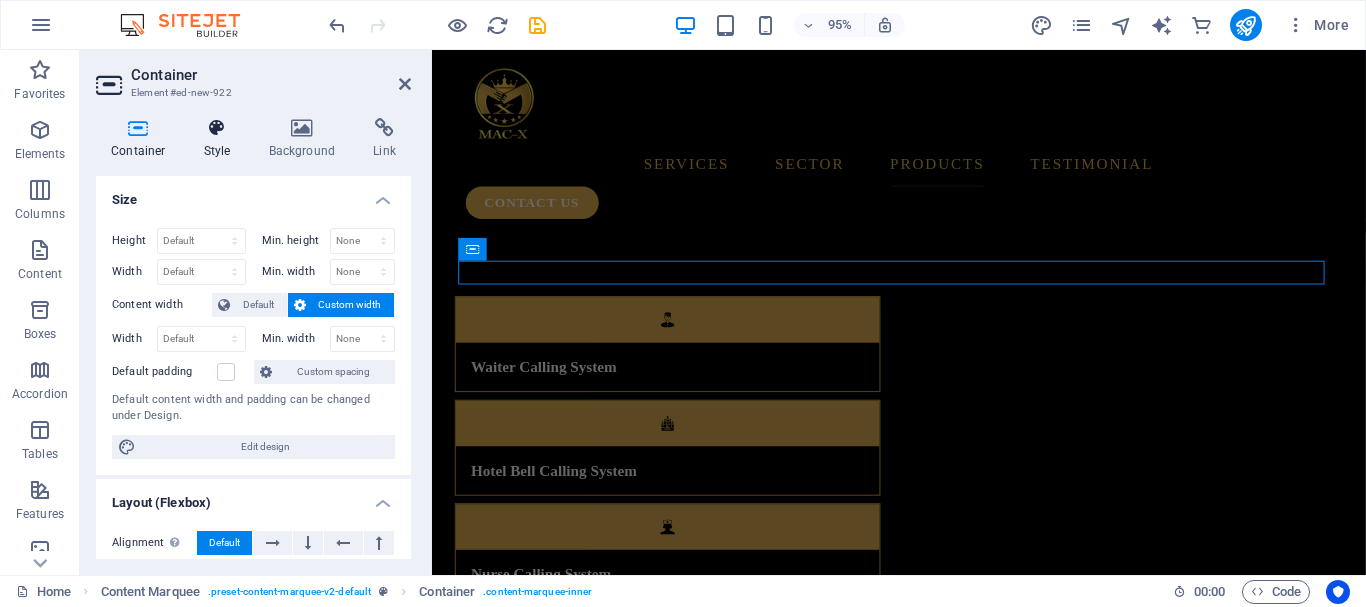 click at bounding box center (217, 128) 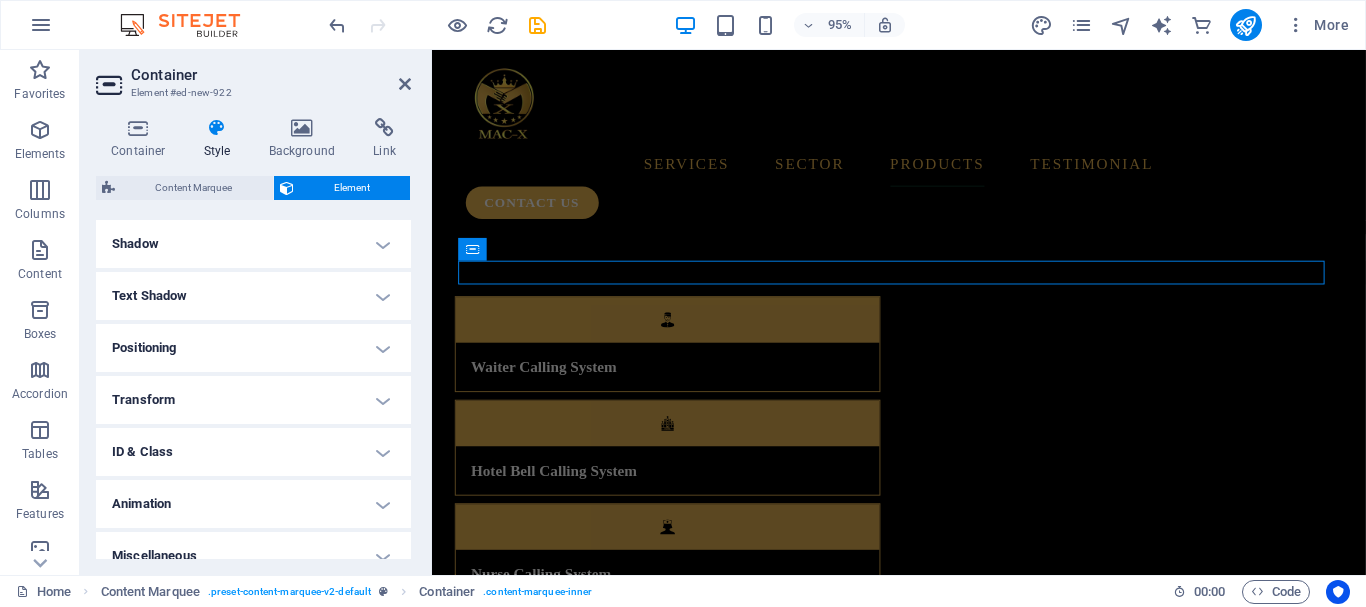 scroll, scrollTop: 503, scrollLeft: 0, axis: vertical 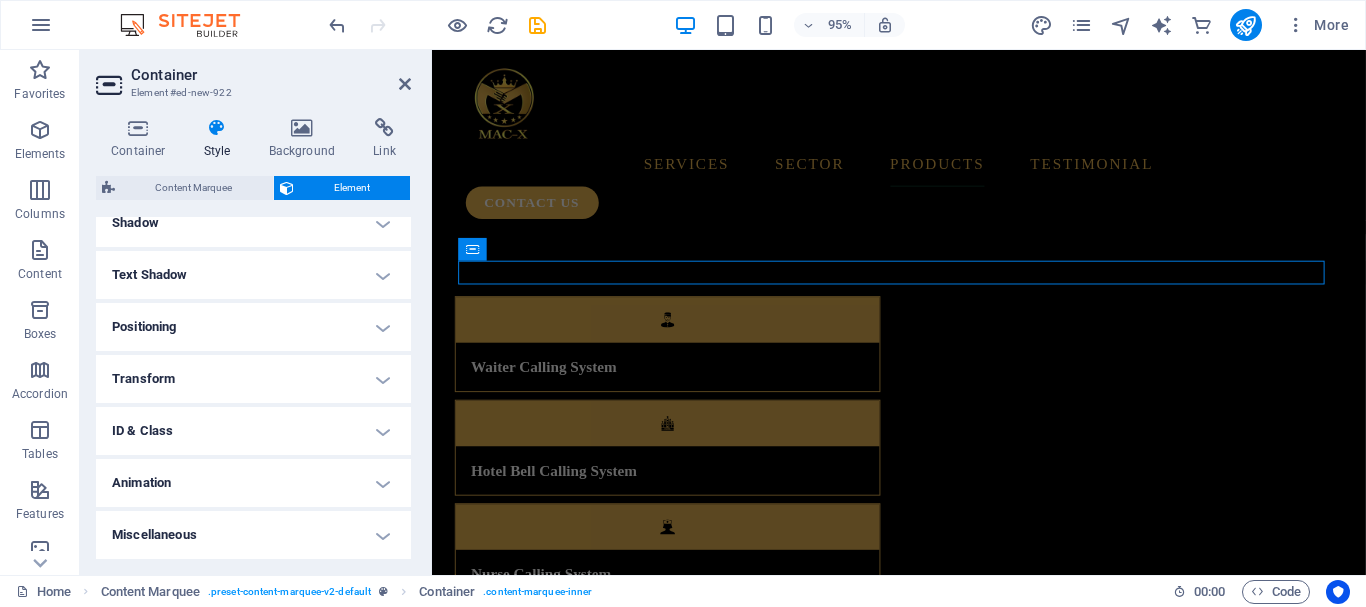 click on "Animation" at bounding box center [253, 483] 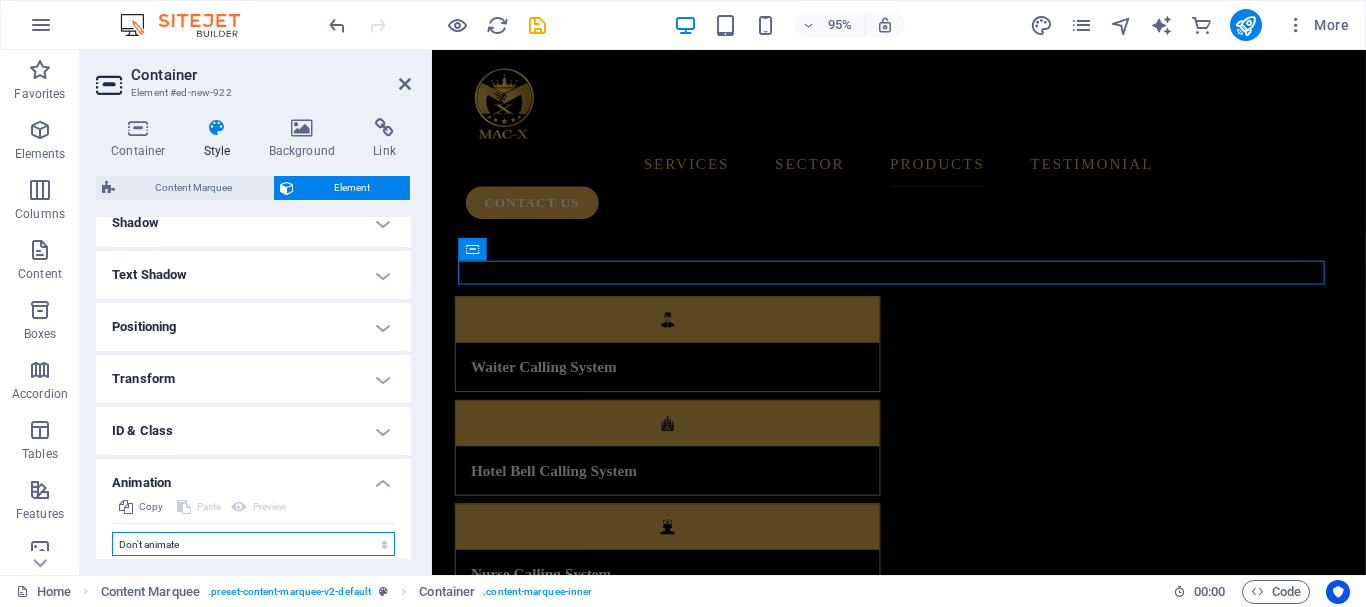 click on "Don't animate Show / Hide Slide up/down Zoom in/out Slide left to right Slide right to left Slide top to bottom Slide bottom to top Pulse Blink Open as overlay" at bounding box center [253, 544] 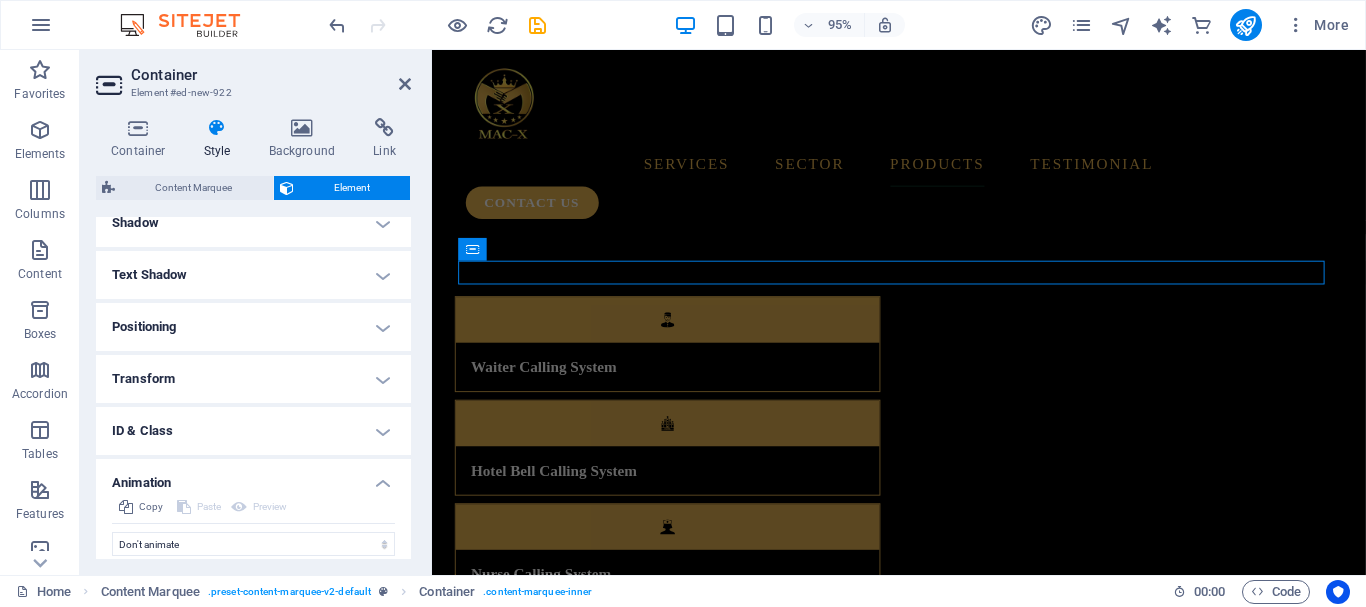 click on "Container Style Background Link Size Height Default px rem % vh vw Min. height None px rem % vh vw Width Default px rem % em vh vw Min. width None px rem % vh vw Content width Default Custom width Width Default px rem % em vh vw Min. width None px rem % vh vw Default padding Custom spacing Default content width and padding can be changed under Design. Edit design Layout (Flexbox) Alignment Determines the flex direction. Default Main axis Determine how elements should behave along the main axis inside this container (justify content). Default Side axis Control the vertical direction of the element inside of the container (align items). Default Wrap Default On Off Fill Controls the distances and direction of elements on the y-axis across several lines (align content). Default Accessibility ARIA helps assistive technologies (like screen readers) to understand the role, state, and behavior of web elements Role The ARIA role defines the purpose of an element.  None Alert Article Banner Comment Fan" at bounding box center (253, 338) 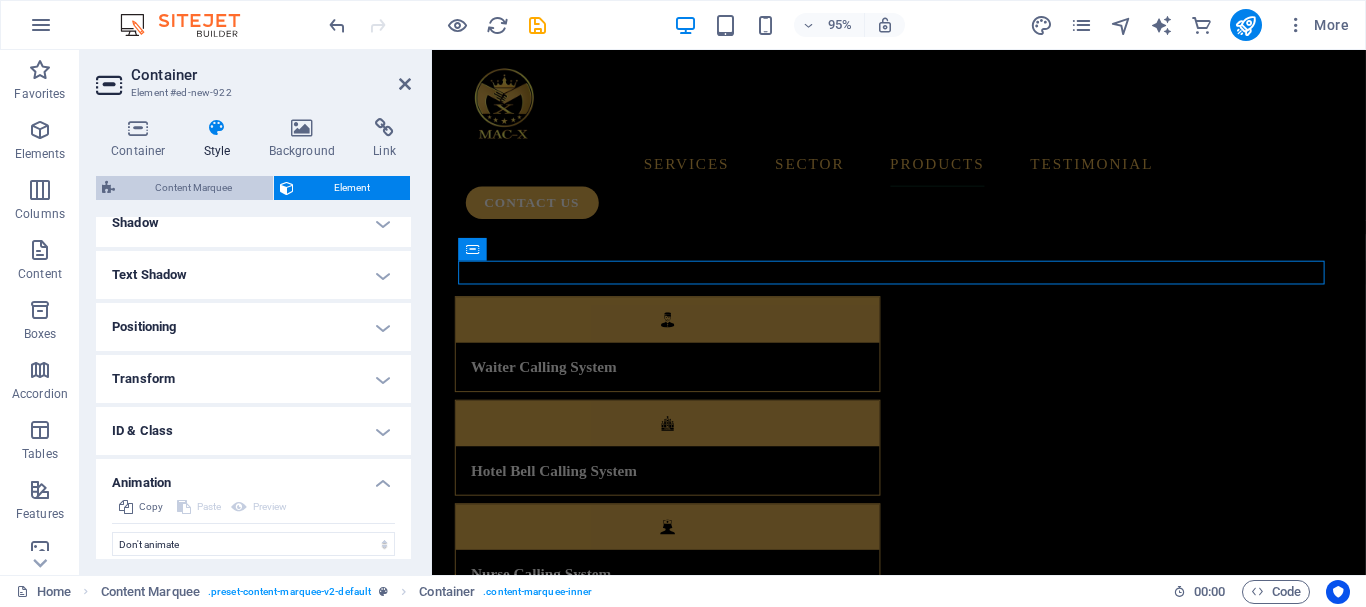click on "Content Marquee" at bounding box center [194, 188] 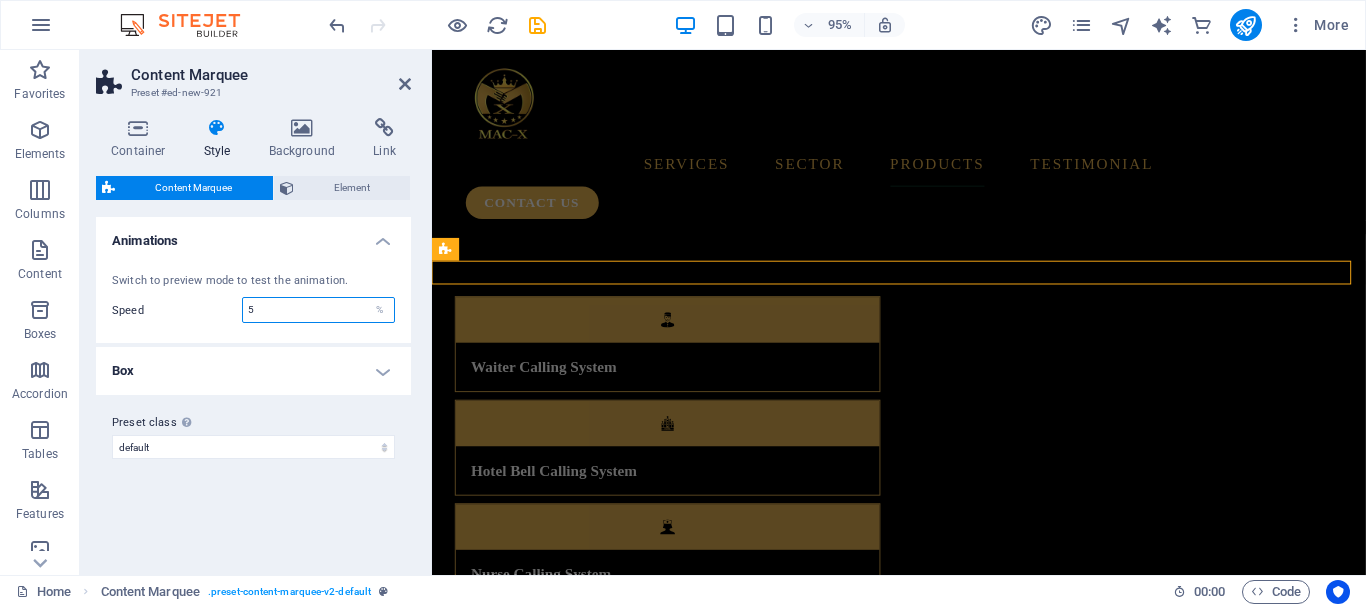 click on "5" at bounding box center [318, 310] 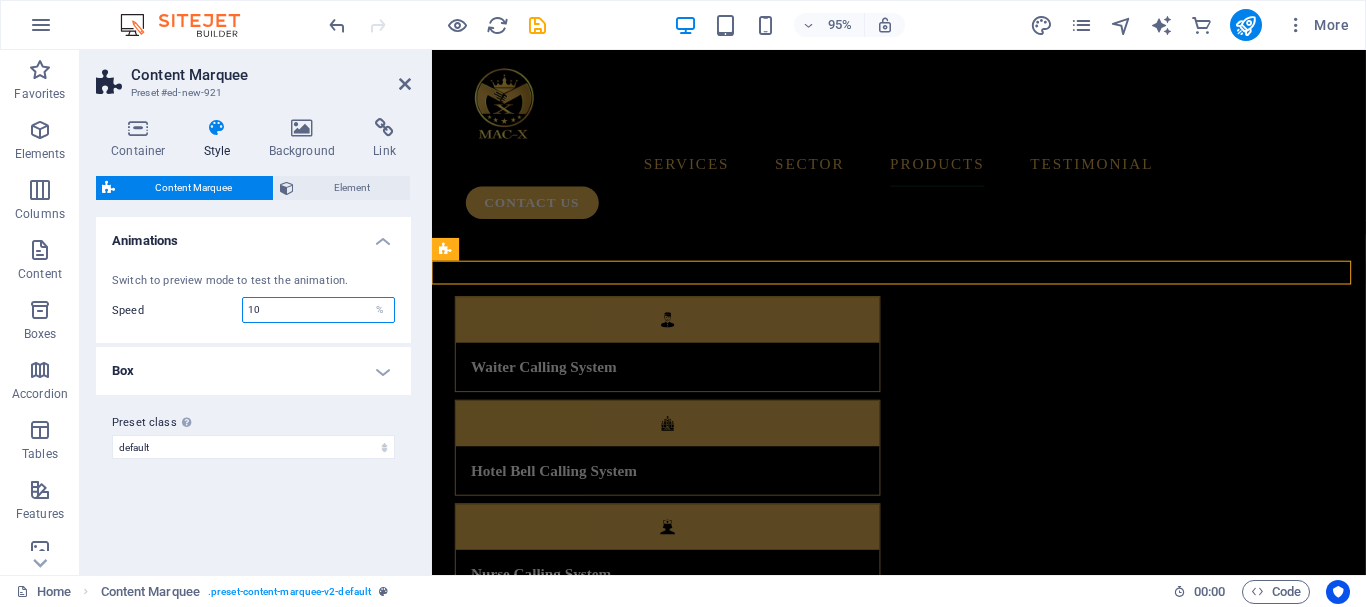 type on "10" 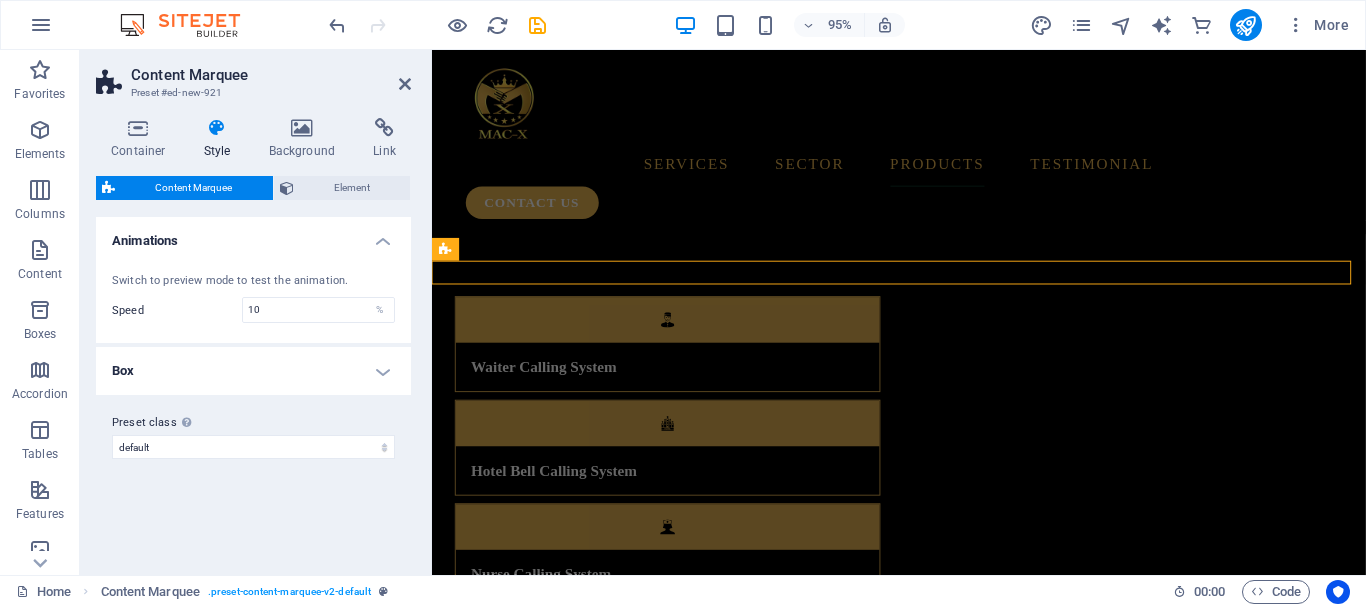 click on "Box" at bounding box center [253, 371] 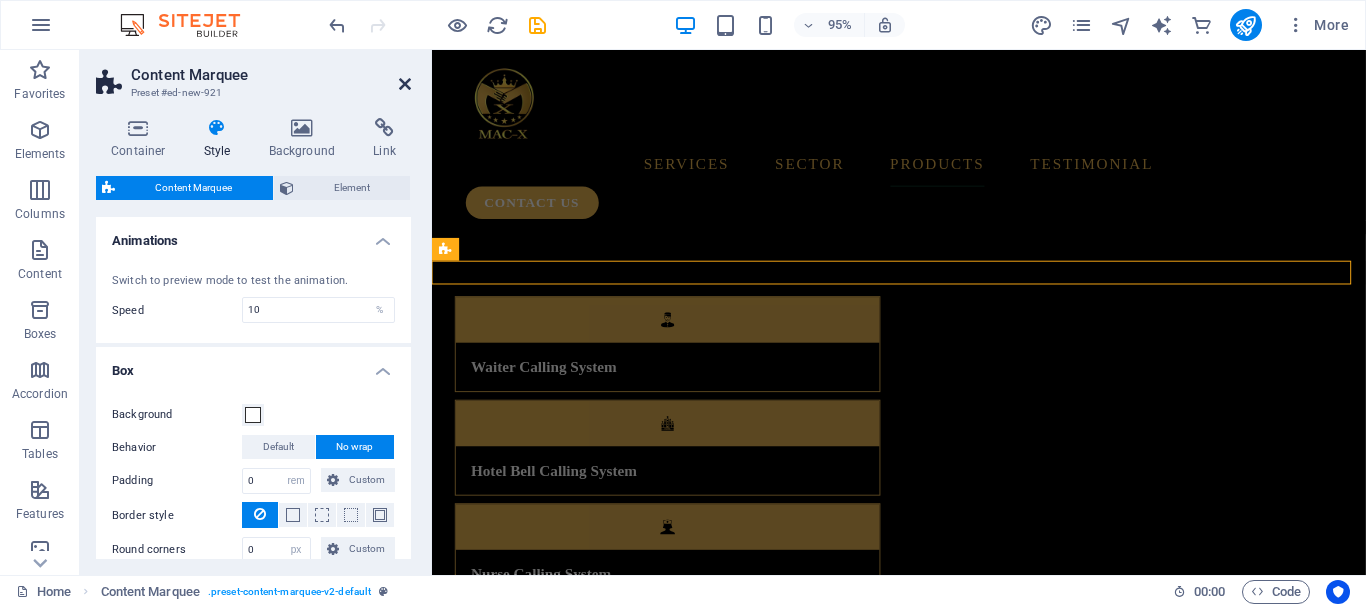 click at bounding box center (405, 84) 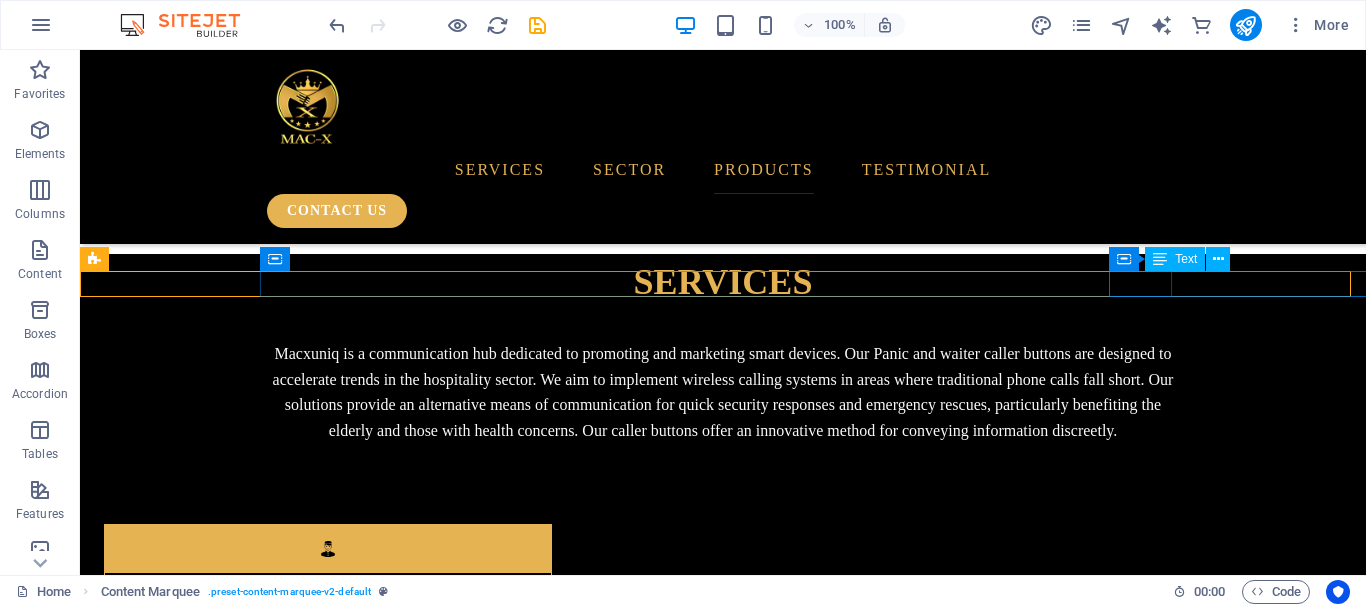 click on "TESTIMONIALS.....TESTIMONIALS.....TESTIMONIALS.....TESTIMONIALS.....TESTIMONIALS.....TESTIMONIALS.....TESTIMONIALS.....TESTIMONIALS" at bounding box center [1178, 43337] 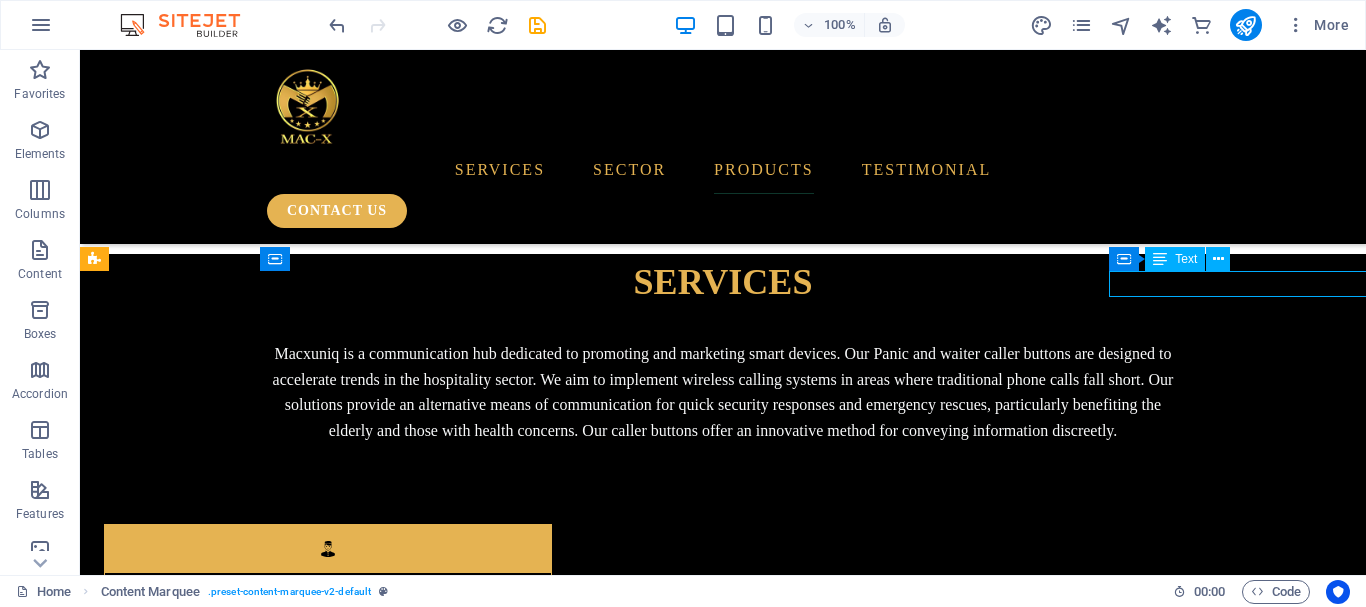click on "TESTIMONIALS.....TESTIMONIALS.....TESTIMONIALS.....TESTIMONIALS.....TESTIMONIALS.....TESTIMONIALS.....TESTIMONIALS.....TESTIMONIALS" at bounding box center (1176, 43337) 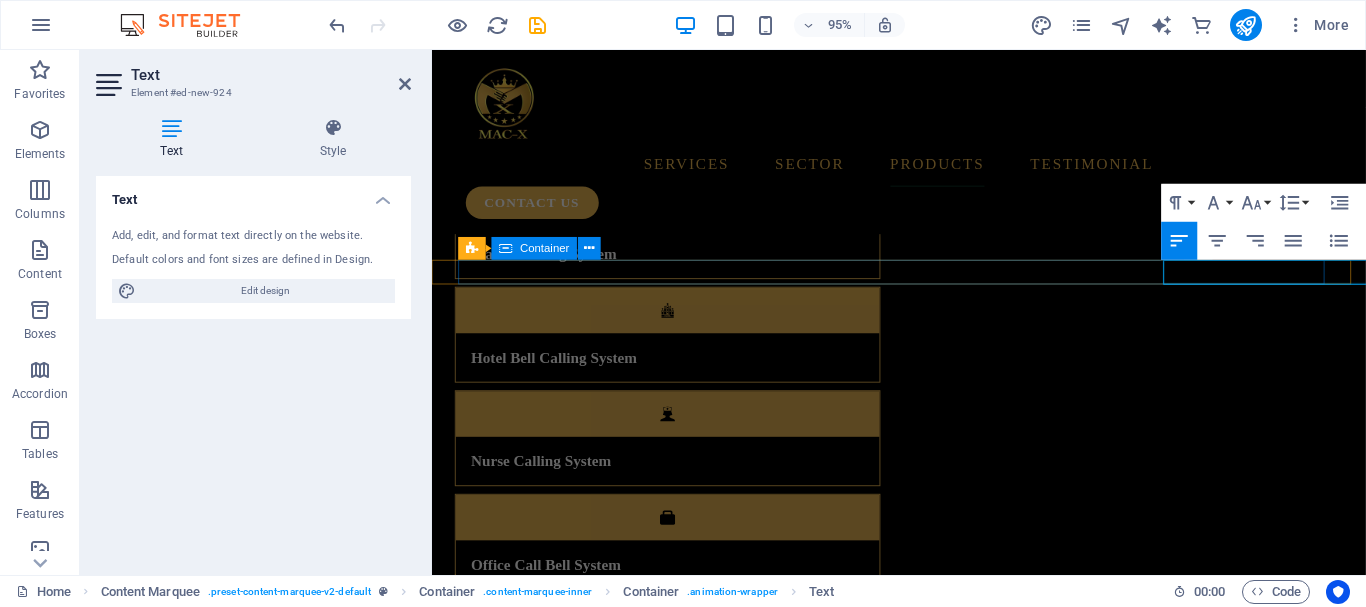 scroll, scrollTop: 4879, scrollLeft: 0, axis: vertical 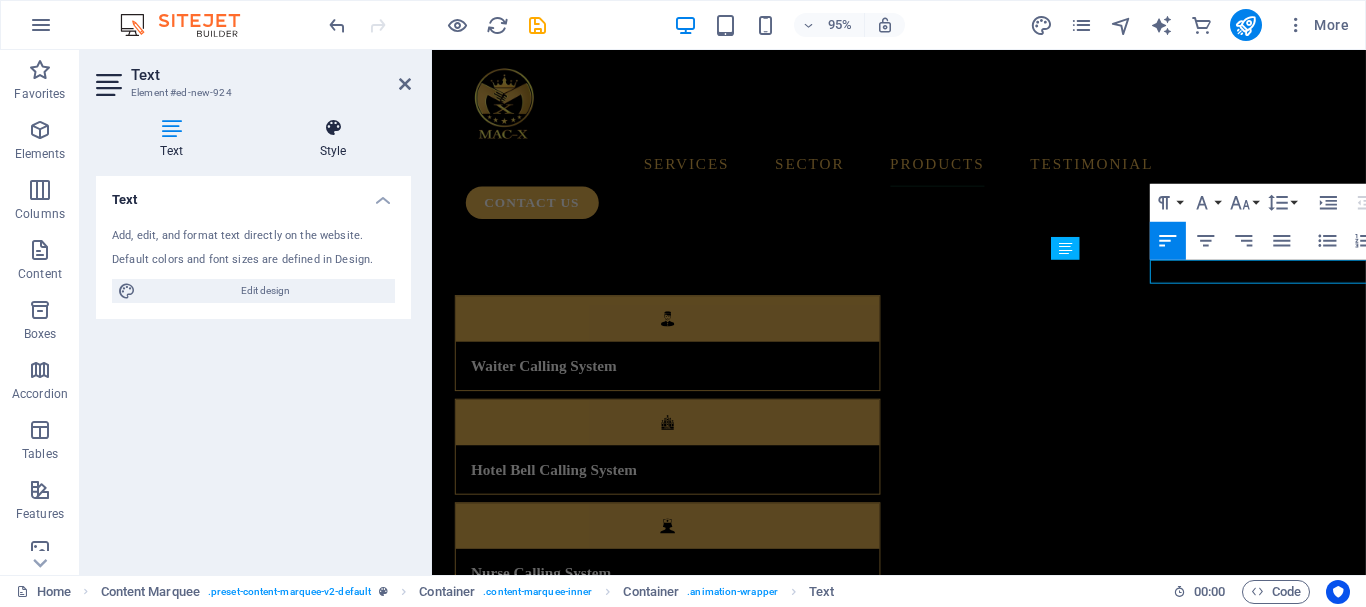 click on "Style" at bounding box center [333, 139] 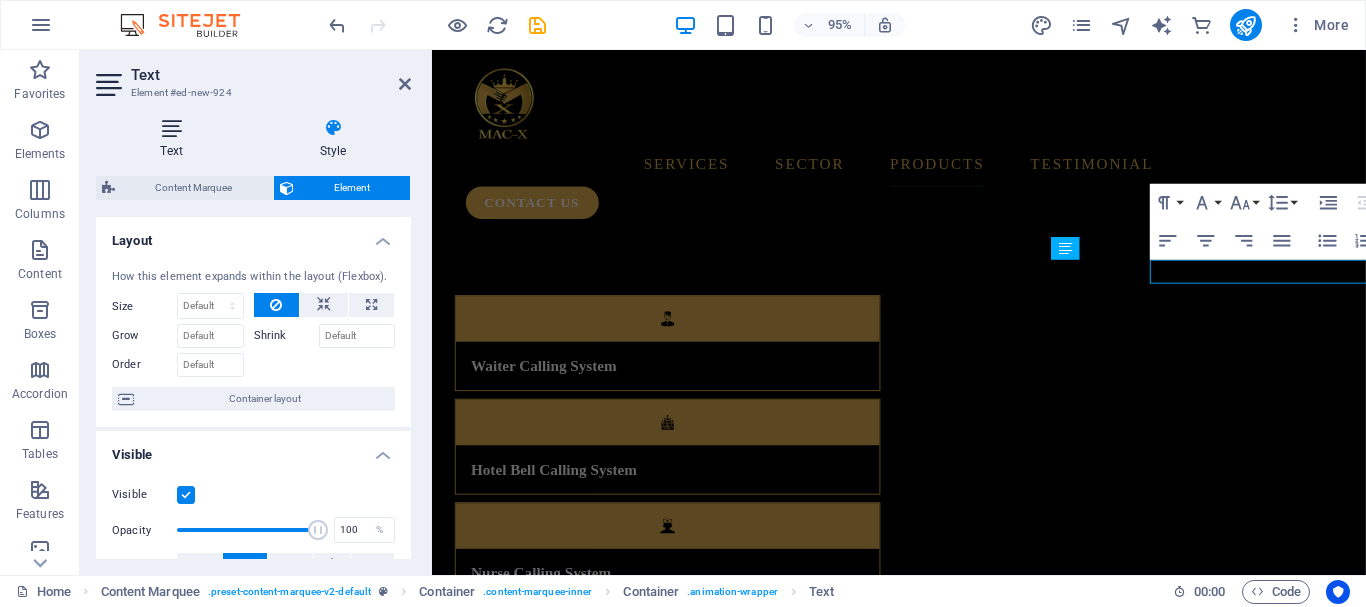 click at bounding box center [171, 128] 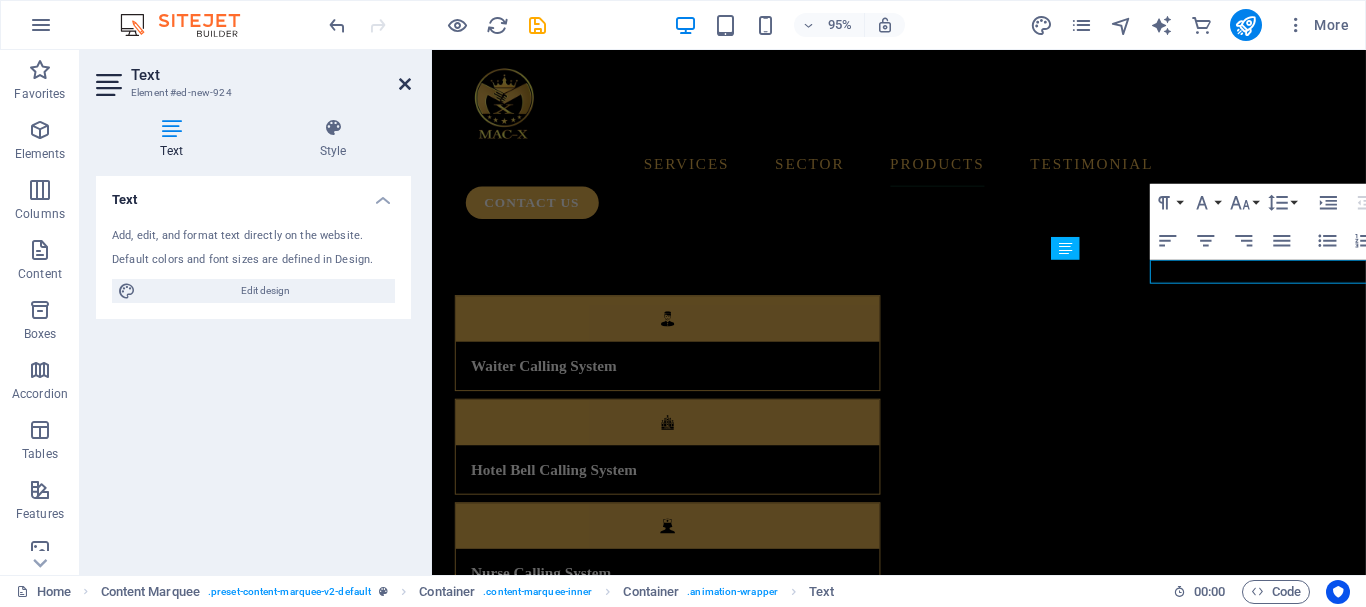 click at bounding box center [405, 84] 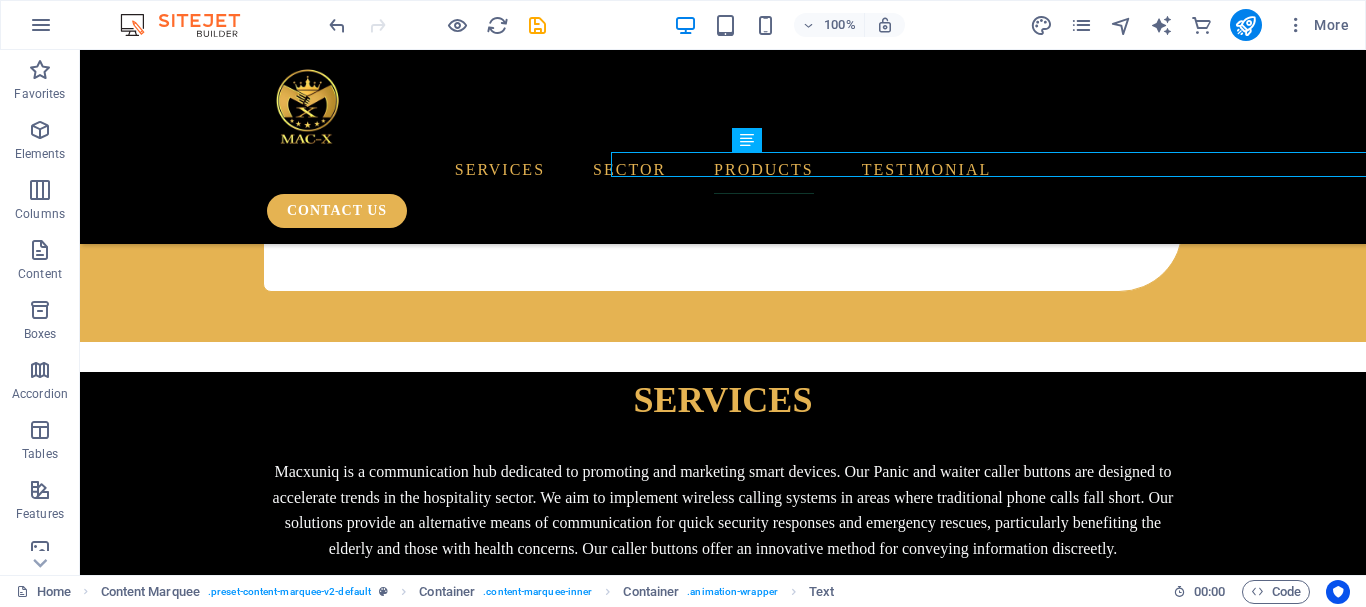 scroll, scrollTop: 4998, scrollLeft: 0, axis: vertical 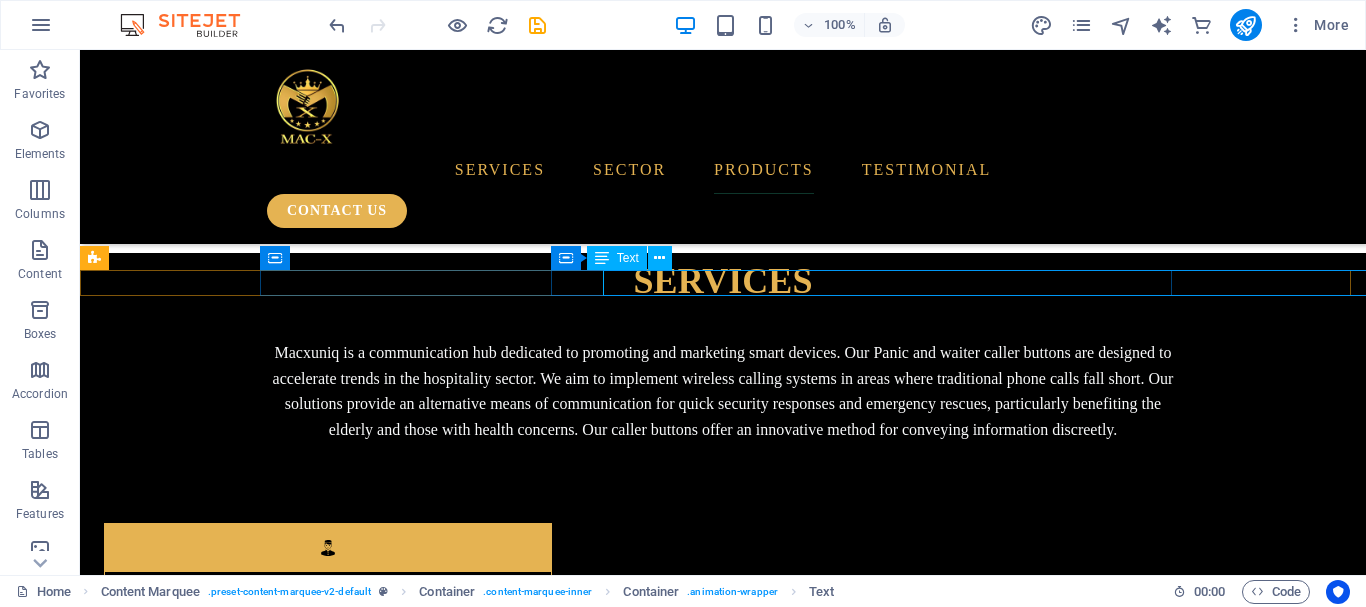 click on "TESTIMONIALS.....TESTIMONIALS.....TESTIMONIALS.....TESTIMONIALS.....TESTIMONIALS.....TESTIMONIALS.....TESTIMONIALS.....TESTIMONIALS" at bounding box center [1178, 43336] 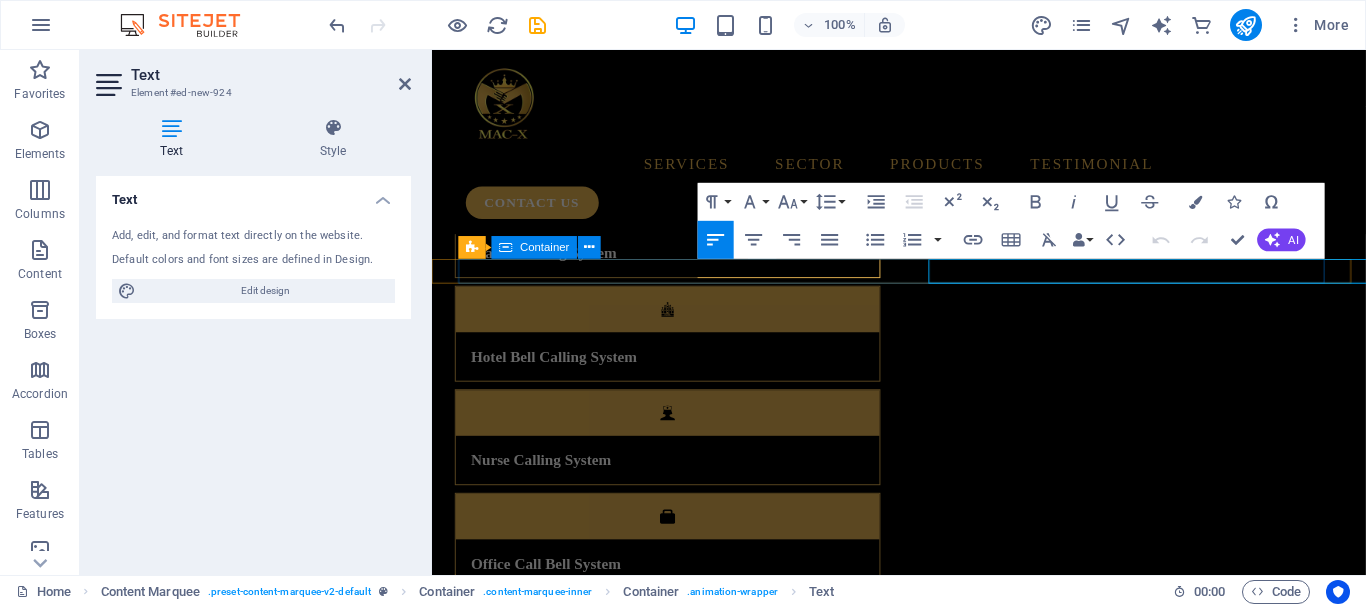 scroll, scrollTop: 4880, scrollLeft: 0, axis: vertical 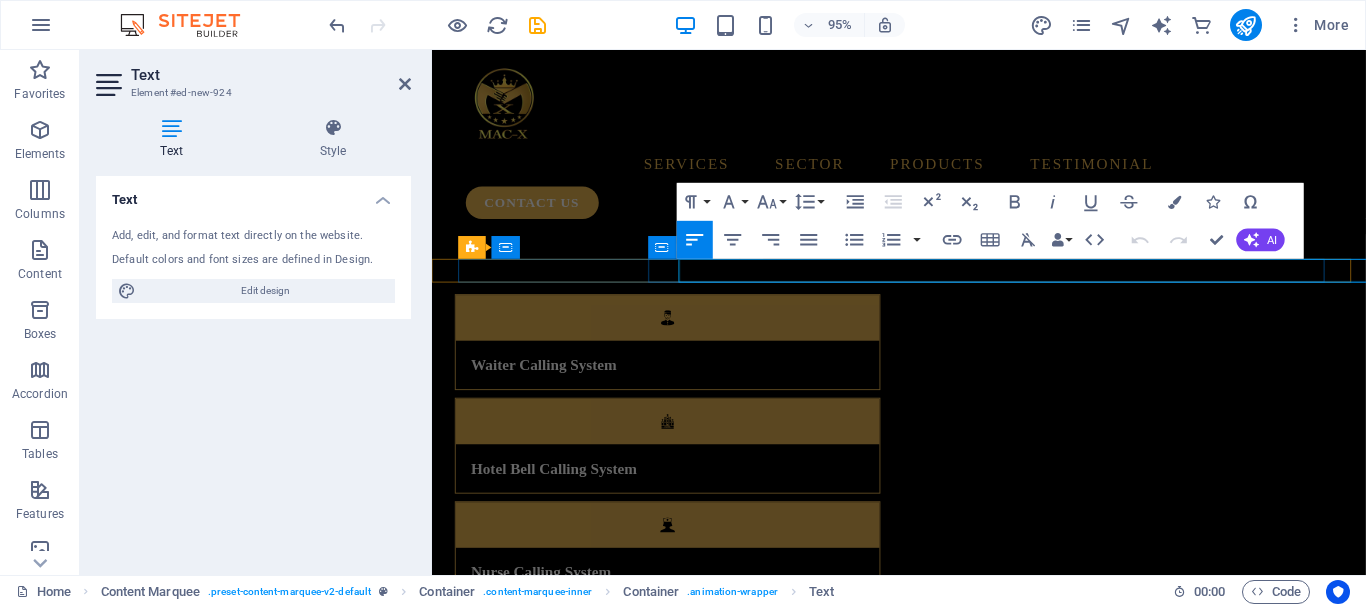 click on "TESTIMONIALS.....TESTIMONIALS.....TESTIMONIALS.....TESTIMONIALS.....TESTIMONIALS.....TESTIMONIALS.....TESTIMONIALS.....TESTIMONIALS" at bounding box center [1379, 42733] 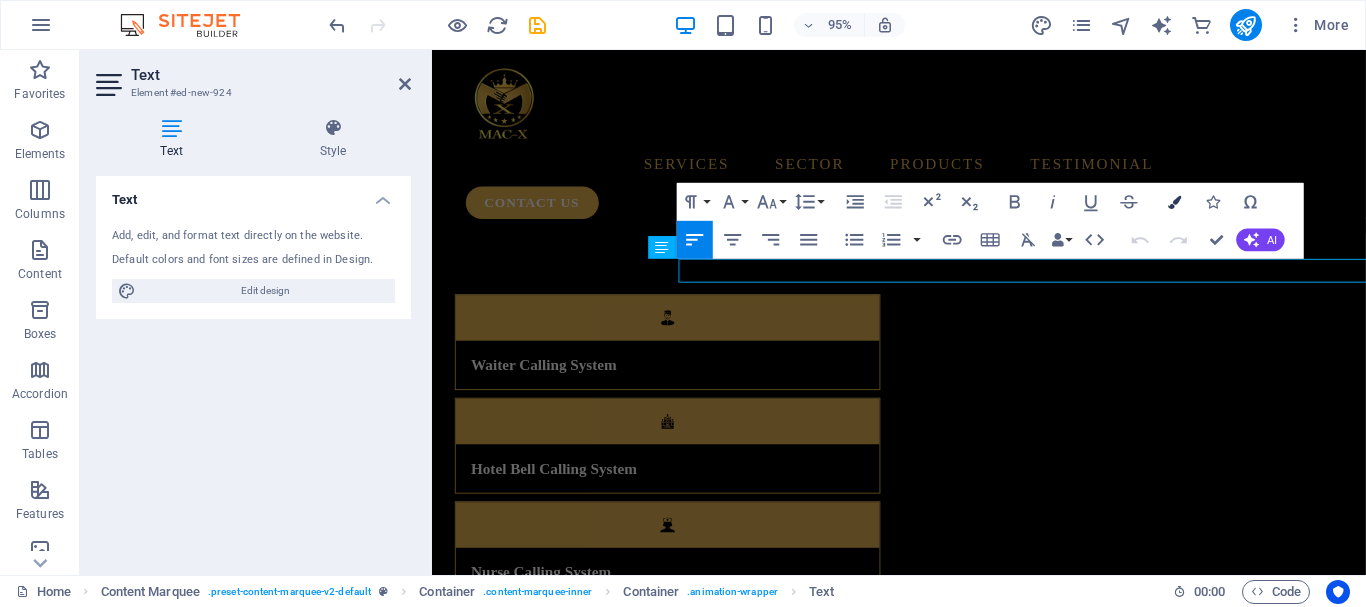 click at bounding box center (1174, 201) 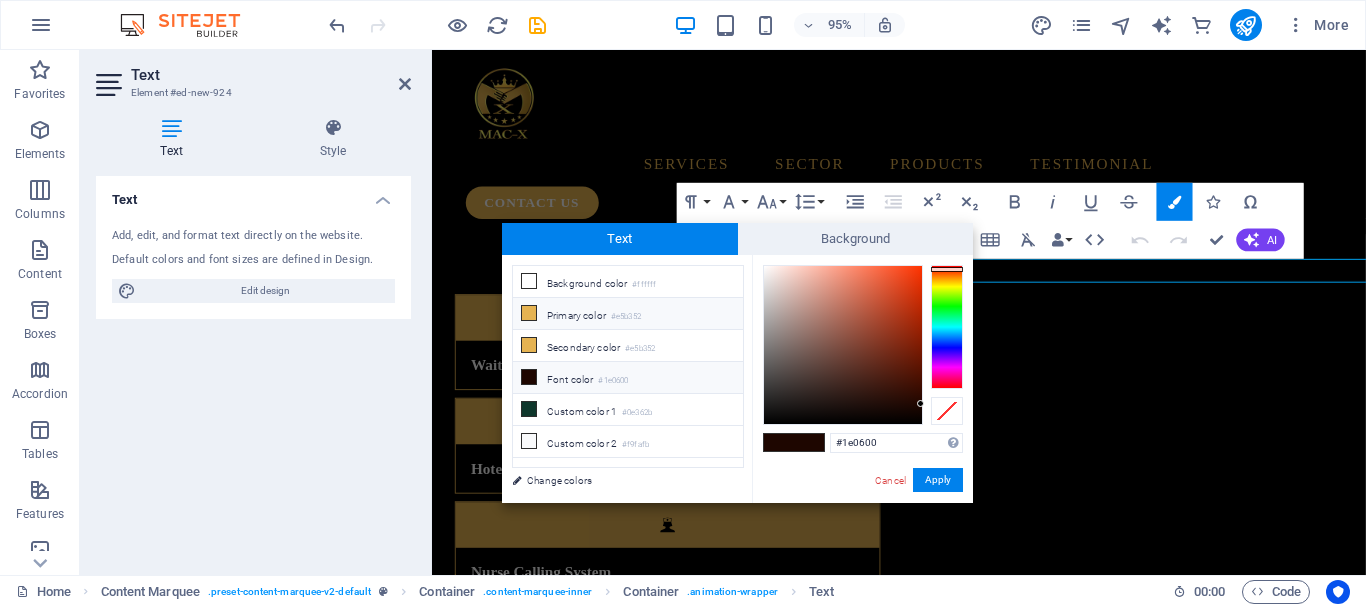 click on "Primary color
#e5b352" at bounding box center (628, 314) 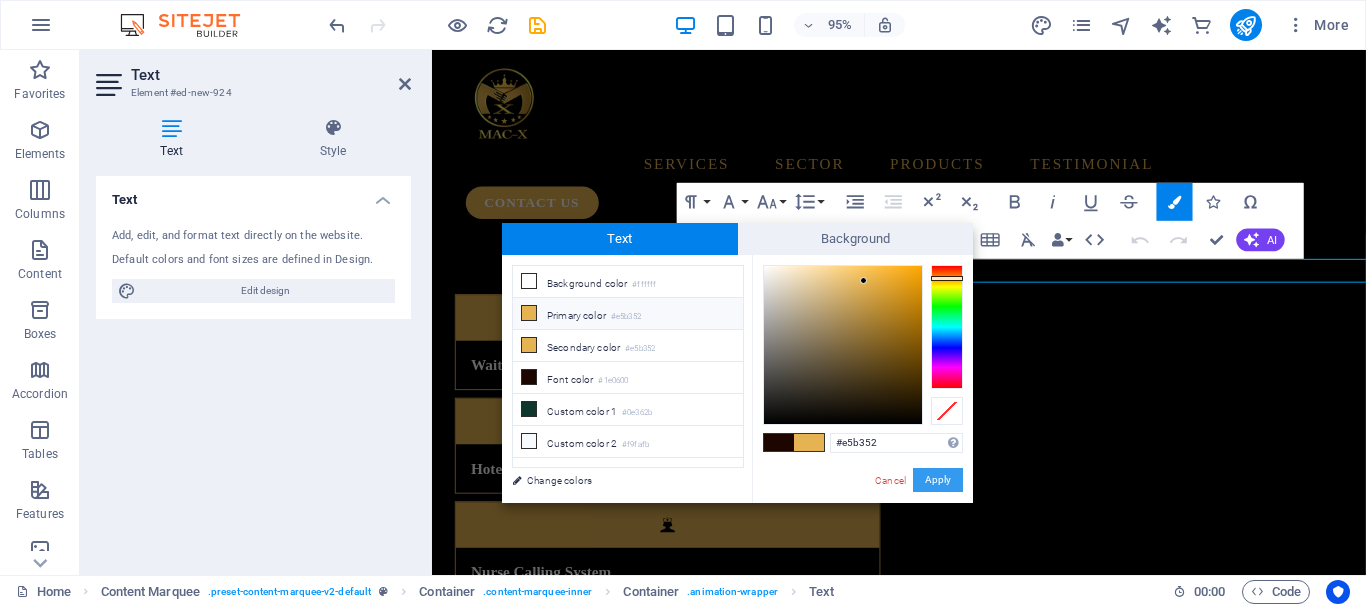 click on "Apply" at bounding box center [938, 480] 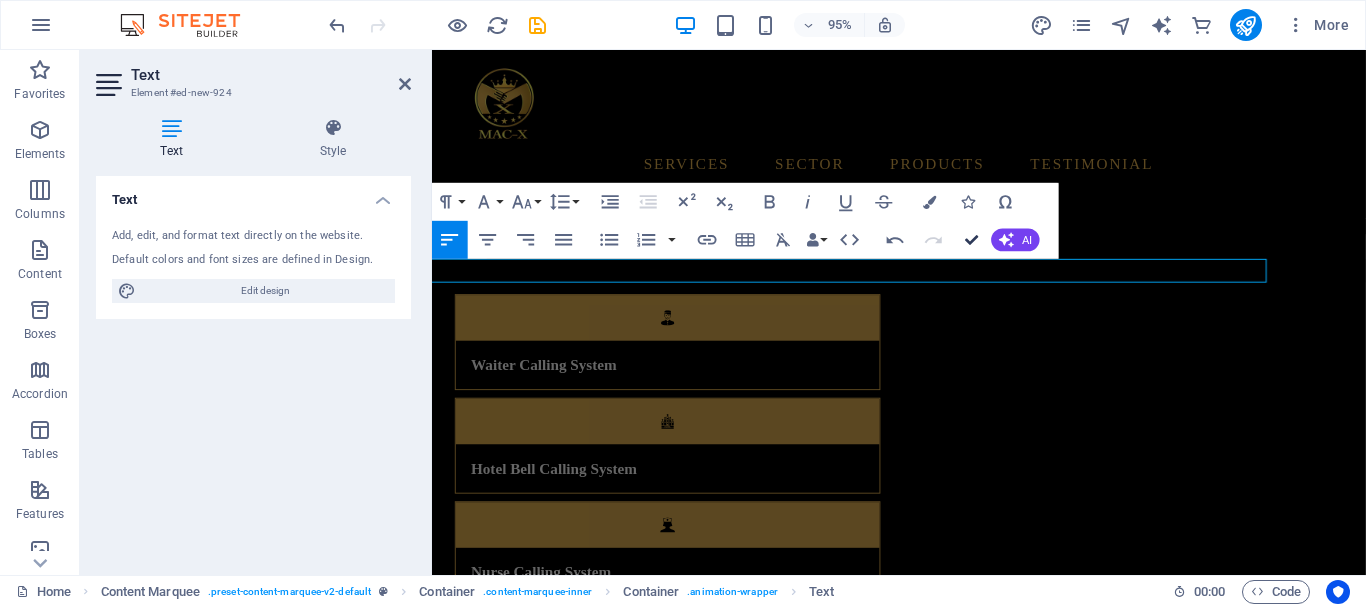 scroll, scrollTop: 4999, scrollLeft: 0, axis: vertical 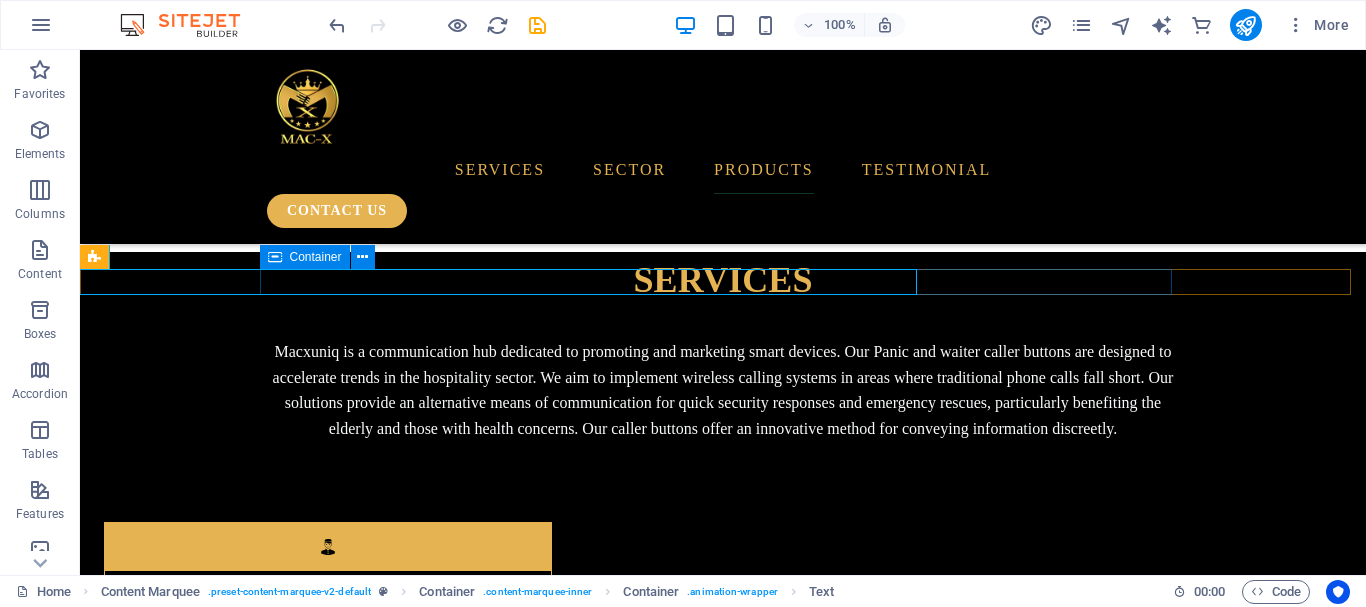 click on "TESTIMONIALS.....TESTIMONIALS.....TESTIMONIALS.....TESTIMONIALS.....TESTIMONIALS.....TESTIMONIALS.....TESTIMONIALS.....TESTIMONIALS" at bounding box center (723, 43335) 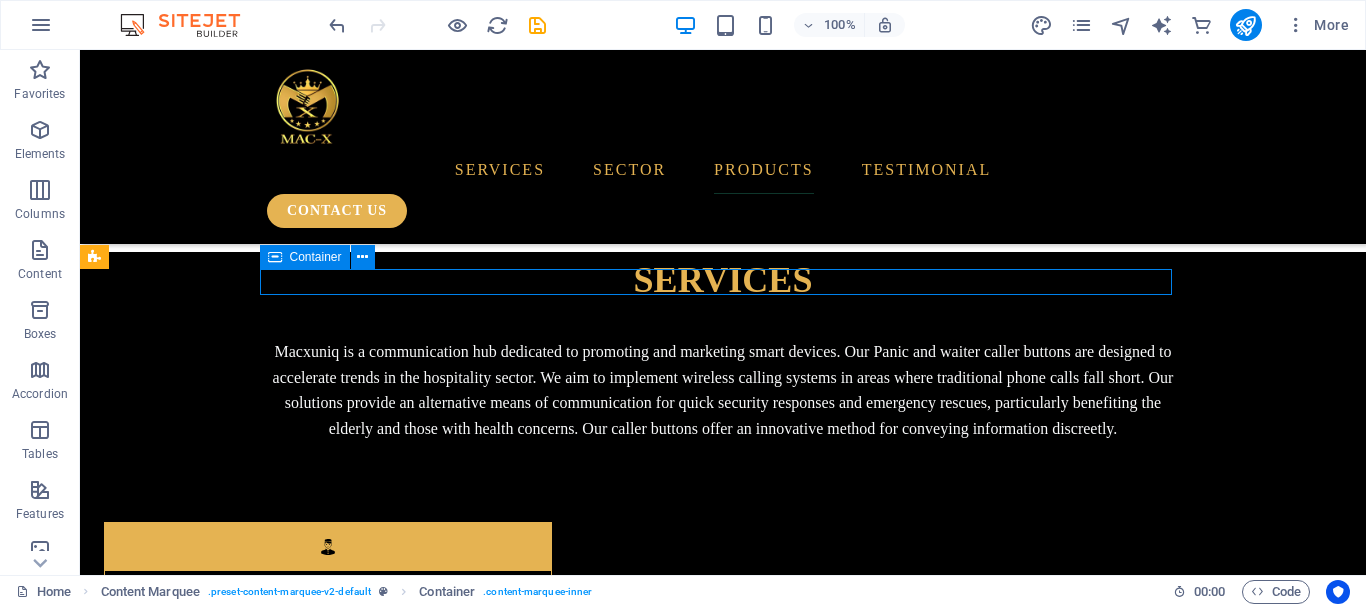 click on "TESTIMONIALS.....TESTIMONIALS.....TESTIMONIALS.....TESTIMONIALS.....TESTIMONIALS.....TESTIMONIALS.....TESTIMONIALS.....TESTIMONIALS" at bounding box center (723, 43335) 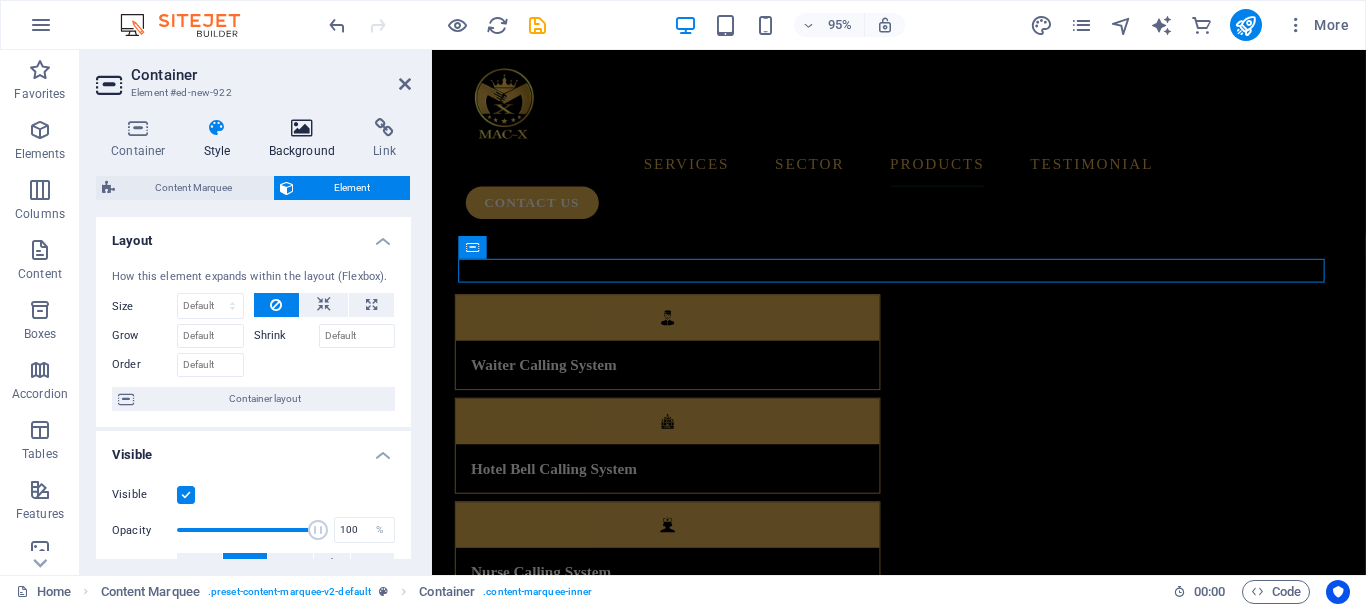 click at bounding box center (302, 128) 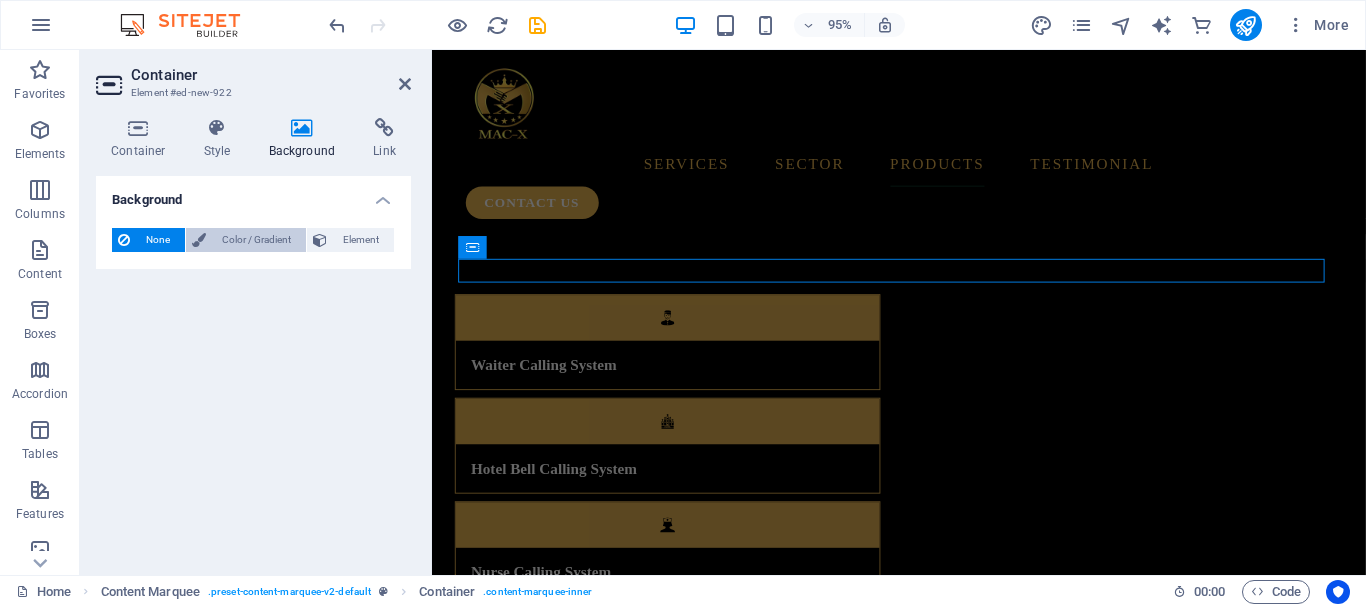 click on "Color / Gradient" at bounding box center [256, 240] 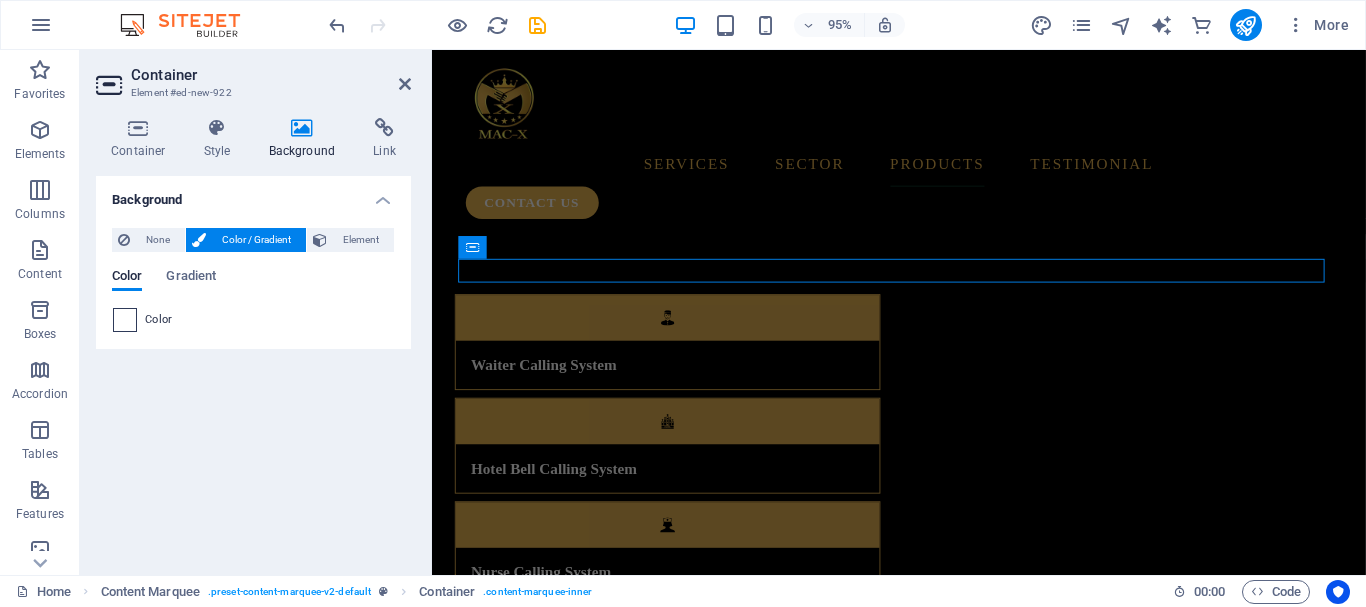 click at bounding box center [125, 320] 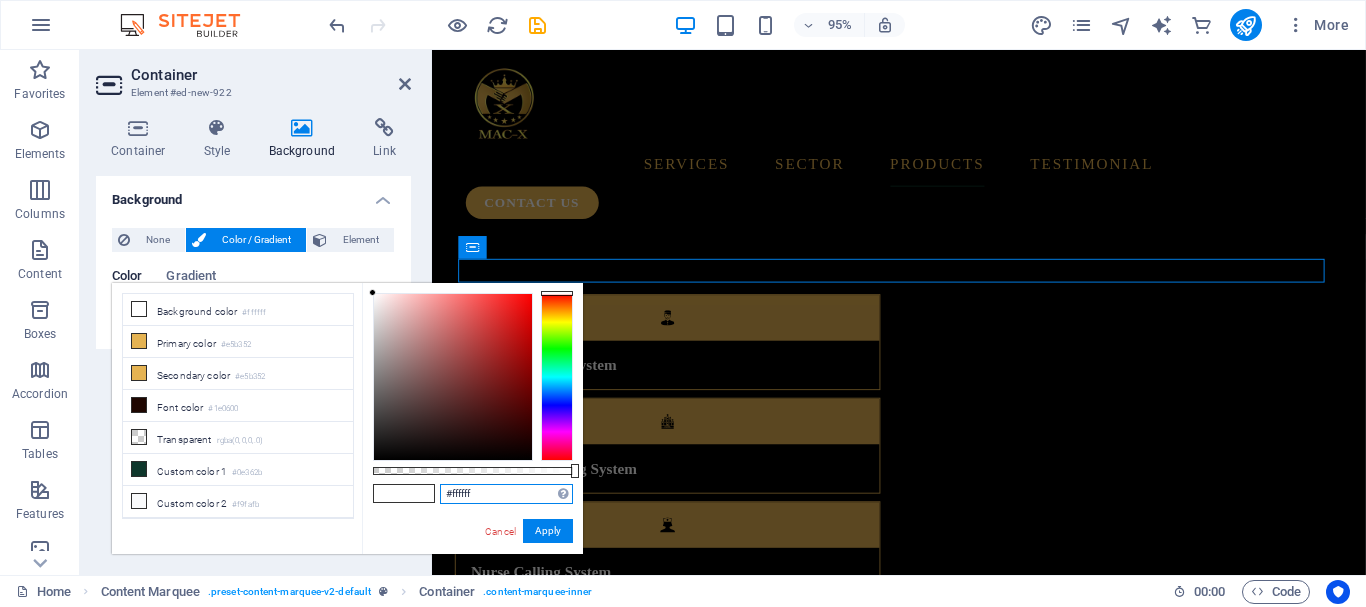 click on "#ffffff" at bounding box center (506, 494) 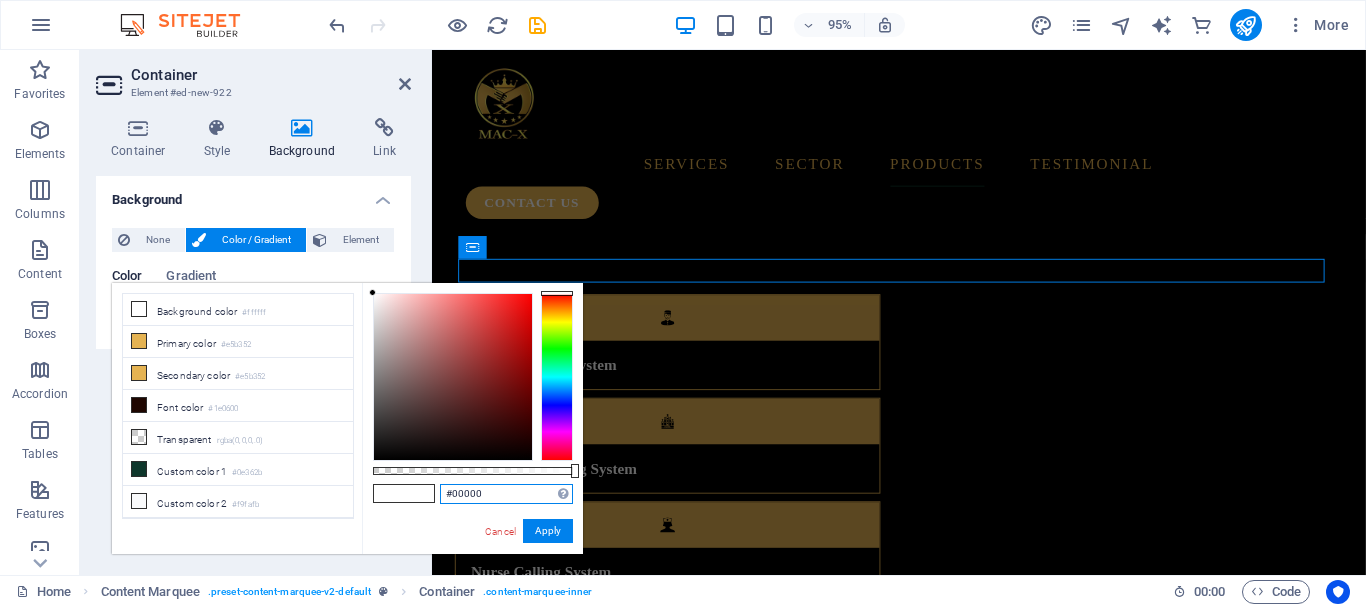 type on "#000000" 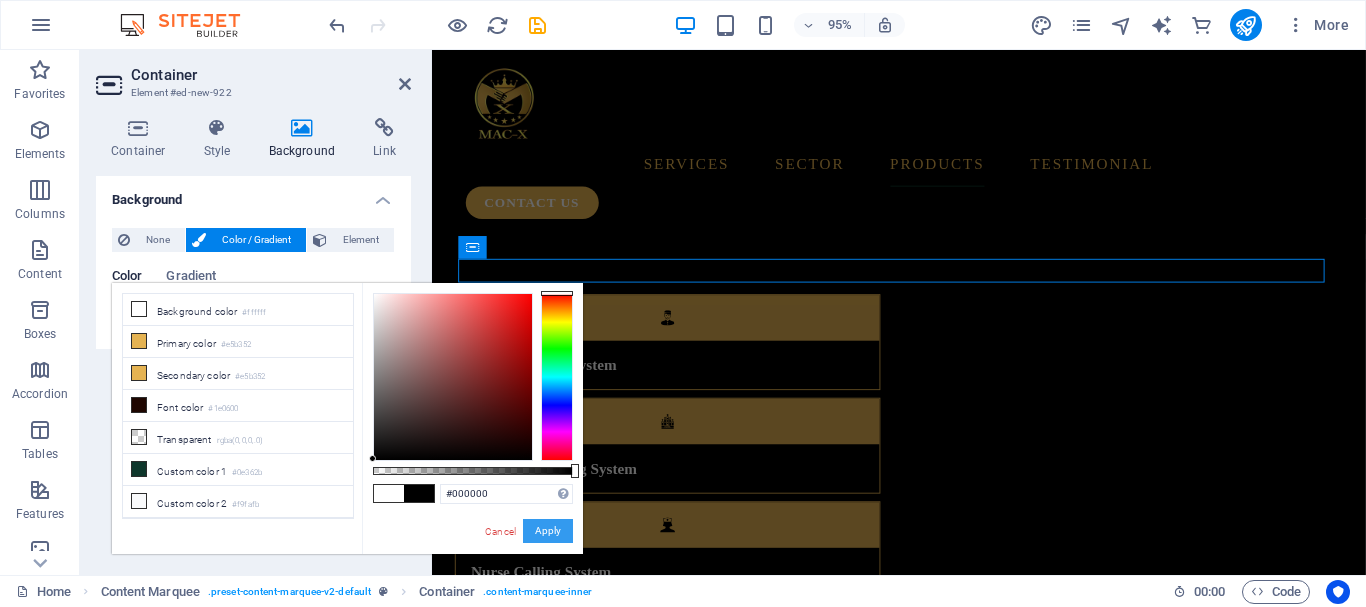 click on "Apply" at bounding box center [548, 531] 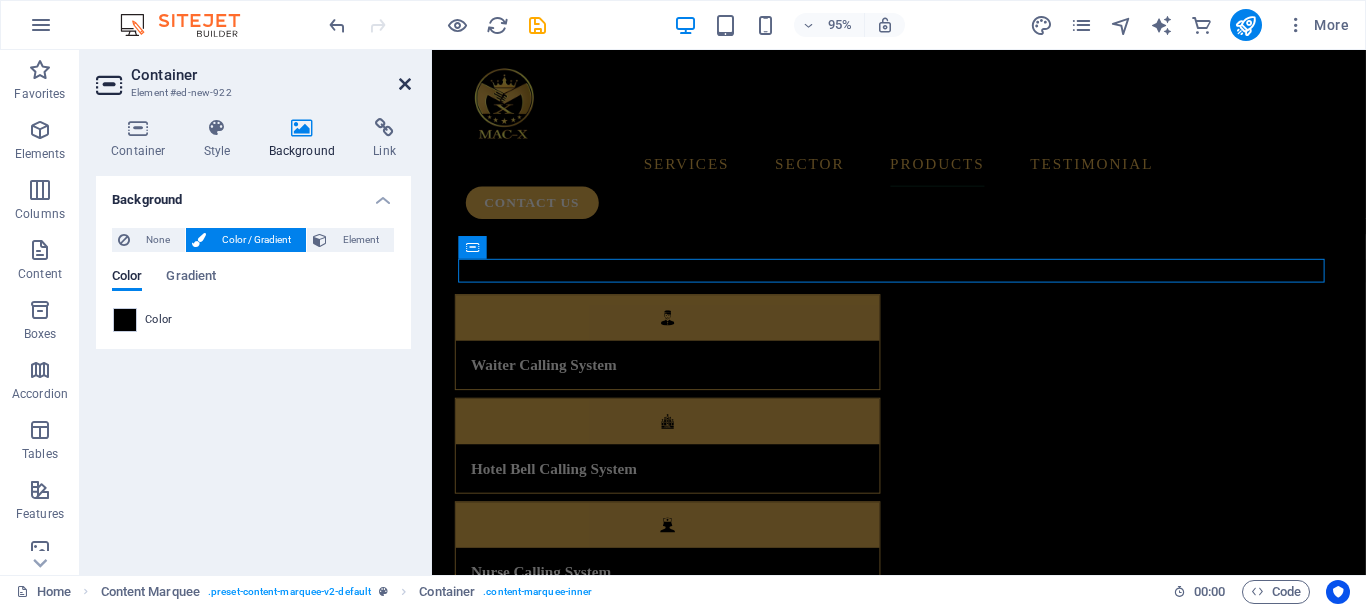 click at bounding box center [405, 84] 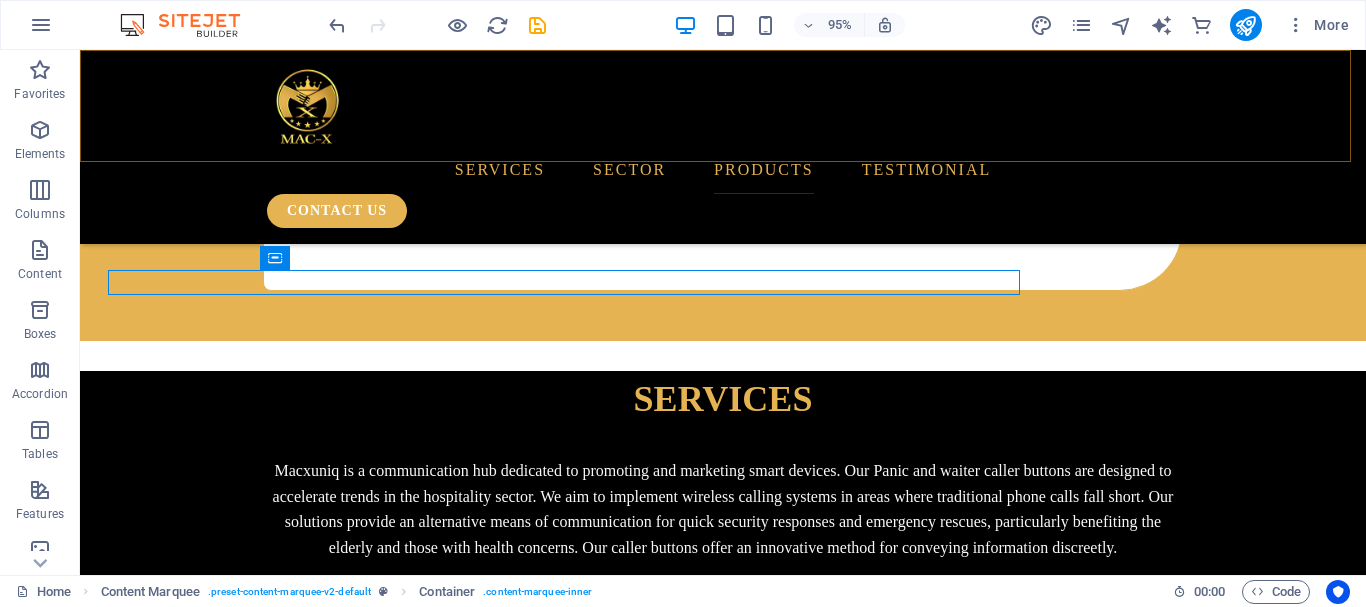 scroll, scrollTop: 4999, scrollLeft: 0, axis: vertical 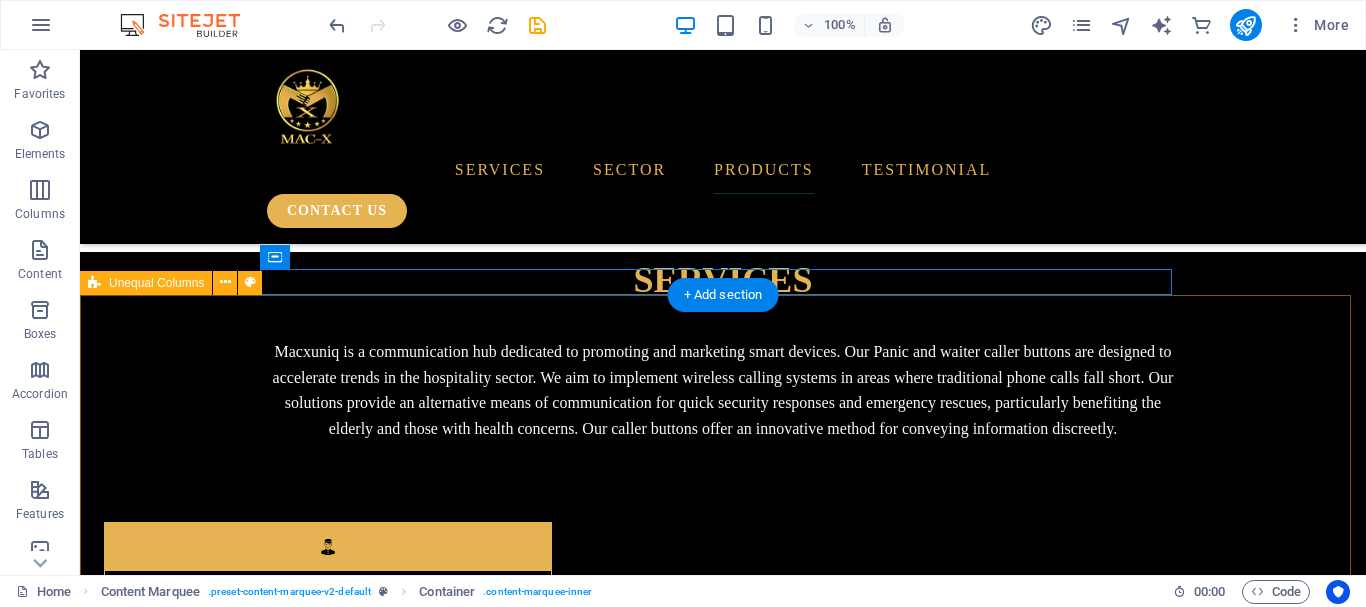 click on "[NAME] [USERNAME] Macxuniq products have been a total game-changer since we included their Office Call Bell systems in our offices. it's easy to use and has quick prompts for specific responses. [NAME] [USERNAME] These devices are great for our restaurant and bar. Customers can call for services without having to get up from their seats or raise their voices. [NAME] [USERNAME] Efficient and easy to use. I highly recommend. [NAME] [USERNAME] The nurse call system has made our clinic flow and patient experience much better across all our wards." at bounding box center (723, 43794) 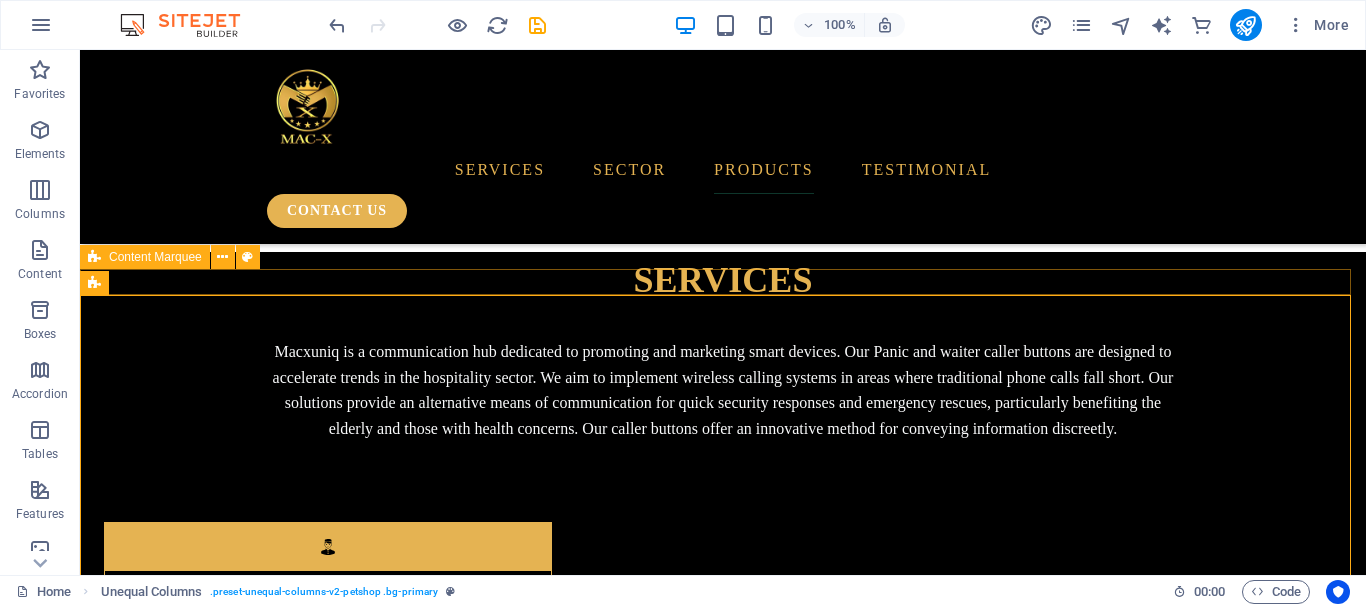 click on "TESTIMONIALS.....TESTIMONIALS.....TESTIMONIALS.....TESTIMONIALS.....TESTIMONIALS.....TESTIMONIALS.....TESTIMONIALS.....TESTIMONIALS" at bounding box center [723, 43335] 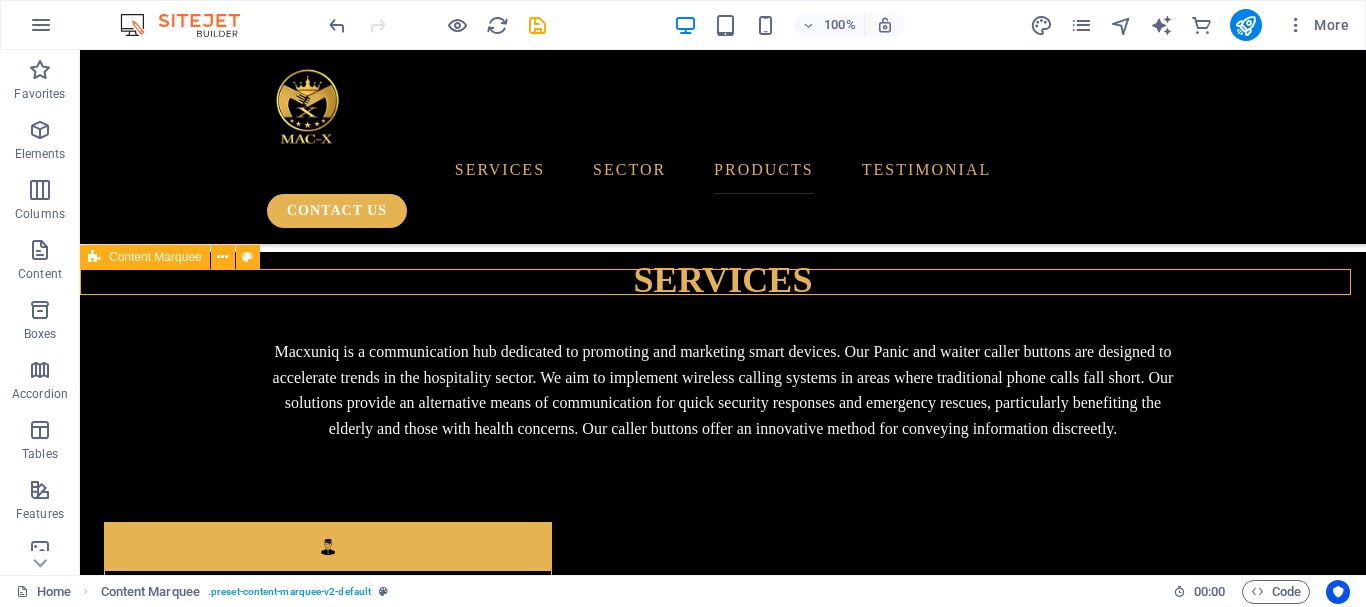 click on "TESTIMONIALS.....TESTIMONIALS.....TESTIMONIALS.....TESTIMONIALS.....TESTIMONIALS.....TESTIMONIALS.....TESTIMONIALS.....TESTIMONIALS" at bounding box center (723, 43335) 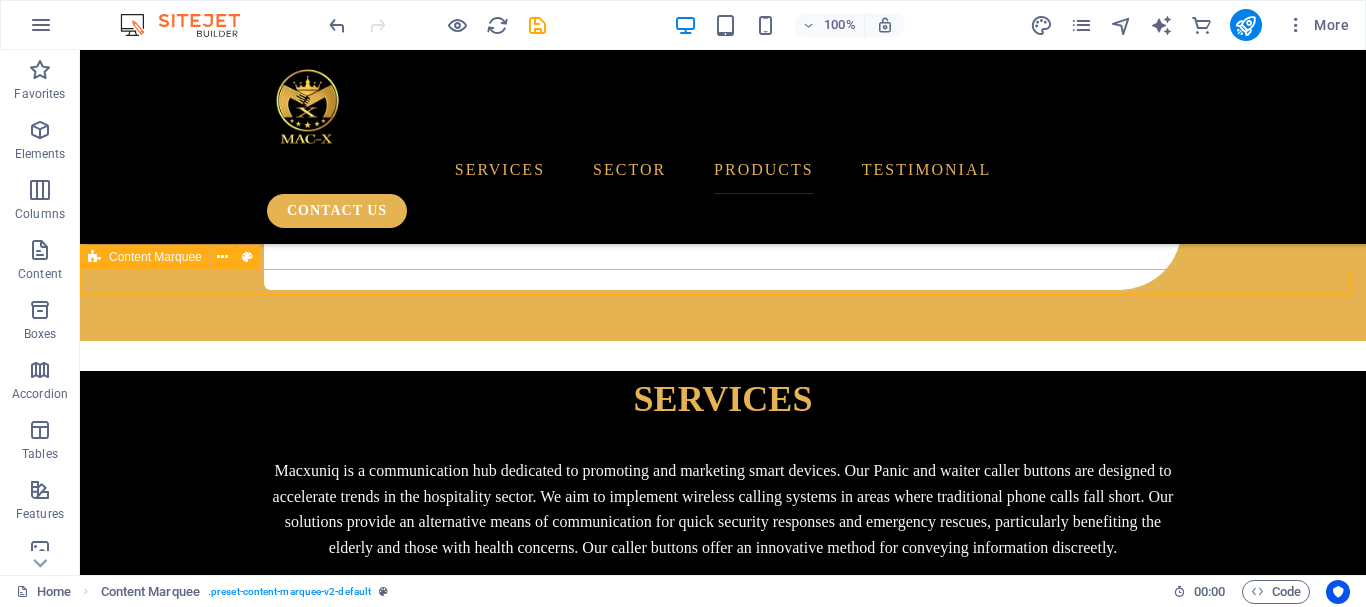 select on "rem" 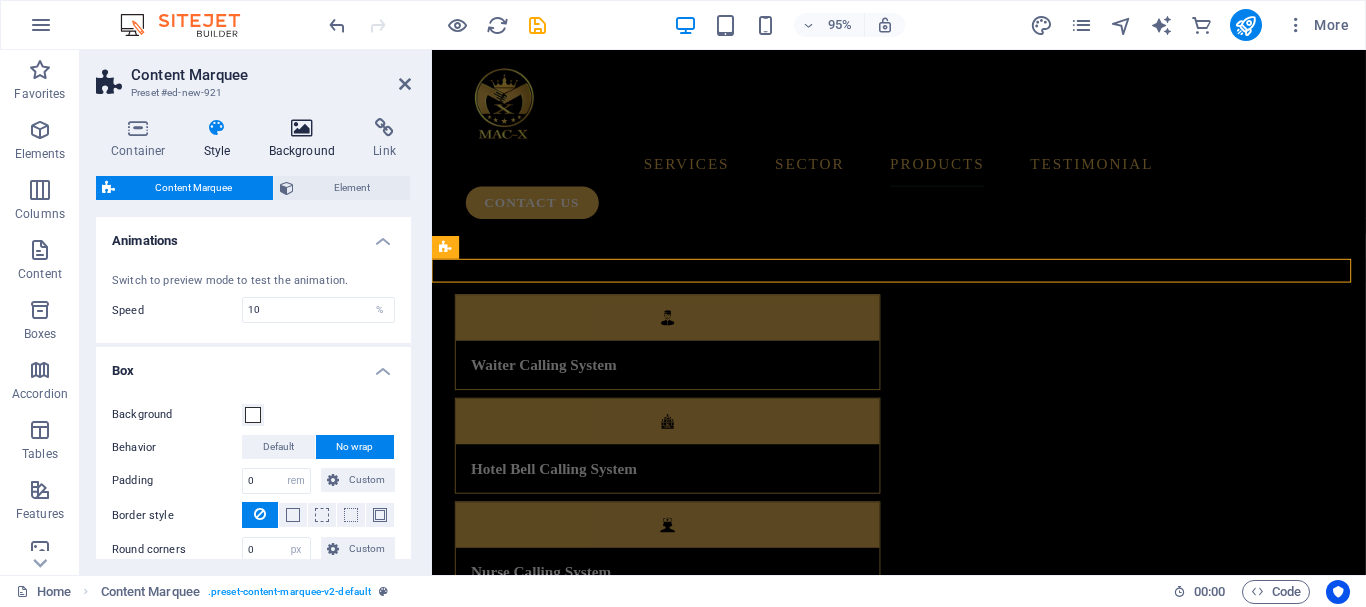 click on "Background" at bounding box center [306, 139] 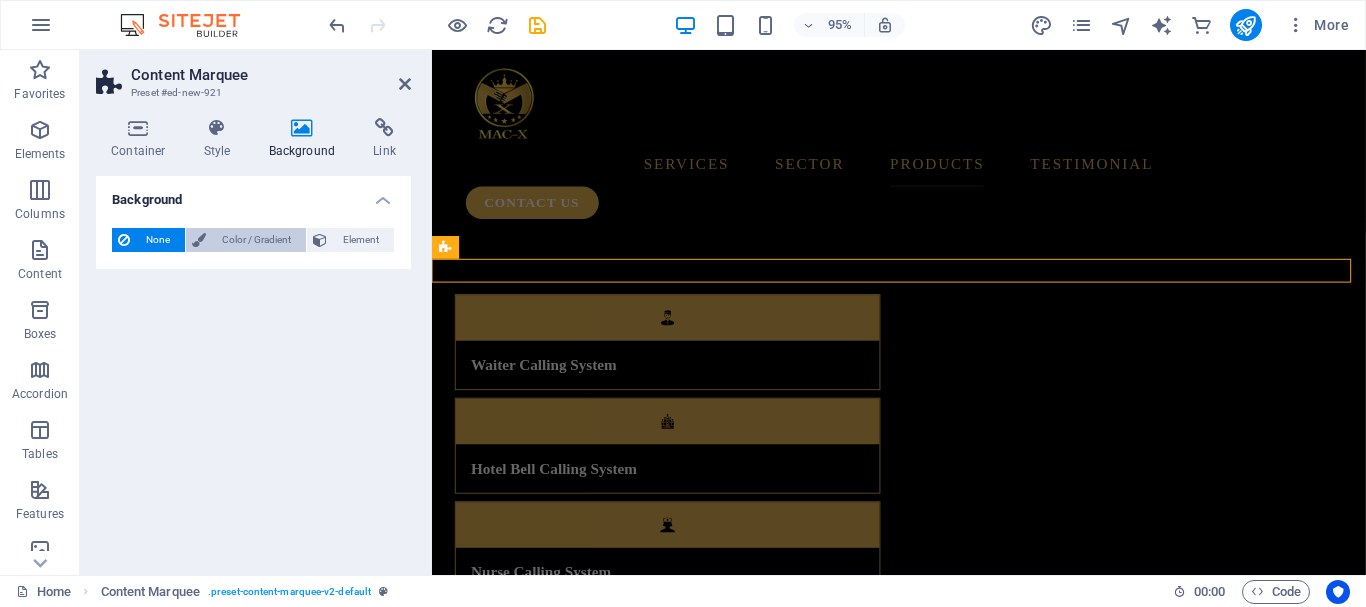 click on "Color / Gradient" at bounding box center [256, 240] 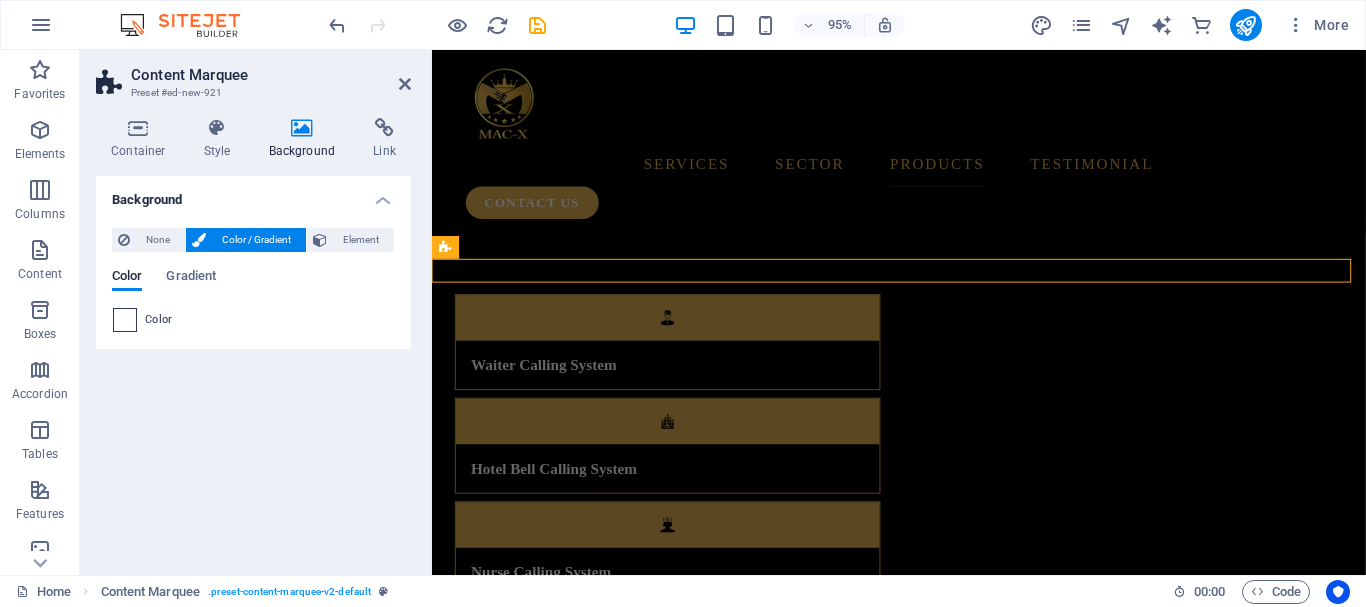 click at bounding box center (125, 320) 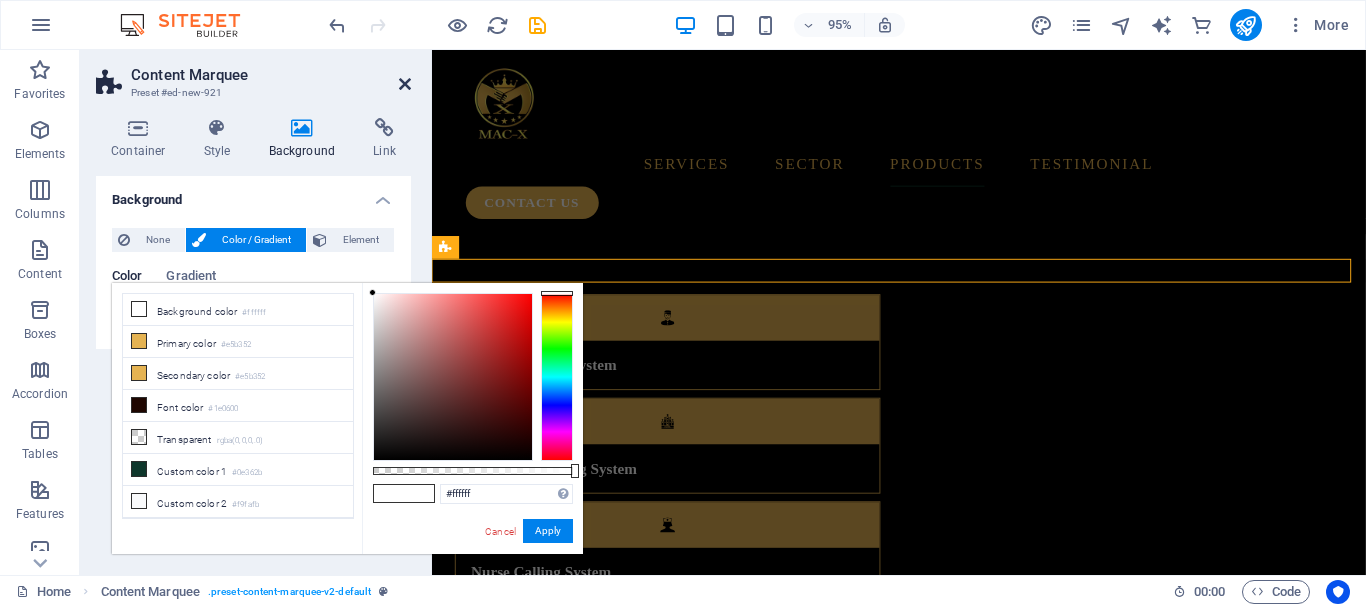 click at bounding box center [405, 84] 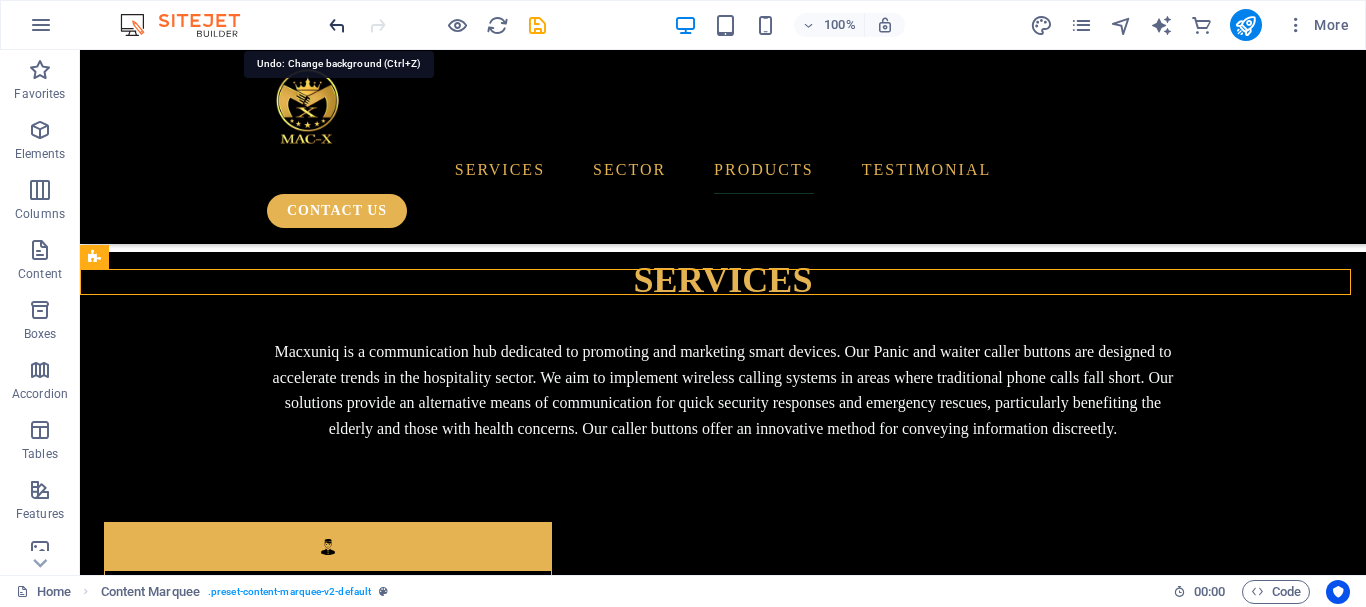 click at bounding box center (337, 25) 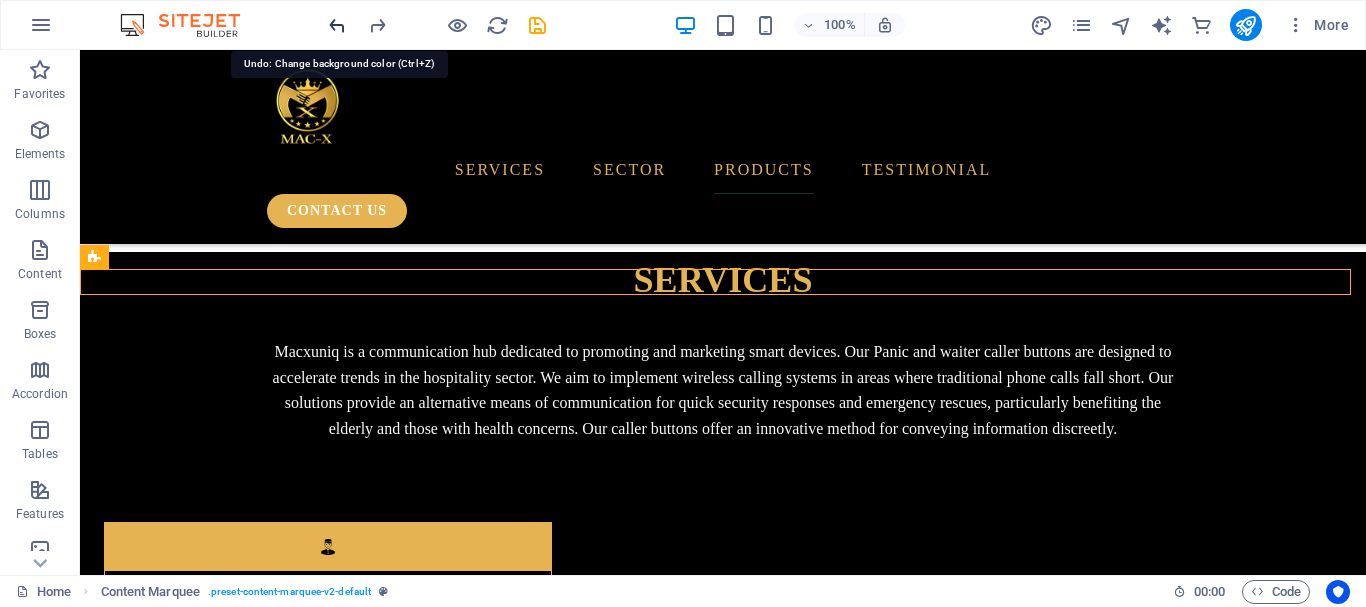 click at bounding box center (337, 25) 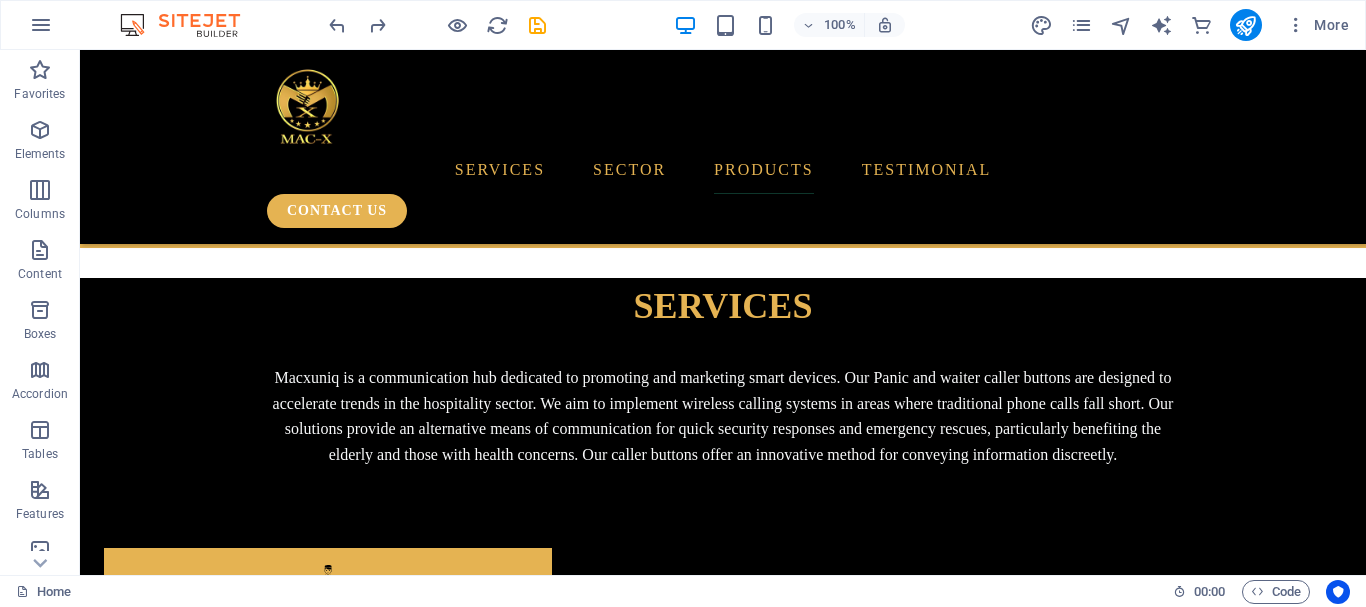scroll, scrollTop: 4960, scrollLeft: 0, axis: vertical 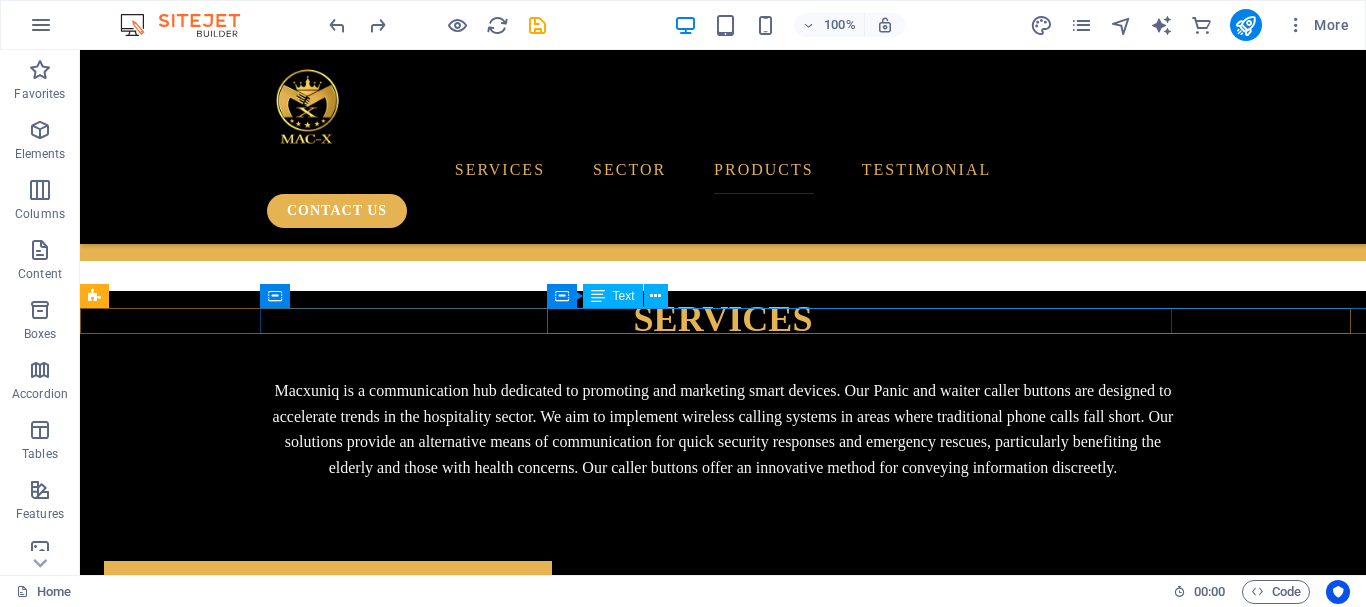 click on "TESTIMONIALS.....TESTIMONIALS.....TESTIMONIALS.....TESTIMONIALS.....TESTIMONIALS.....TESTIMONIALS.....TESTIMONIALS.....TESTIMONIALS" at bounding box center [1178, 43374] 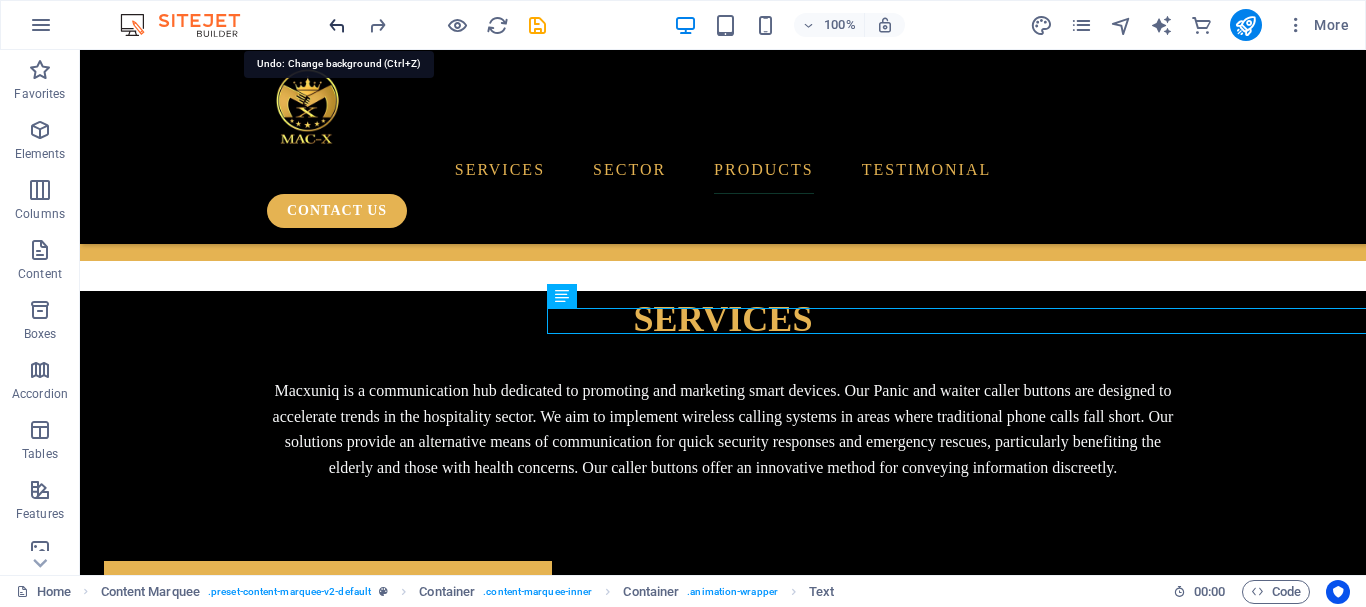 click at bounding box center [337, 25] 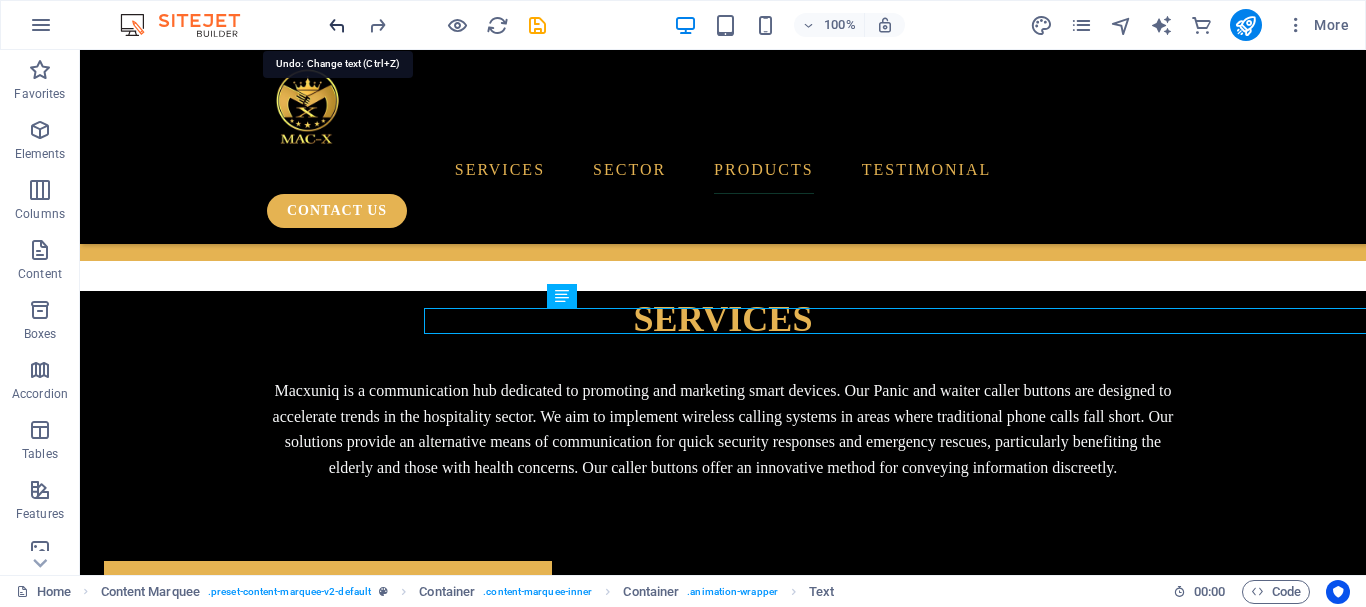 click at bounding box center [337, 25] 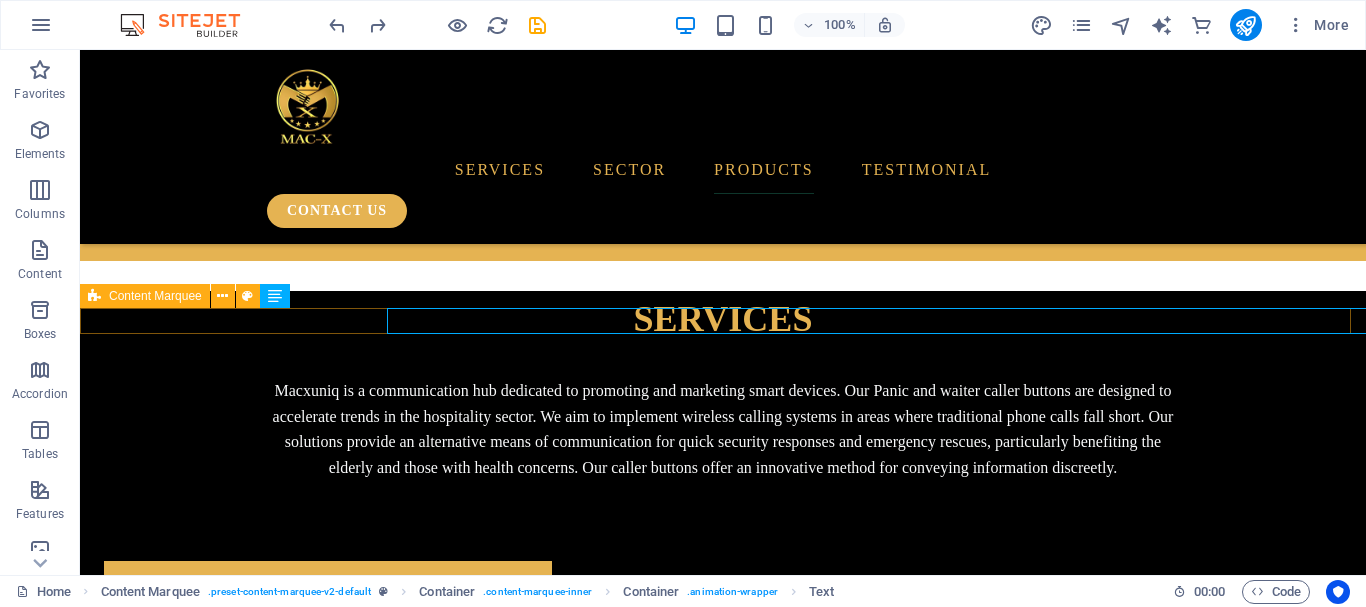 click on "TESTIMONIALS.....TESTIMONIALS.....TESTIMONIALS.....TESTIMONIALS.....TESTIMONIALS.....TESTIMONIALS.....TESTIMONIALS.....TESTIMONIALS" at bounding box center [723, 43374] 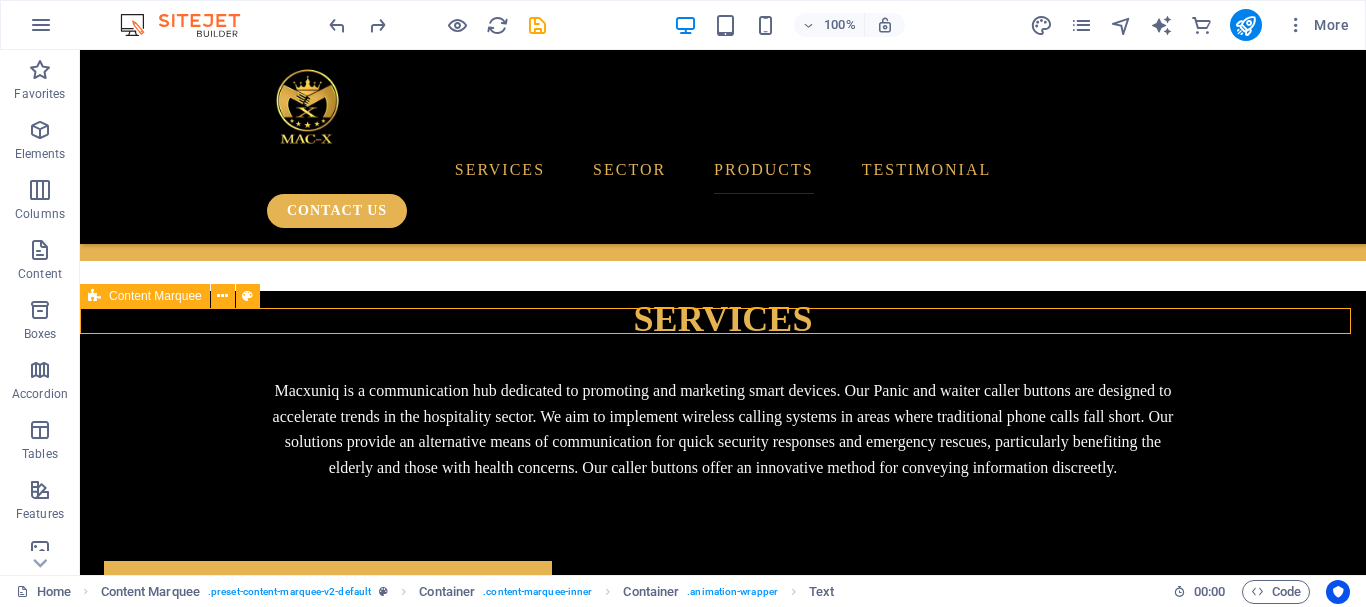 click on "TESTIMONIALS.....TESTIMONIALS.....TESTIMONIALS.....TESTIMONIALS.....TESTIMONIALS.....TESTIMONIALS.....TESTIMONIALS.....TESTIMONIALS" at bounding box center [723, 43374] 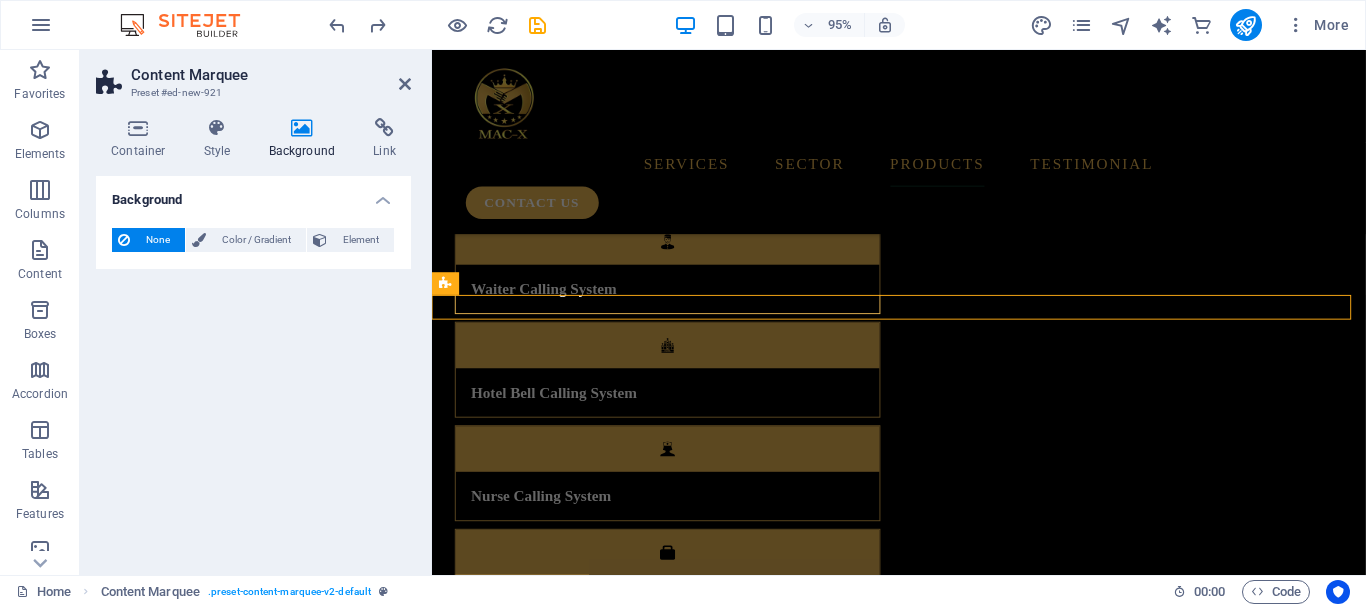 scroll, scrollTop: 4841, scrollLeft: 0, axis: vertical 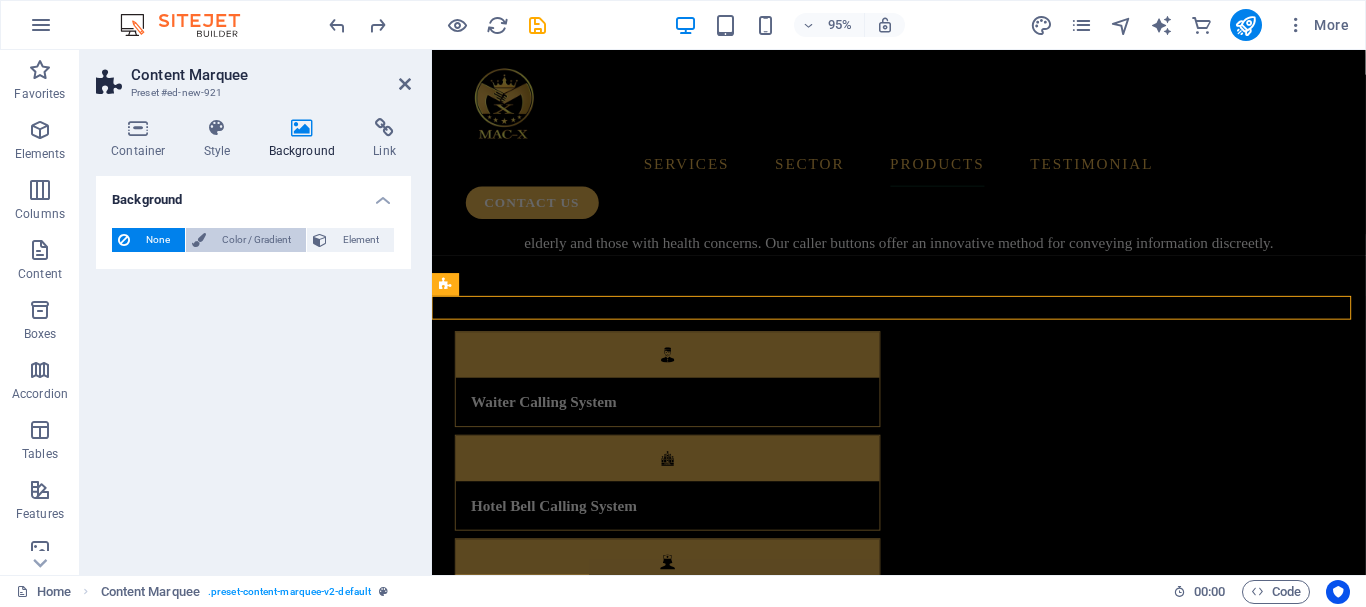 click on "Color / Gradient" at bounding box center (256, 240) 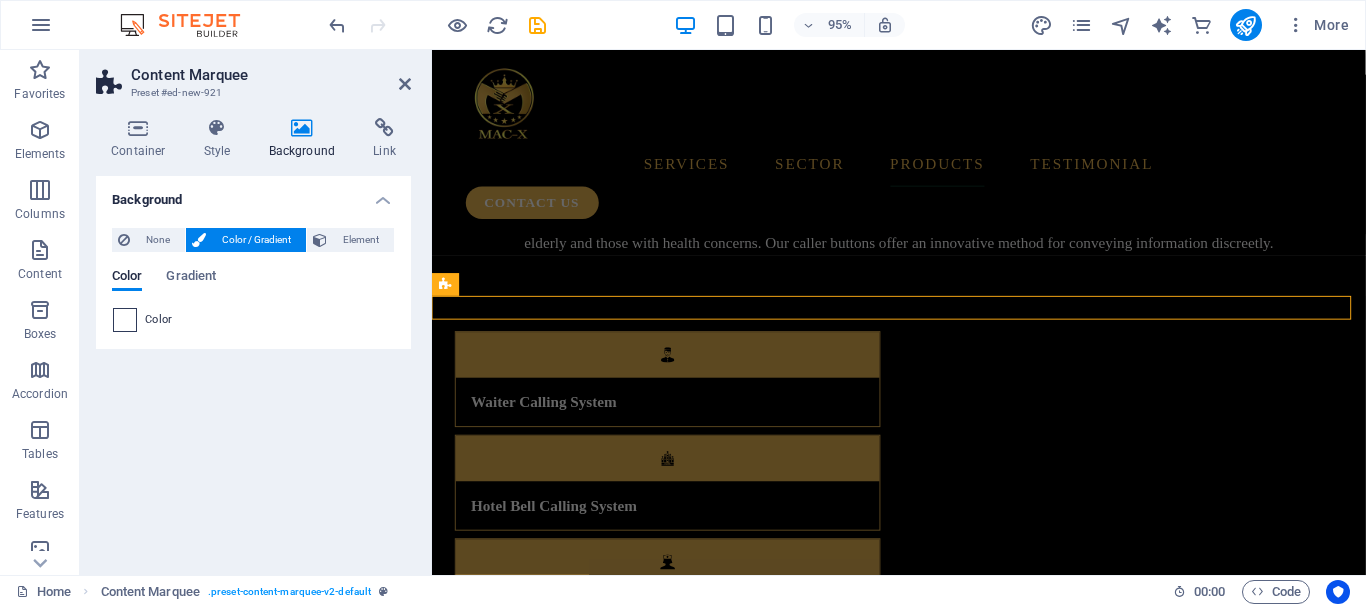 click at bounding box center (125, 320) 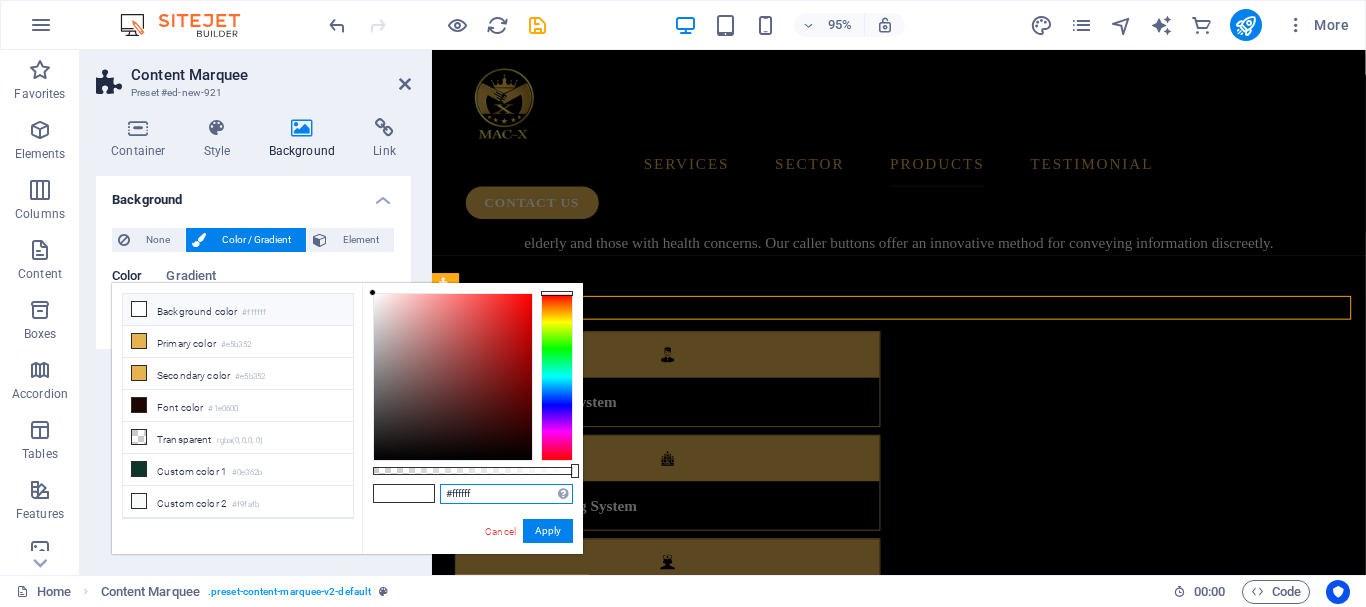 click on "#ffffff" at bounding box center [506, 494] 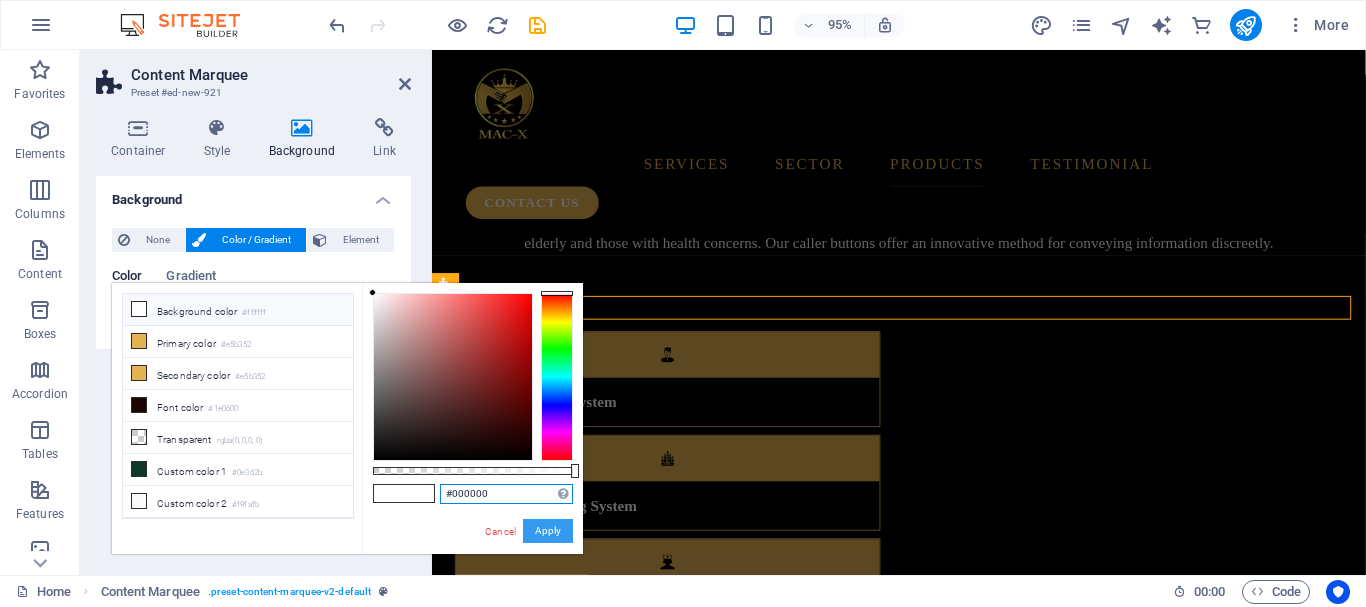 type on "#000000" 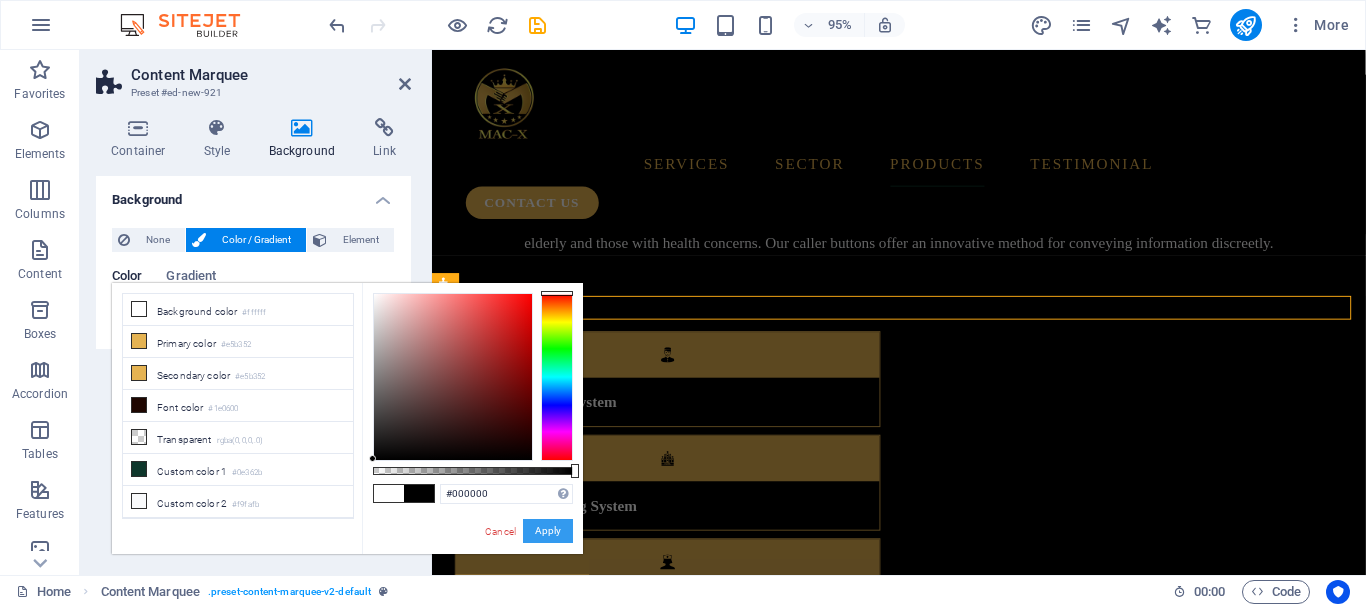 click on "Apply" at bounding box center [548, 531] 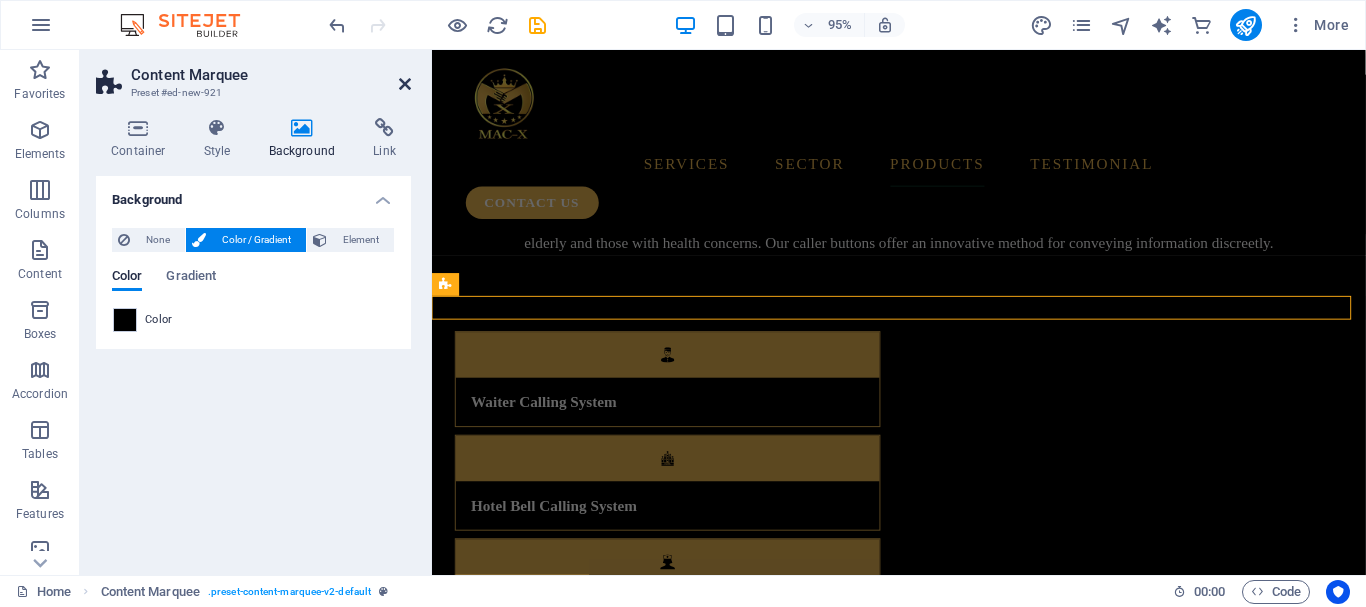 click at bounding box center [405, 84] 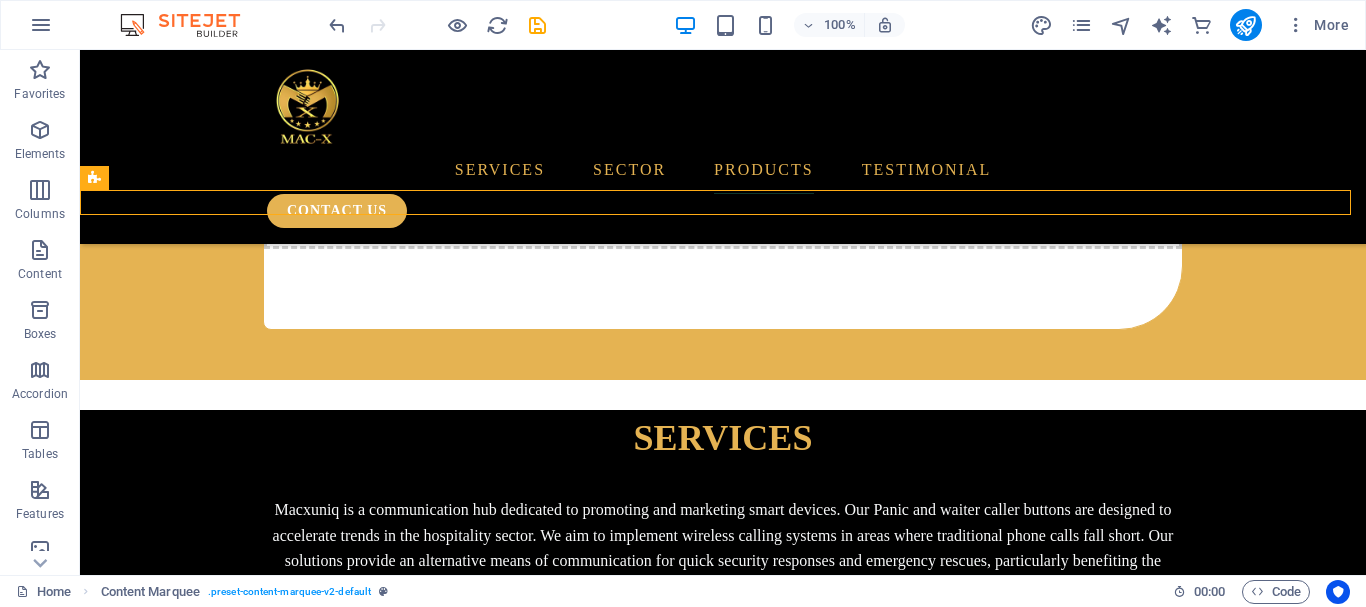 scroll, scrollTop: 4960, scrollLeft: 0, axis: vertical 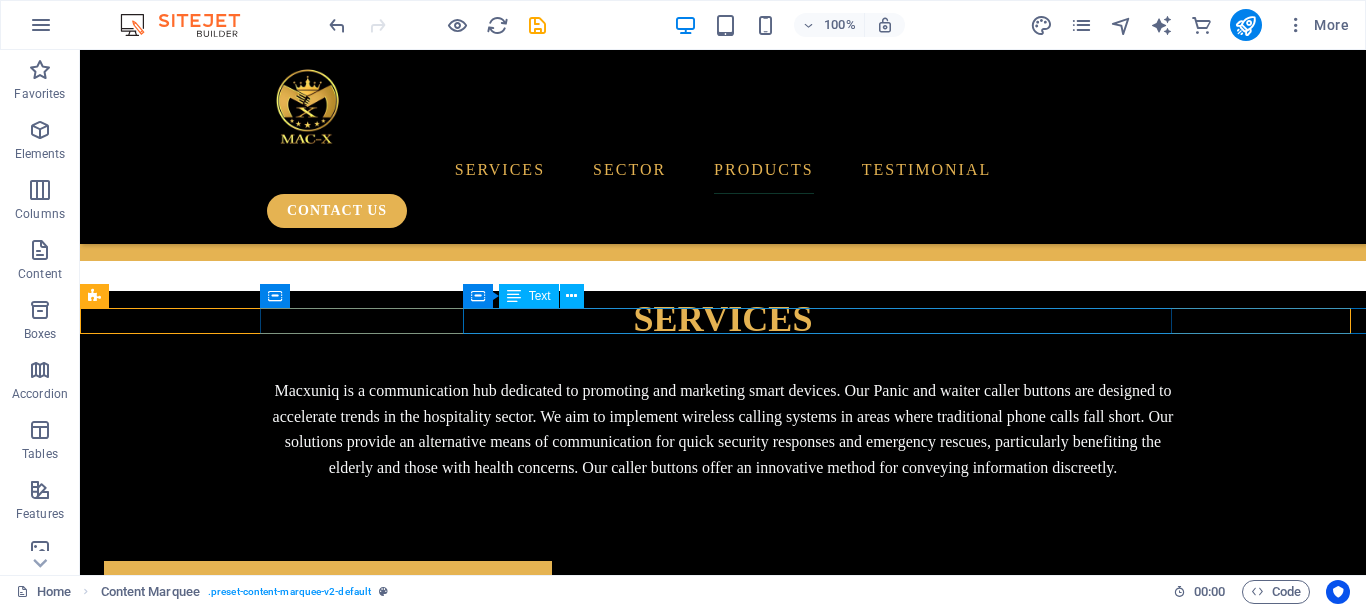 click on "TESTIMONIALS.....TESTIMONIALS.....TESTIMONIALS.....TESTIMONIALS.....TESTIMONIALS.....TESTIMONIALS.....TESTIMONIALS.....TESTIMONIALS" at bounding box center (1177, 43374) 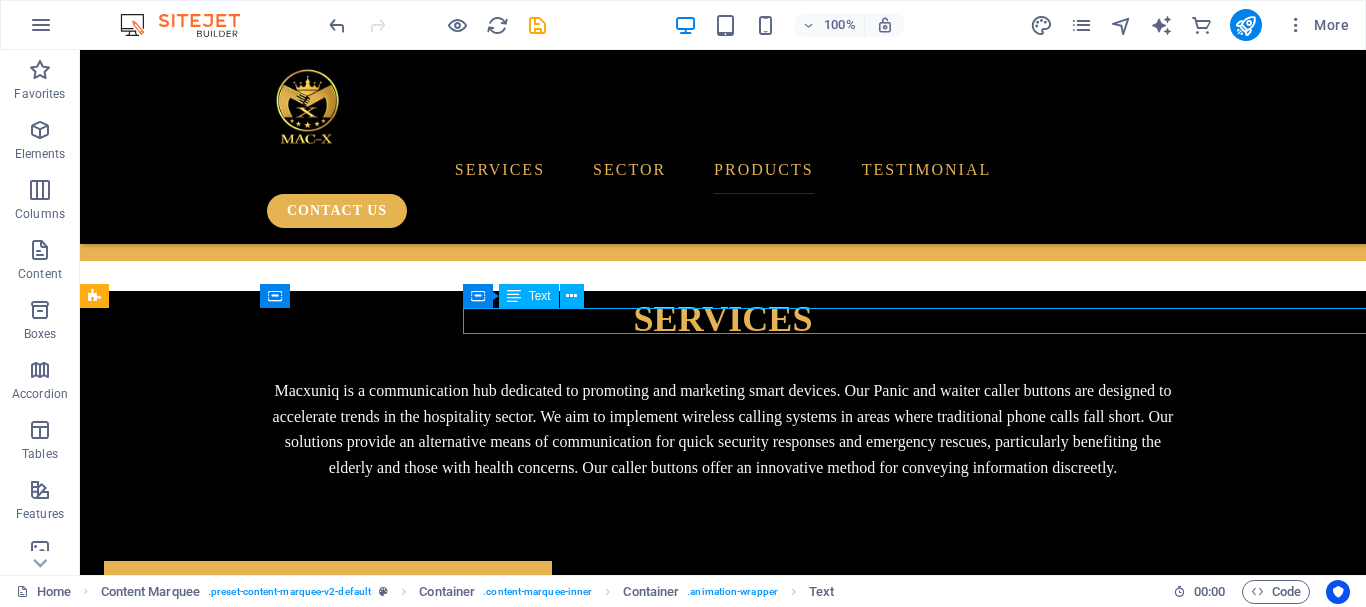 click on "TESTIMONIALS.....TESTIMONIALS.....TESTIMONIALS.....TESTIMONIALS.....TESTIMONIALS.....TESTIMONIALS.....TESTIMONIALS.....TESTIMONIALS" at bounding box center [1178, 43374] 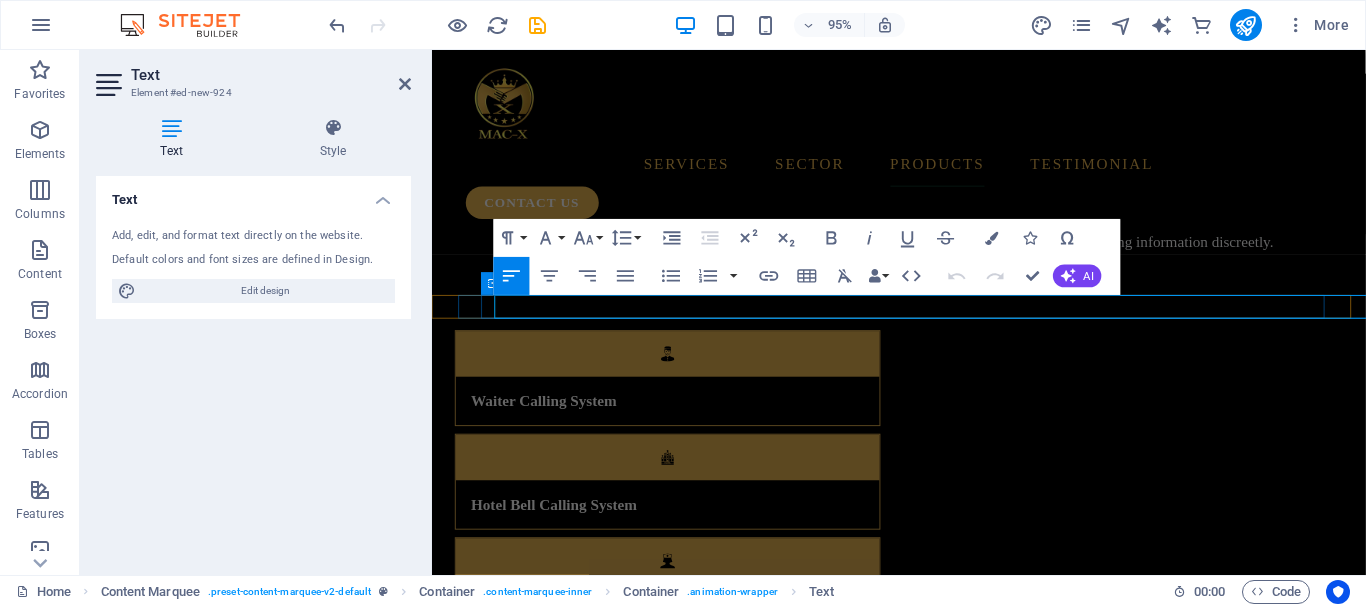 click on "TESTIMONIALS.....TESTIMONIALS.....TESTIMONIALS.....TESTIMONIALS.....TESTIMONIALS.....TESTIMONIALS.....TESTIMONIALS.....TESTIMONIALS" at bounding box center (1379, 42771) 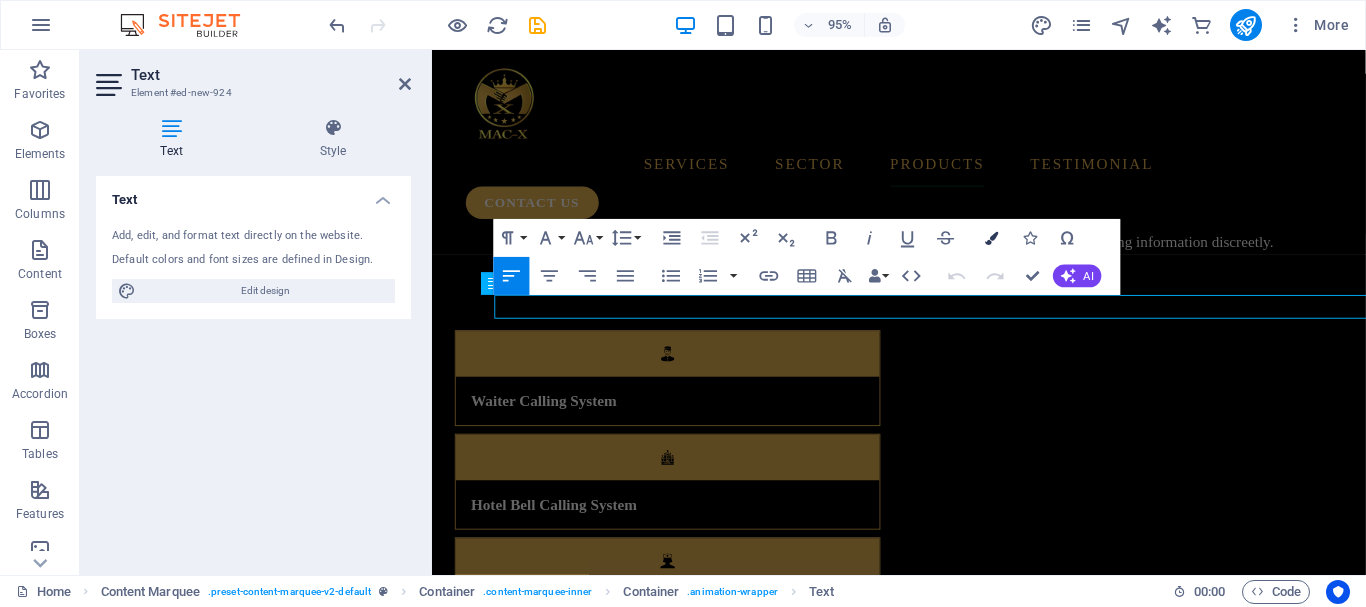 click at bounding box center [991, 237] 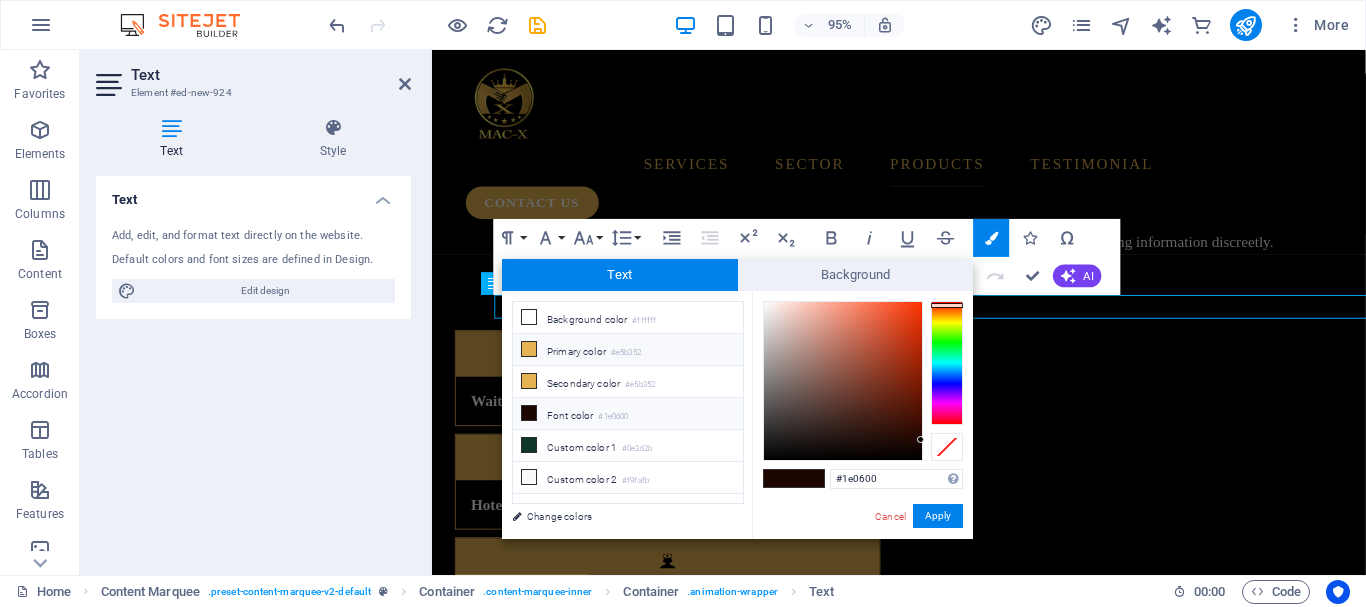 click on "Primary color
#e5b352" at bounding box center [628, 350] 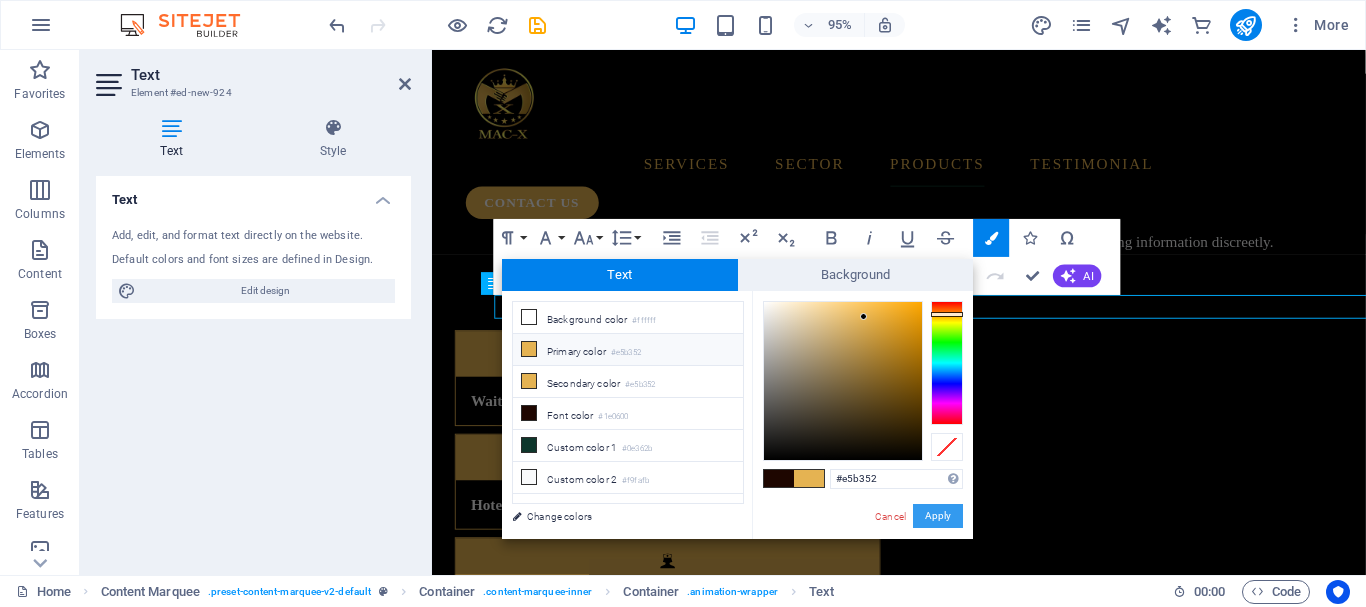 click on "Apply" at bounding box center [938, 516] 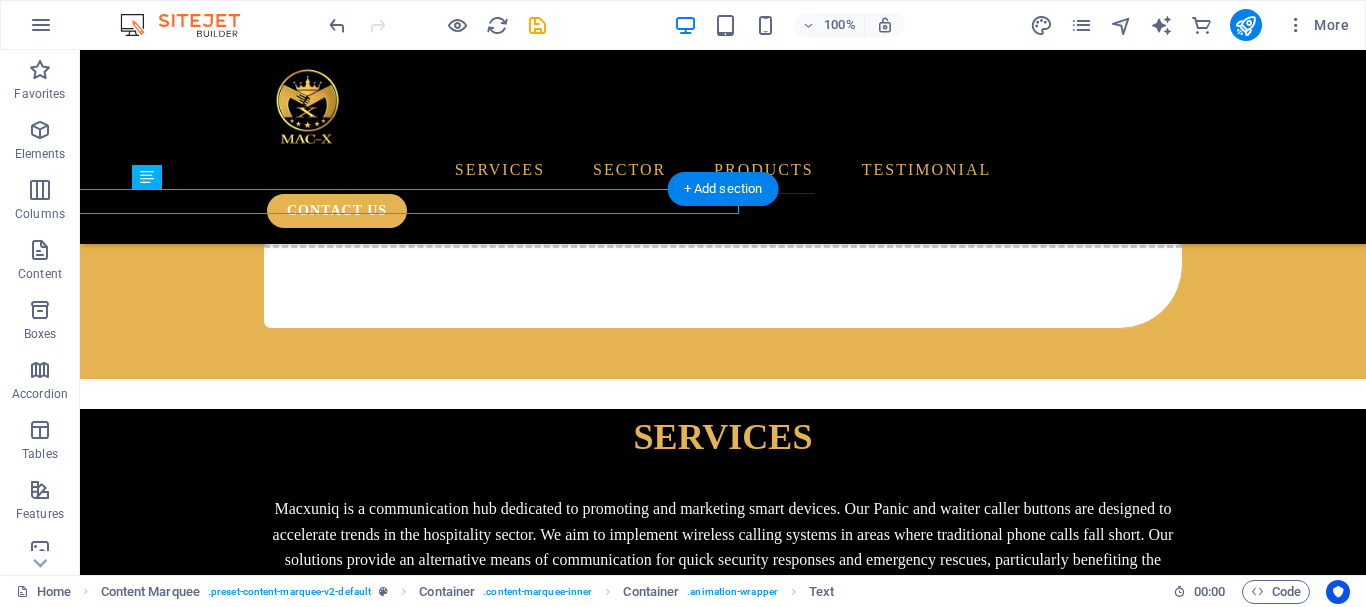 scroll, scrollTop: 4961, scrollLeft: 0, axis: vertical 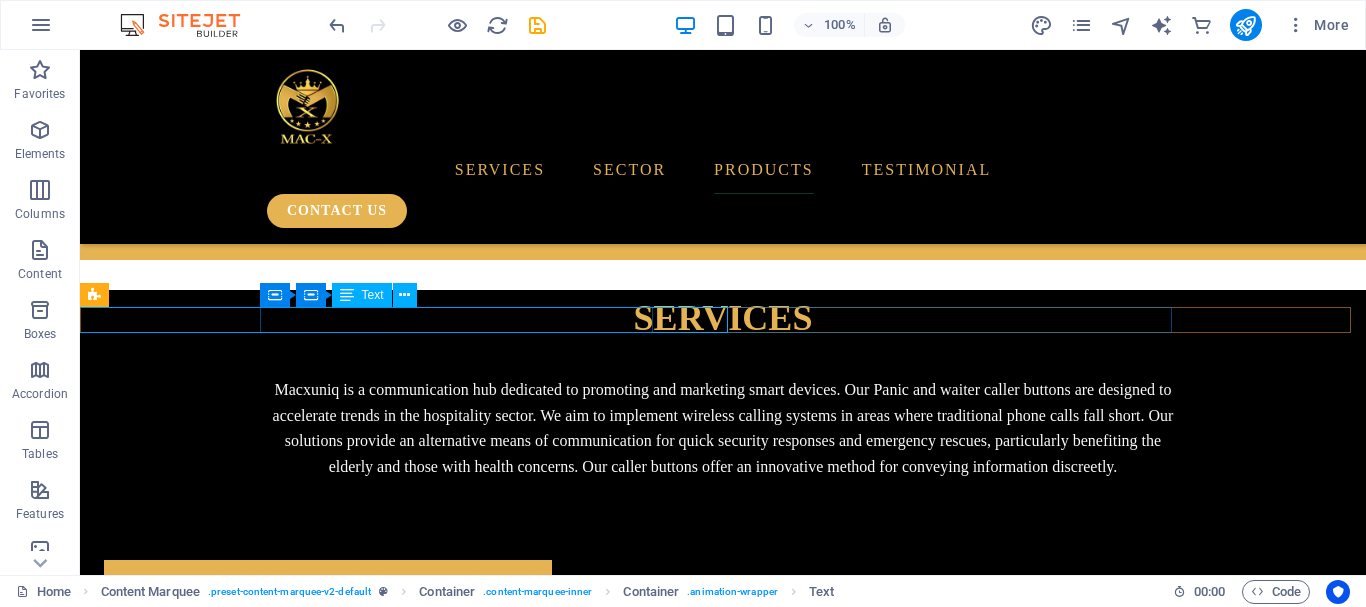 click on "TESTIMONIALS.....TESTIMONIALS.....TESTIMONIALS.....TESTIMONIALS.....TESTIMONIALS.....TESTIMONIALS.....TESTIMONIALS.....TESTIMONIALS" at bounding box center (1178, 43373) 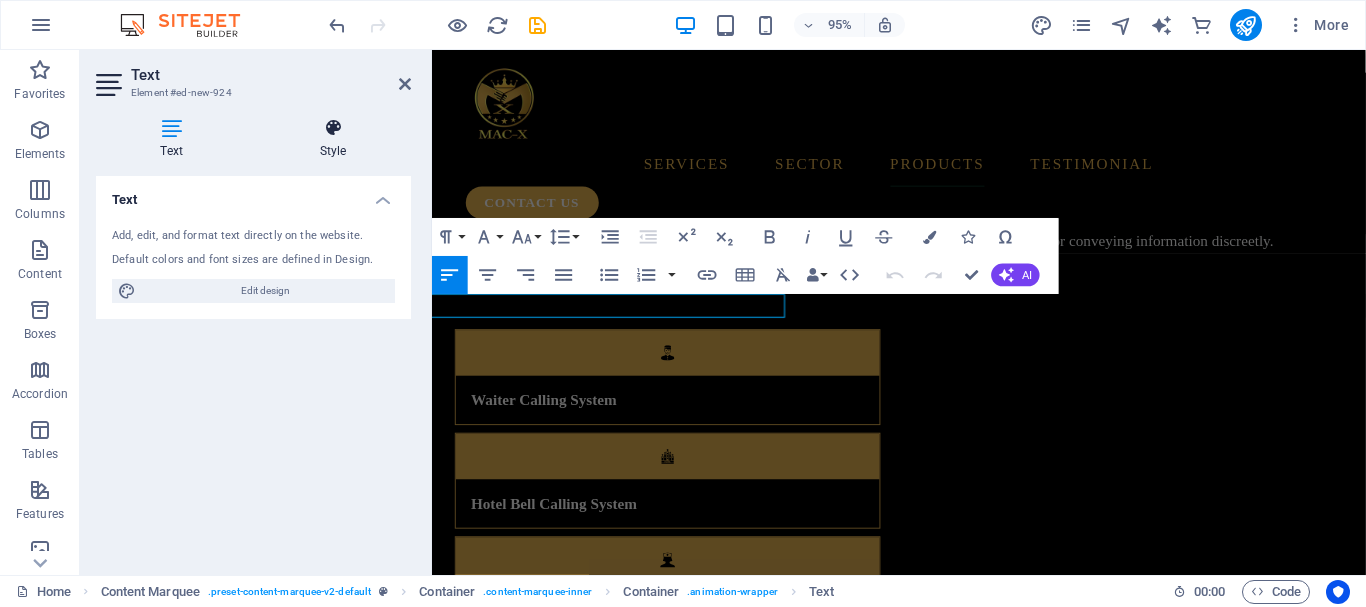 click at bounding box center [333, 128] 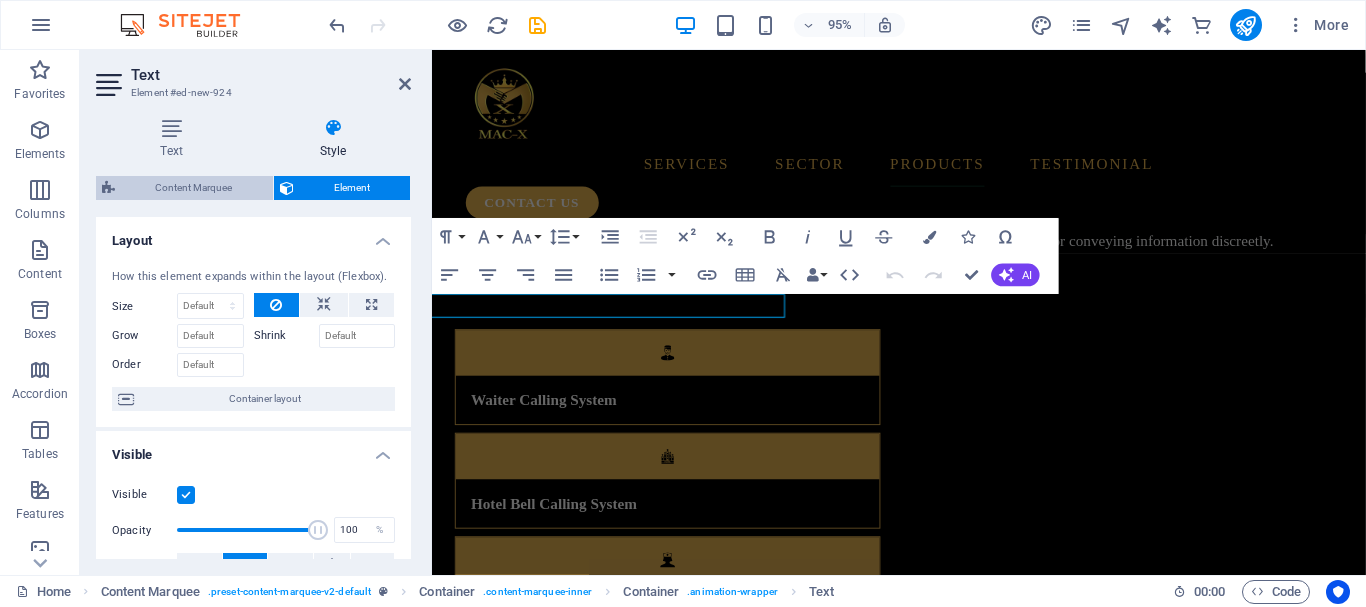 click on "Content Marquee" at bounding box center [194, 188] 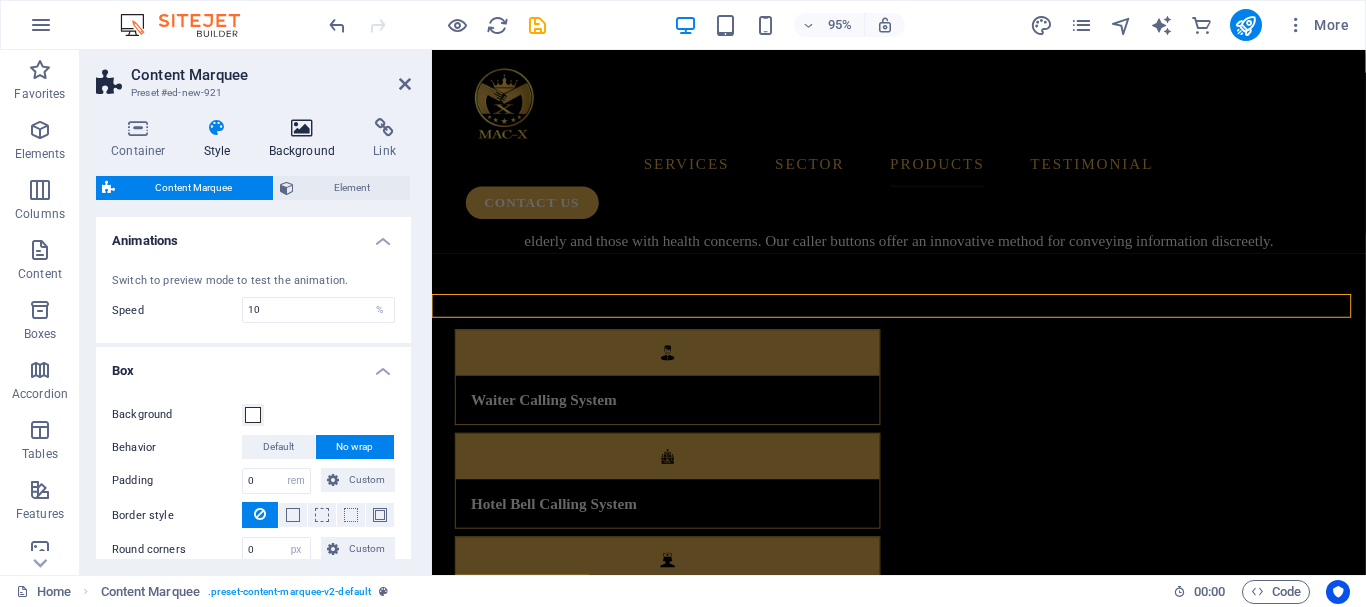 click on "Background" at bounding box center (306, 139) 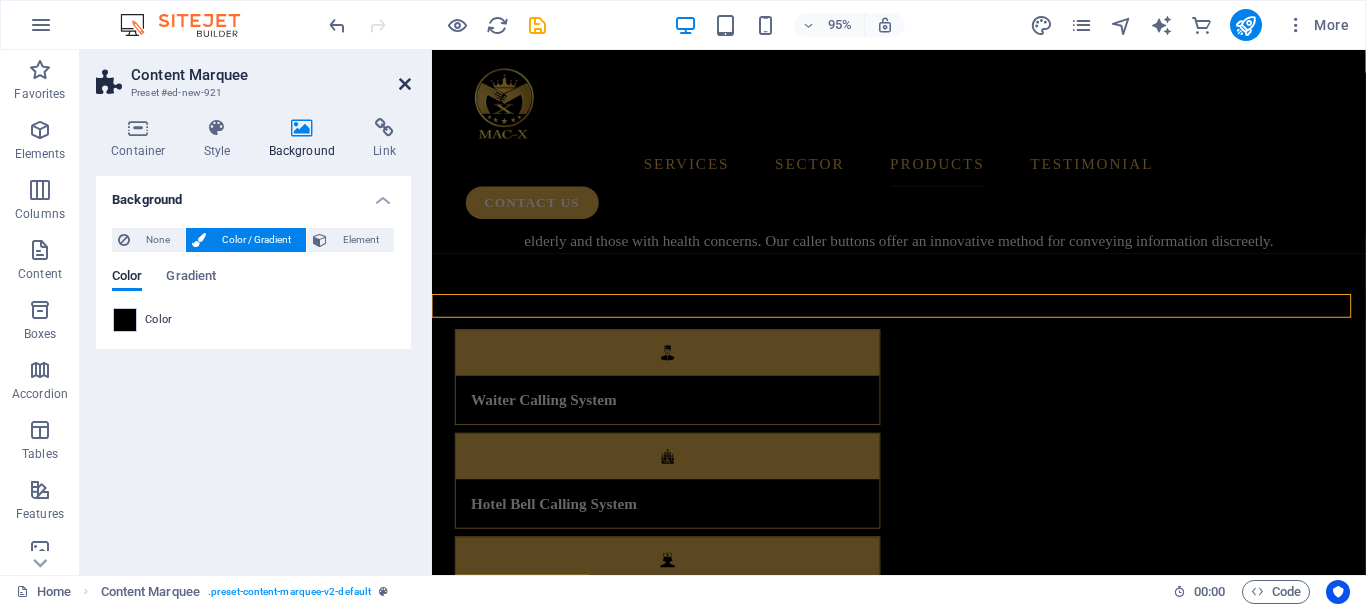click at bounding box center (405, 84) 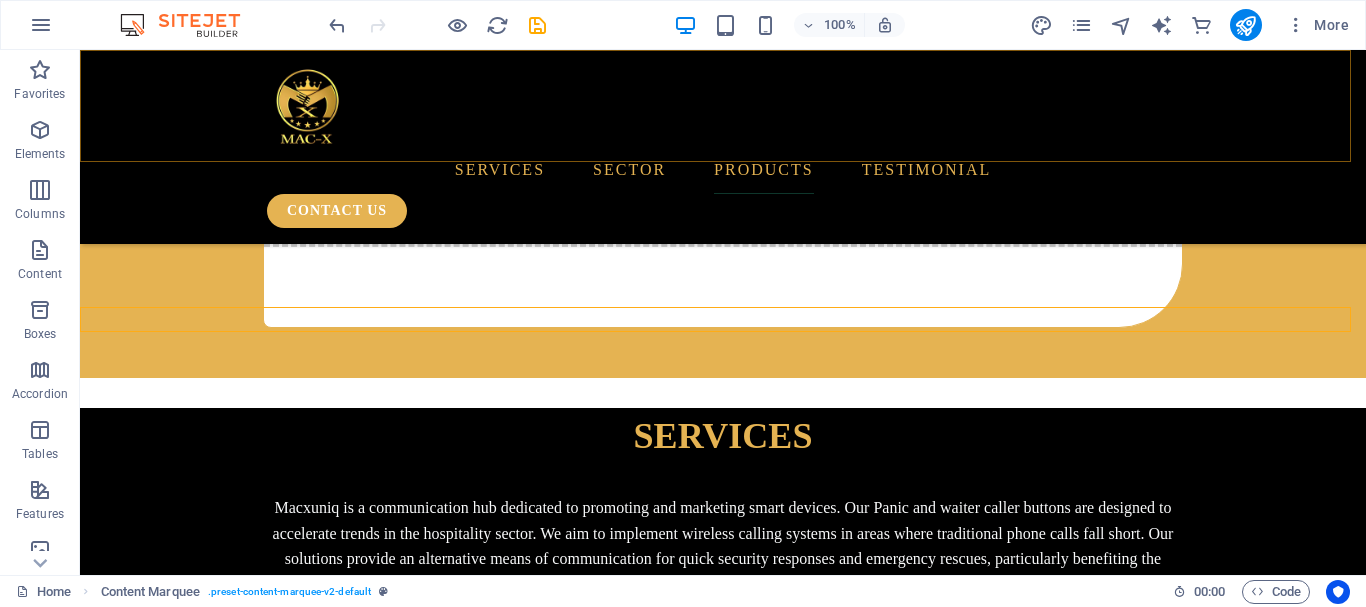 scroll, scrollTop: 4962, scrollLeft: 0, axis: vertical 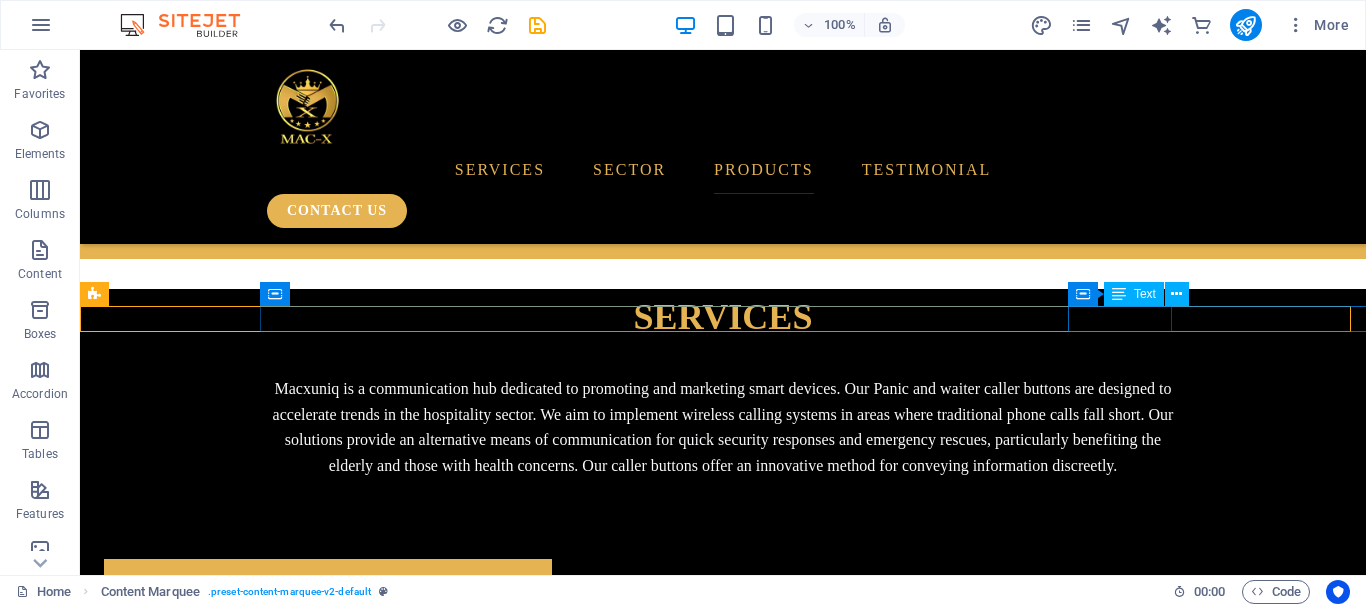 click on "TESTIMONIALS.....TESTIMONIALS.....TESTIMONIALS.....TESTIMONIALS.....TESTIMONIALS.....TESTIMONIALS.....TESTIMONIALS.....TESTIMONIALS" at bounding box center [1178, 43372] 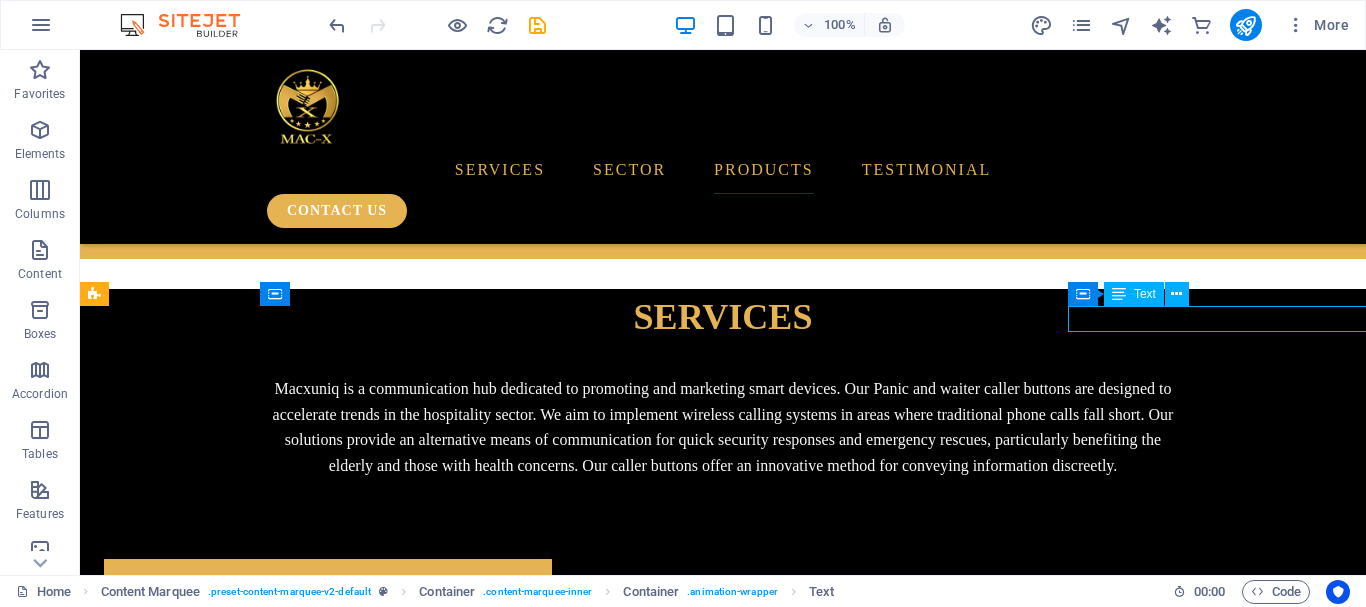 click on "TESTIMONIALS.....TESTIMONIALS.....TESTIMONIALS.....TESTIMONIALS.....TESTIMONIALS.....TESTIMONIALS.....TESTIMONIALS.....TESTIMONIALS" at bounding box center (1178, 43372) 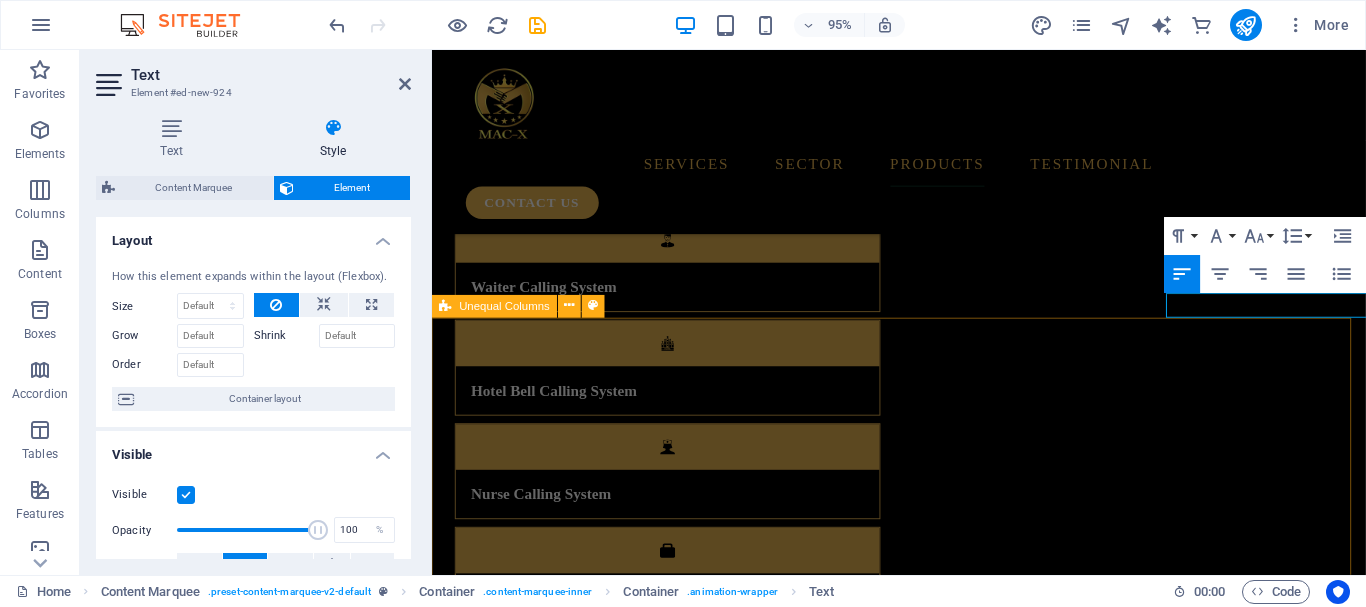 scroll, scrollTop: 4844, scrollLeft: 0, axis: vertical 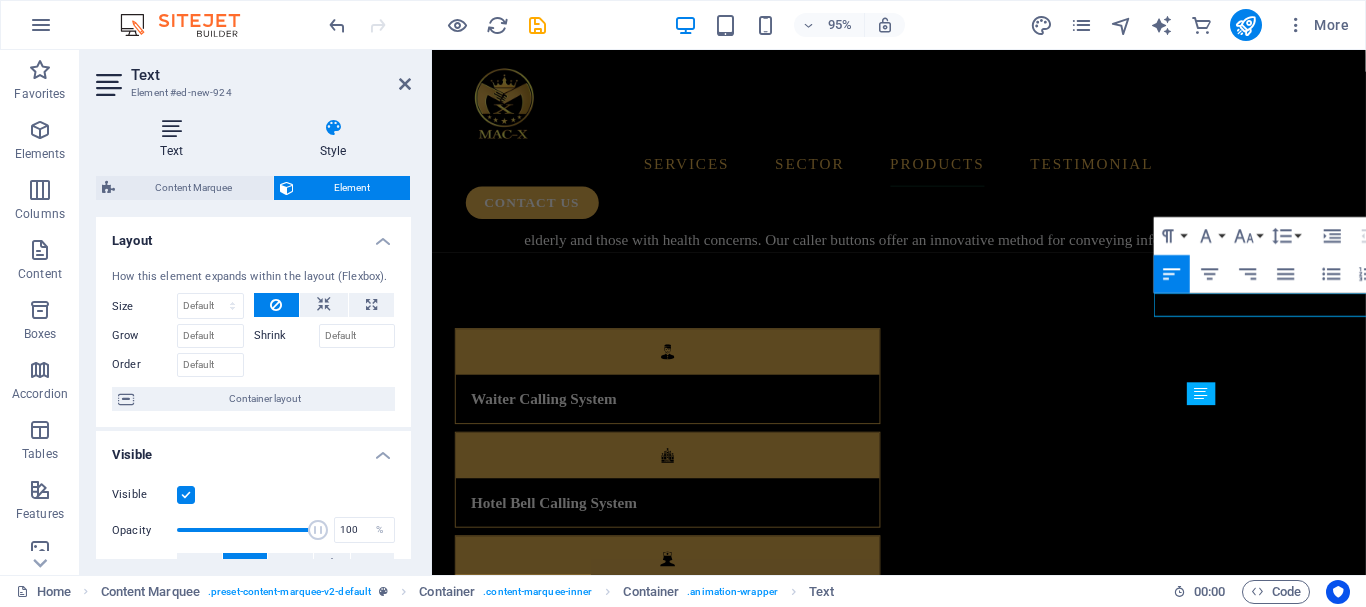 click at bounding box center (171, 128) 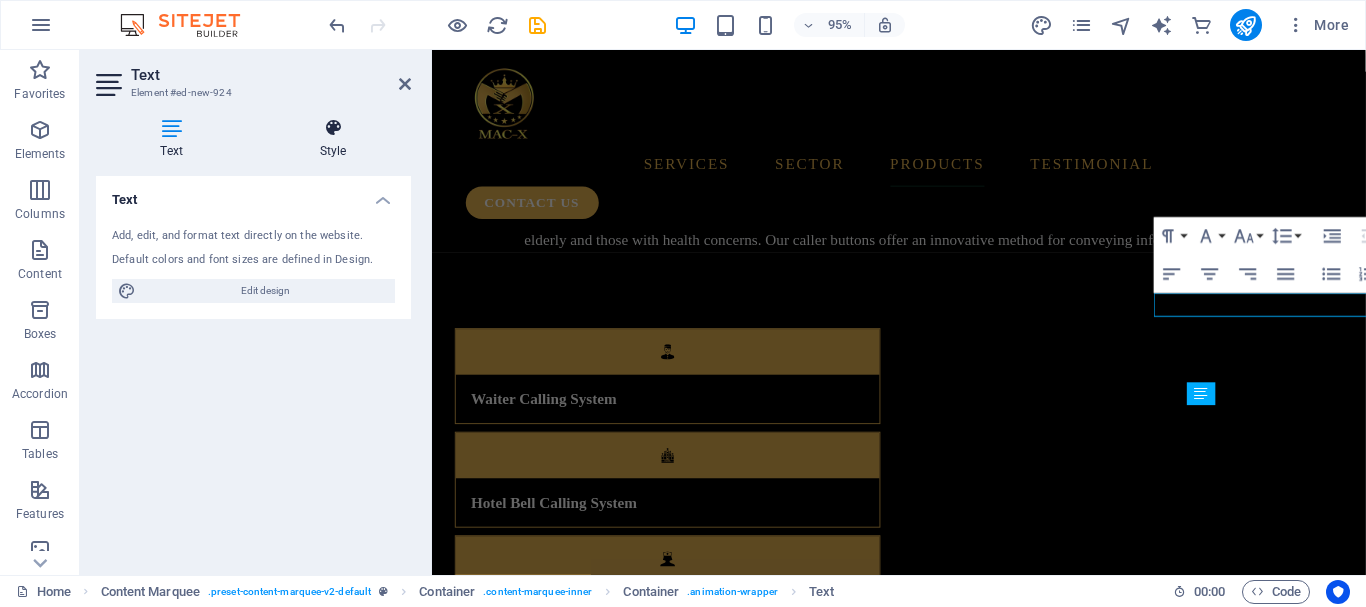 click on "Style" at bounding box center (333, 139) 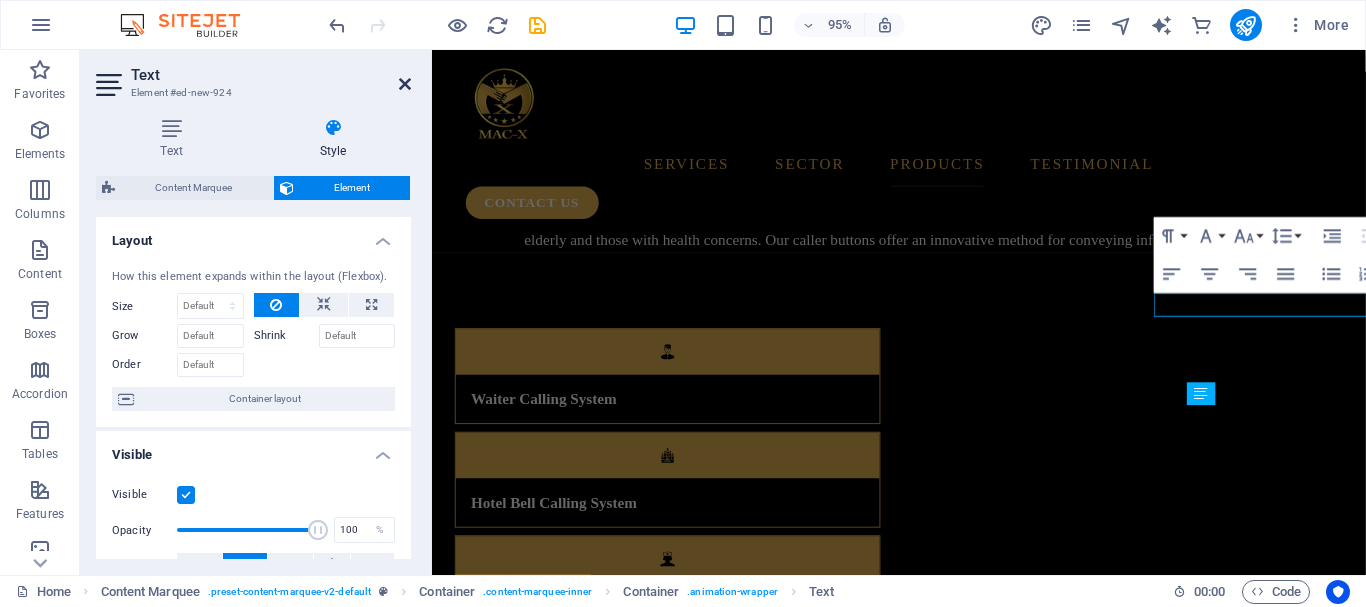 click at bounding box center [405, 84] 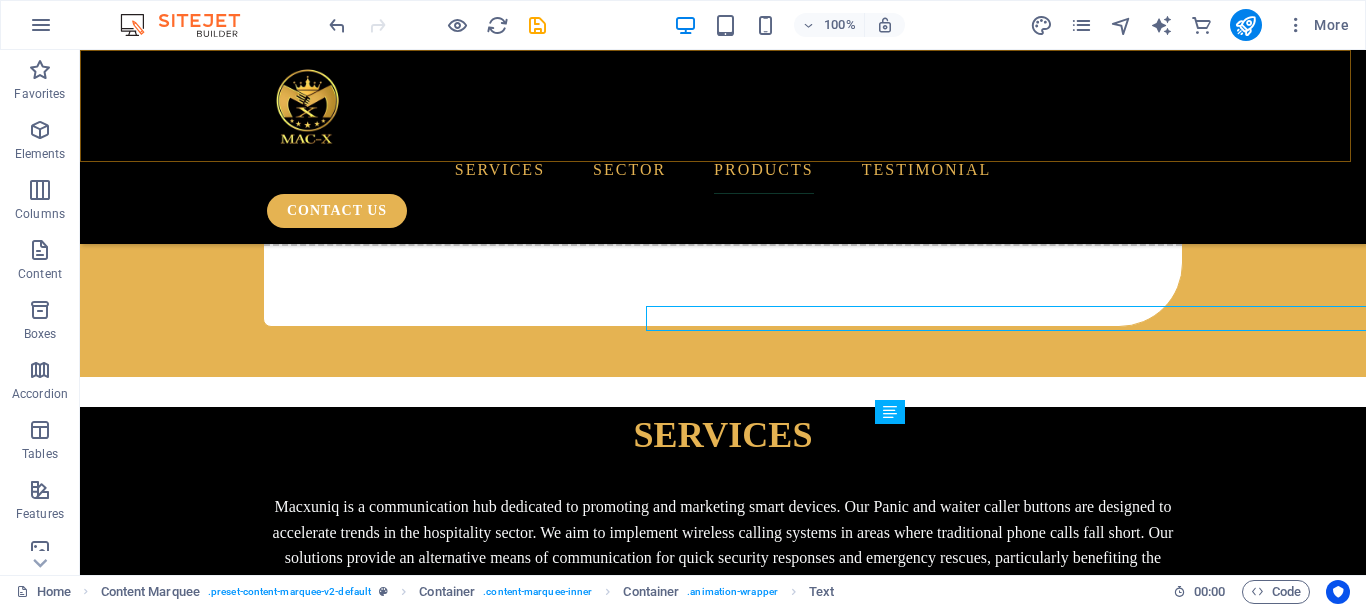scroll, scrollTop: 4963, scrollLeft: 0, axis: vertical 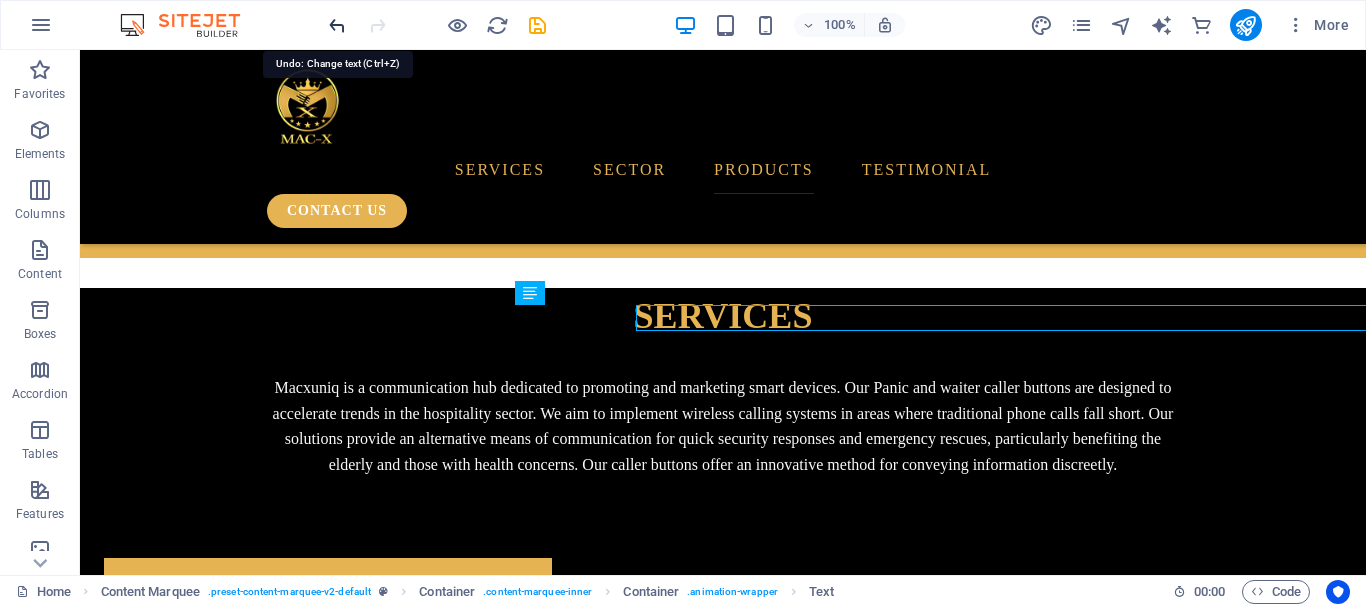click at bounding box center [337, 25] 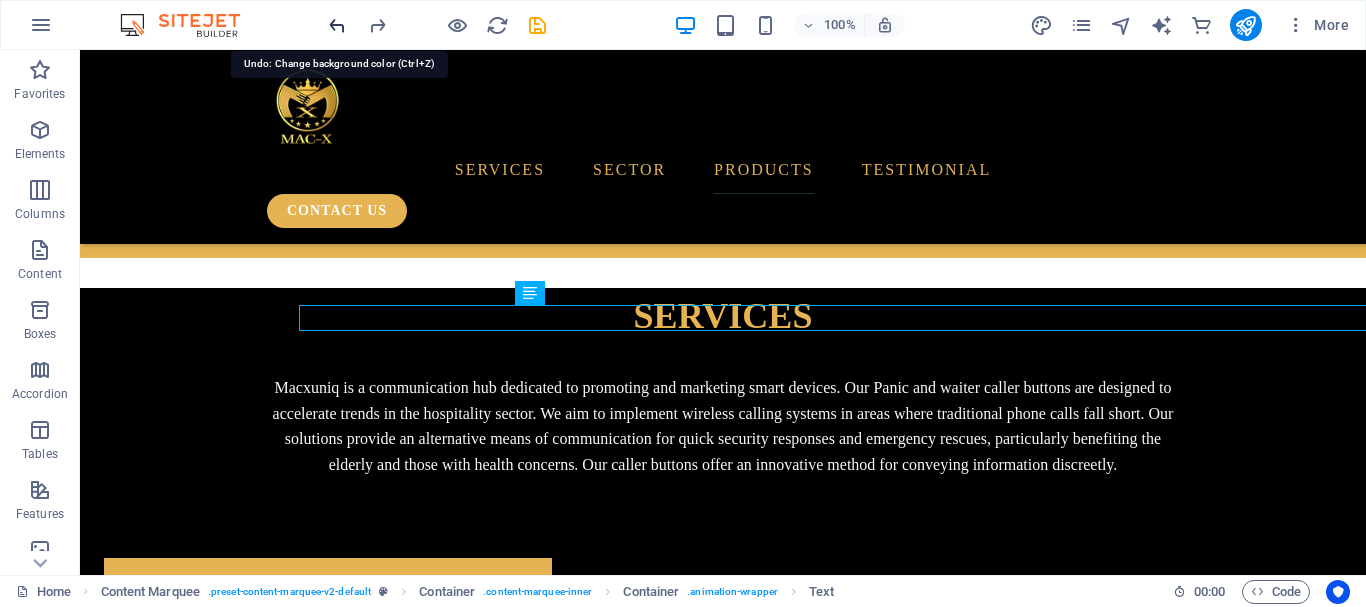 click at bounding box center [337, 25] 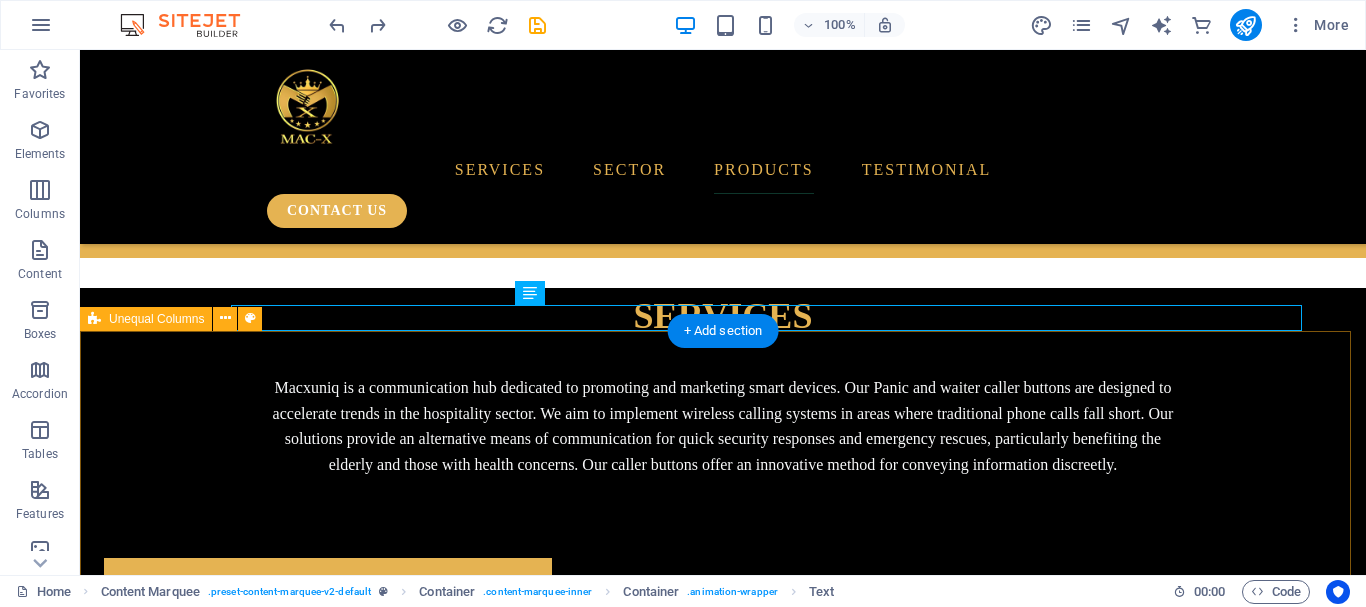 click on "[NAME] [USERNAME] Macxuniq products have been a total game-changer since we included their Office Call Bell systems in our offices. it's easy to use and has quick prompts for specific responses. [NAME] [USERNAME] These devices are great for our restaurant and bar. Customers can call for services without having to get up from their seats or raise their voices. [NAME] [USERNAME] Efficient and easy to use. I highly recommend. [NAME] [USERNAME] The nurse call system has made our clinic flow and patient experience much better across all our wards." at bounding box center [723, 43830] 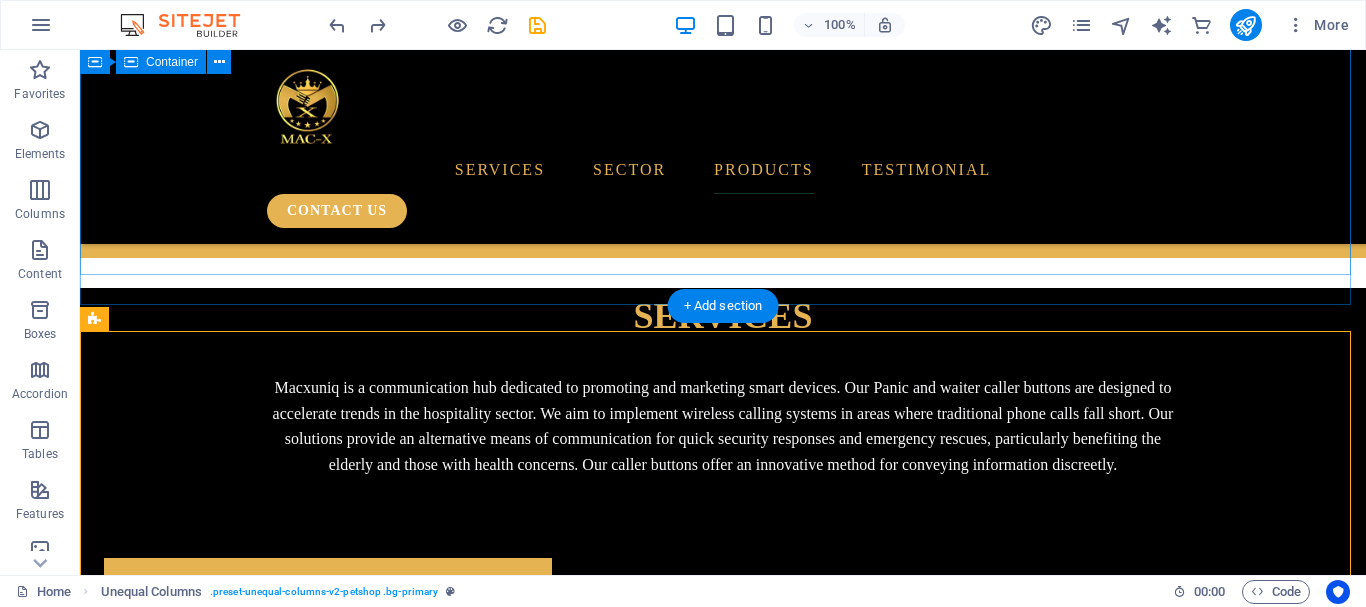 click on "FollowUs      macxuniq" at bounding box center [723, 41888] 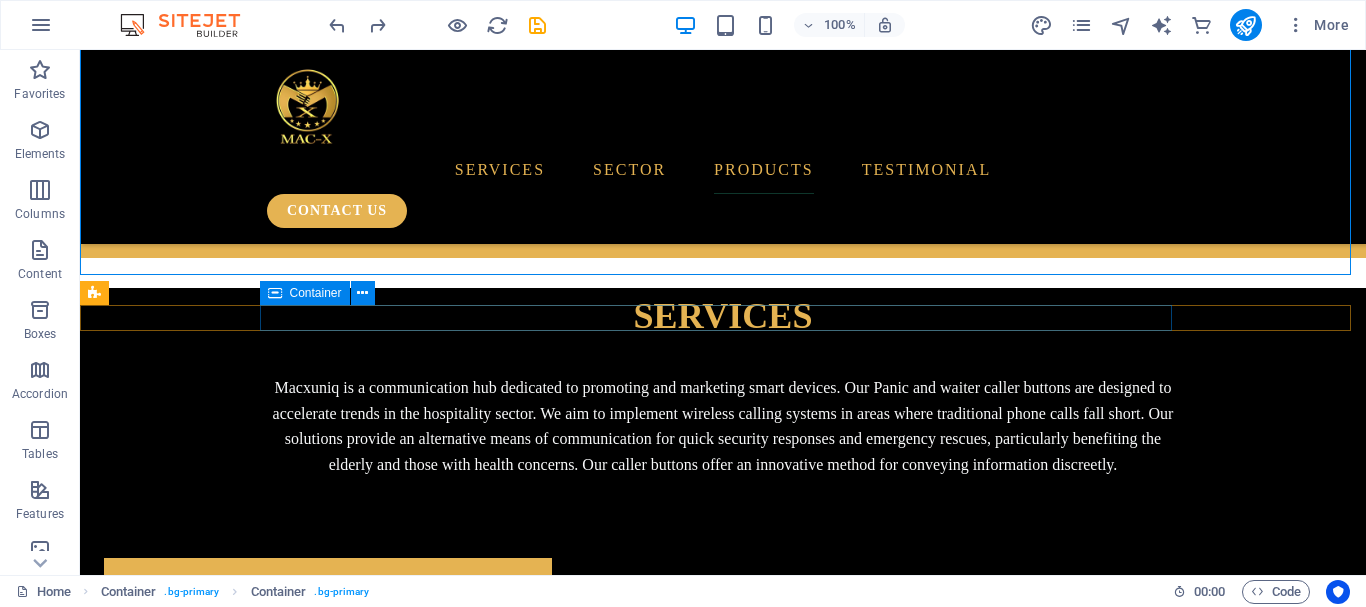 click on "TESTIMONIALS.....TESTIMONIALS.....TESTIMONIALS.....TESTIMONIALS.....TESTIMONIALS.....TESTIMONIALS.....TESTIMONIALS.....TESTIMONIALS" at bounding box center [723, 43371] 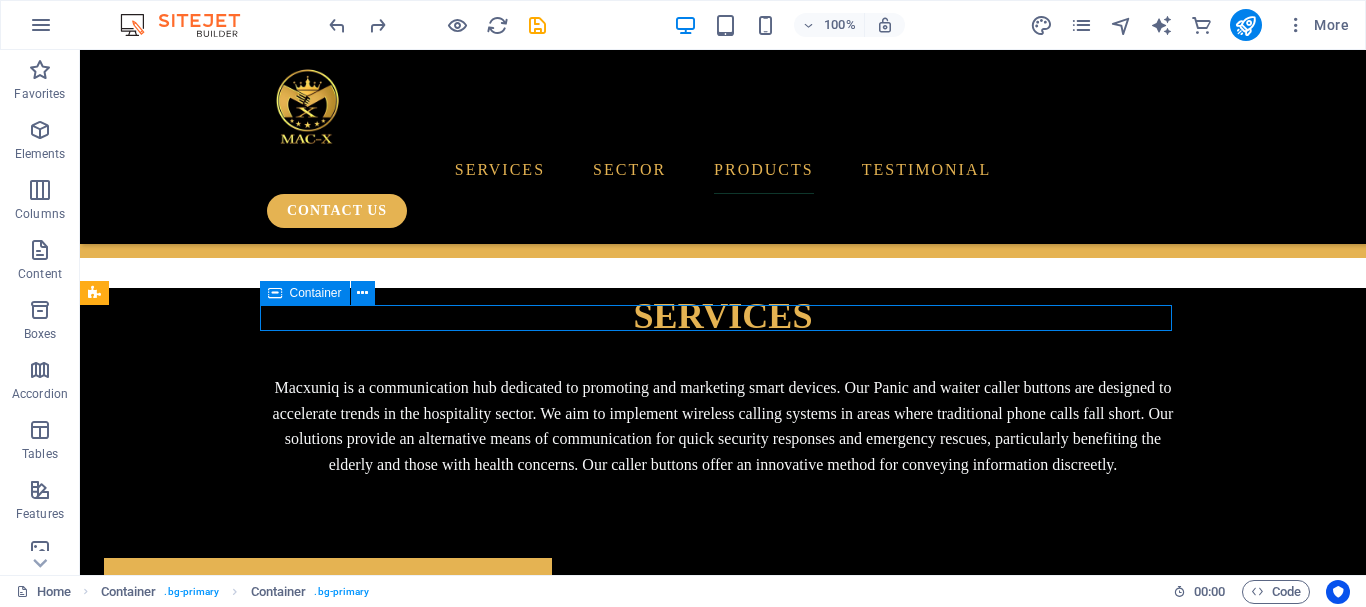 click on "TESTIMONIALS.....TESTIMONIALS.....TESTIMONIALS.....TESTIMONIALS.....TESTIMONIALS.....TESTIMONIALS.....TESTIMONIALS.....TESTIMONIALS" at bounding box center (723, 43371) 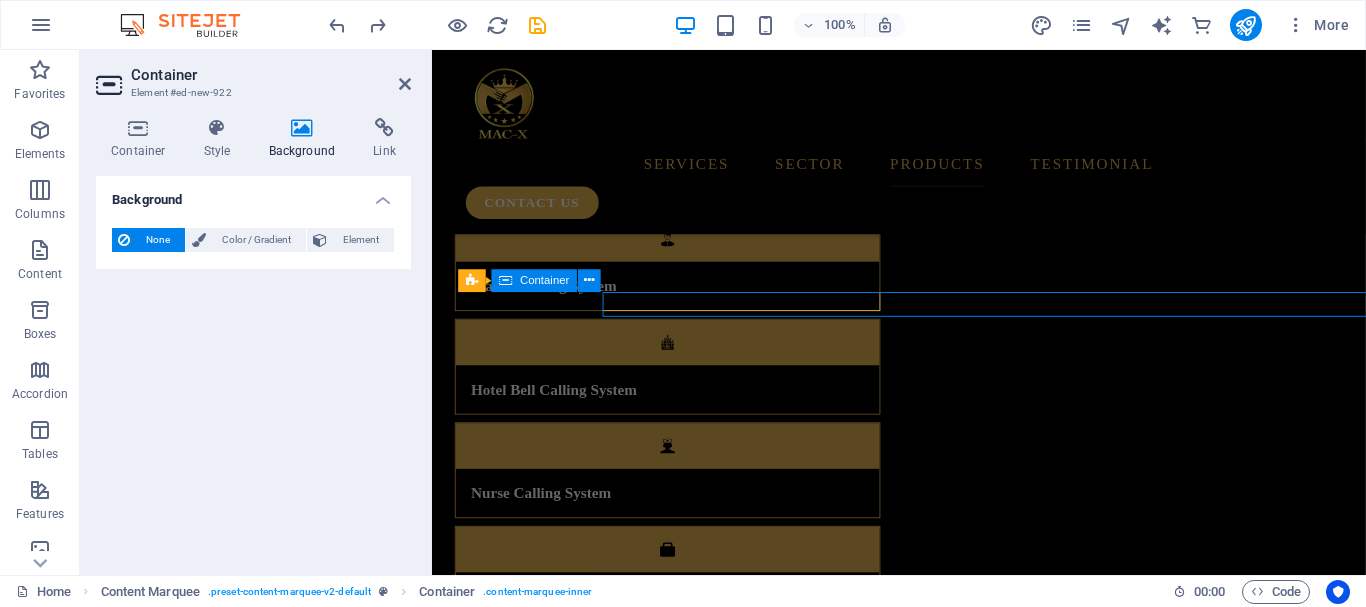 scroll, scrollTop: 4844, scrollLeft: 0, axis: vertical 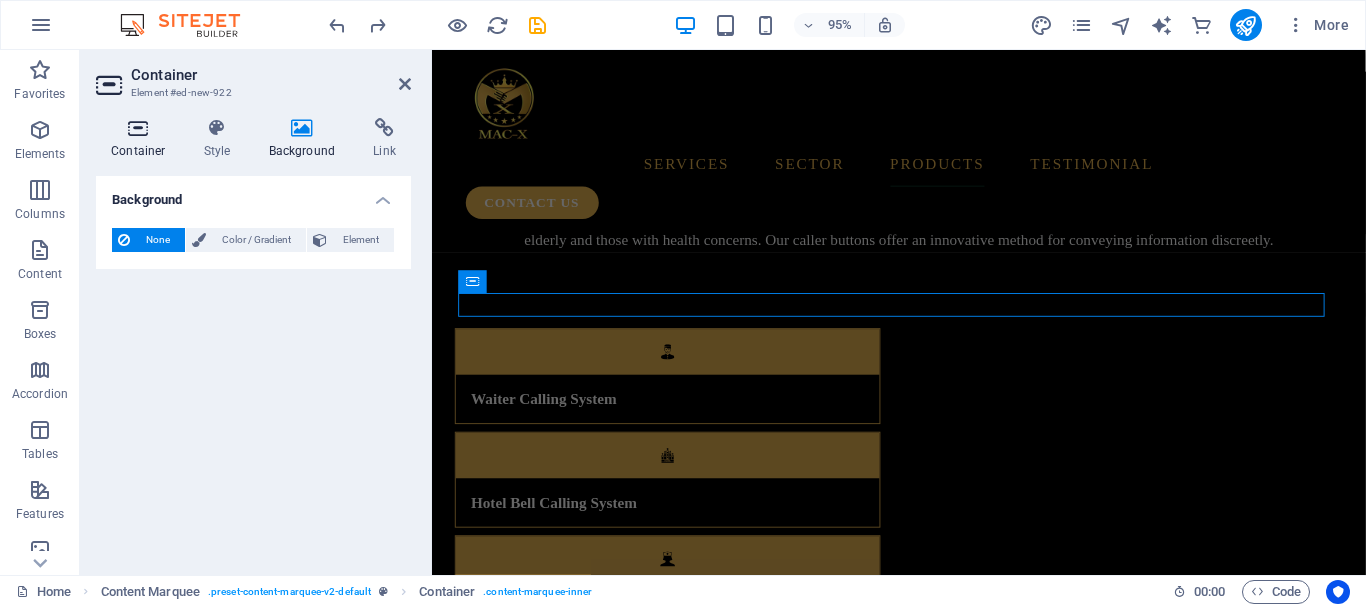 click on "Container" at bounding box center (142, 139) 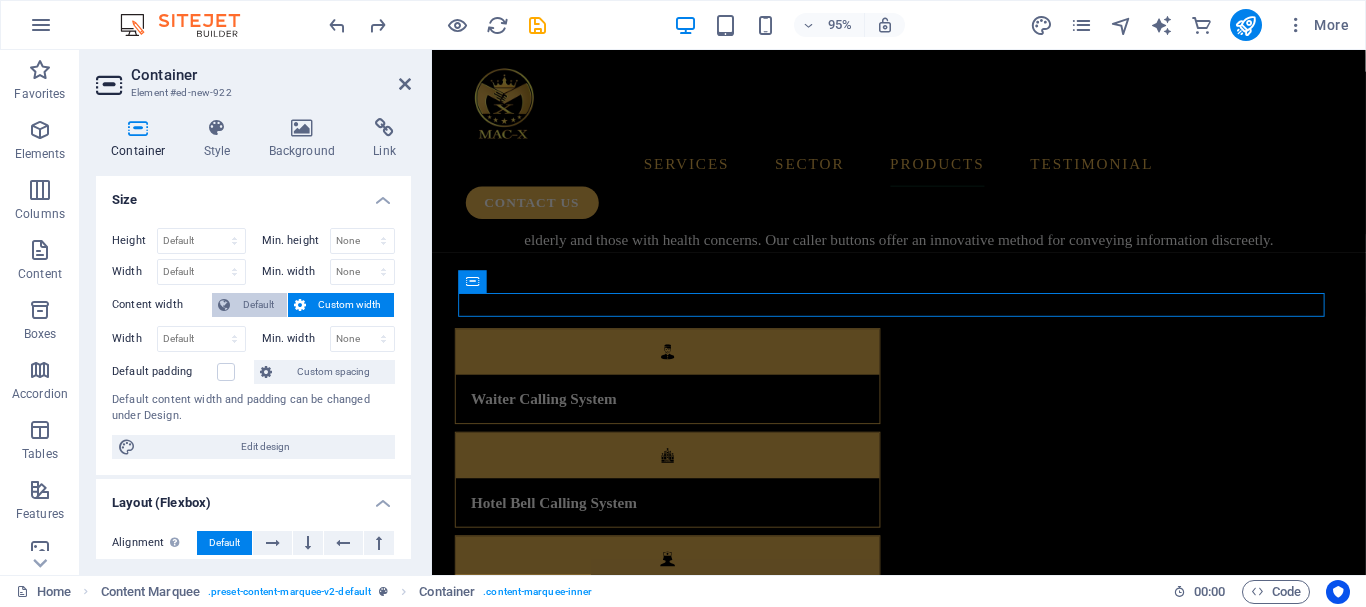 click on "Default" at bounding box center [258, 305] 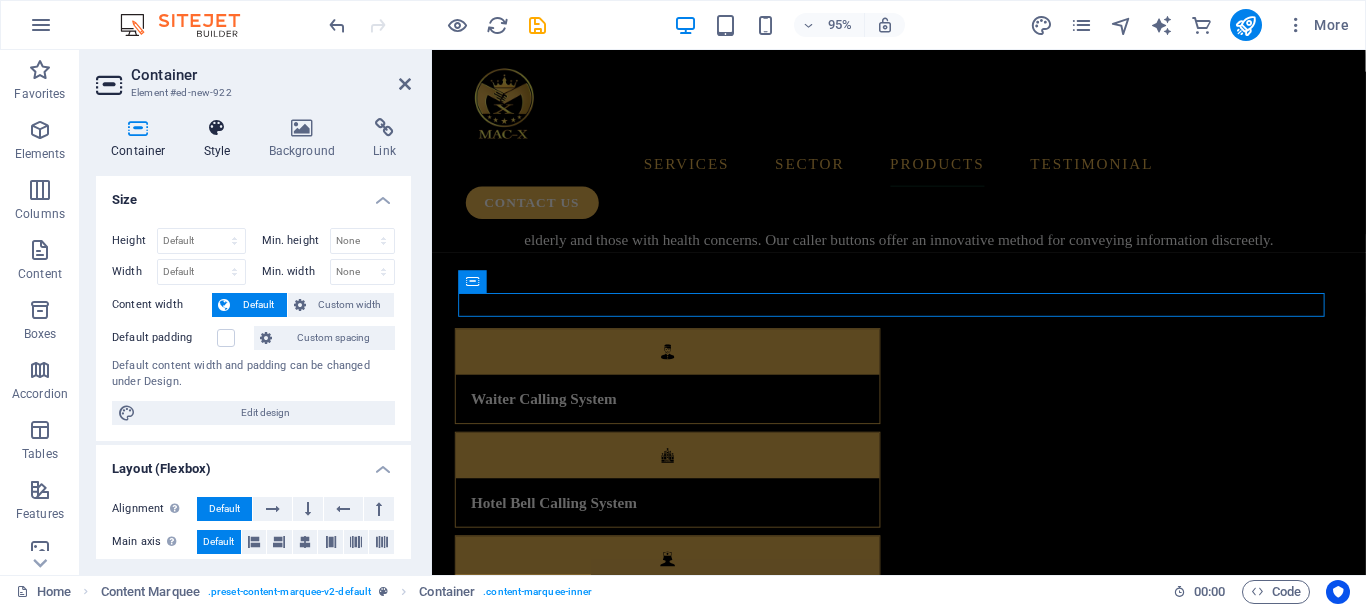 click at bounding box center [217, 128] 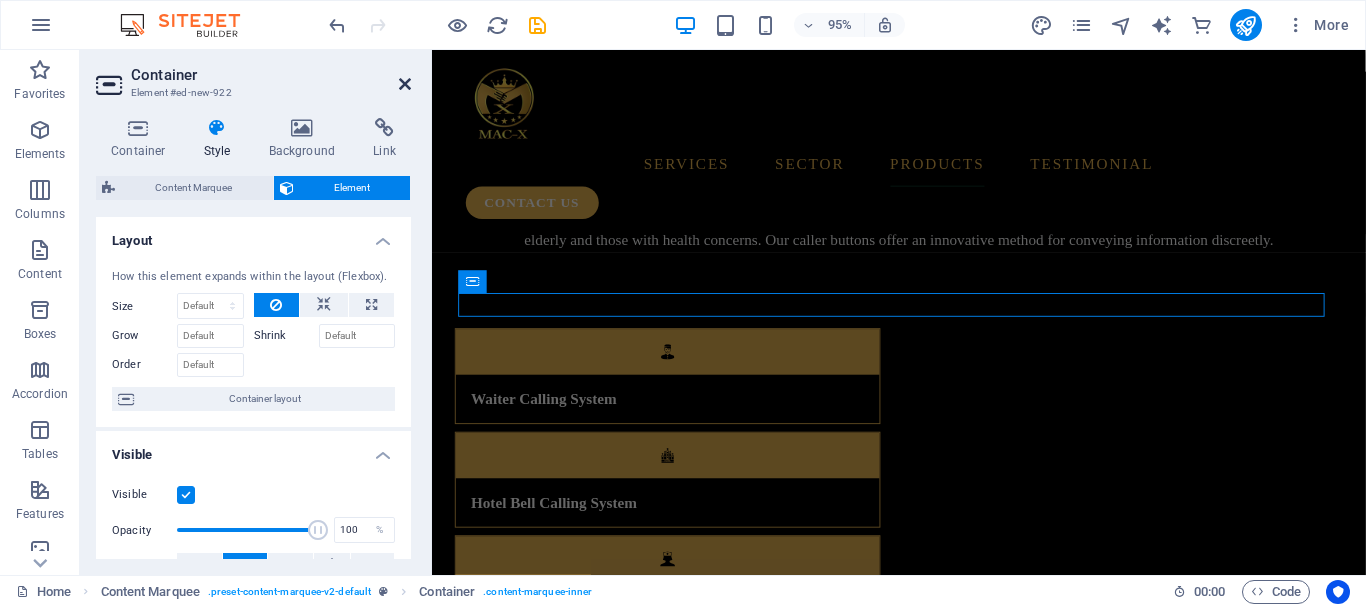 click at bounding box center (405, 84) 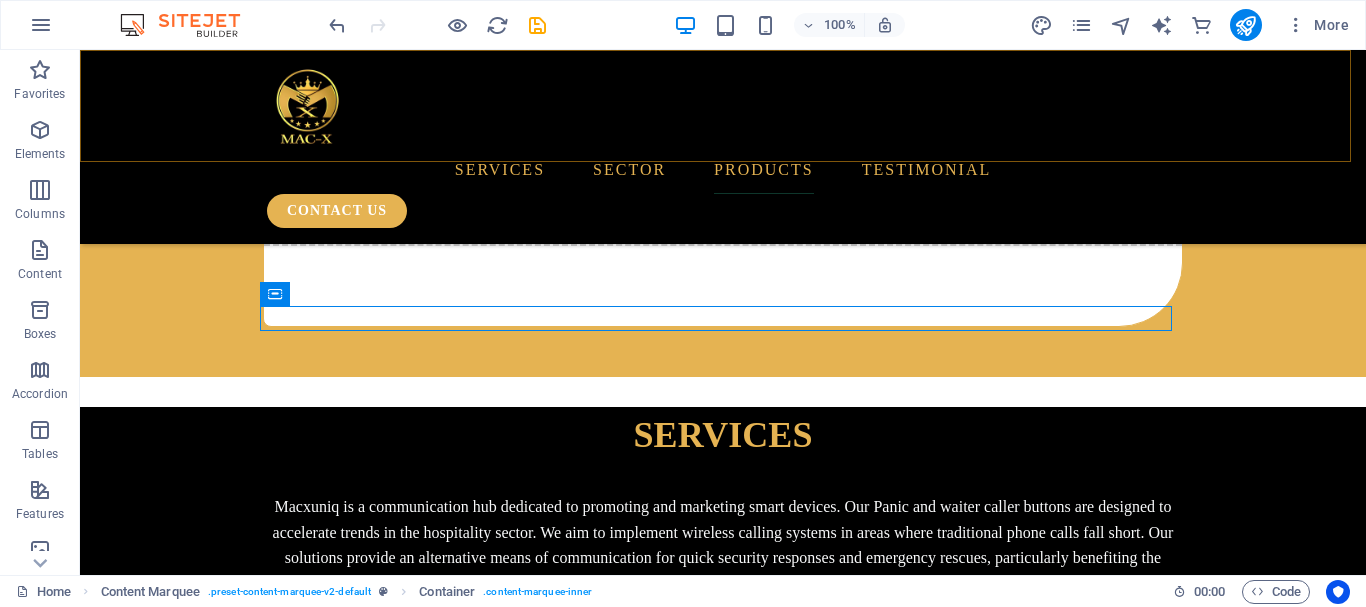 scroll, scrollTop: 4963, scrollLeft: 0, axis: vertical 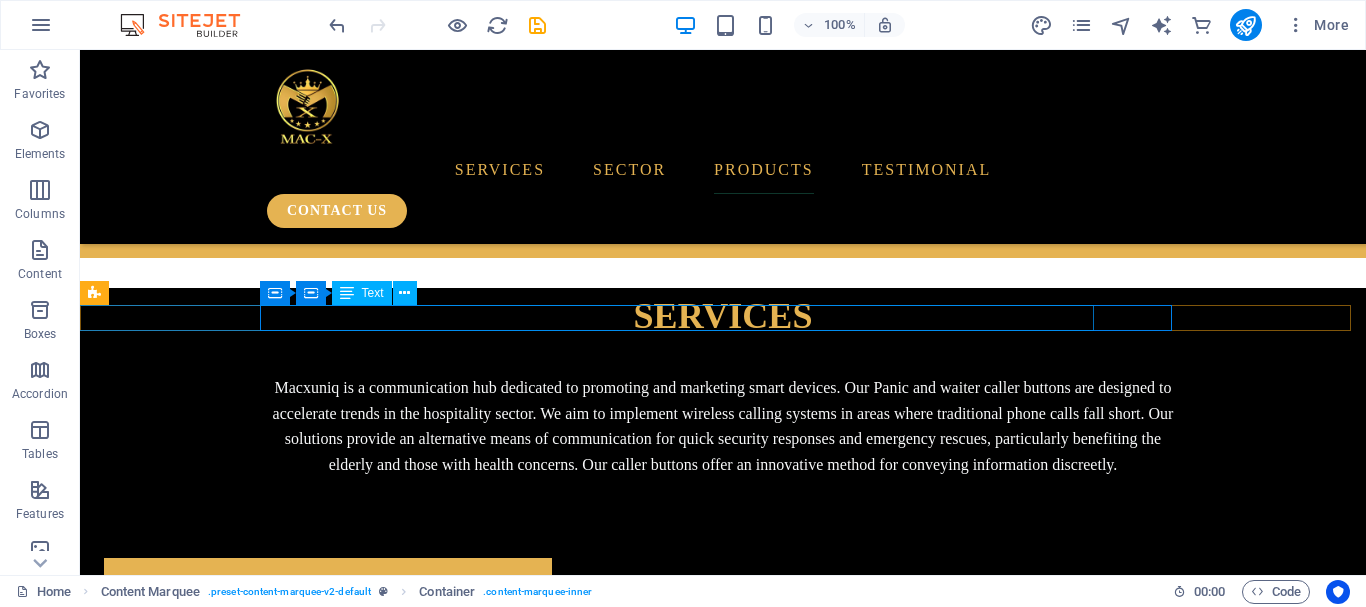 click on "TESTIMONIALS.....TESTIMONIALS.....TESTIMONIALS.....TESTIMONIALS.....TESTIMONIALS.....TESTIMONIALS.....TESTIMONIALS.....TESTIMONIALS" at bounding box center [1154, 43371] 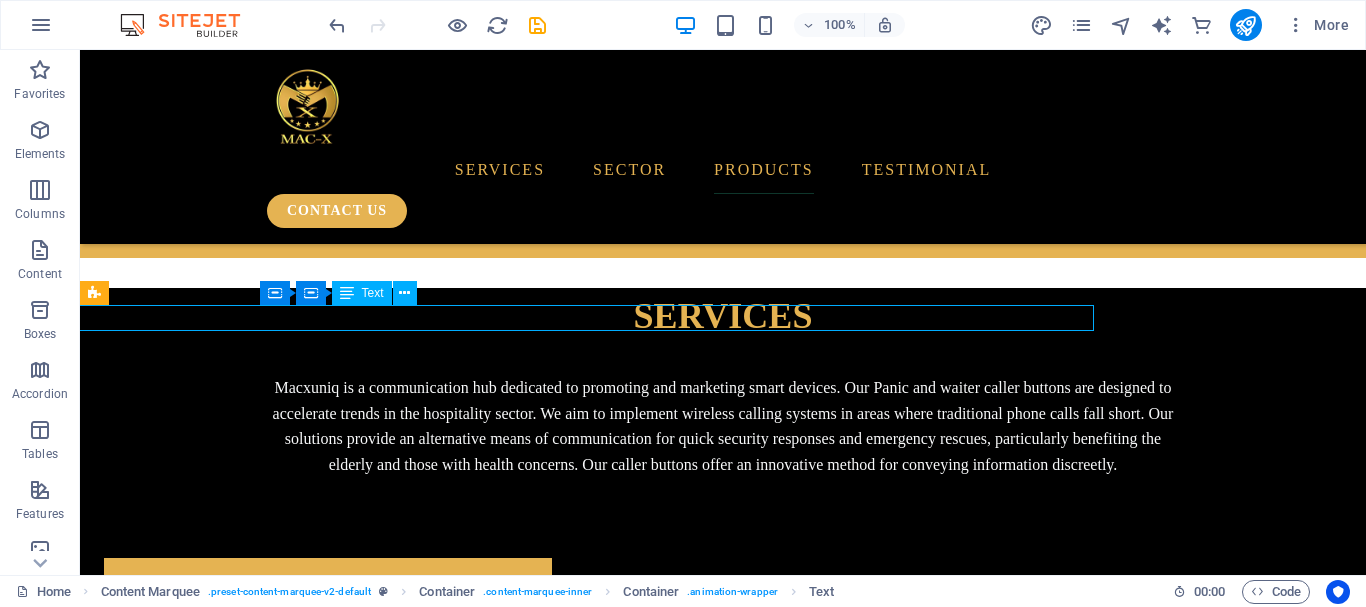 click on "TESTIMONIALS.....TESTIMONIALS.....TESTIMONIALS.....TESTIMONIALS.....TESTIMONIALS.....TESTIMONIALS.....TESTIMONIALS.....TESTIMONIALS" at bounding box center [1155, 43371] 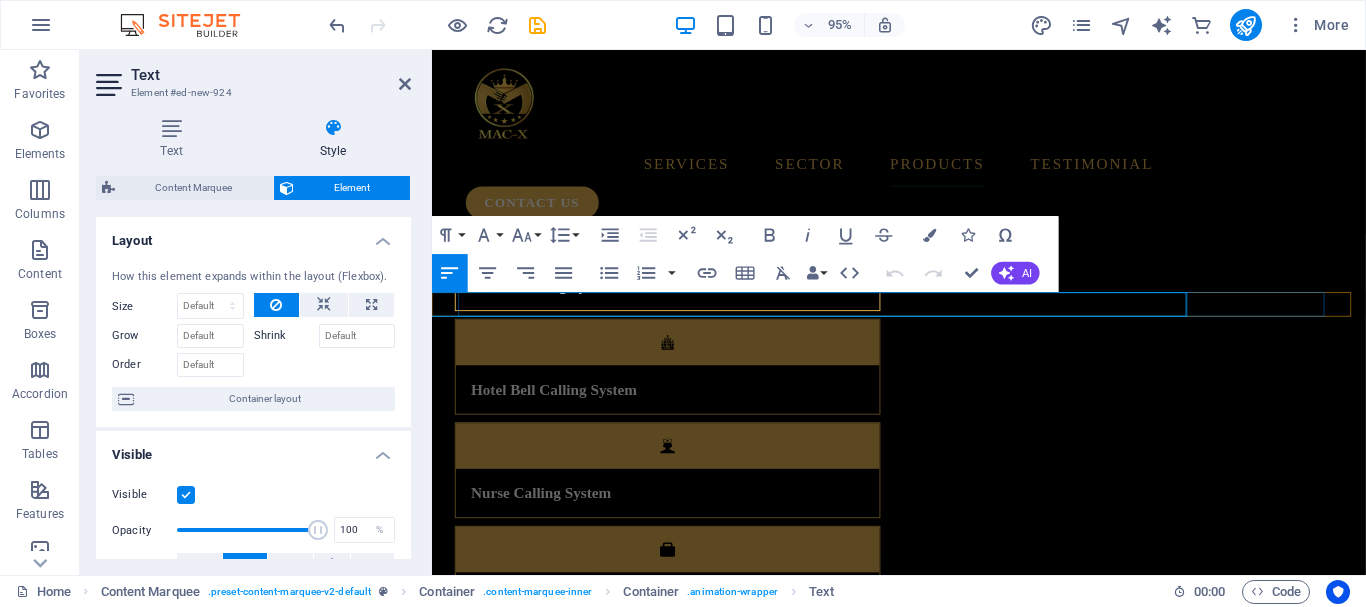 scroll, scrollTop: 4845, scrollLeft: 0, axis: vertical 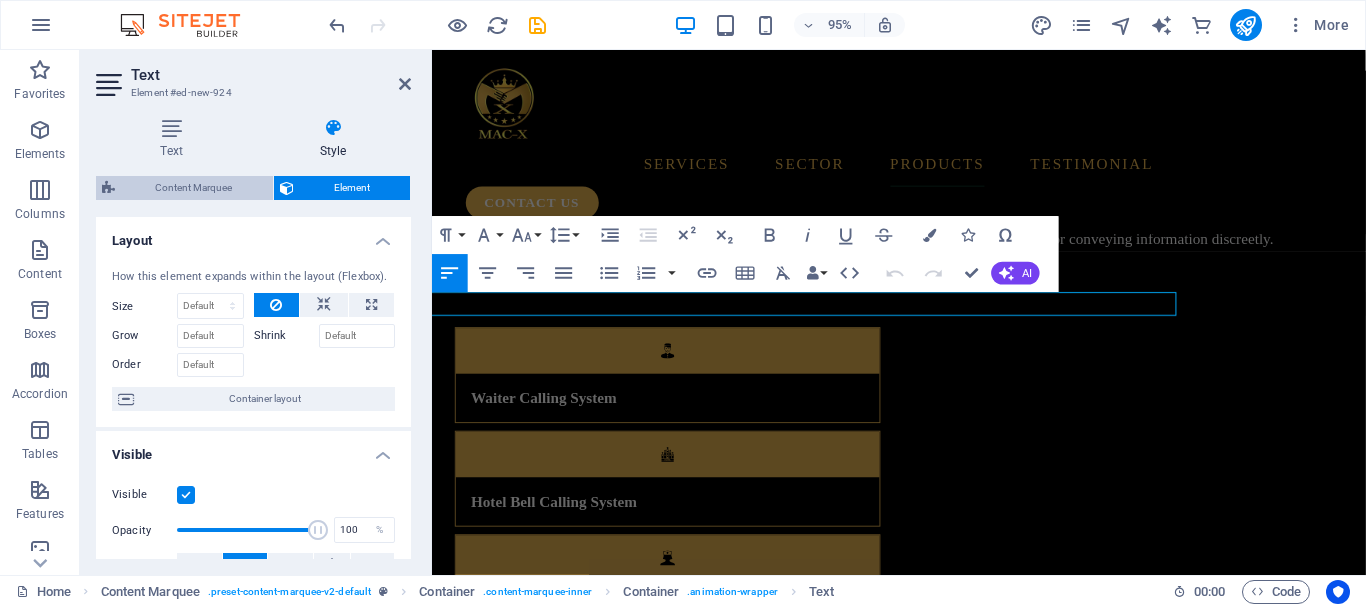 click on "Content Marquee" at bounding box center (194, 188) 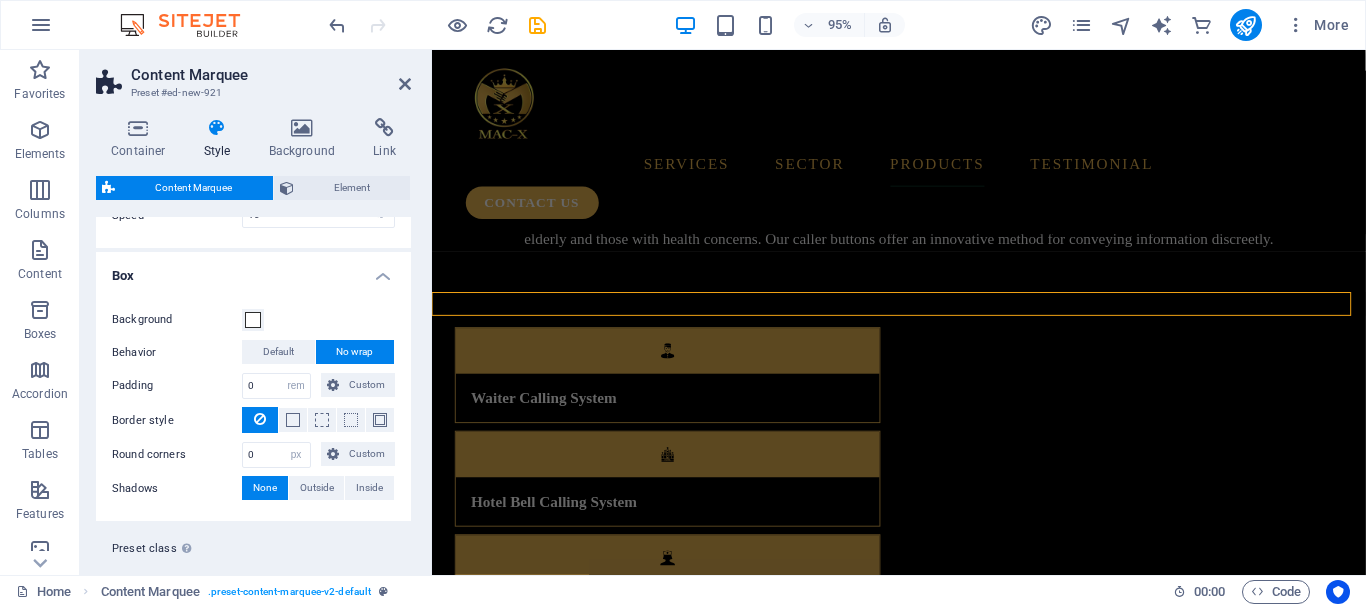 scroll, scrollTop: 97, scrollLeft: 0, axis: vertical 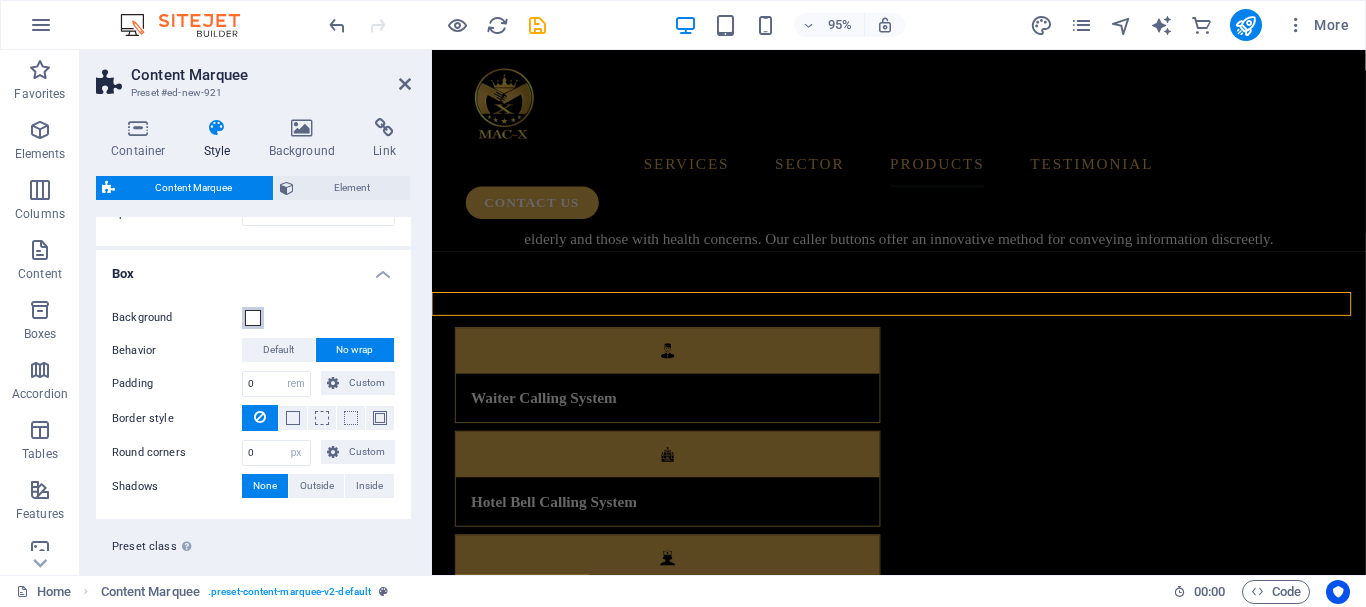 click at bounding box center (253, 318) 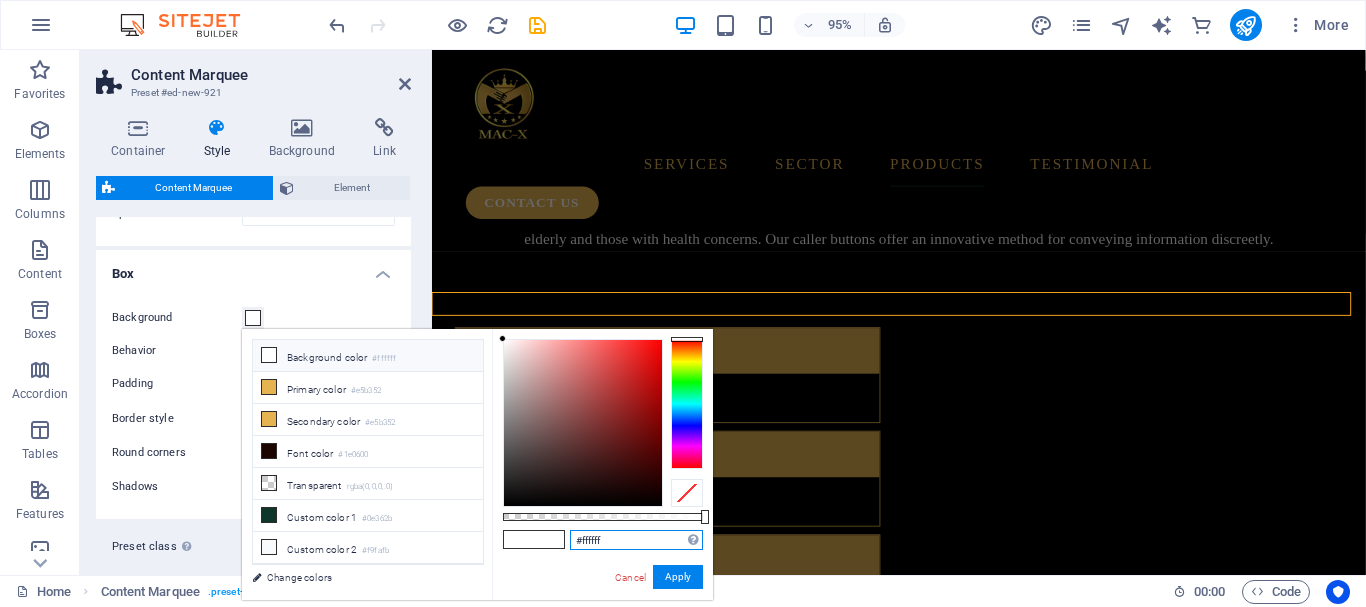 click on "#ffffff" at bounding box center (636, 540) 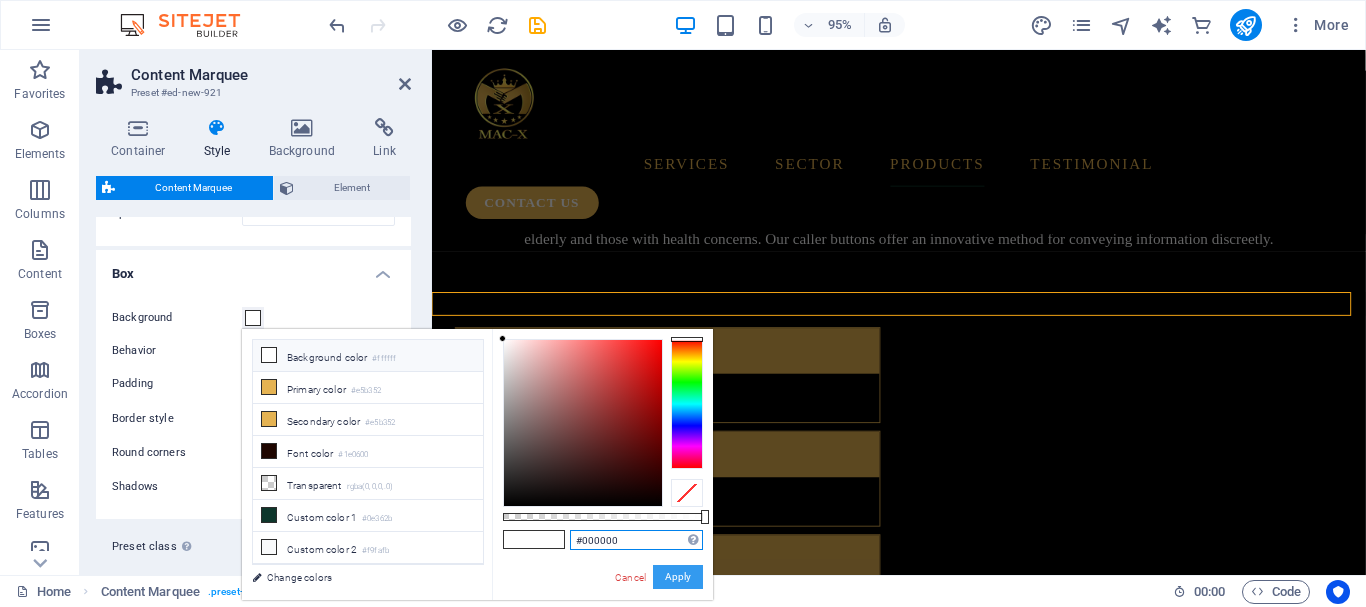 type on "#000000" 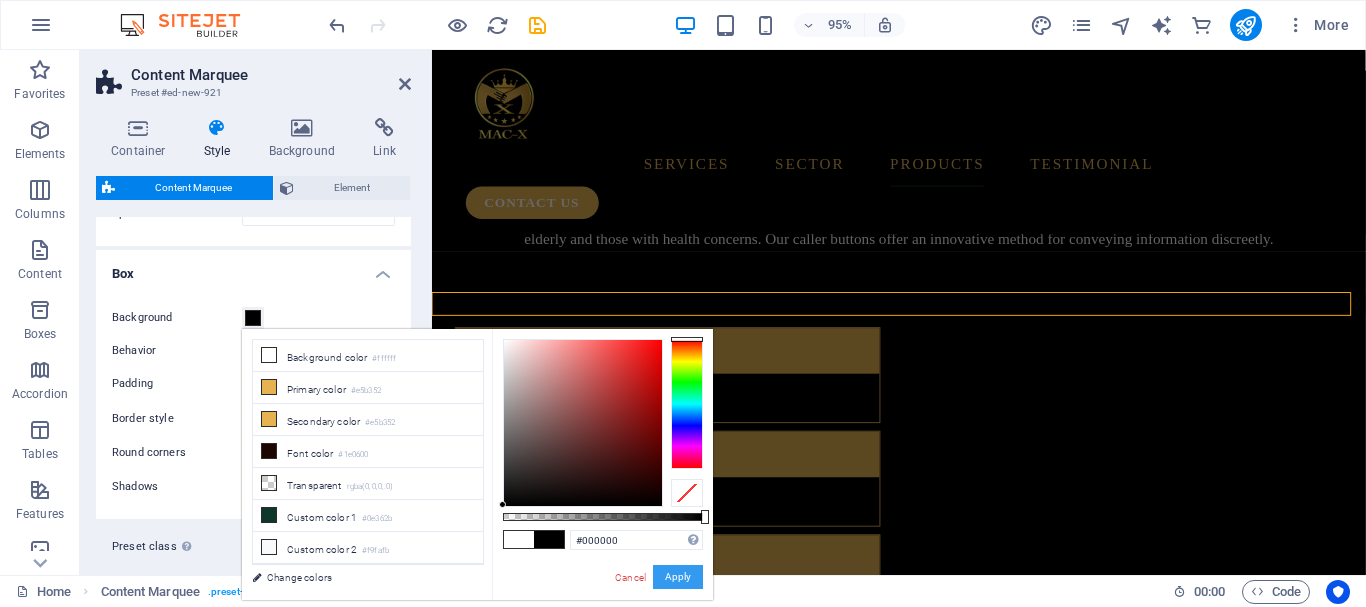 click on "Apply" at bounding box center (678, 577) 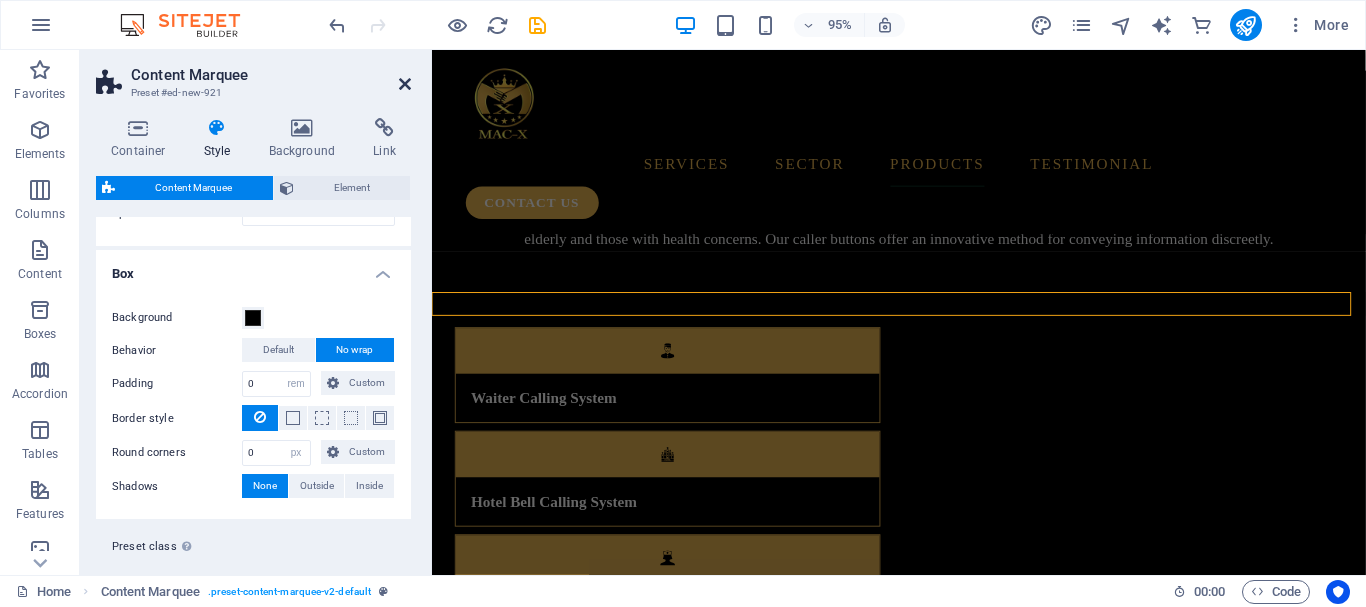 click at bounding box center (405, 84) 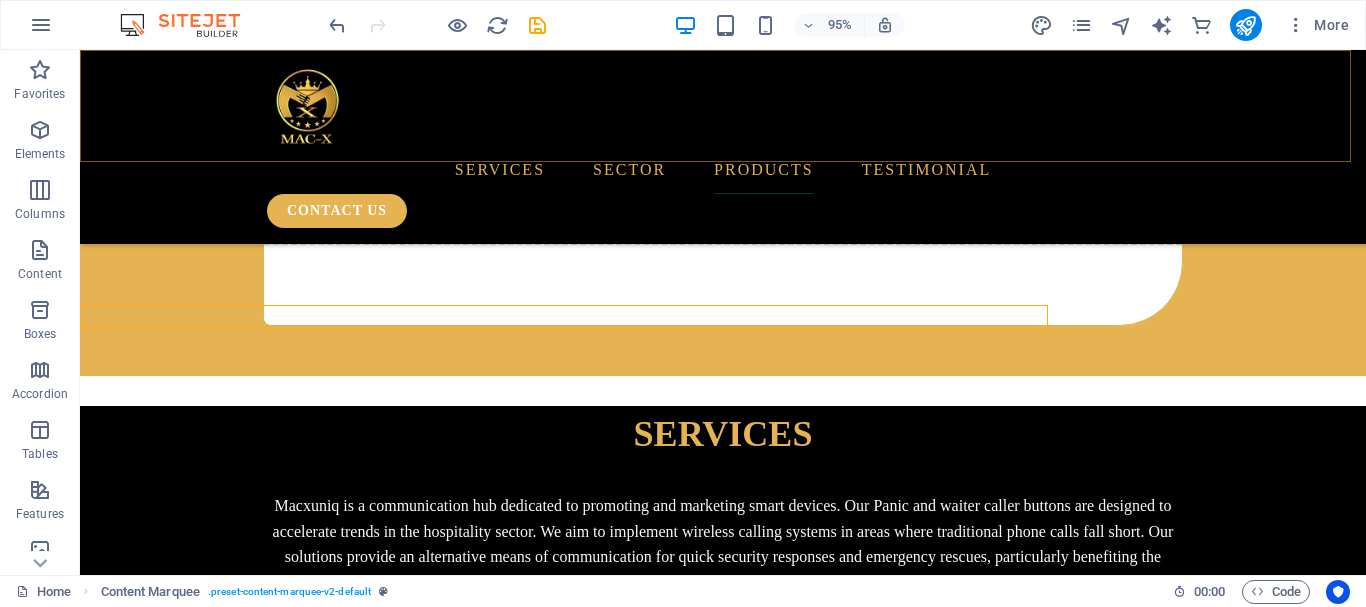 scroll, scrollTop: 4964, scrollLeft: 0, axis: vertical 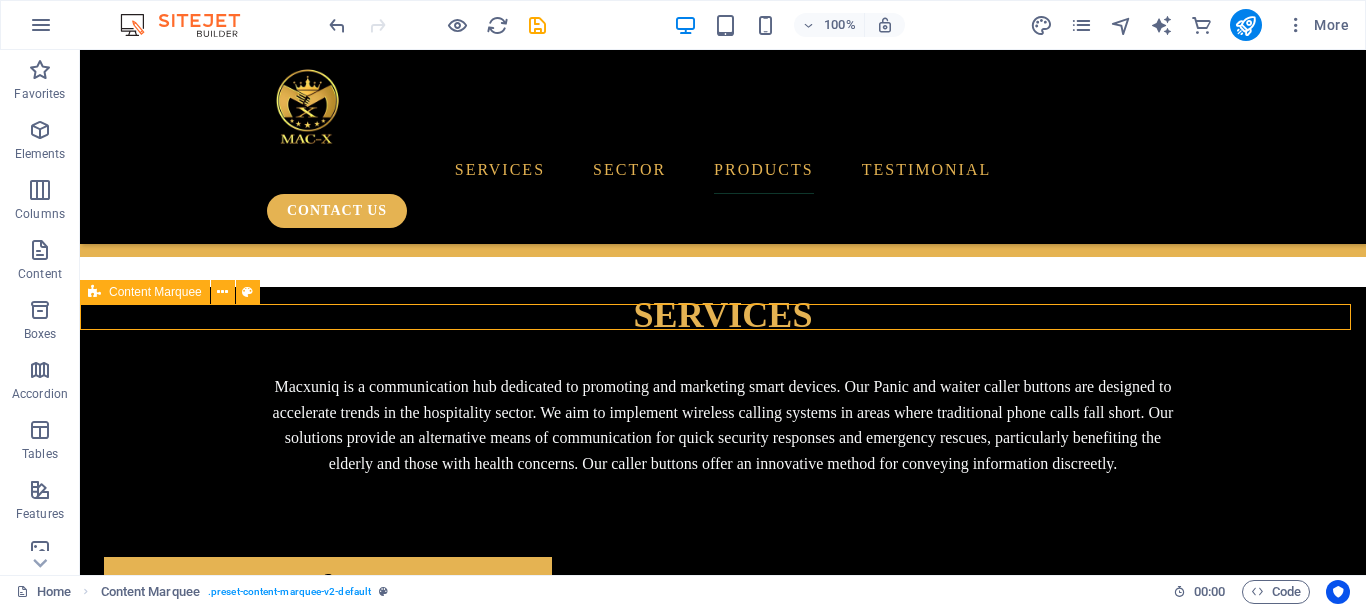 click on "TESTIMONIALS.....TESTIMONIALS.....TESTIMONIALS.....TESTIMONIALS.....TESTIMONIALS.....TESTIMONIALS.....TESTIMONIALS.....TESTIMONIALS" at bounding box center [723, 43370] 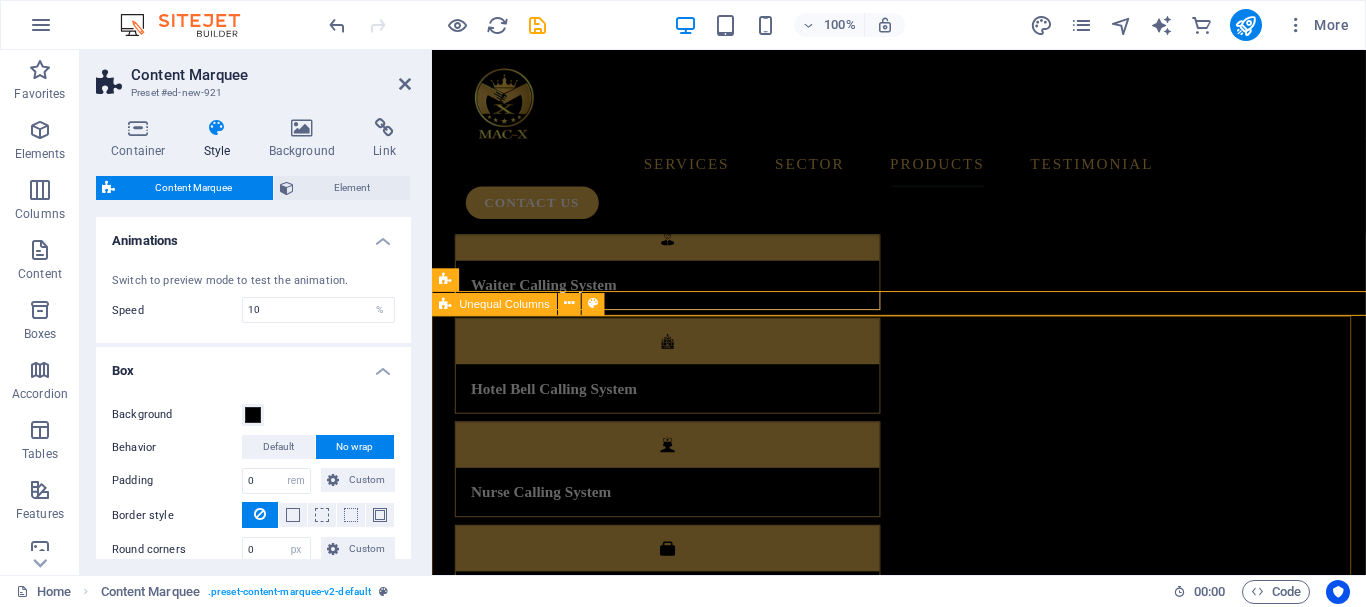 scroll, scrollTop: 4845, scrollLeft: 0, axis: vertical 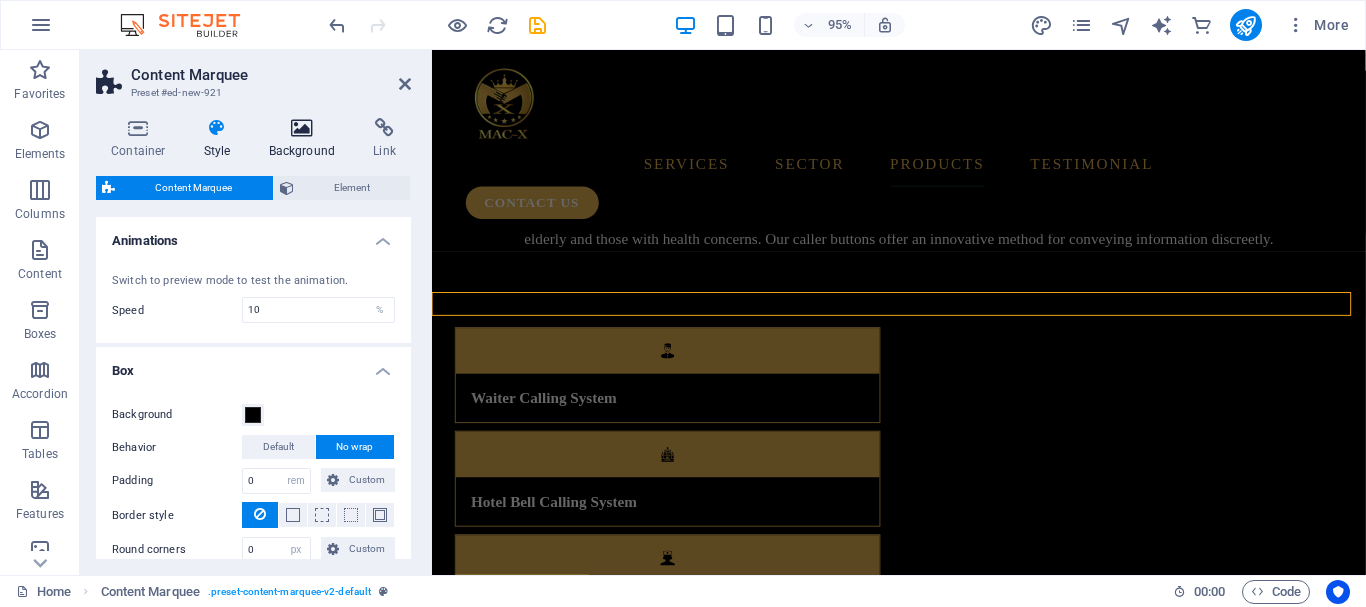 click on "Background" at bounding box center [306, 139] 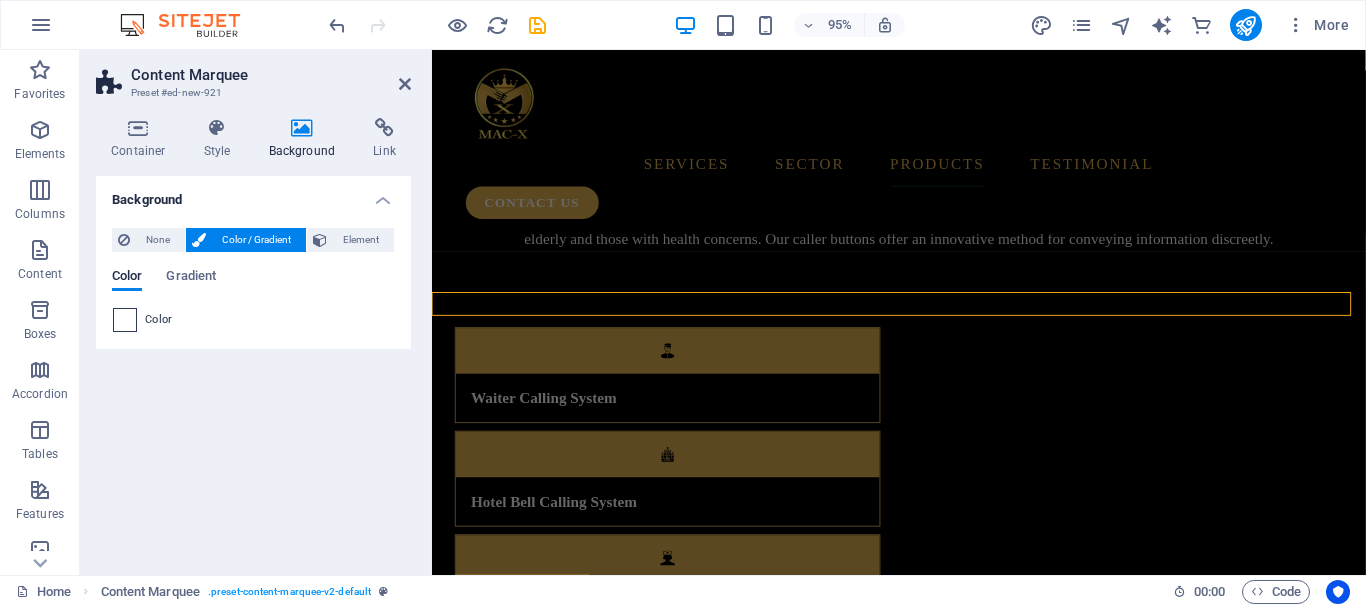click at bounding box center [125, 320] 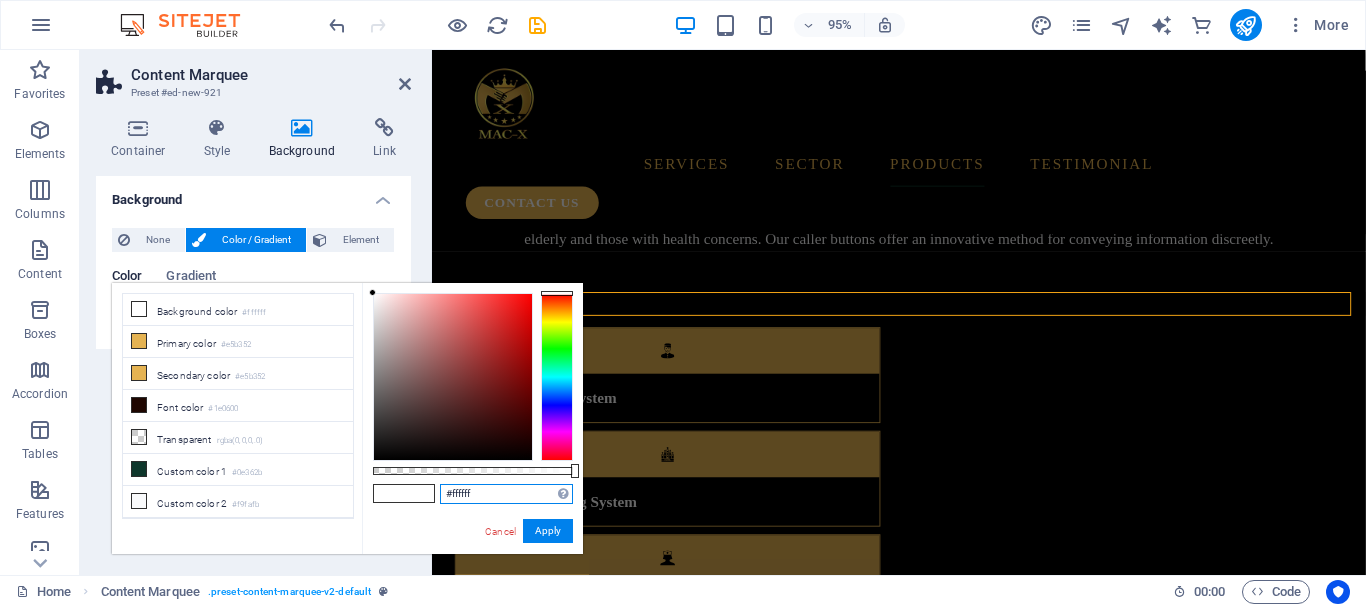 click on "#ffffff" at bounding box center (506, 494) 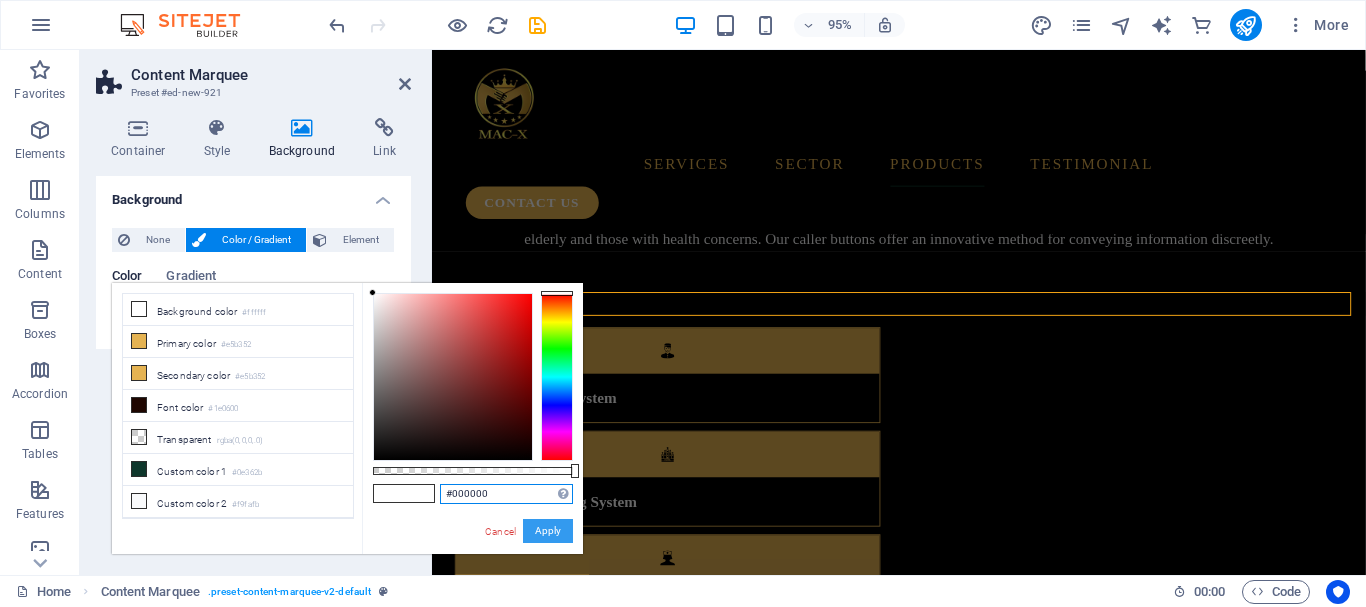 type on "#000000" 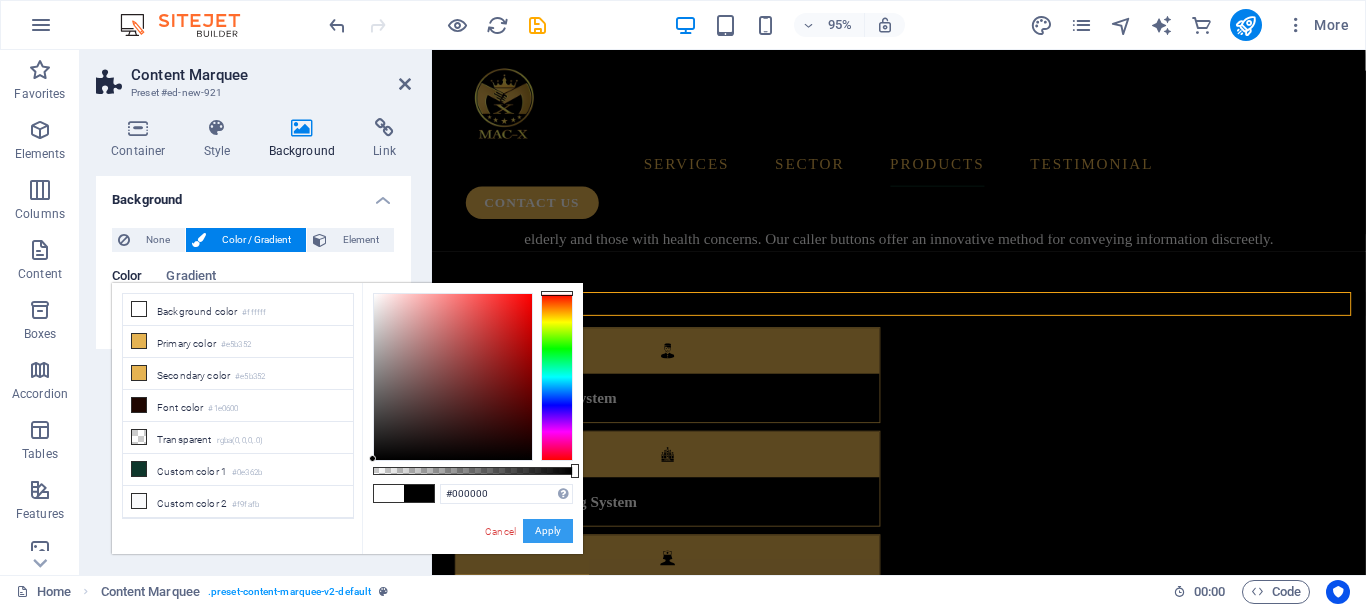 click on "Apply" at bounding box center (548, 531) 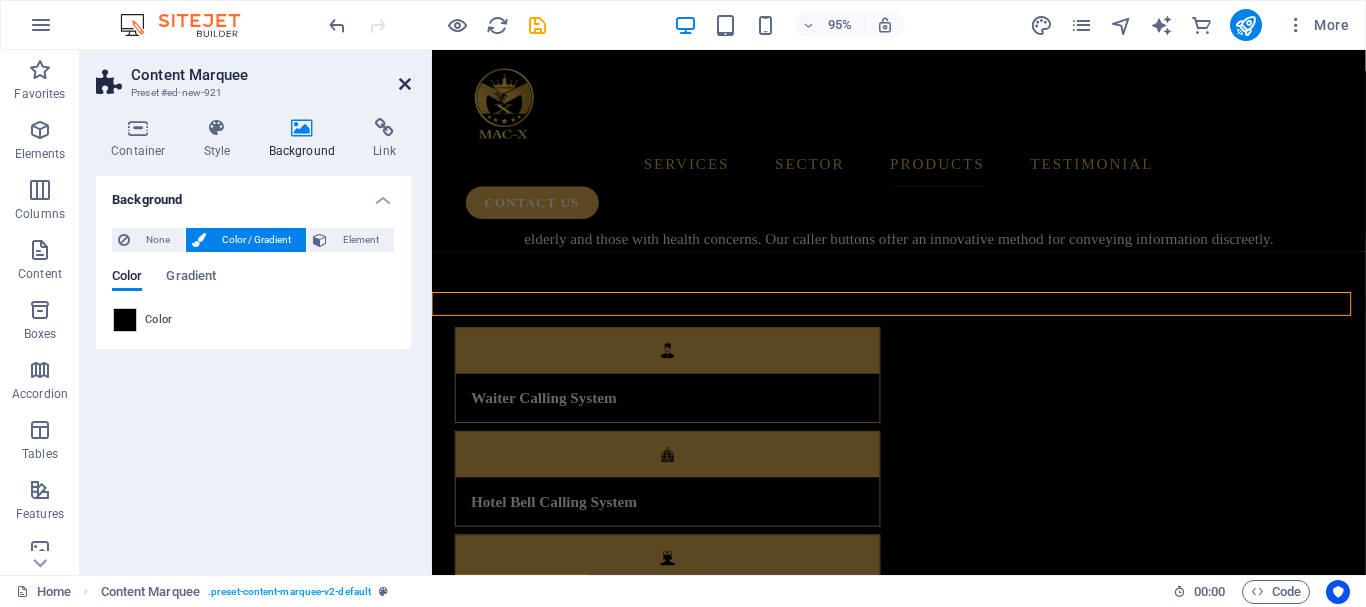 click at bounding box center [405, 84] 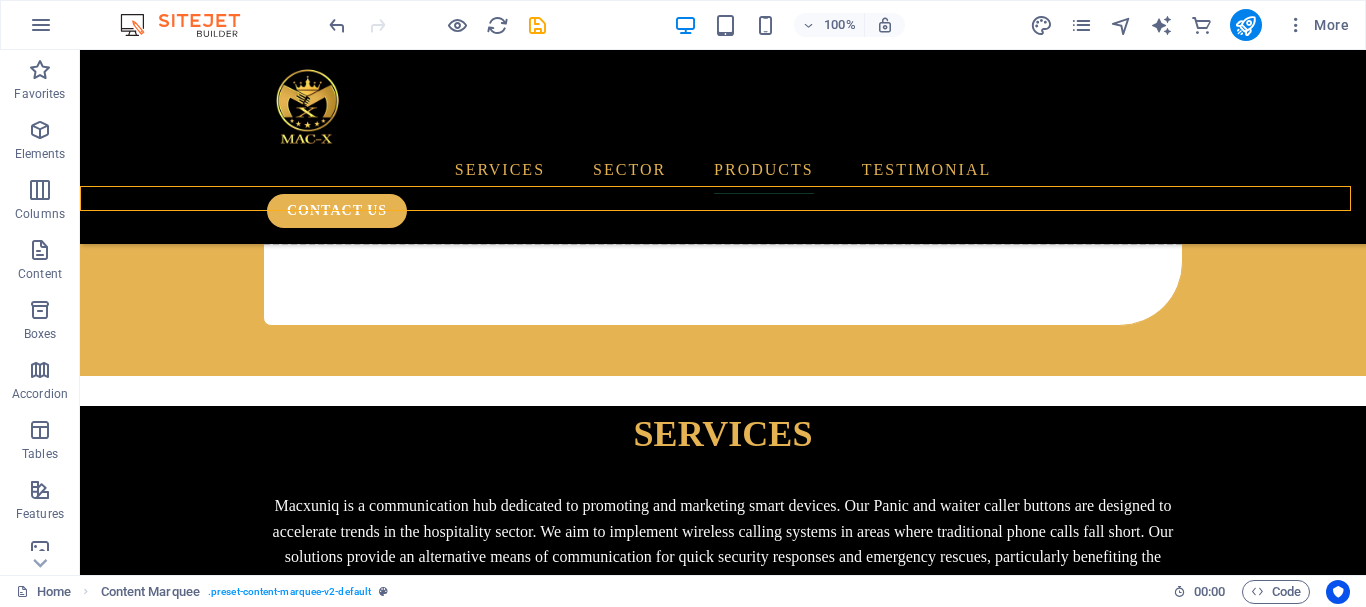 scroll, scrollTop: 4964, scrollLeft: 0, axis: vertical 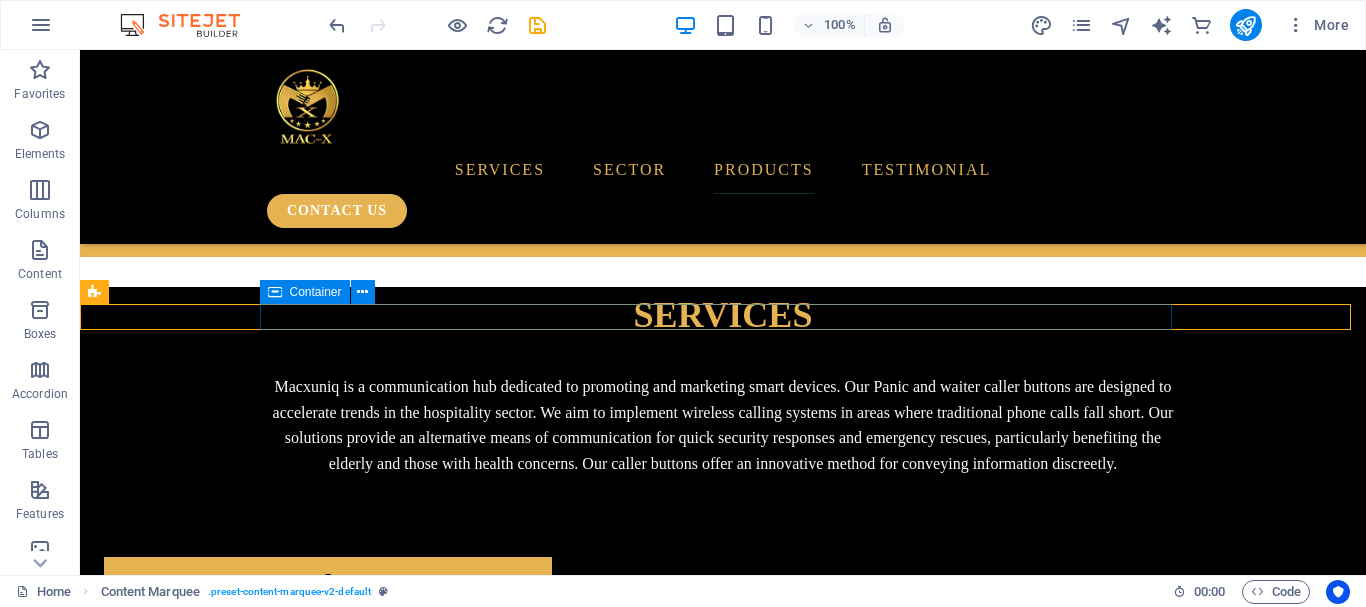click on "TESTIMONIALS.....TESTIMONIALS.....TESTIMONIALS.....TESTIMONIALS.....TESTIMONIALS.....TESTIMONIALS.....TESTIMONIALS.....TESTIMONIALS" at bounding box center [723, 43370] 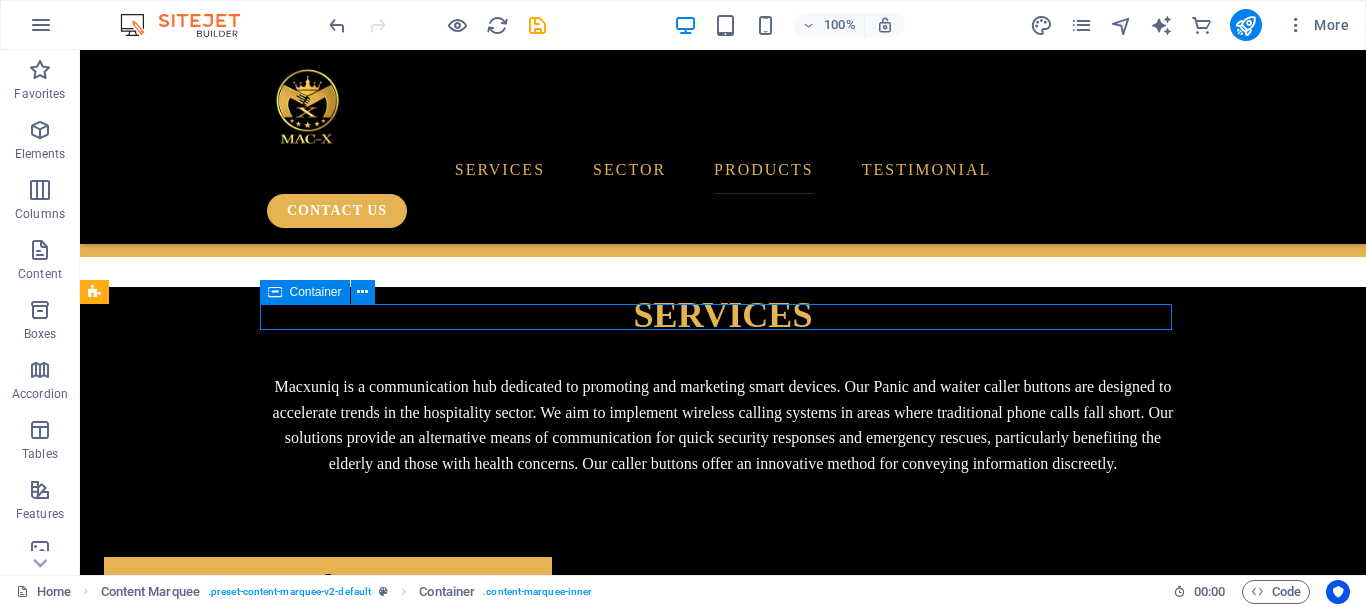 click on "TESTIMONIALS.....TESTIMONIALS.....TESTIMONIALS.....TESTIMONIALS.....TESTIMONIALS.....TESTIMONIALS.....TESTIMONIALS.....TESTIMONIALS" at bounding box center [723, 43370] 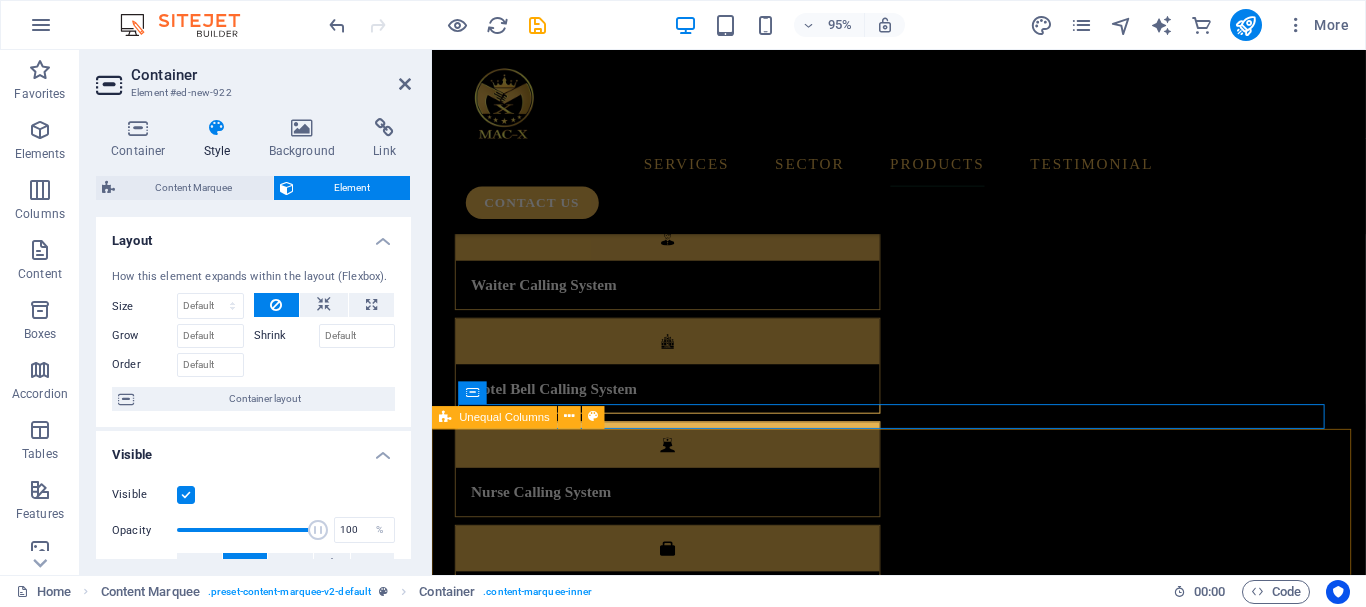scroll, scrollTop: 4845, scrollLeft: 0, axis: vertical 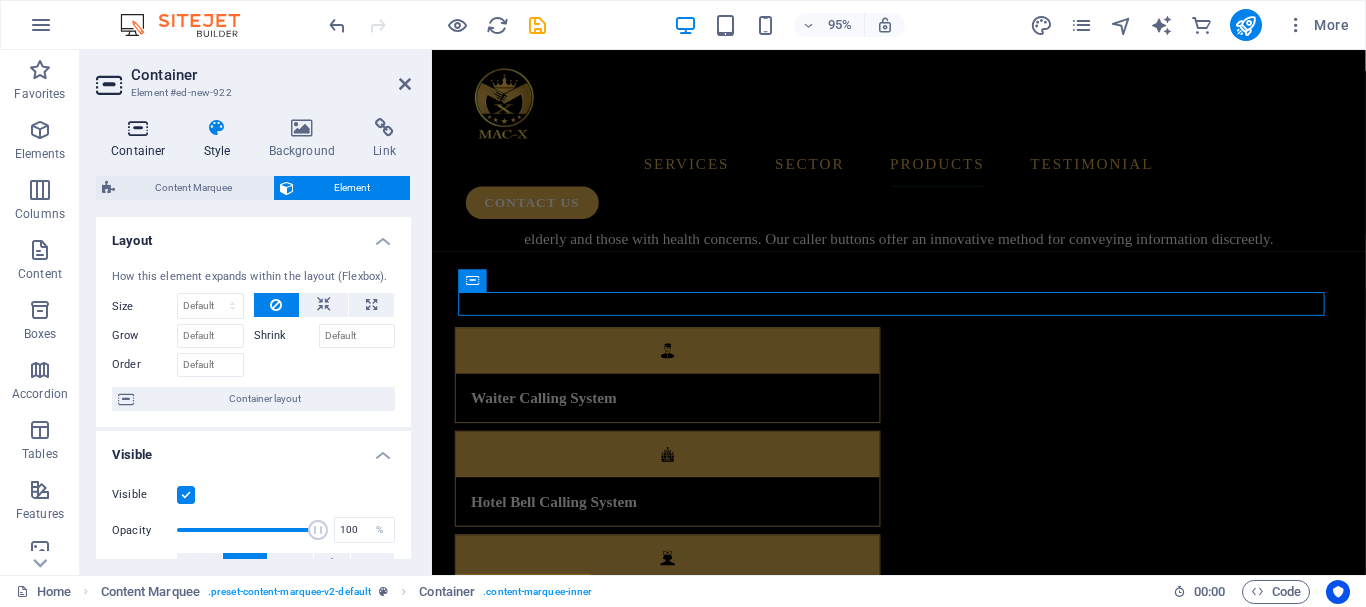 click on "Container" at bounding box center [142, 139] 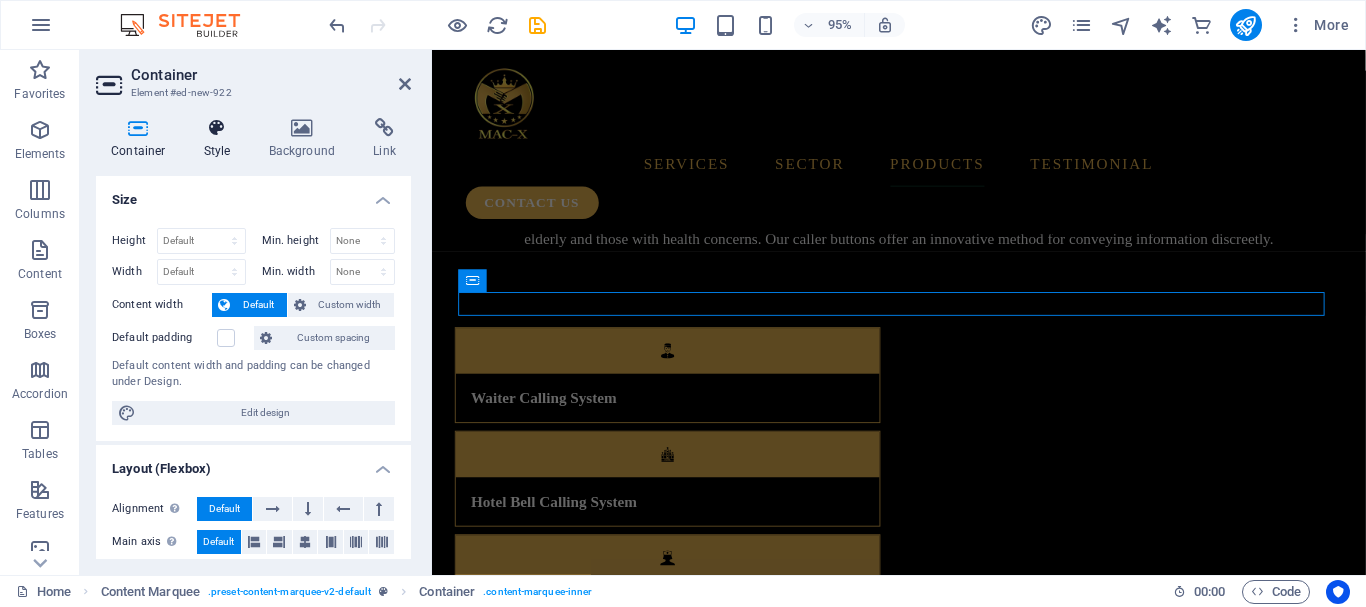 click on "Style" at bounding box center [221, 139] 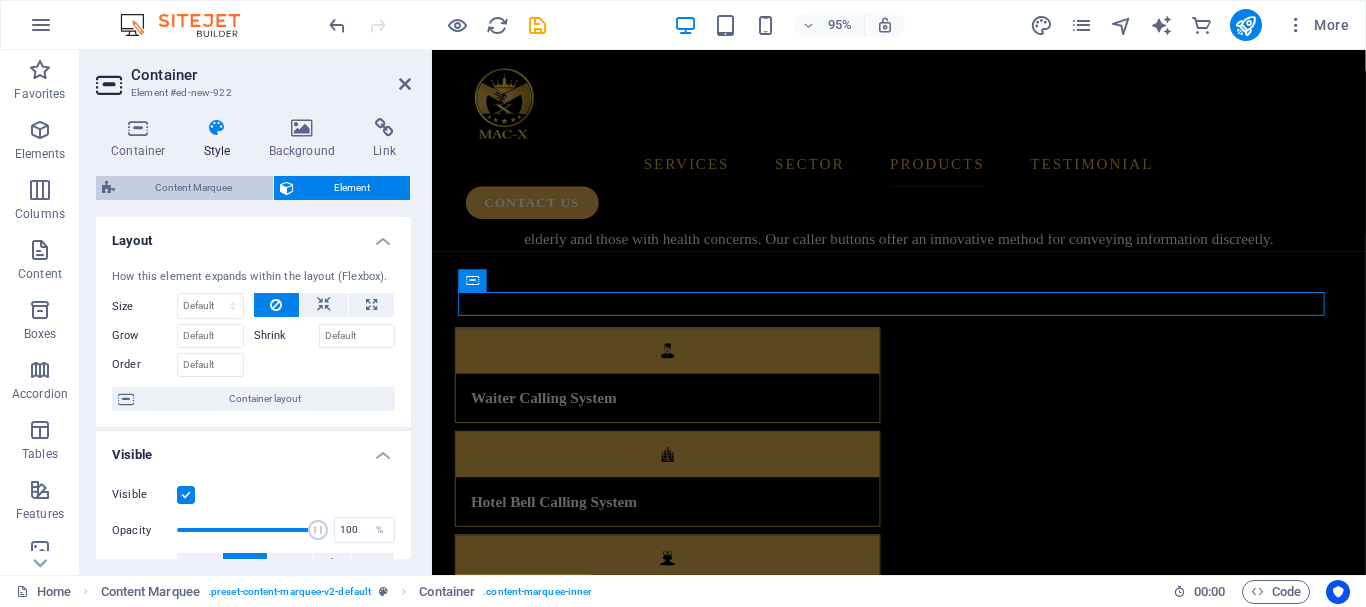 click on "Content Marquee" at bounding box center [194, 188] 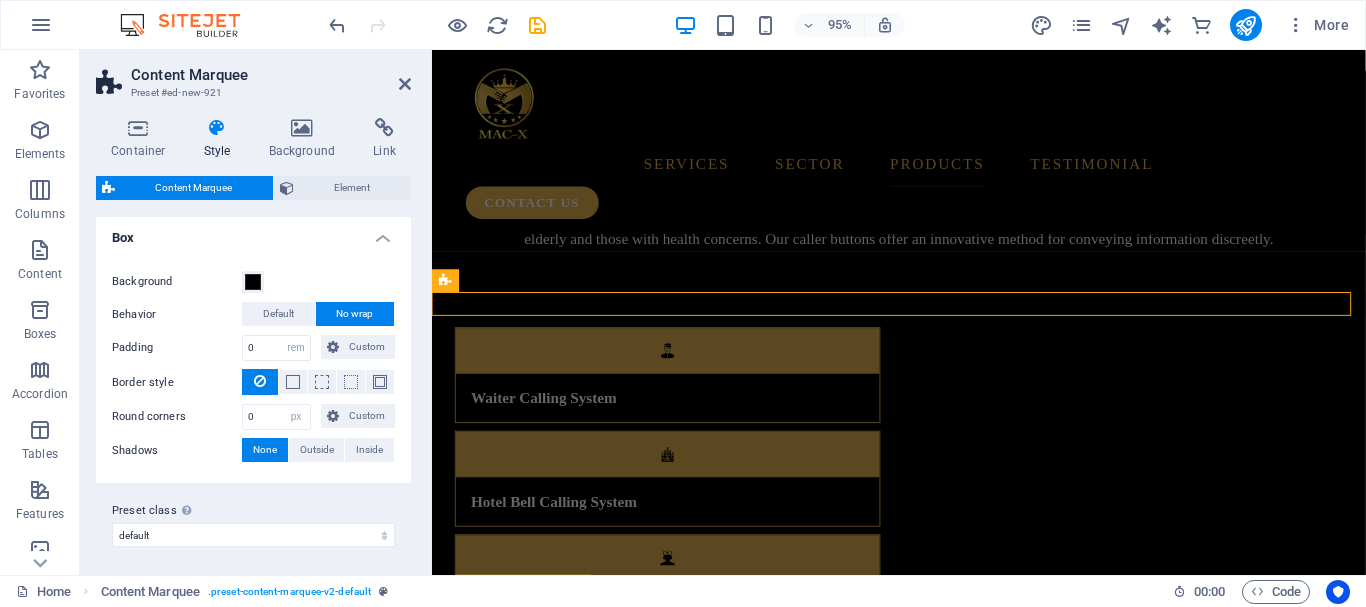 scroll, scrollTop: 137, scrollLeft: 0, axis: vertical 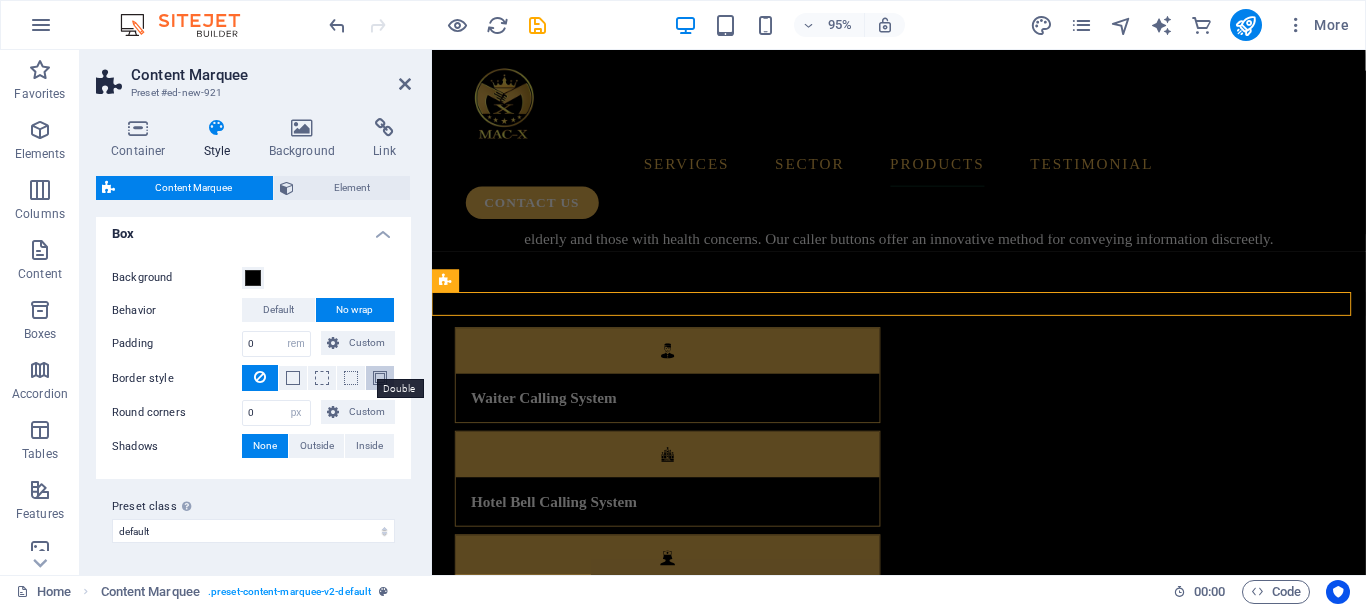 click at bounding box center [380, 378] 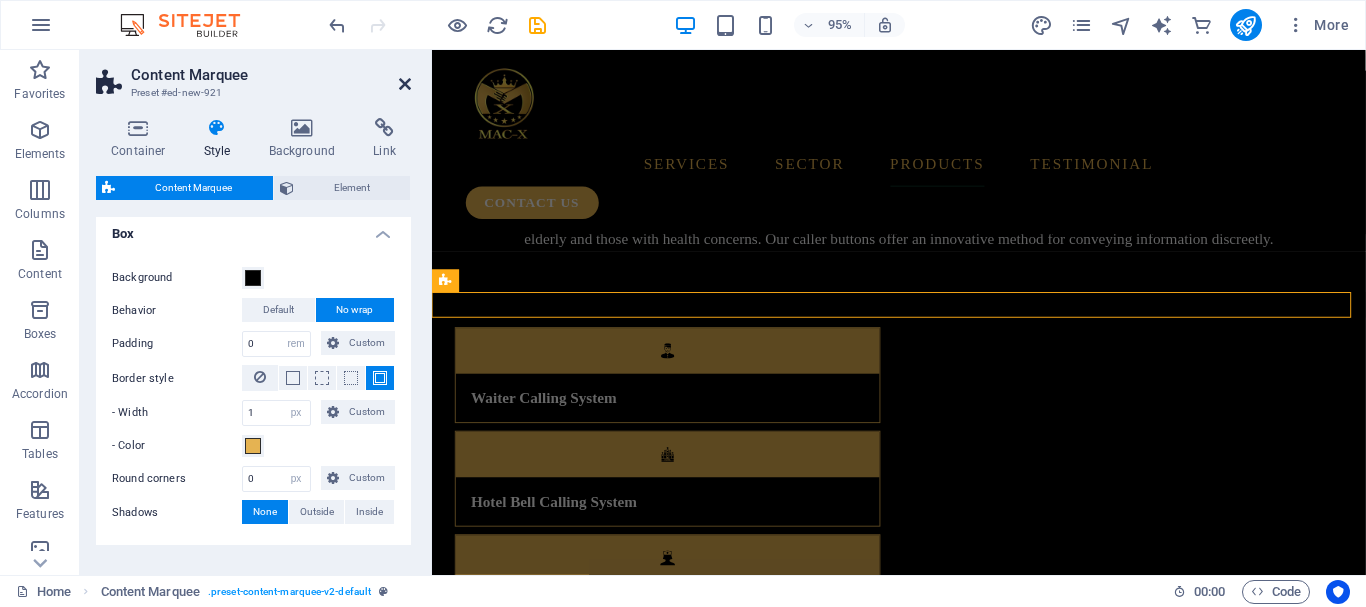 click at bounding box center [405, 84] 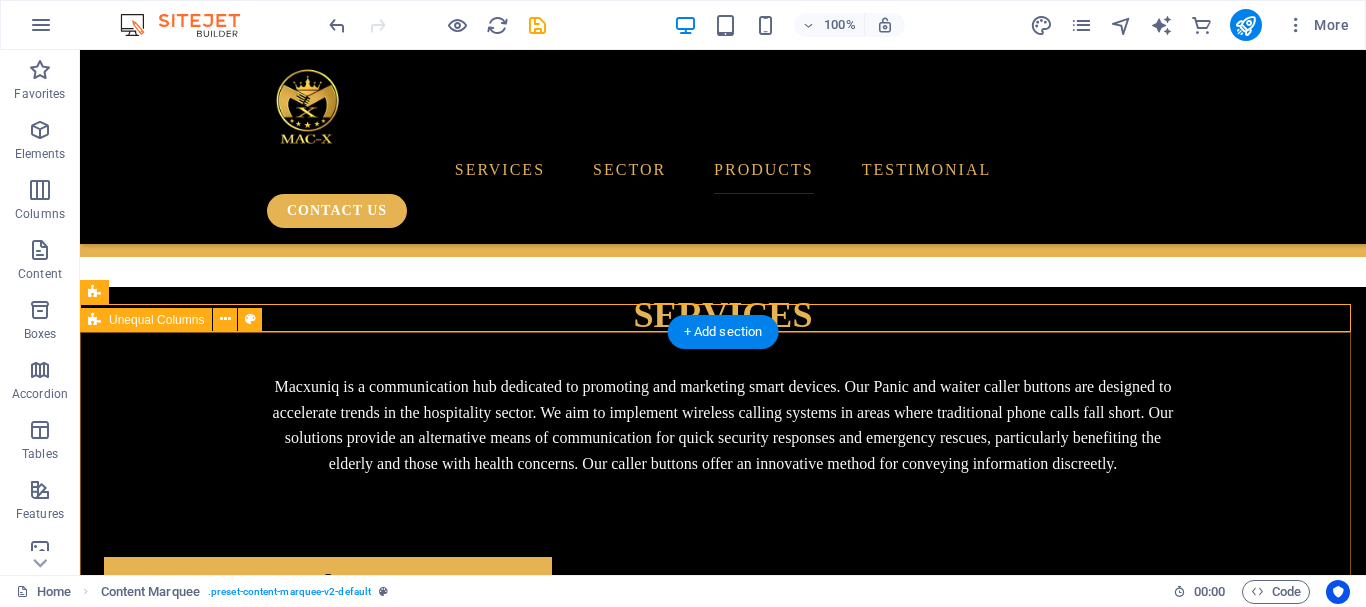 click on "[NAME] [USERNAME] Macxuniq products have been a total game-changer since we included their Office Call Bell systems in our offices. it's easy to use and has quick prompts for specific responses. [NAME] [USERNAME] These devices are great for our restaurant and bar. Customers can call for services without having to get up from their seats or raise their voices. [NAME] [USERNAME] Efficient and easy to use. I highly recommend. [NAME] [USERNAME] The nurse call system has made our clinic flow and patient experience much better across all our wards." at bounding box center (723, 43831) 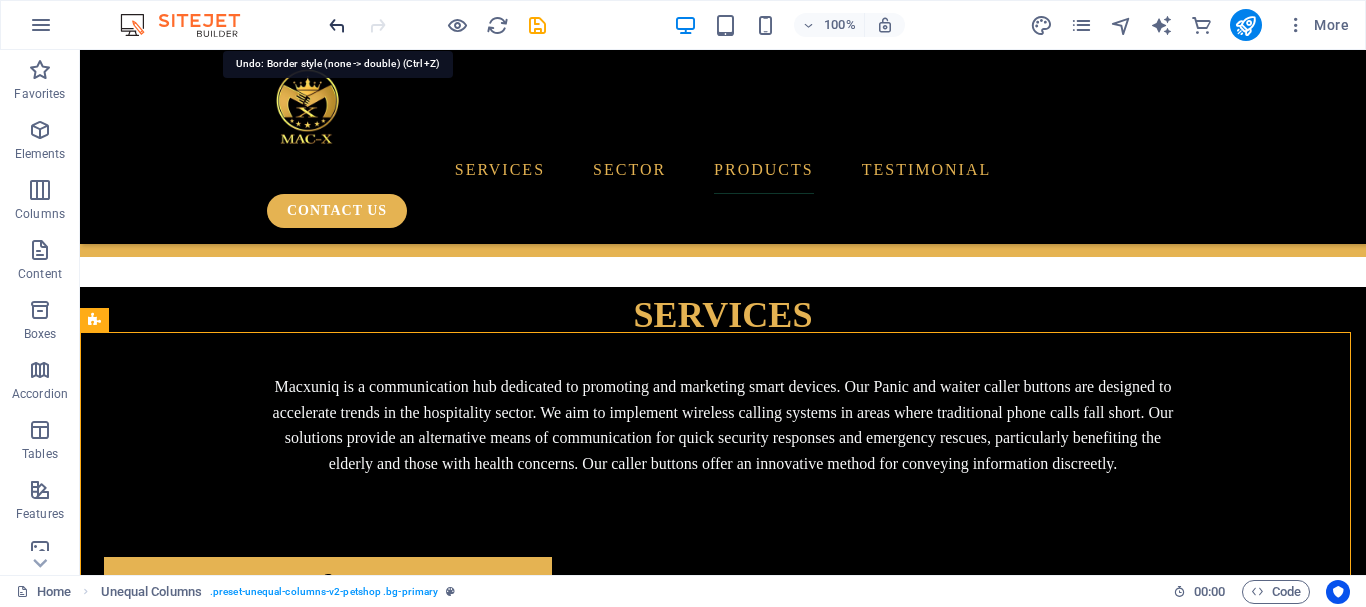 click at bounding box center (337, 25) 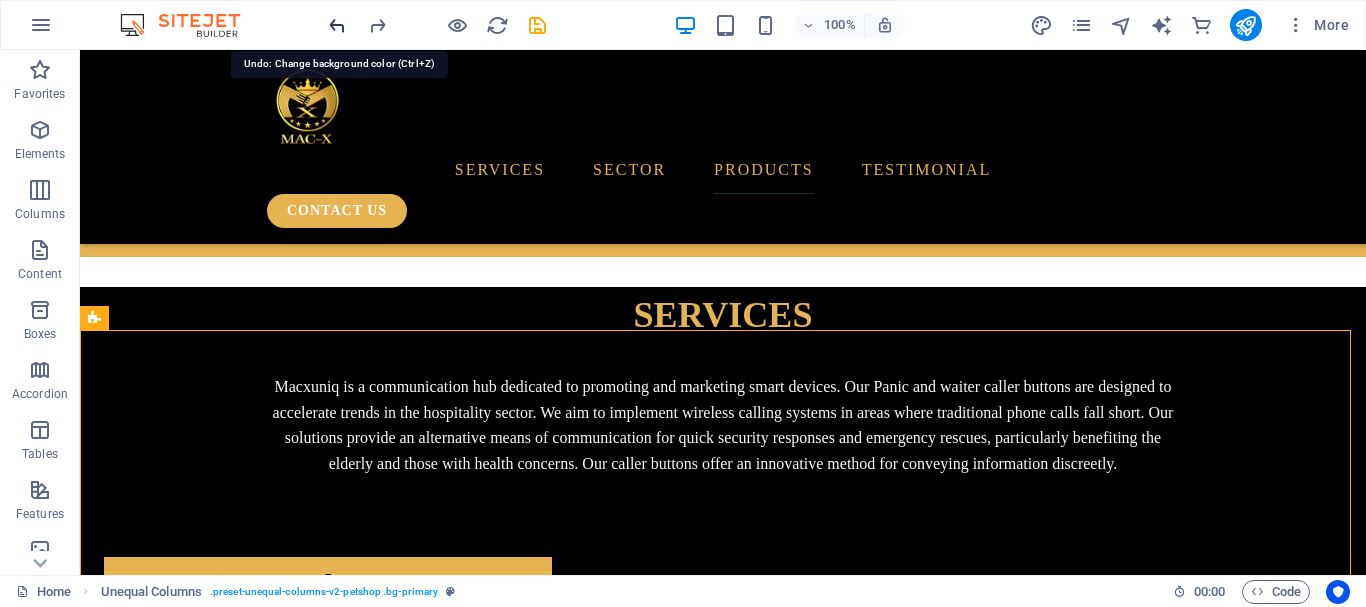 click at bounding box center (337, 25) 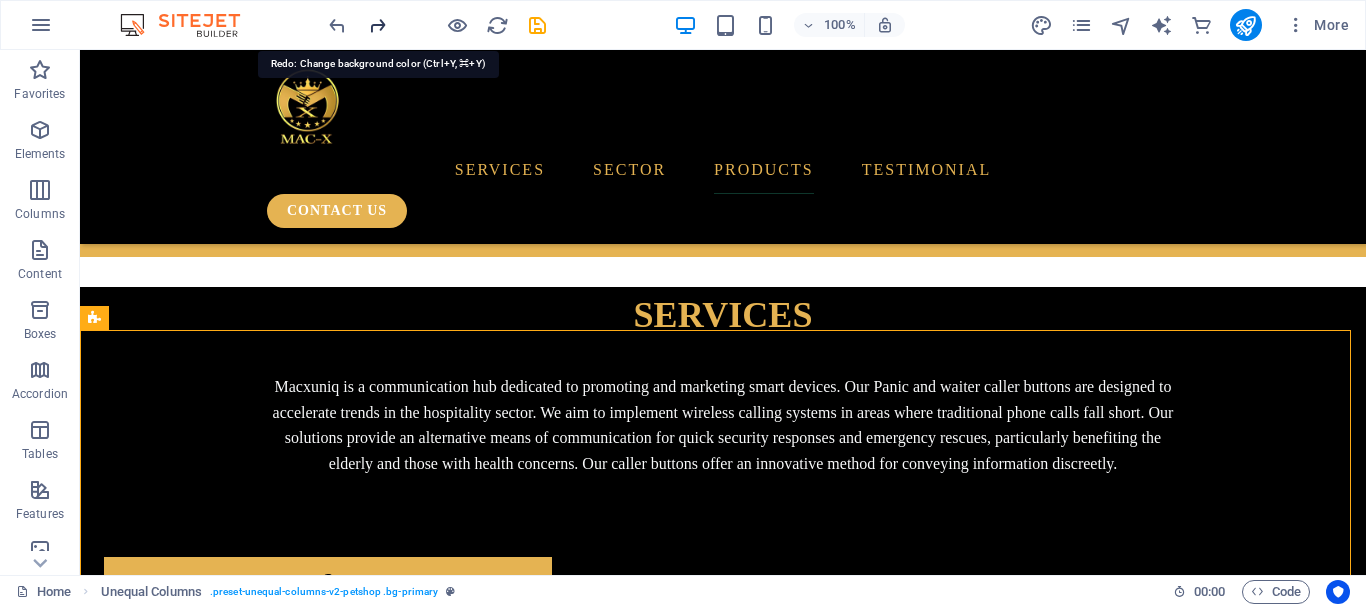 click at bounding box center (377, 25) 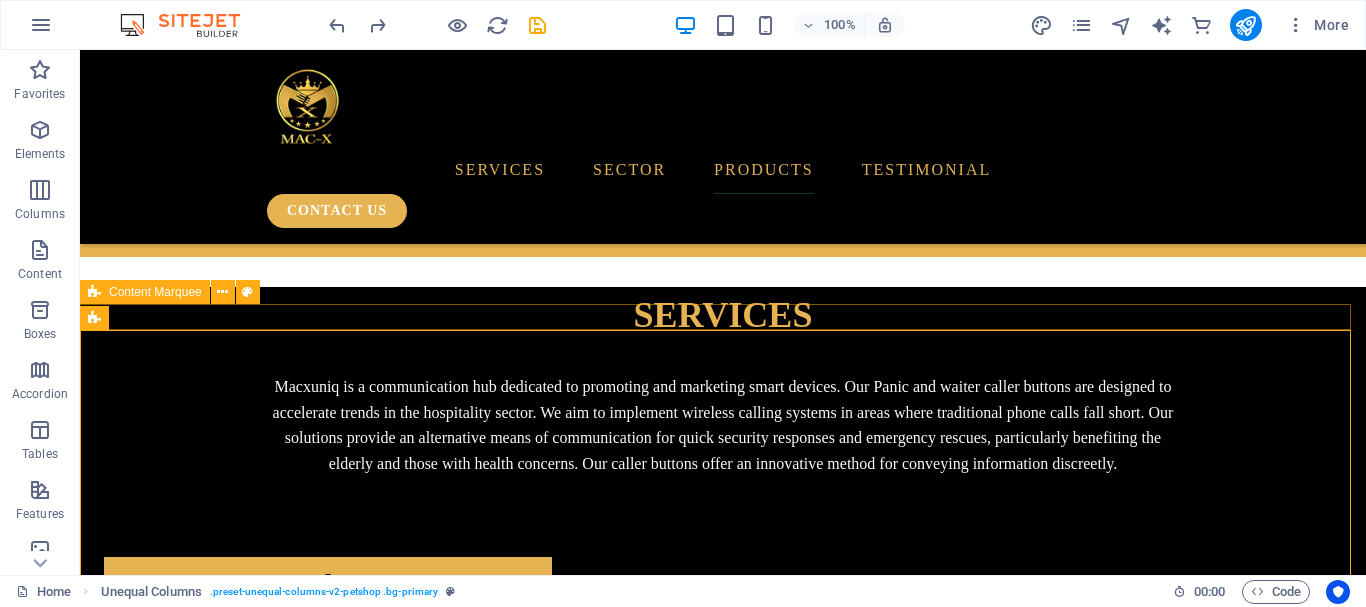 click on "TESTIMONIALS.....TESTIMONIALS.....TESTIMONIALS.....TESTIMONIALS.....TESTIMONIALS.....TESTIMONIALS.....TESTIMONIALS.....TESTIMONIALS" at bounding box center [723, 43370] 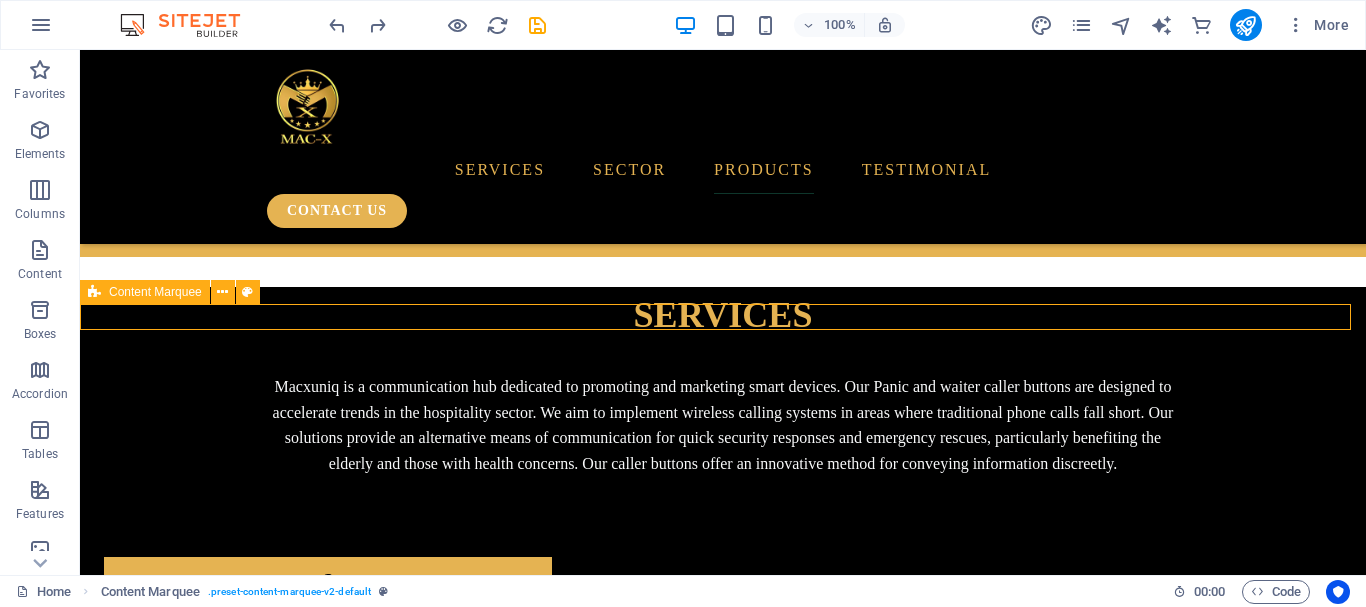 click on "TESTIMONIALS.....TESTIMONIALS.....TESTIMONIALS.....TESTIMONIALS.....TESTIMONIALS.....TESTIMONIALS.....TESTIMONIALS.....TESTIMONIALS" at bounding box center [723, 43370] 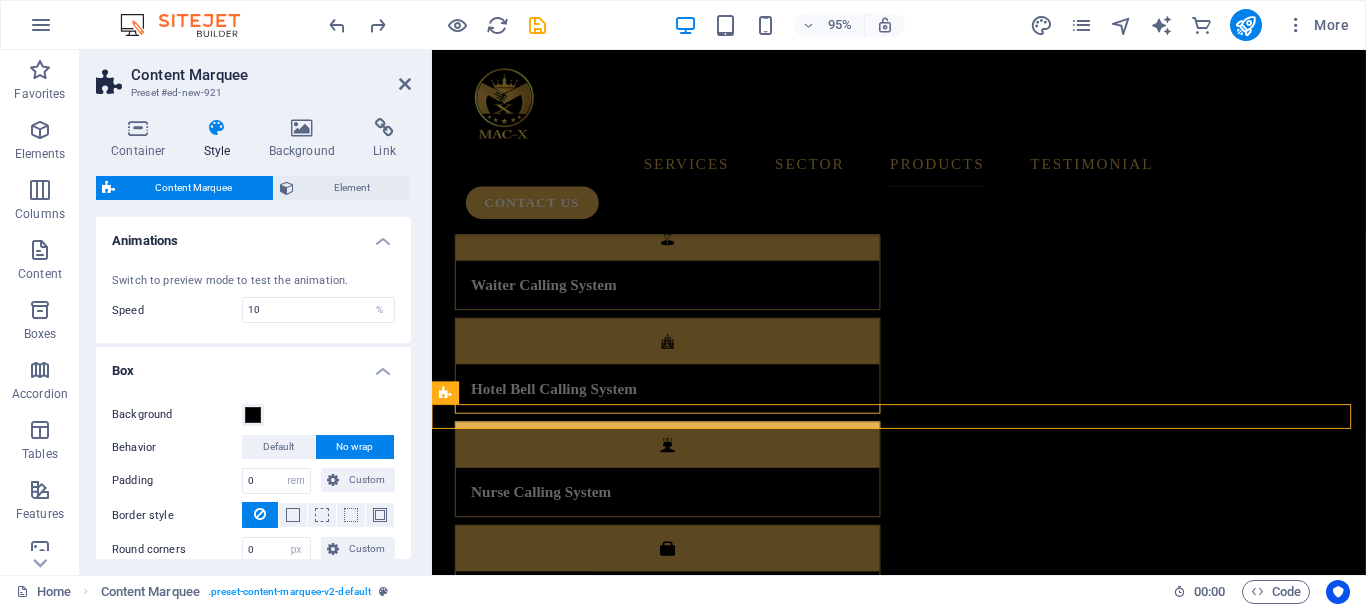 scroll, scrollTop: 4845, scrollLeft: 0, axis: vertical 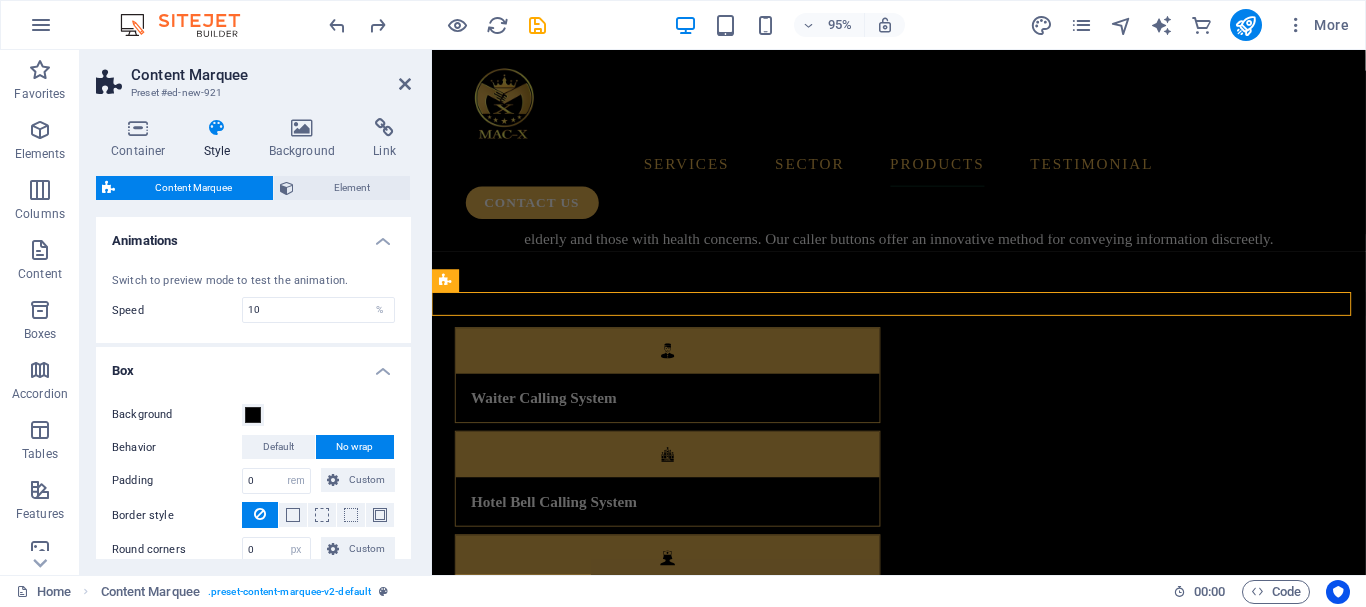 drag, startPoint x: 405, startPoint y: 377, endPoint x: 404, endPoint y: 402, distance: 25.019993 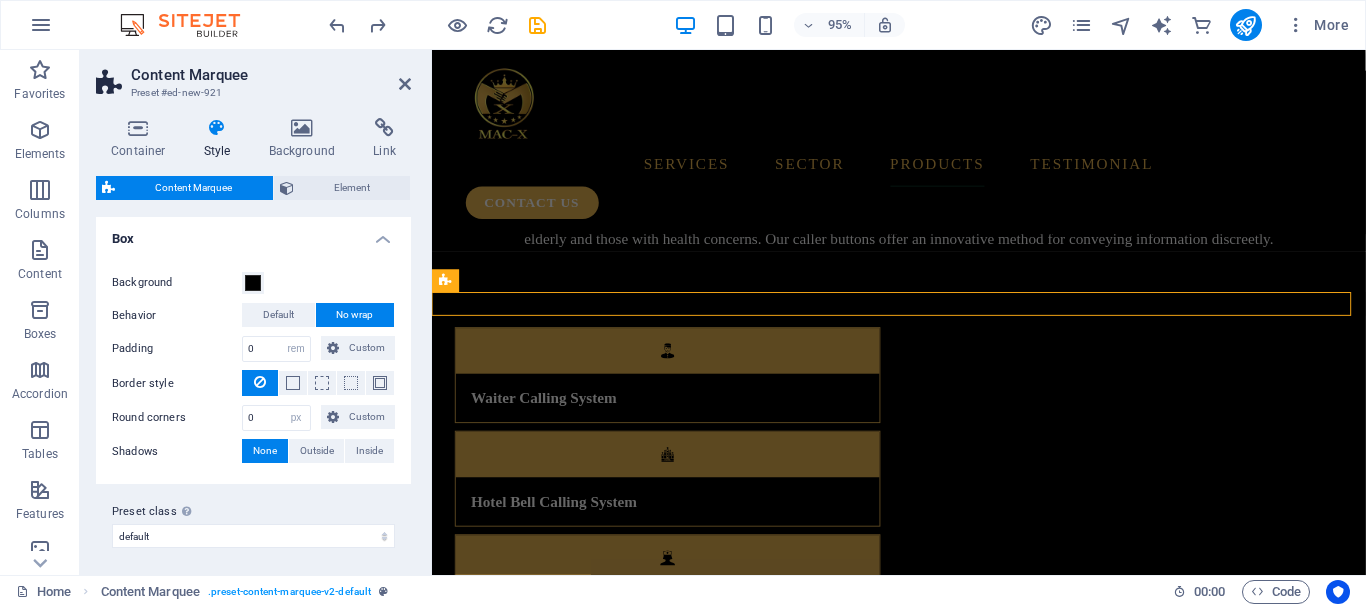 scroll, scrollTop: 137, scrollLeft: 0, axis: vertical 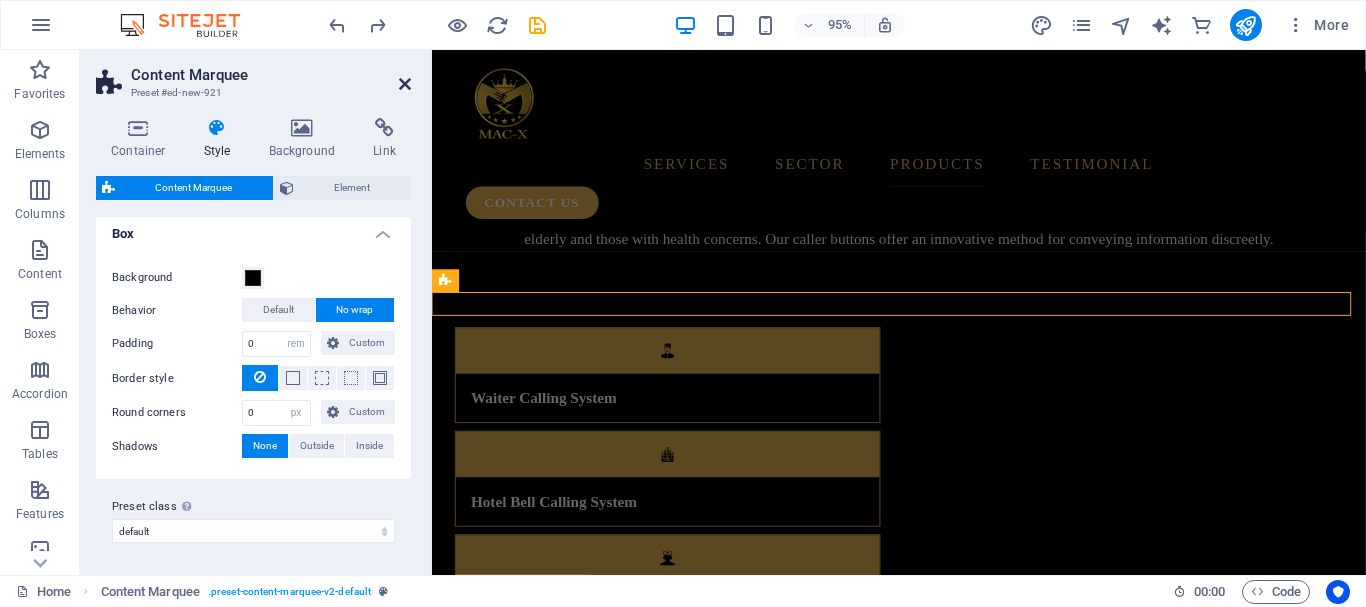 click at bounding box center [405, 84] 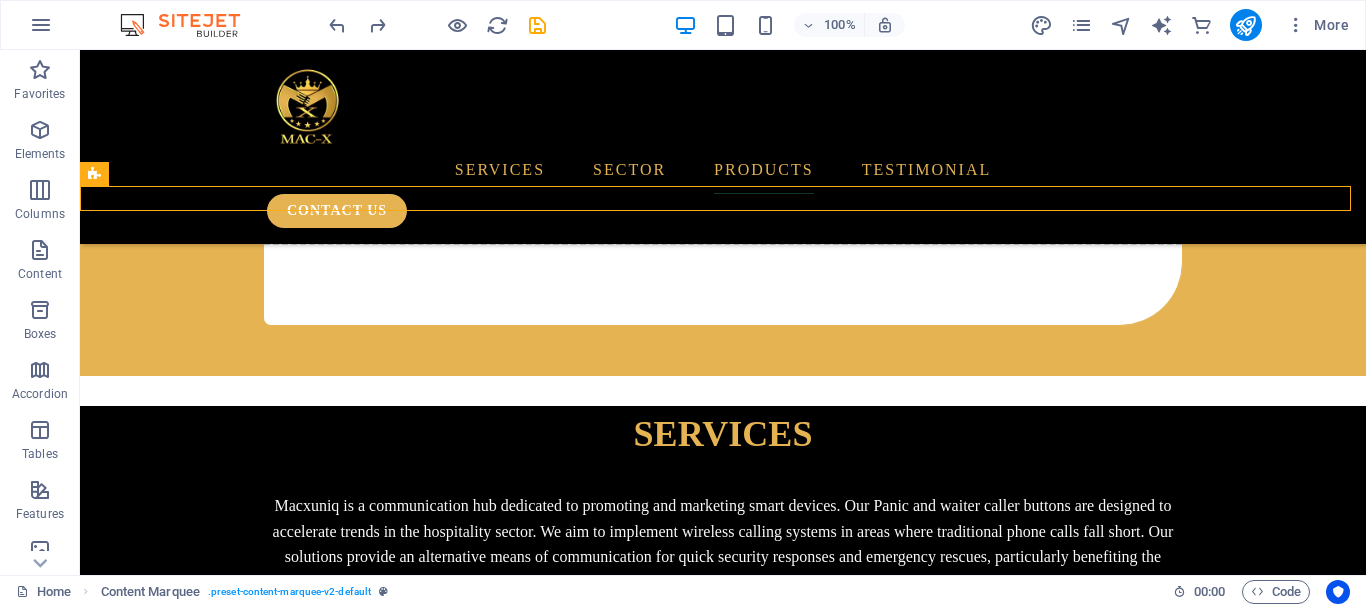 scroll, scrollTop: 4964, scrollLeft: 0, axis: vertical 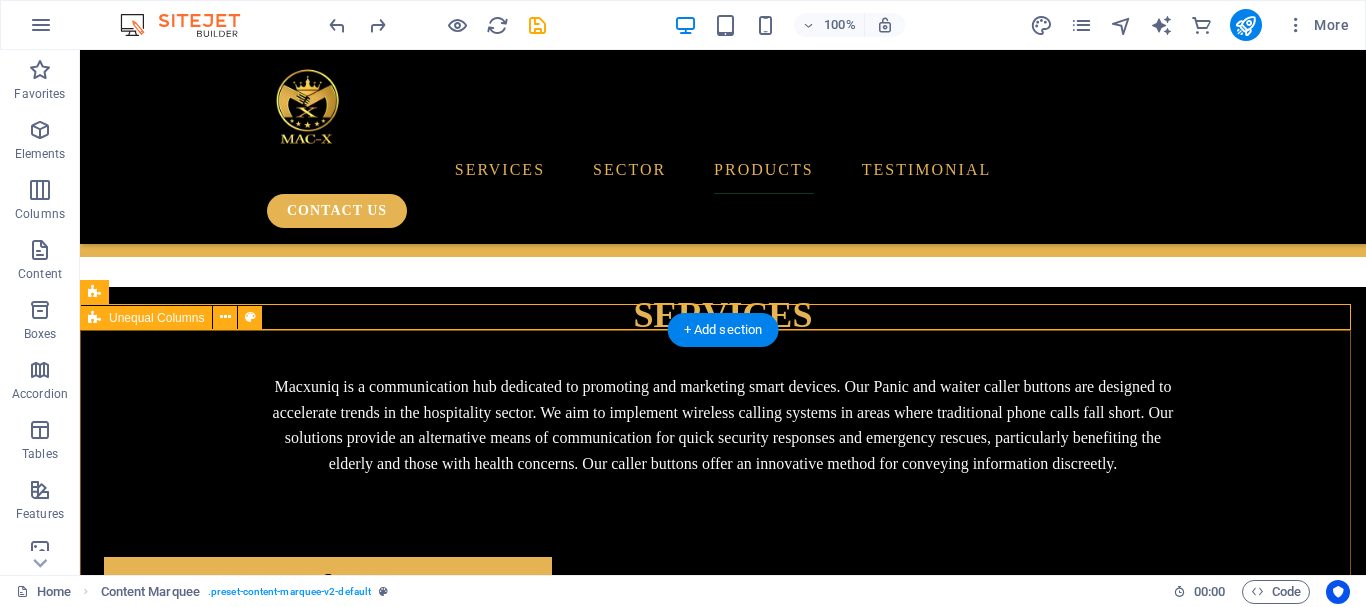 click on "[NAME] [USERNAME] Macxuniq products have been a total game-changer since we included their Office Call Bell systems in our offices. it's easy to use and has quick prompts for specific responses. [NAME] [USERNAME] These devices are great for our restaurant and bar. Customers can call for services without having to get up from their seats or raise their voices. [NAME] [USERNAME] Efficient and easy to use. I highly recommend. [NAME] [USERNAME] The nurse call system has made our clinic flow and patient experience much better across all our wards." at bounding box center [723, 43829] 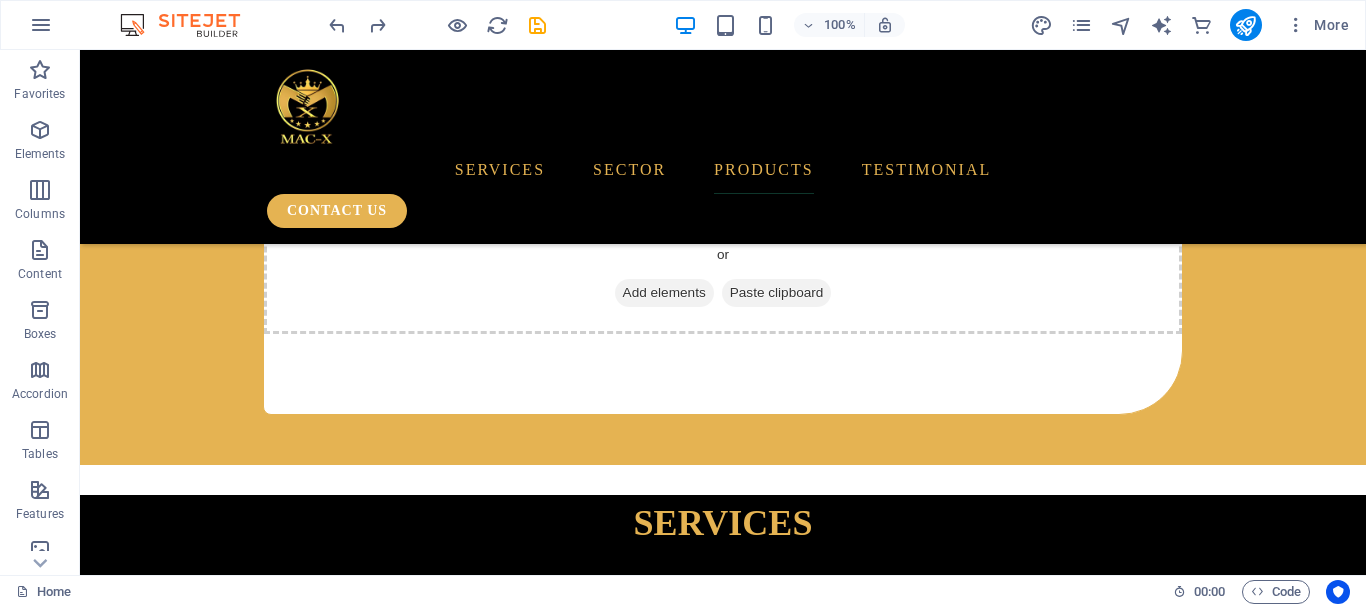 scroll, scrollTop: 4769, scrollLeft: 0, axis: vertical 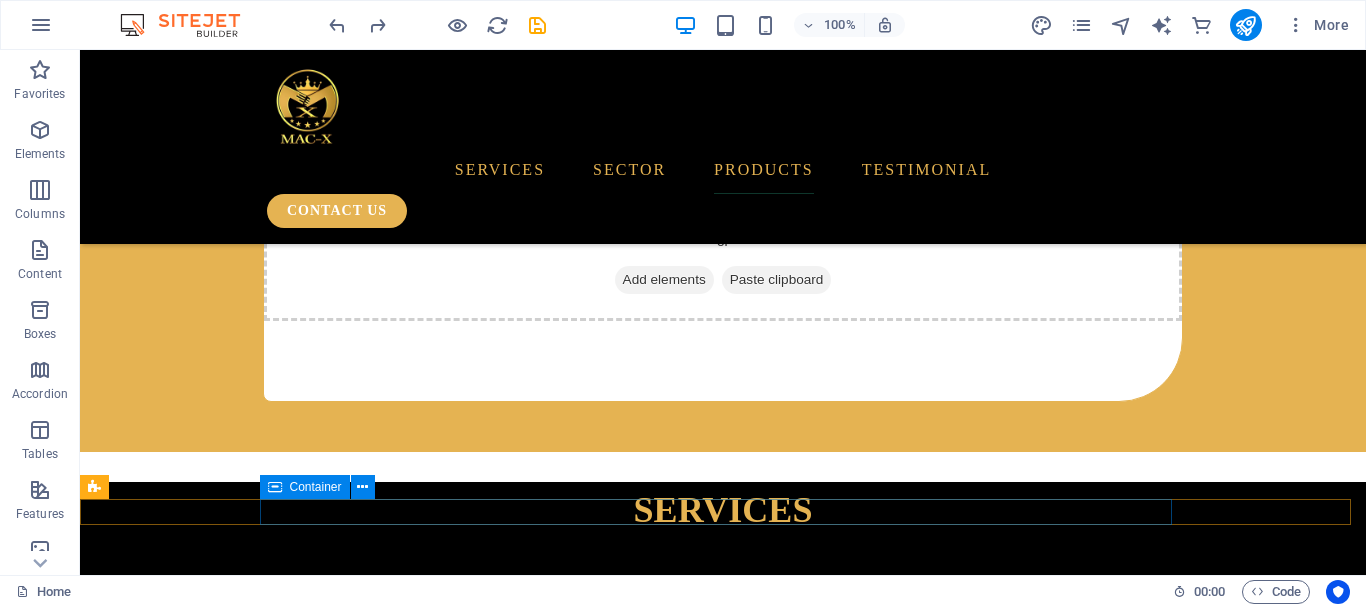 click on "TESTIMONIALS.....TESTIMONIALS.....TESTIMONIALS.....TESTIMONIALS.....TESTIMONIALS.....TESTIMONIALS.....TESTIMONIALS.....TESTIMONIALS" at bounding box center (723, 43565) 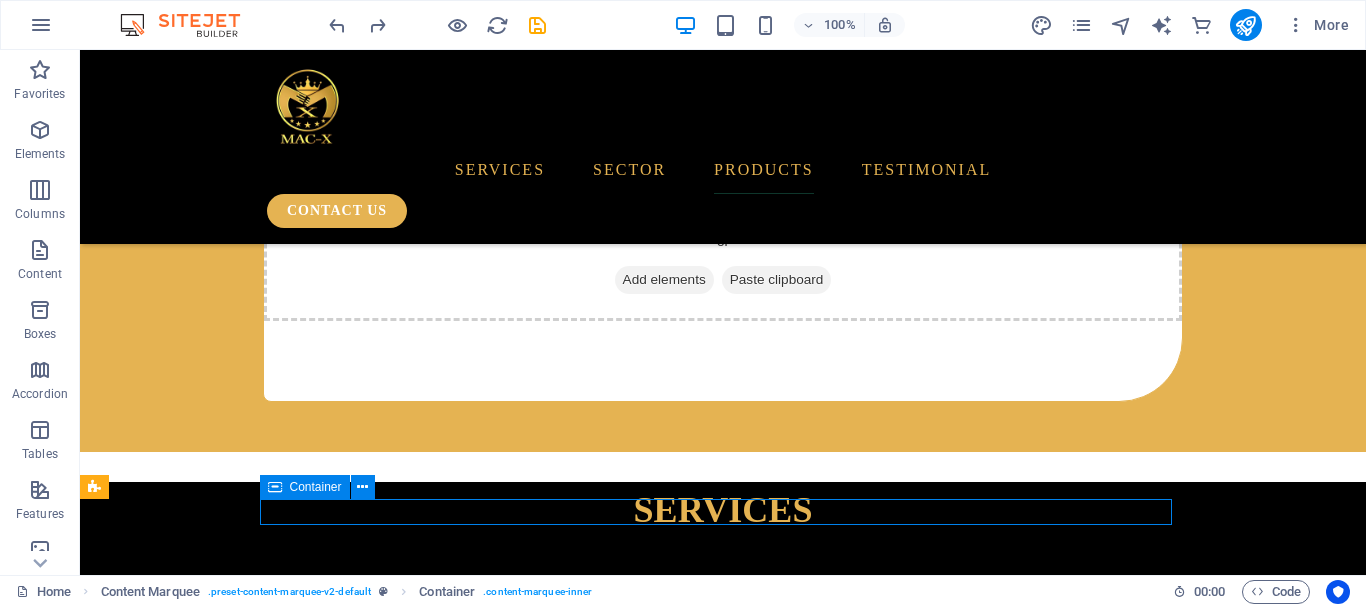 click on "TESTIMONIALS.....TESTIMONIALS.....TESTIMONIALS.....TESTIMONIALS.....TESTIMONIALS.....TESTIMONIALS.....TESTIMONIALS.....TESTIMONIALS" at bounding box center [723, 43565] 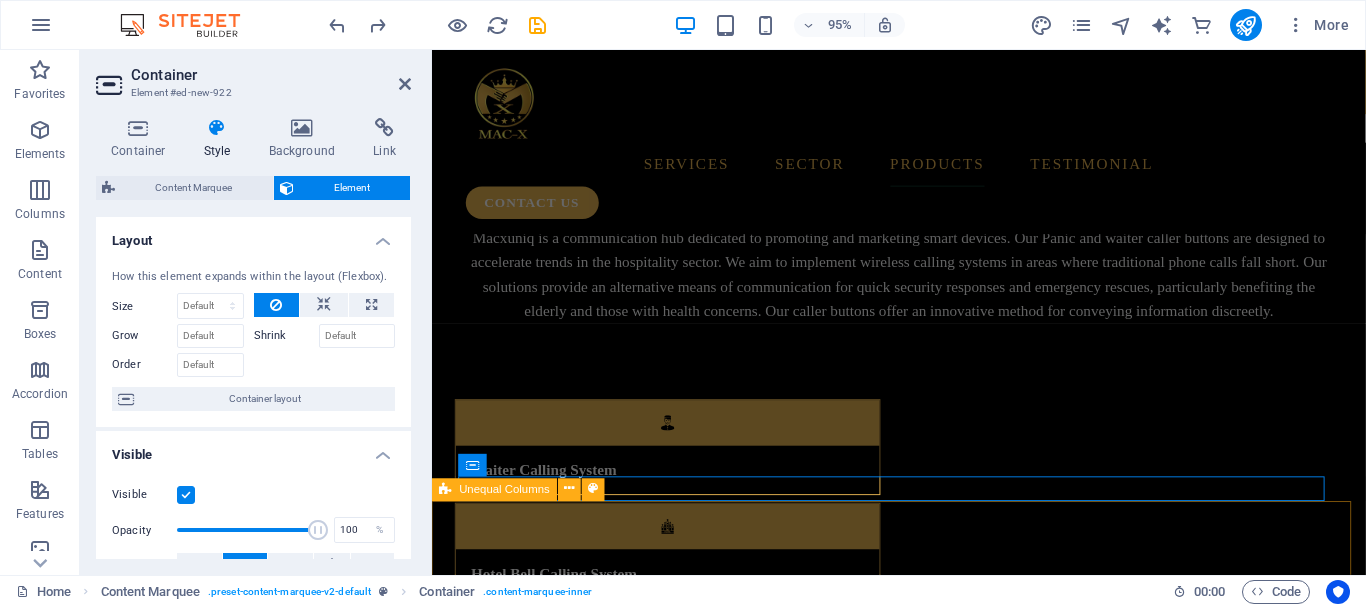 scroll, scrollTop: 4650, scrollLeft: 0, axis: vertical 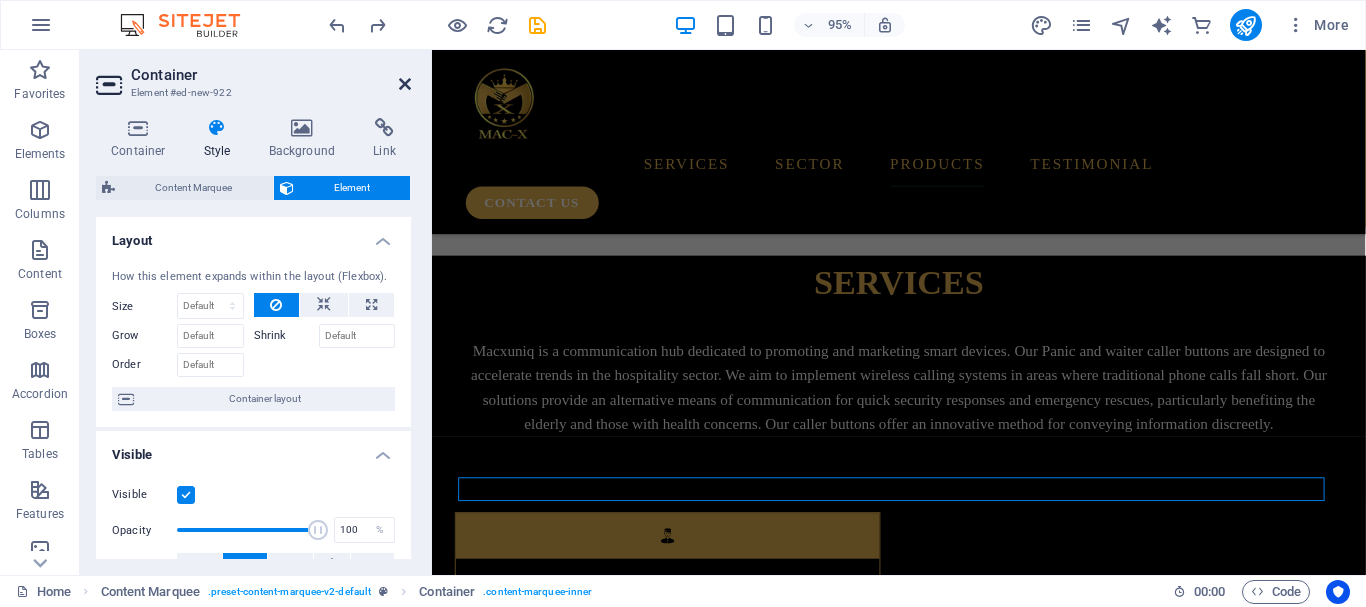 click at bounding box center (405, 84) 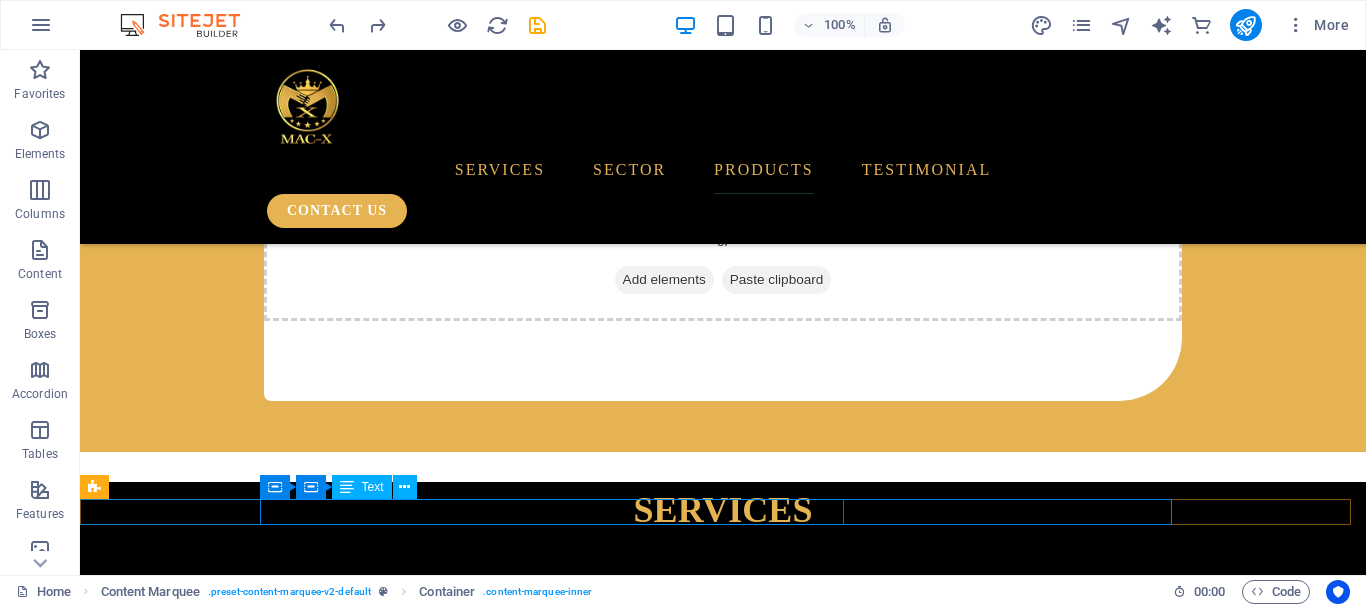 click on "TESTIMONIALS.....TESTIMONIALS.....TESTIMONIALS.....TESTIMONIALS.....TESTIMONIALS.....TESTIMONIALS.....TESTIMONIALS.....TESTIMONIALS" at bounding box center (1154, 43565) 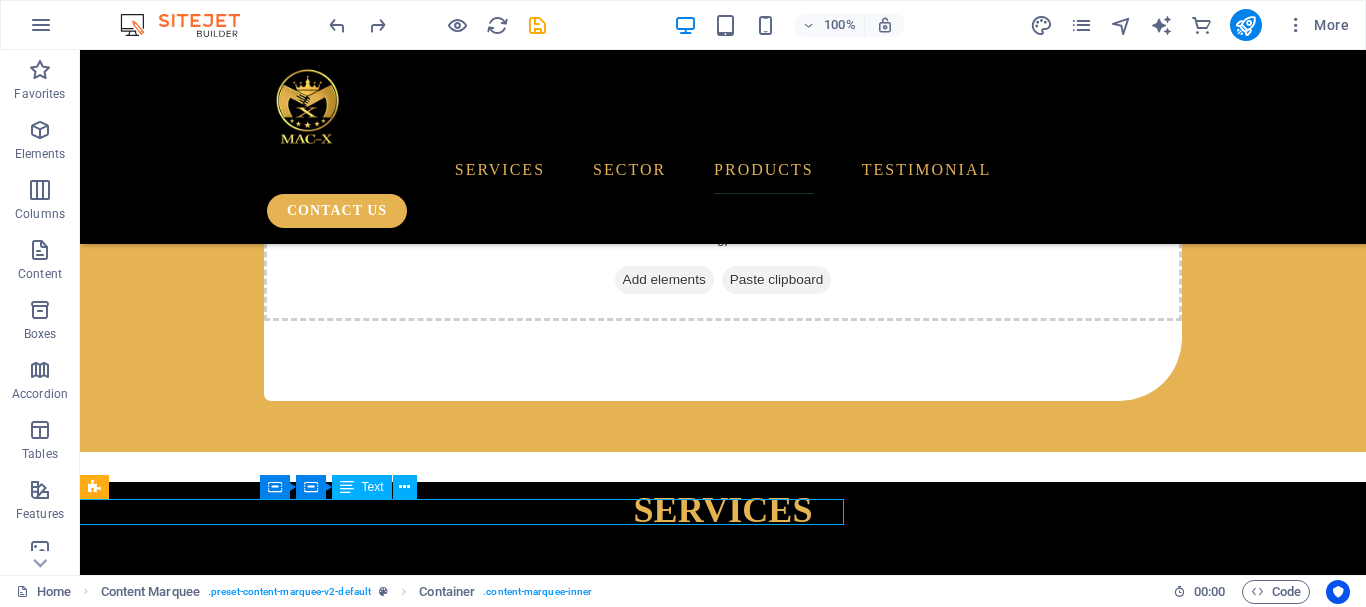 click on "TESTIMONIALS.....TESTIMONIALS.....TESTIMONIALS.....TESTIMONIALS.....TESTIMONIALS.....TESTIMONIALS.....TESTIMONIALS.....TESTIMONIALS" at bounding box center [1154, 43565] 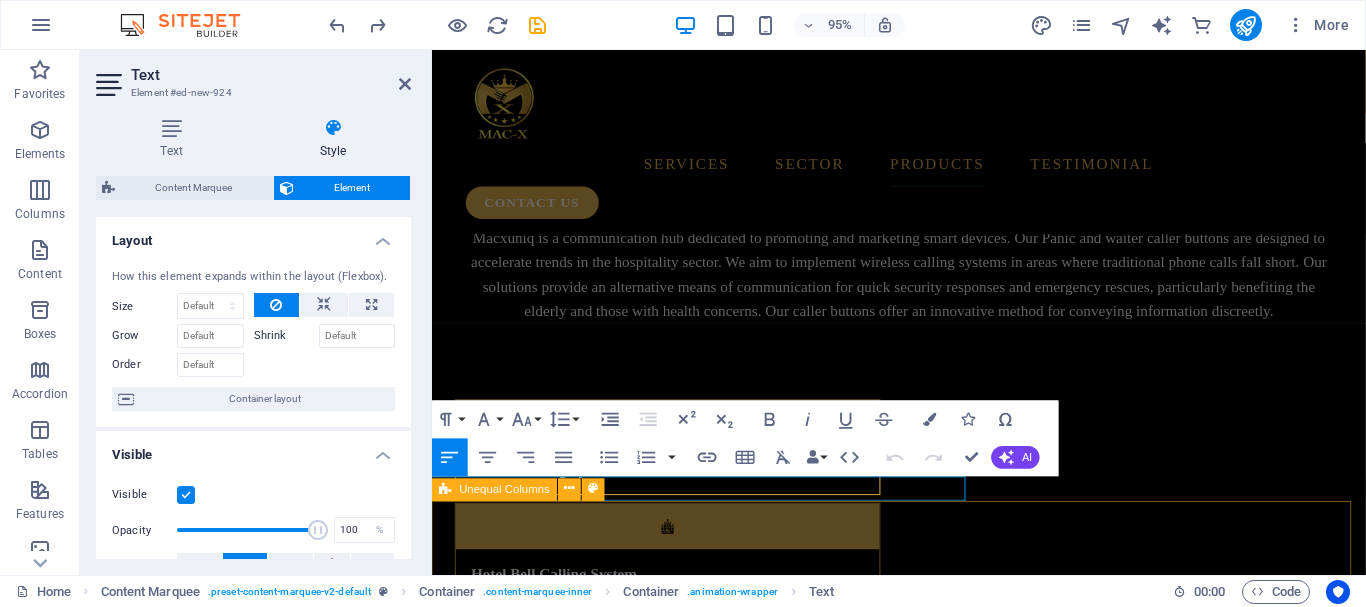 scroll, scrollTop: 4651, scrollLeft: 0, axis: vertical 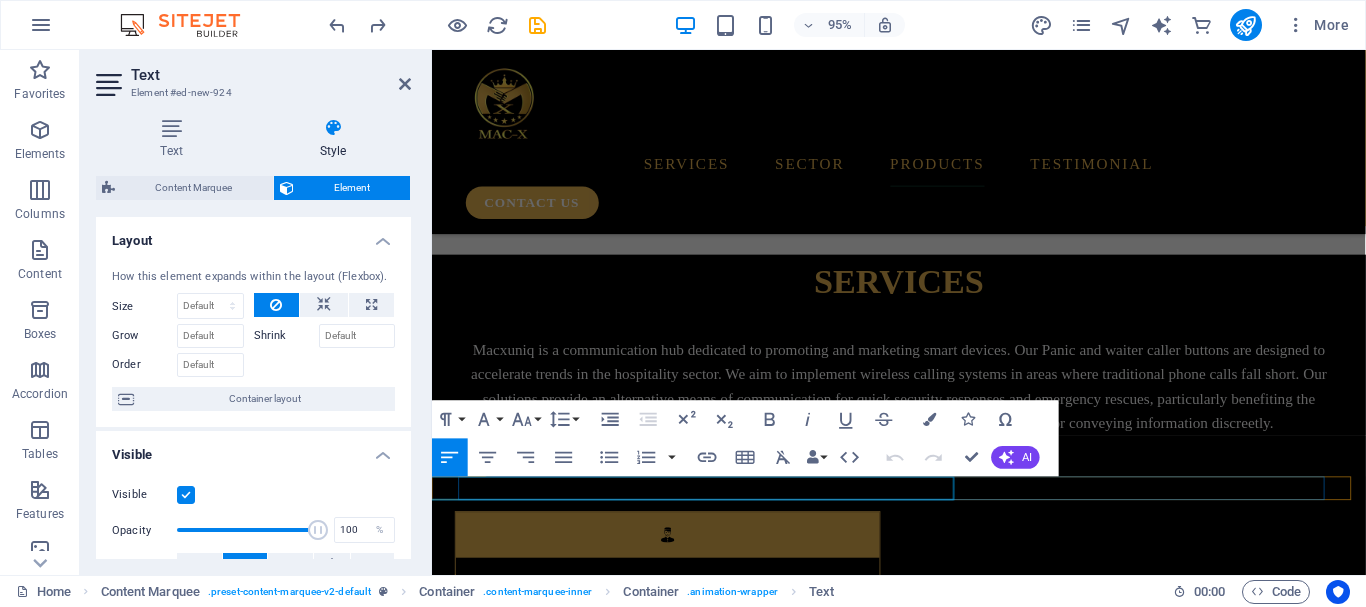 click on "TESTIMONIALS.....TESTIMONIALS.....TESTIMONIALS.....TESTIMONIALS.....TESTIMONIALS.....TESTIMONIALS.....TESTIMONIALS.....TESTIMONIALS" at bounding box center (924, 42962) 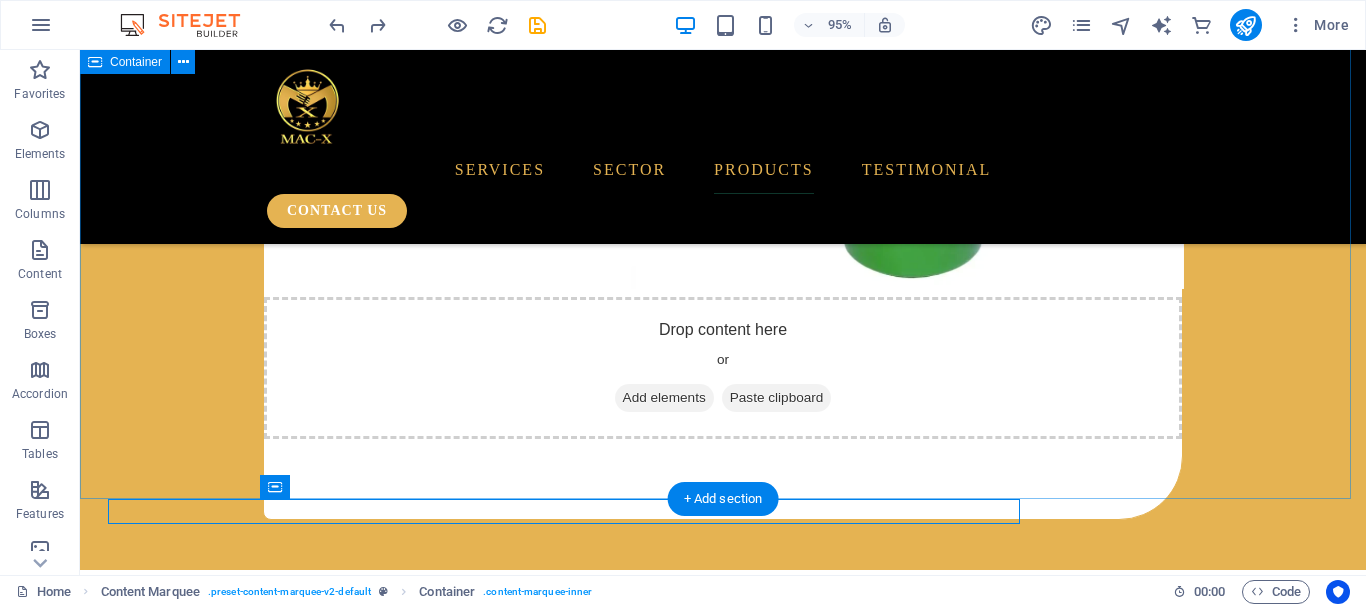 scroll, scrollTop: 4770, scrollLeft: 0, axis: vertical 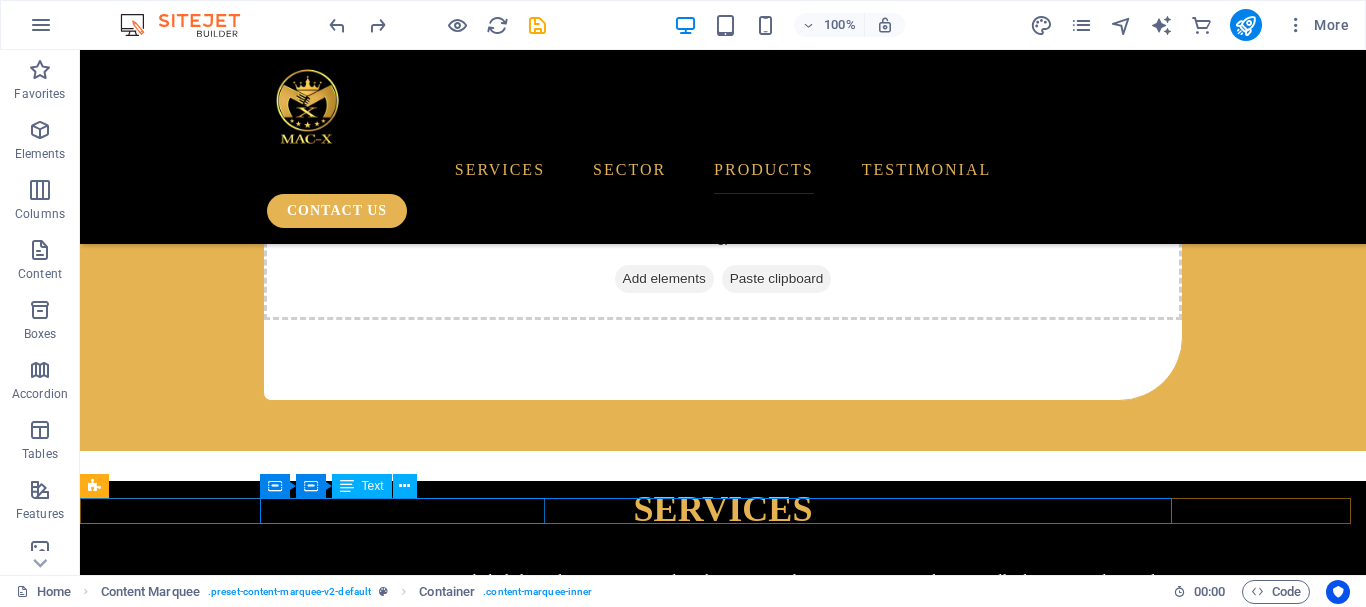 click on "TESTIMONIALS.....TESTIMONIALS.....TESTIMONIALS.....TESTIMONIALS.....TESTIMONIALS.....TESTIMONIALS.....TESTIMONIALS.....TESTIMONIALS" at bounding box center (1152, 43564) 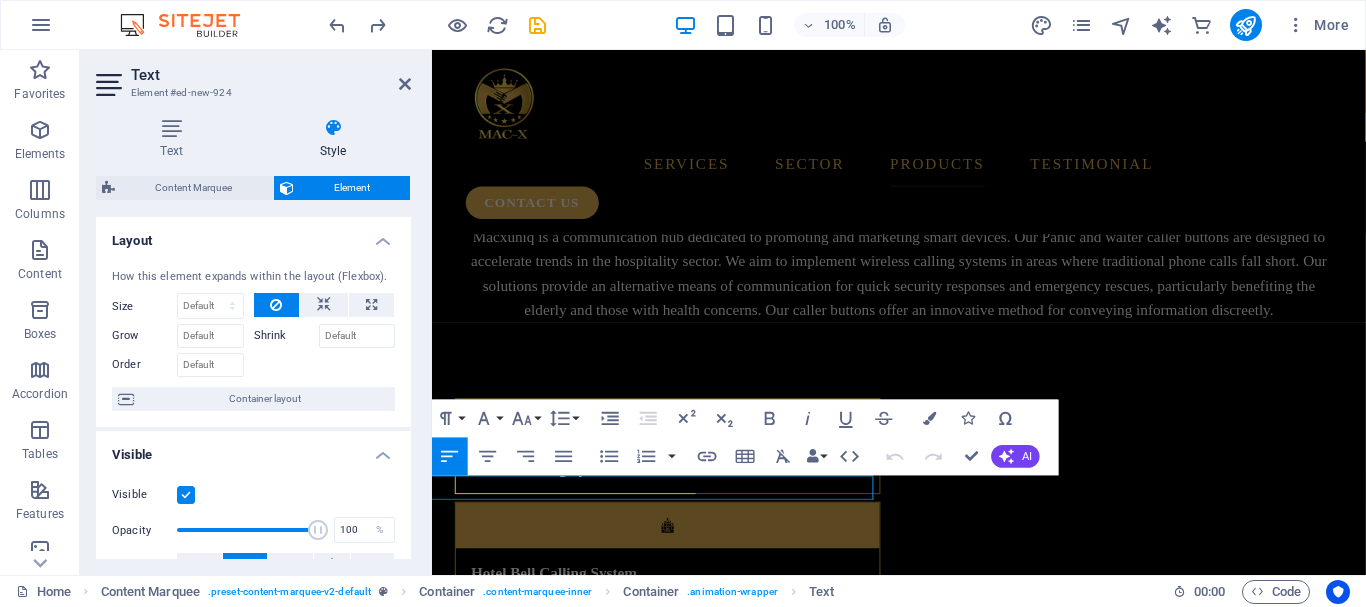 scroll, scrollTop: 4652, scrollLeft: 0, axis: vertical 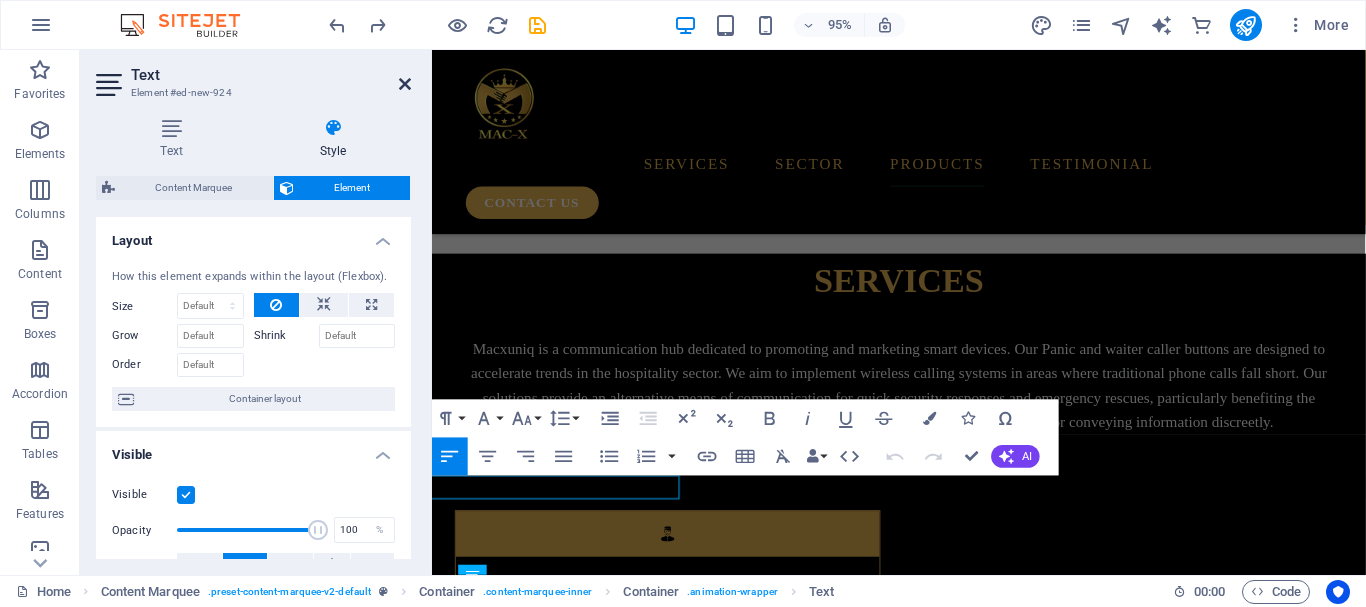 click at bounding box center [405, 84] 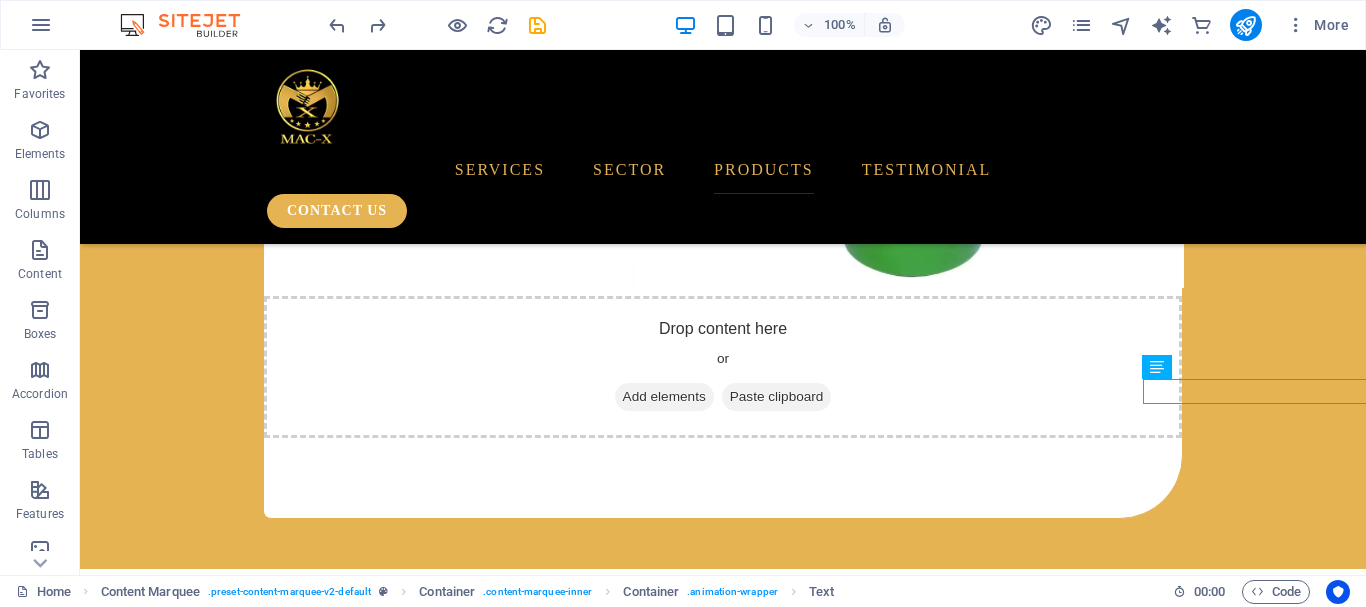 scroll, scrollTop: 4771, scrollLeft: 0, axis: vertical 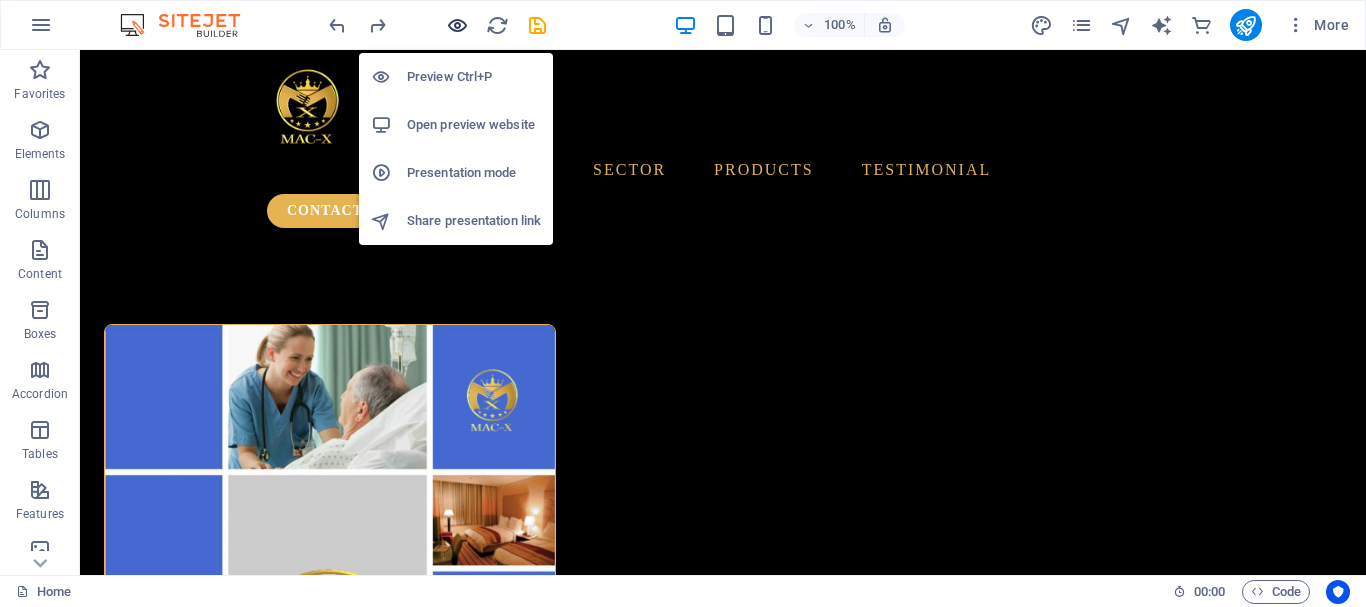 click at bounding box center (457, 25) 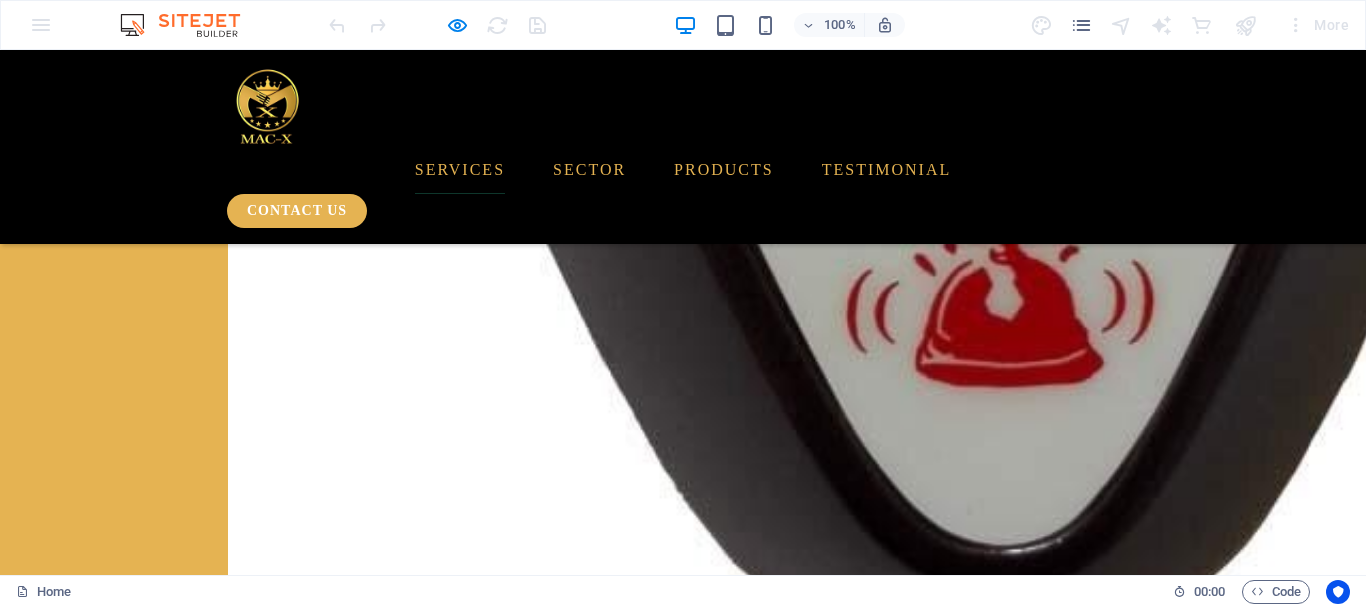 scroll, scrollTop: 2627, scrollLeft: 0, axis: vertical 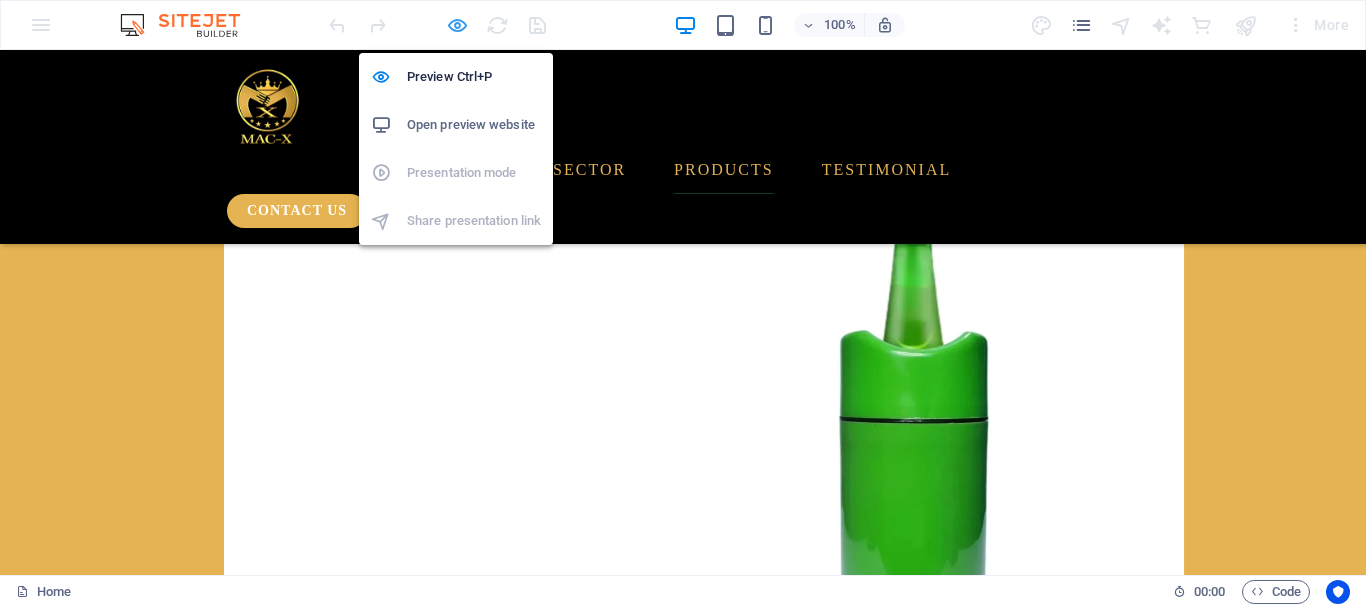 click at bounding box center [457, 25] 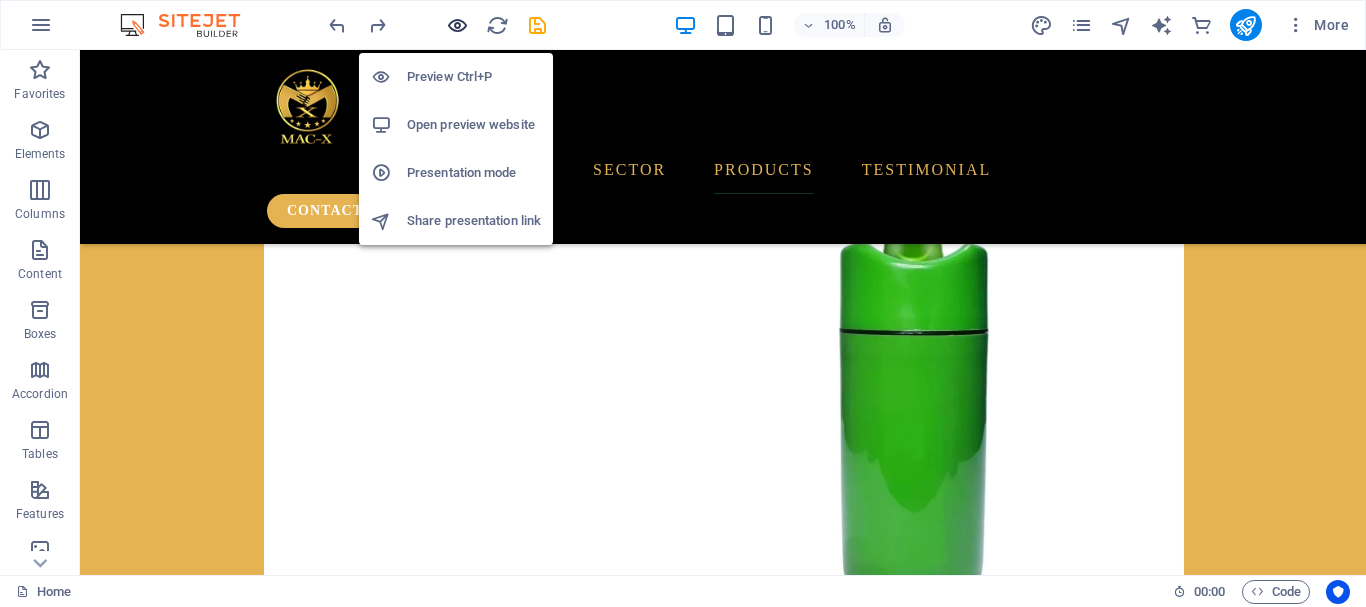 scroll, scrollTop: 4304, scrollLeft: 0, axis: vertical 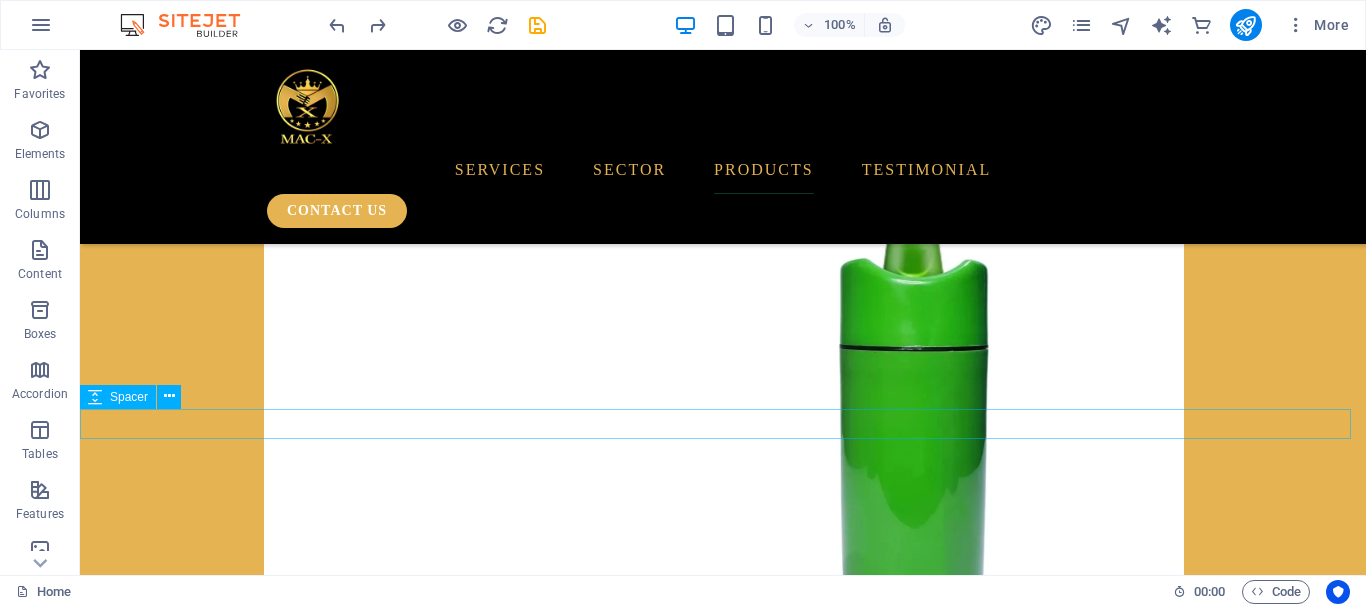 click at bounding box center (723, 41063) 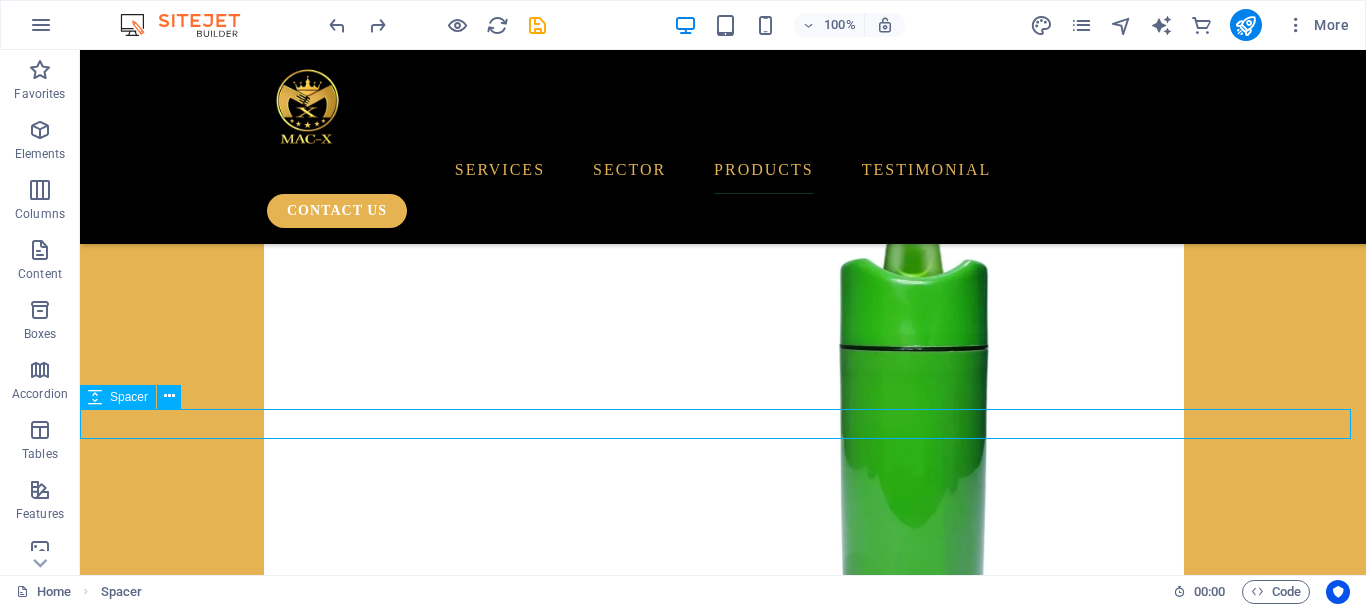 click at bounding box center (723, 41063) 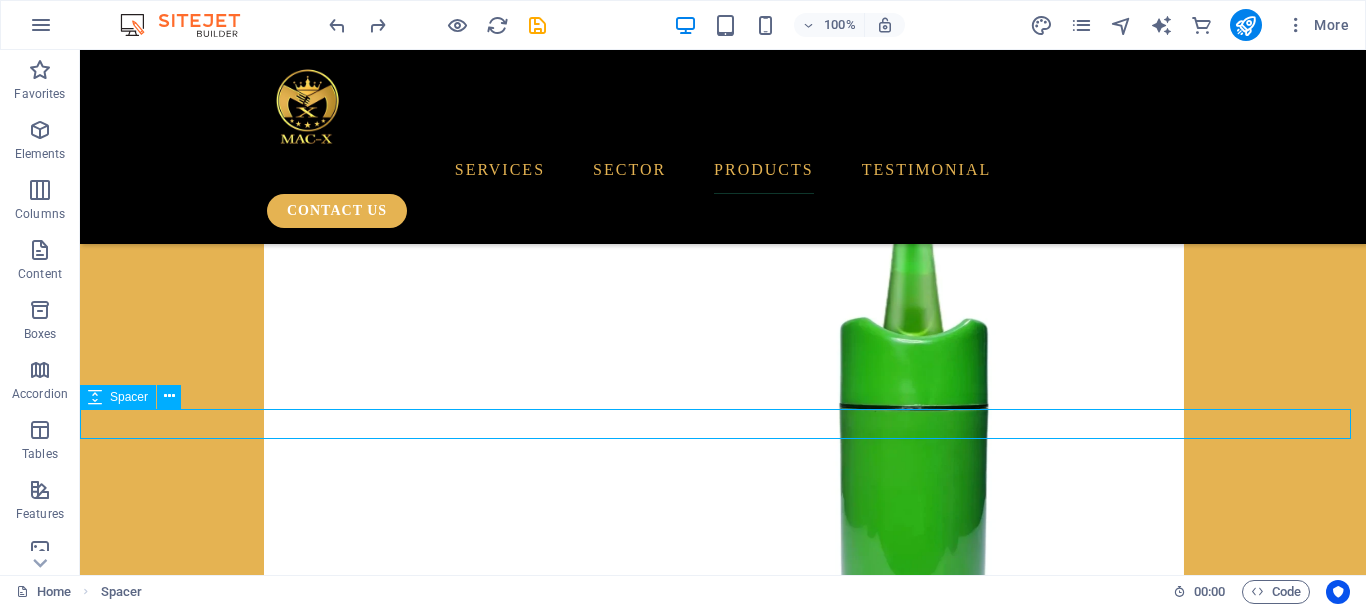 select on "px" 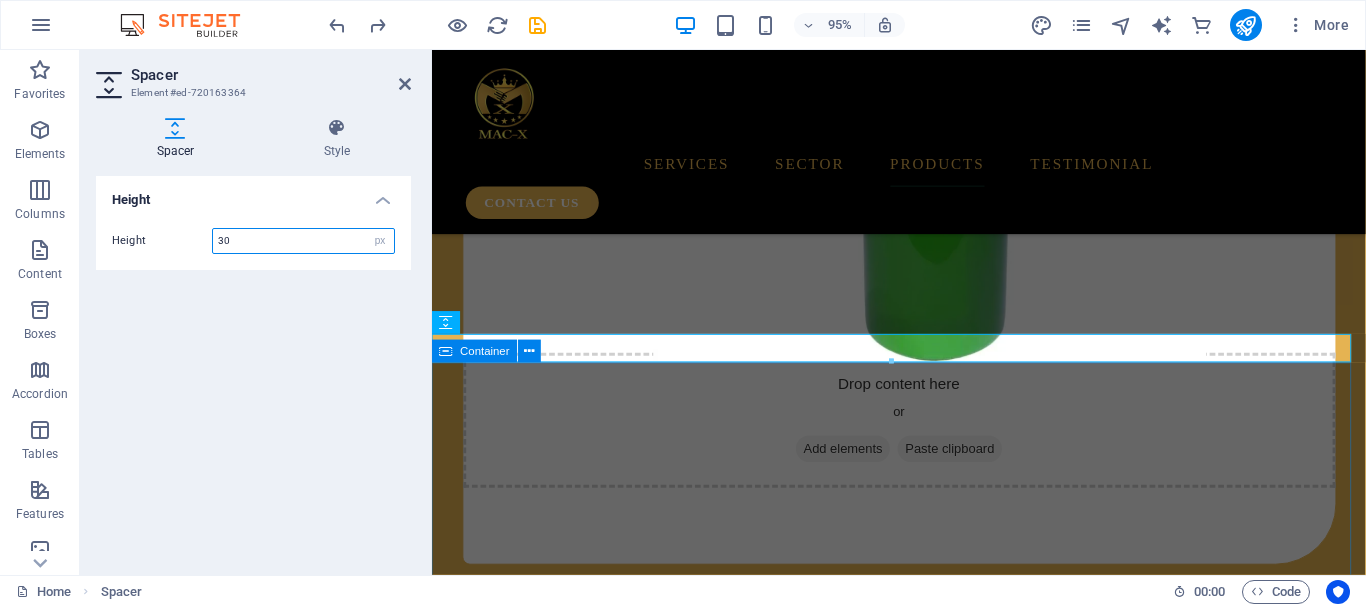 click on "30" at bounding box center [303, 241] 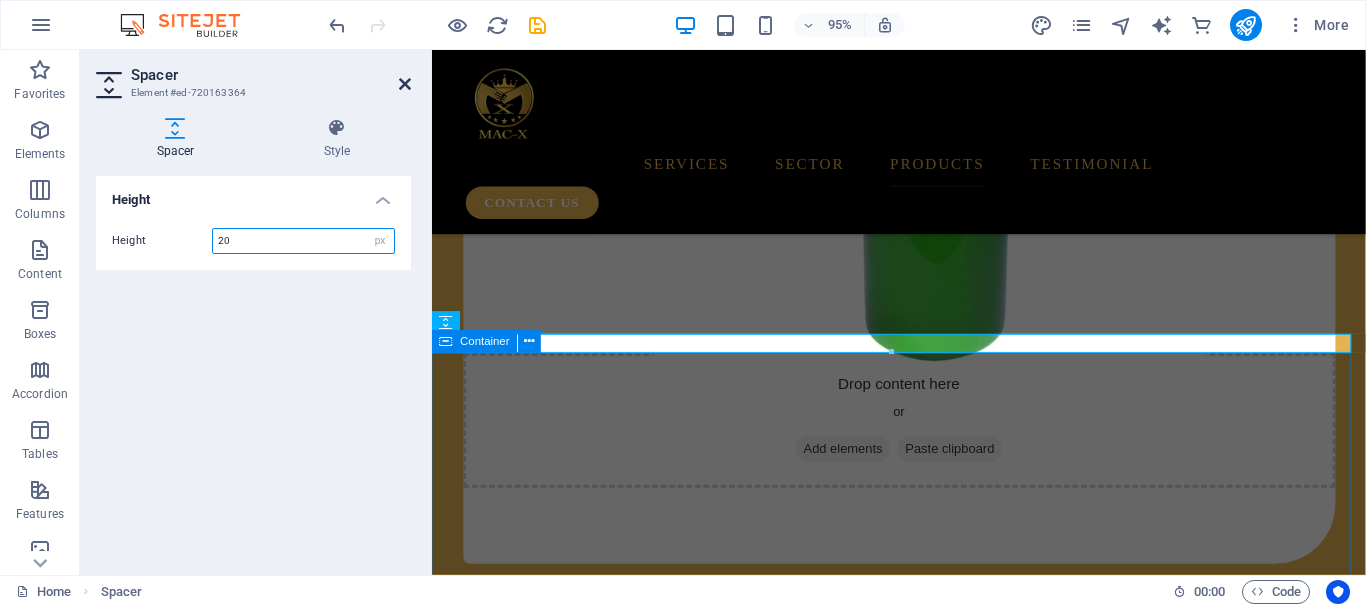 type on "20" 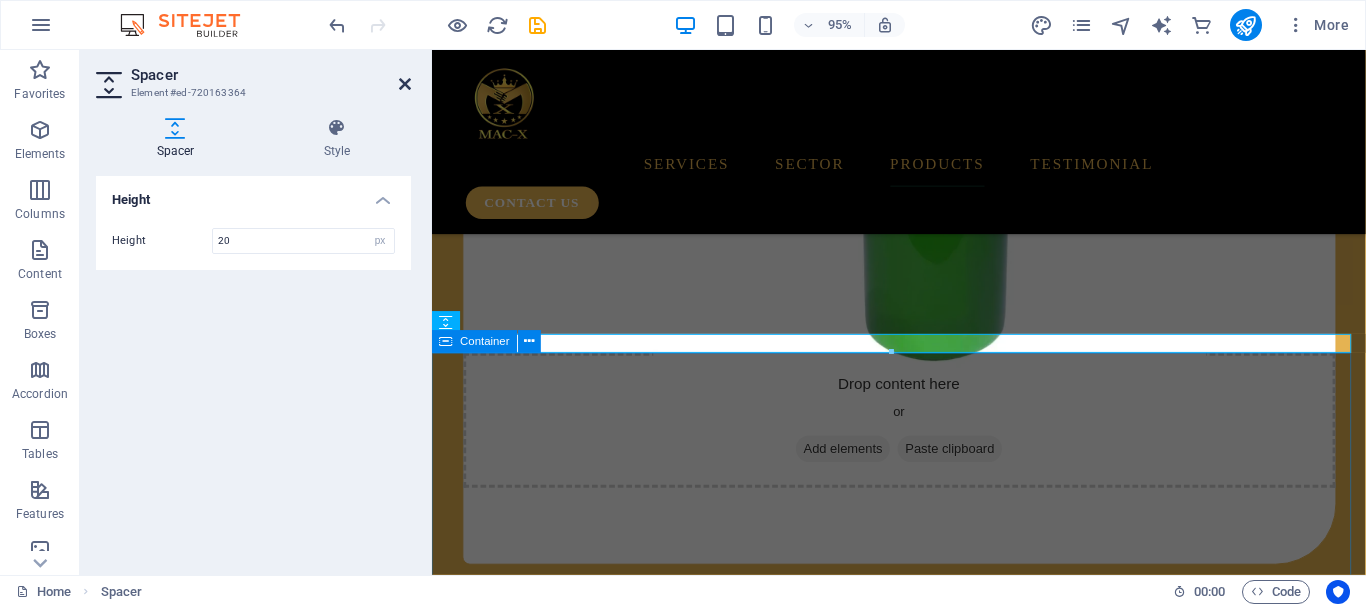 click at bounding box center (405, 84) 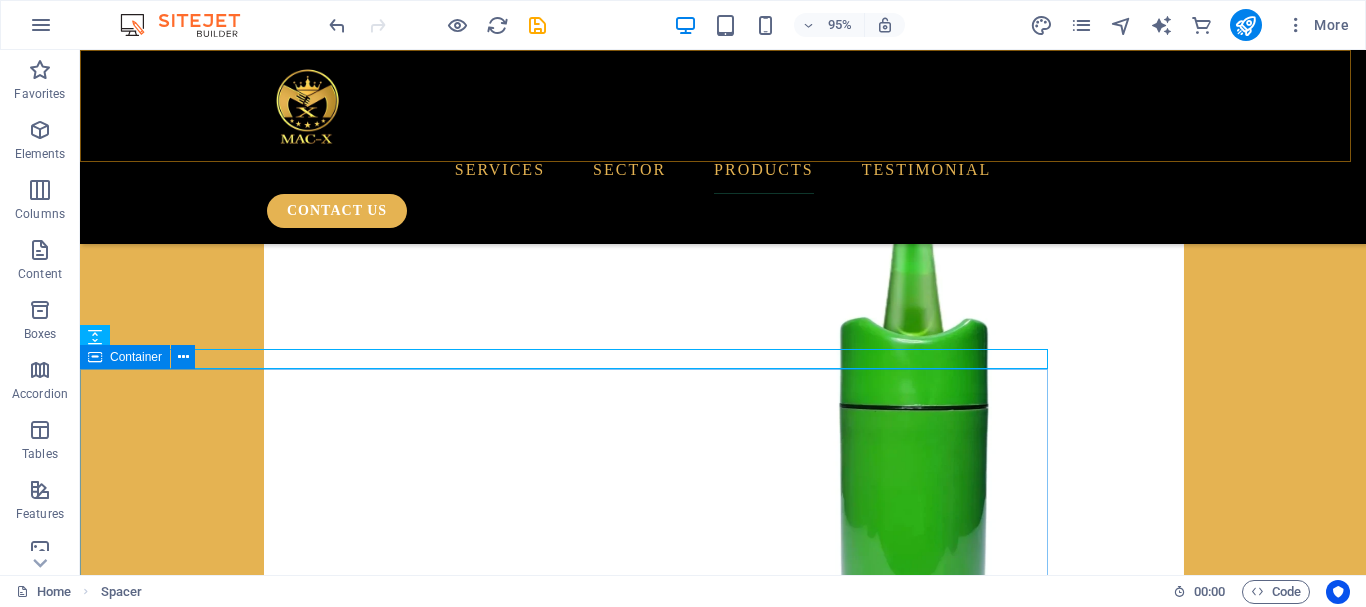 scroll, scrollTop: 4304, scrollLeft: 0, axis: vertical 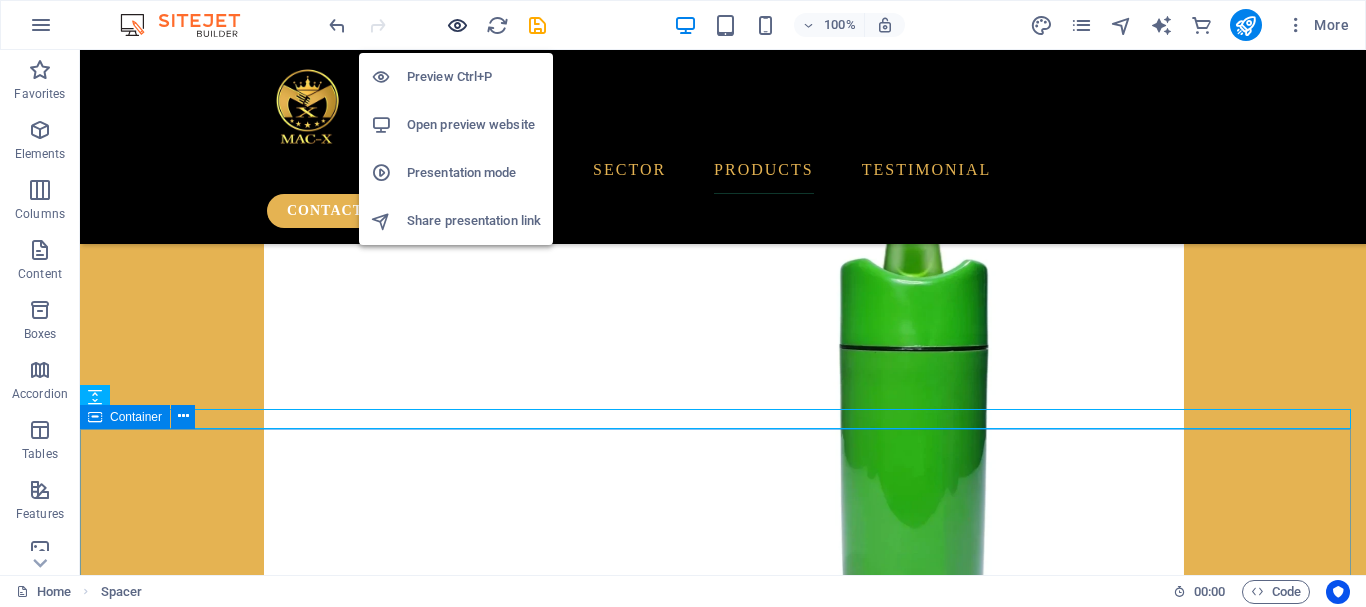 click at bounding box center (457, 25) 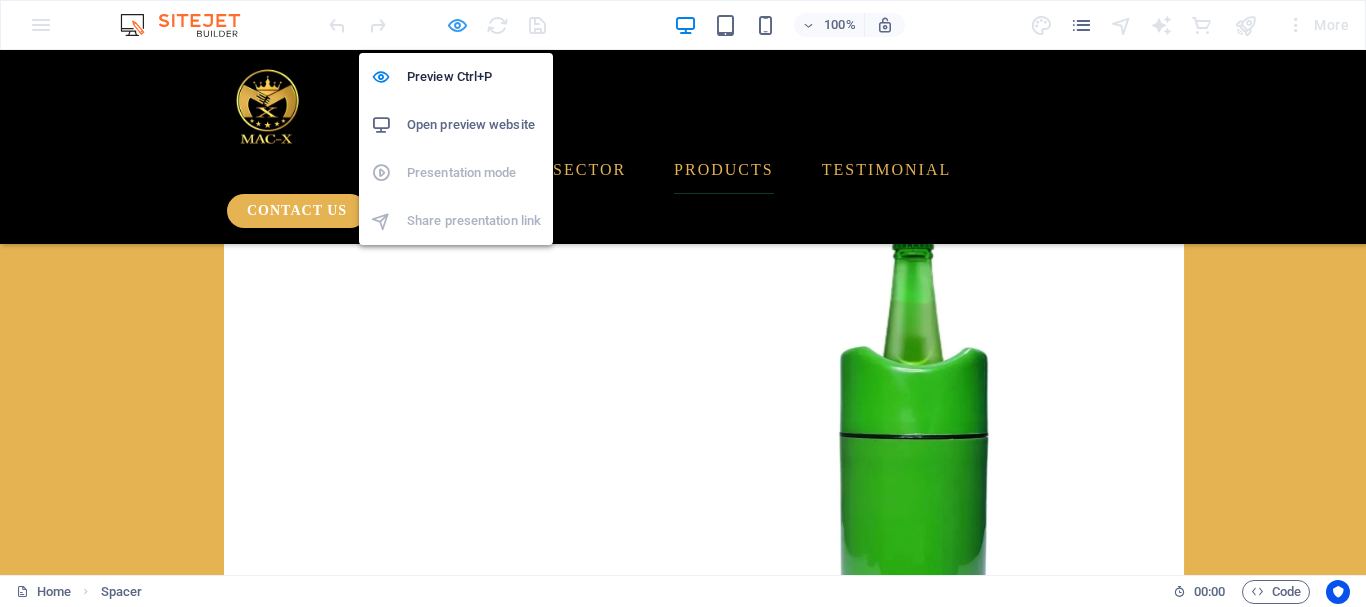 scroll, scrollTop: 4320, scrollLeft: 0, axis: vertical 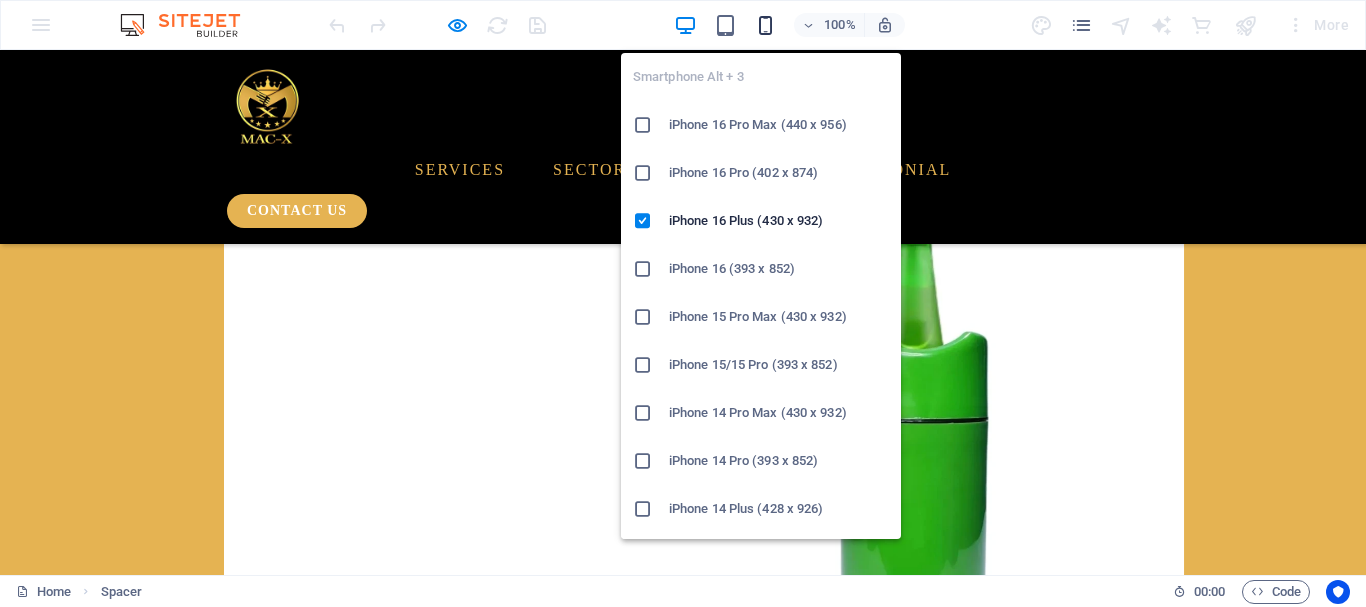 click at bounding box center [765, 25] 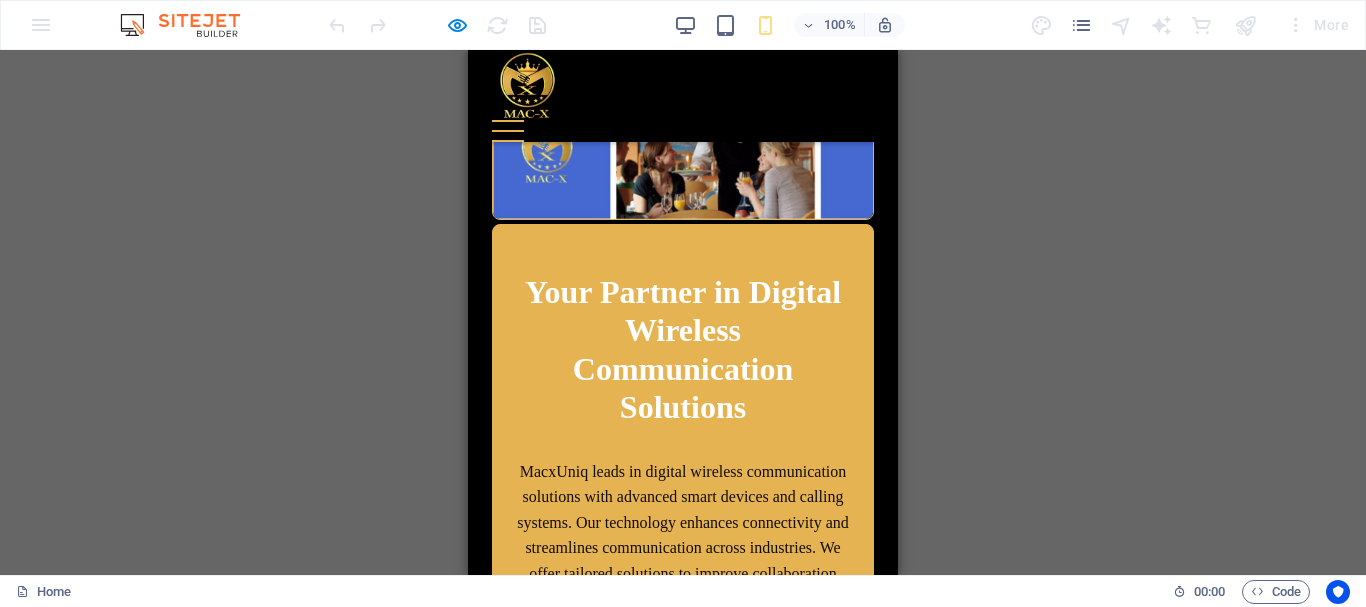 scroll, scrollTop: 0, scrollLeft: 0, axis: both 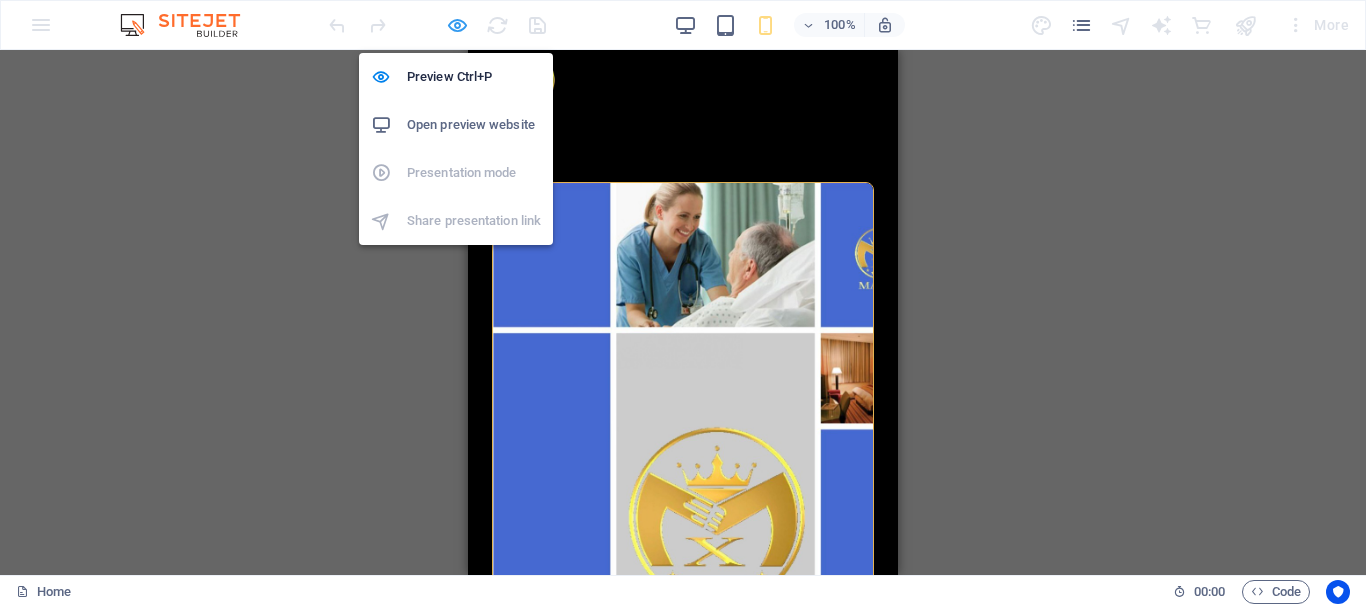 click at bounding box center [457, 25] 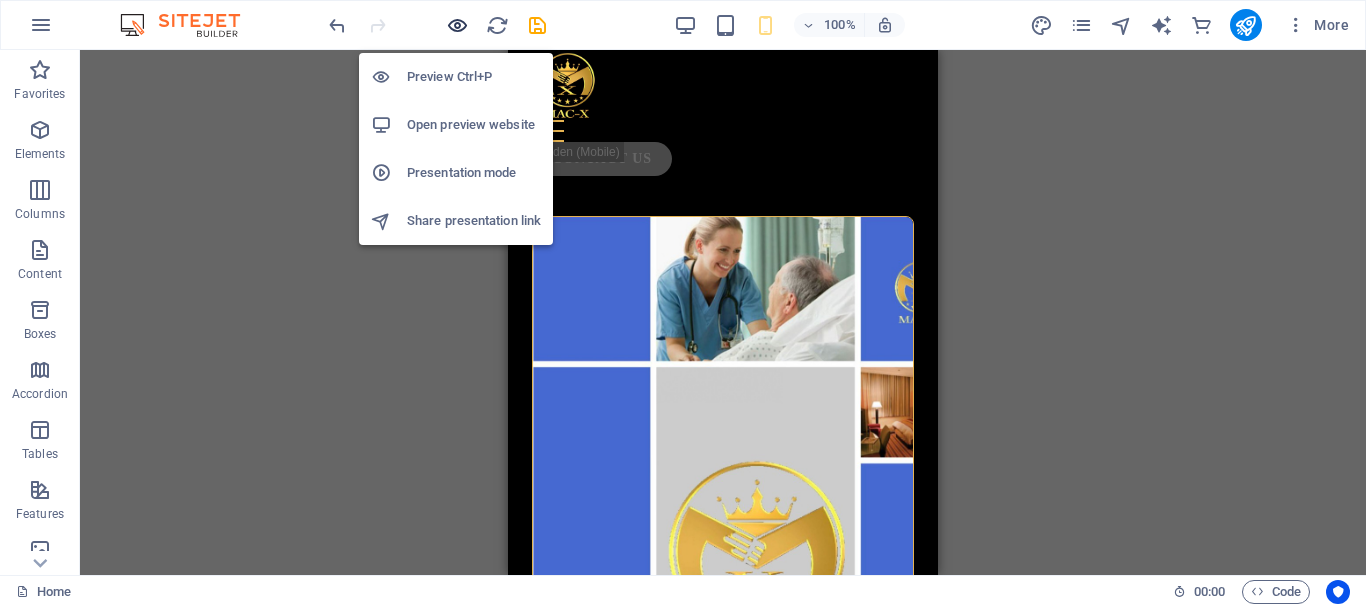 click at bounding box center (457, 25) 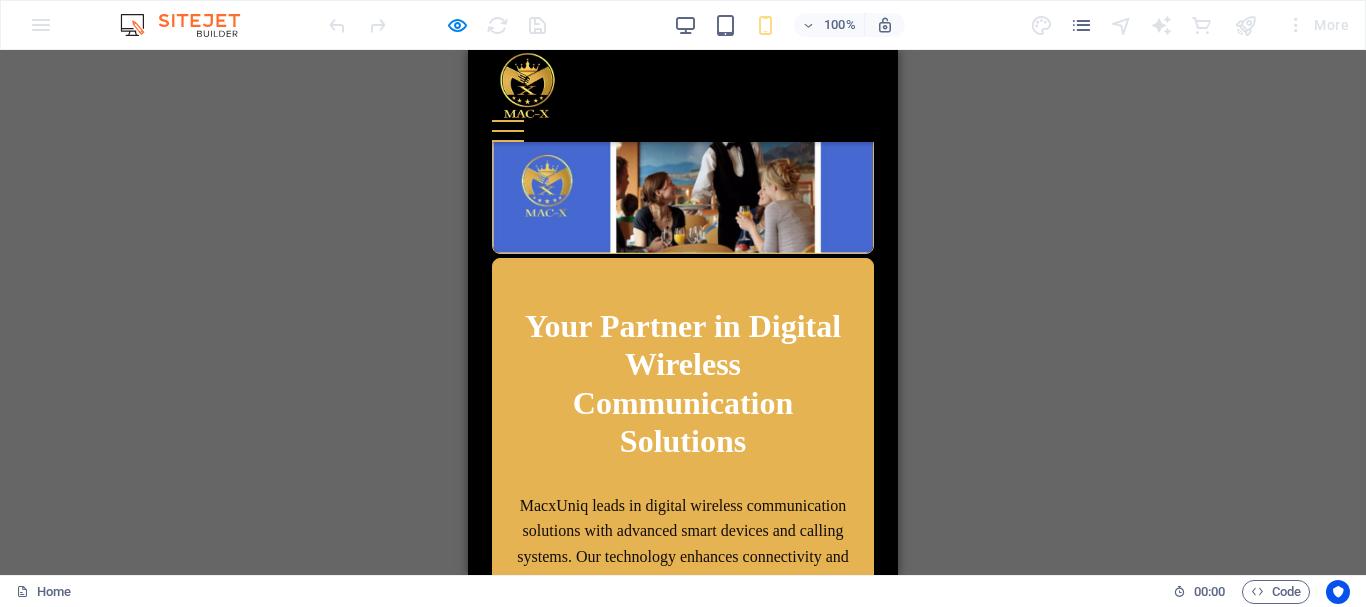 scroll, scrollTop: 667, scrollLeft: 0, axis: vertical 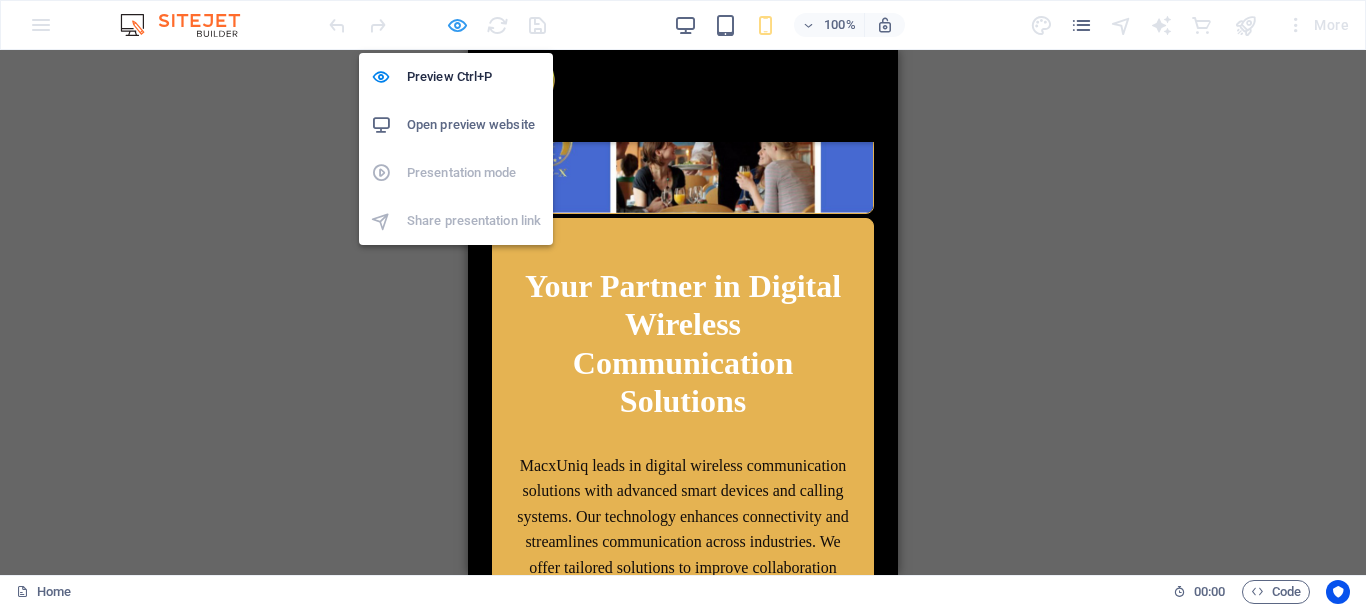 click at bounding box center [457, 25] 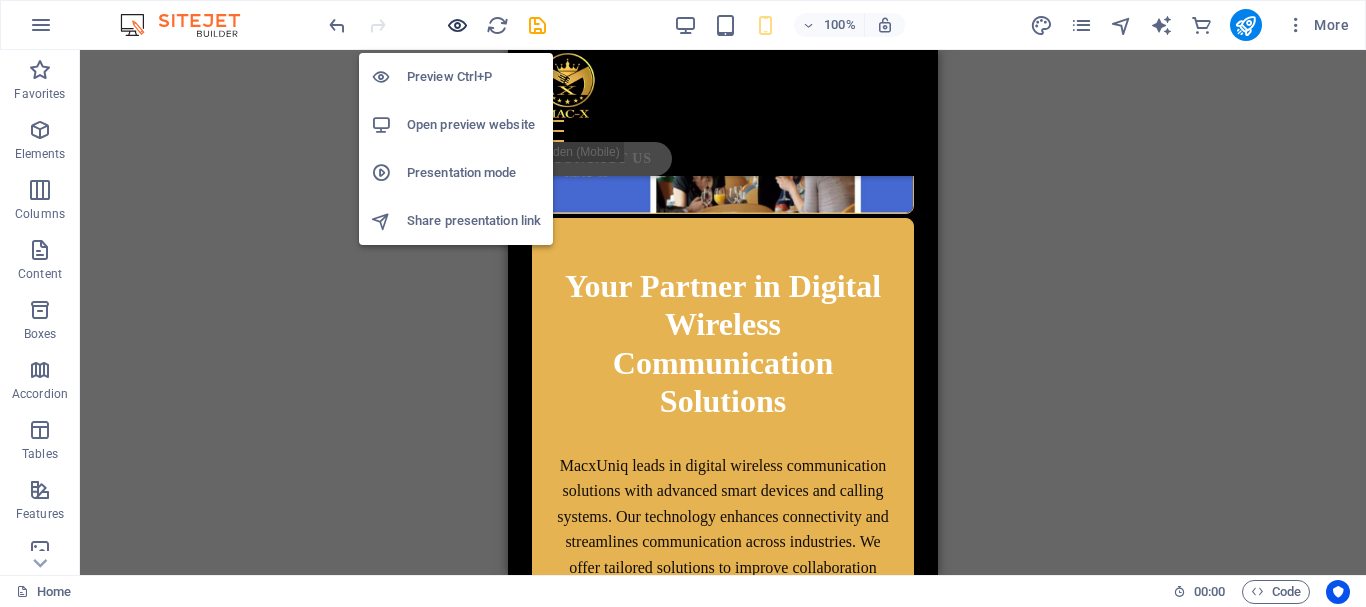click at bounding box center [457, 25] 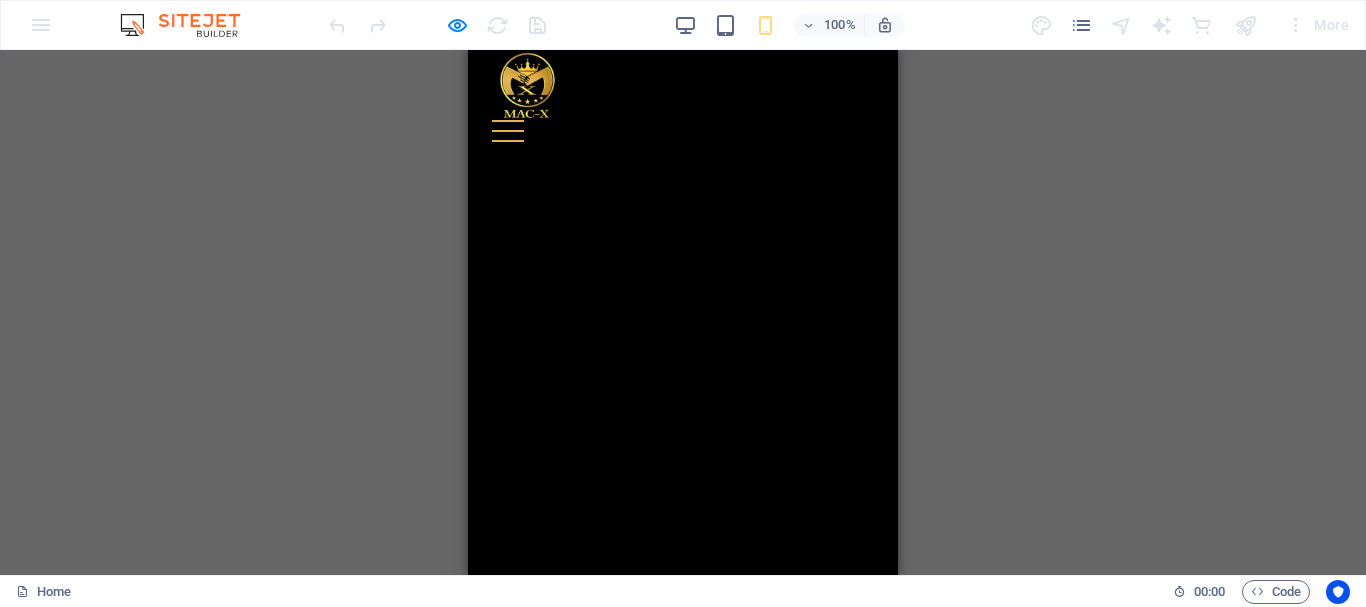 scroll, scrollTop: 9939, scrollLeft: 0, axis: vertical 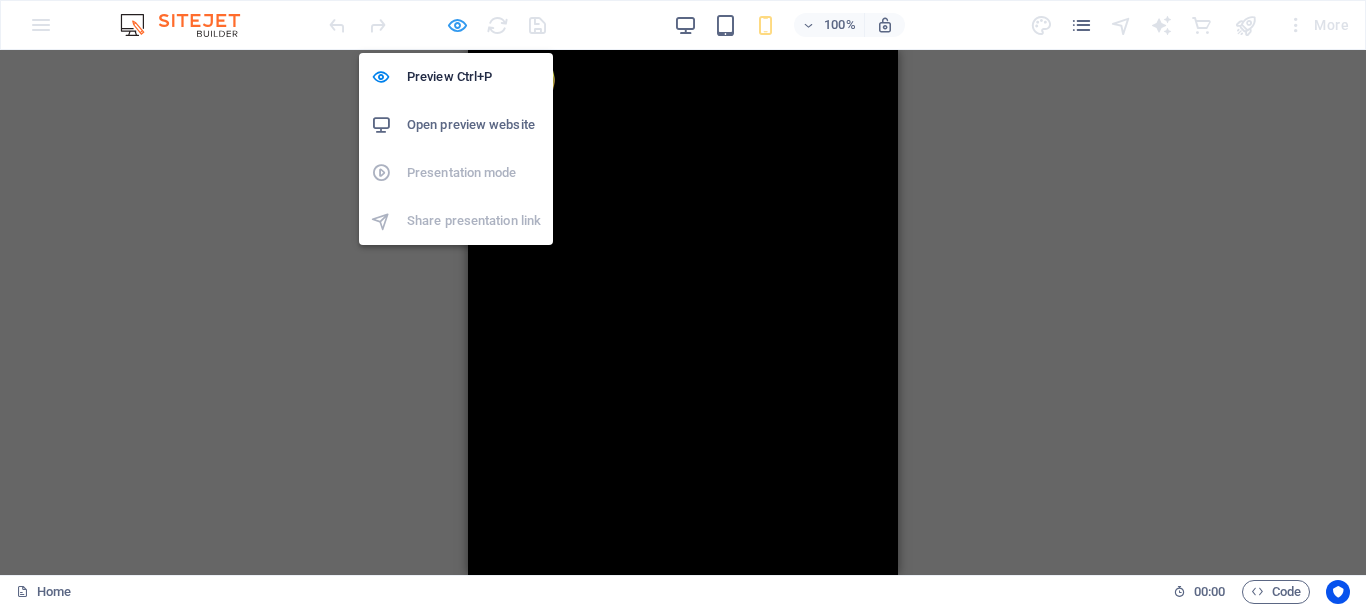 click at bounding box center (457, 25) 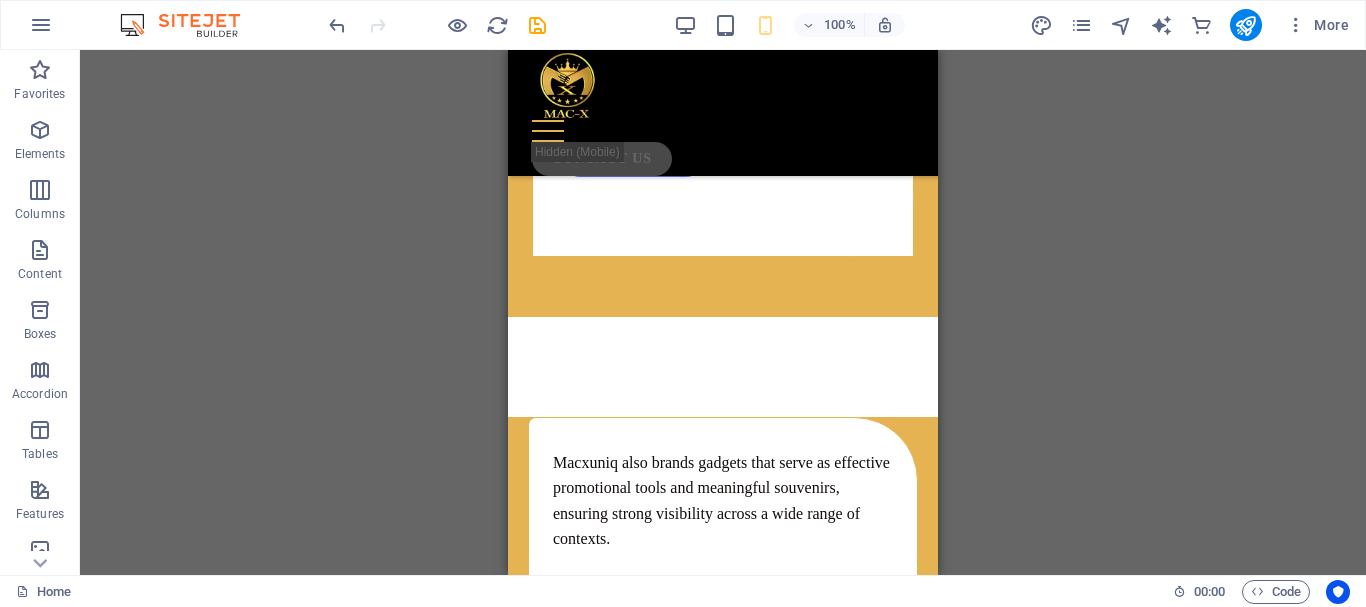 scroll, scrollTop: 0, scrollLeft: 0, axis: both 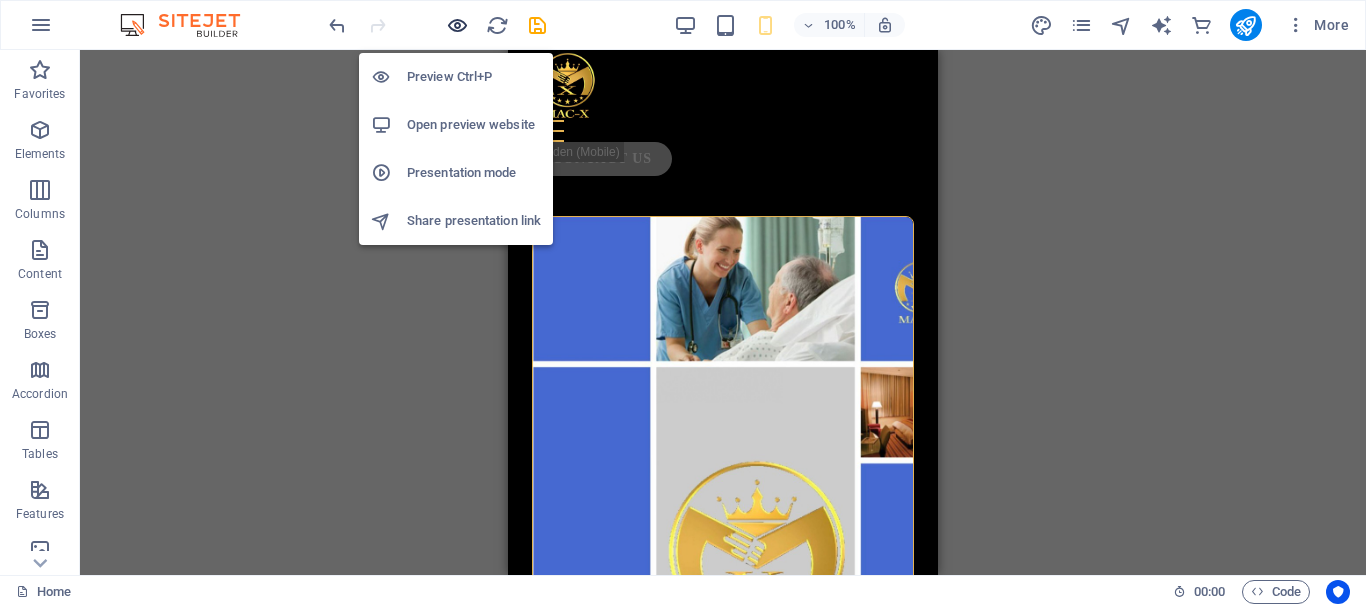 click at bounding box center (457, 25) 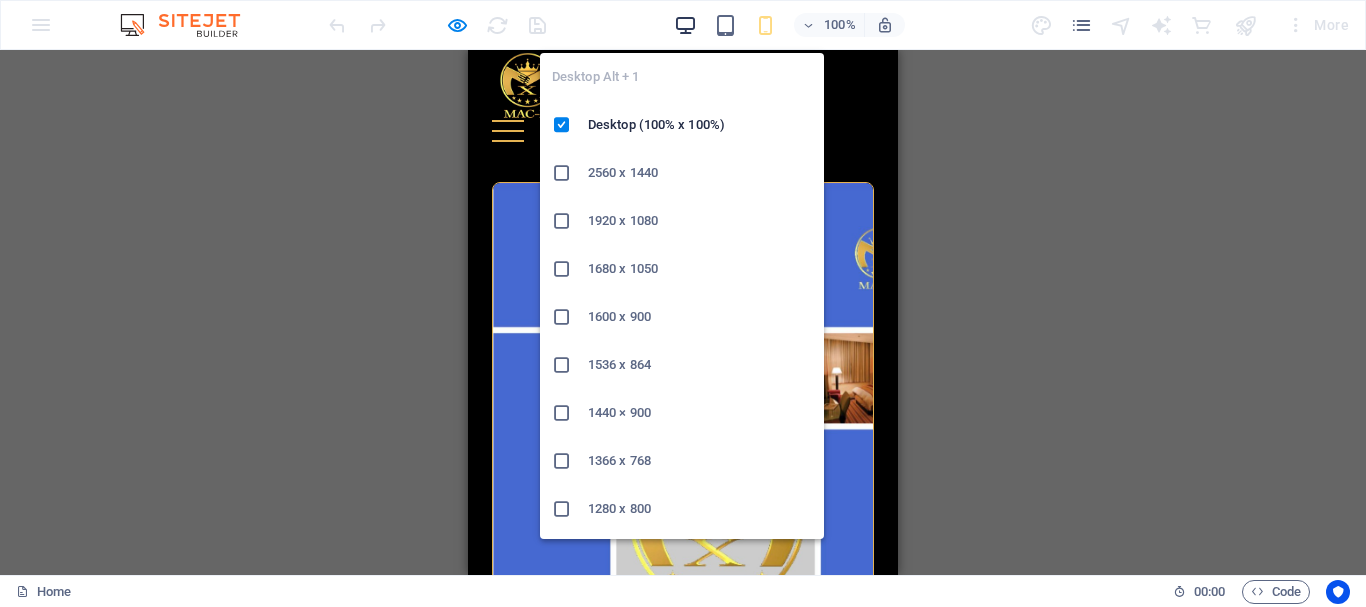 click at bounding box center [685, 25] 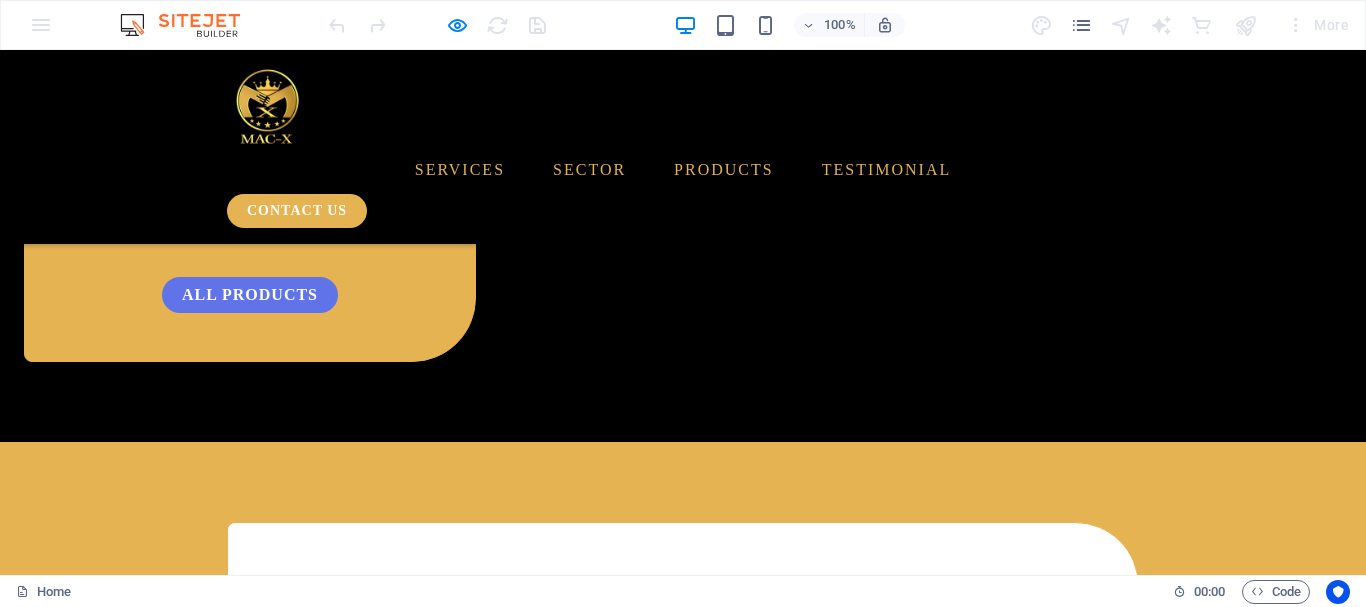 scroll, scrollTop: 0, scrollLeft: 0, axis: both 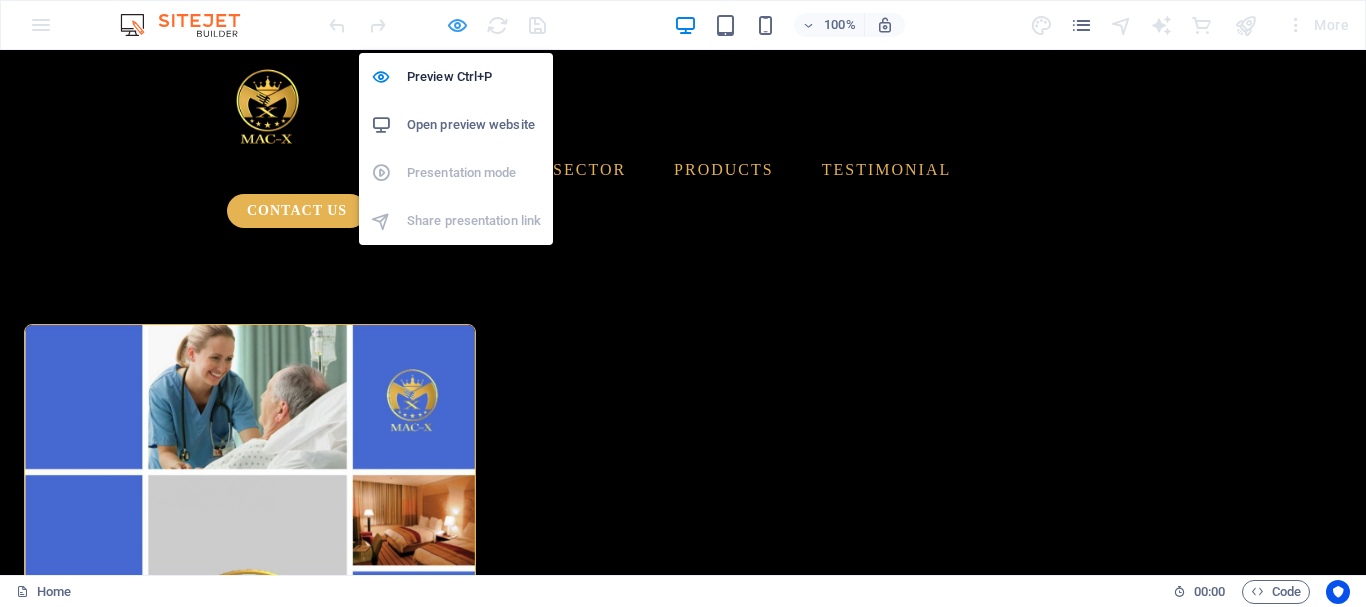 click at bounding box center (457, 25) 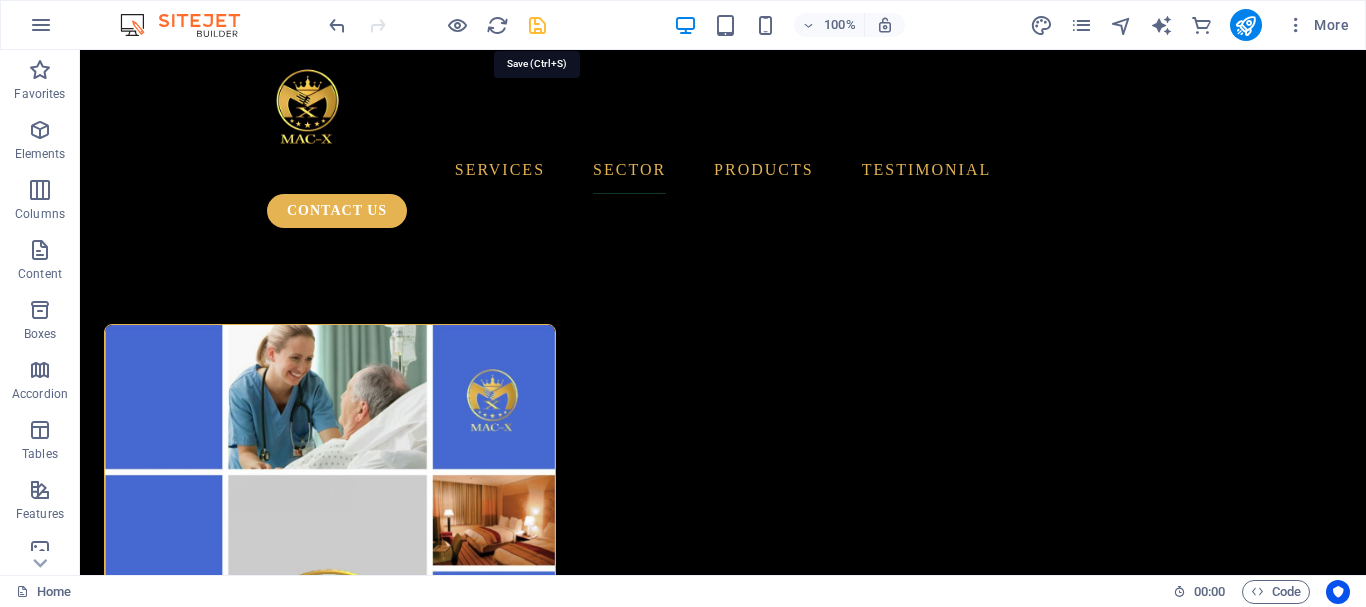 click at bounding box center (537, 25) 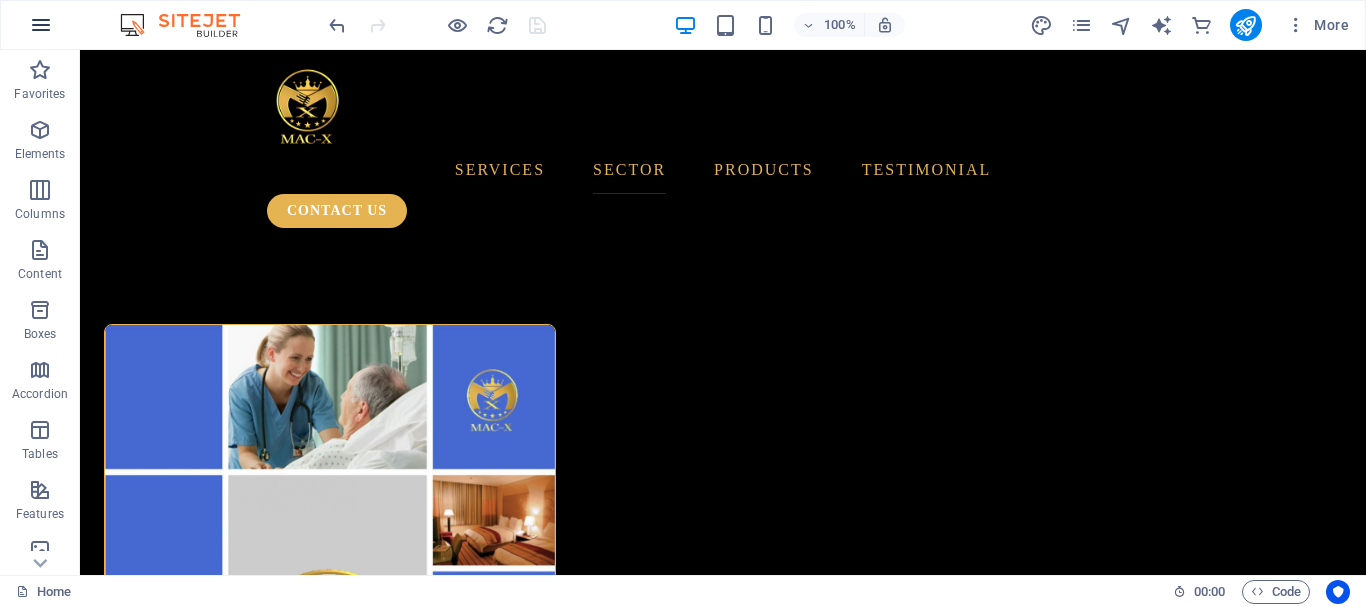 click at bounding box center (41, 25) 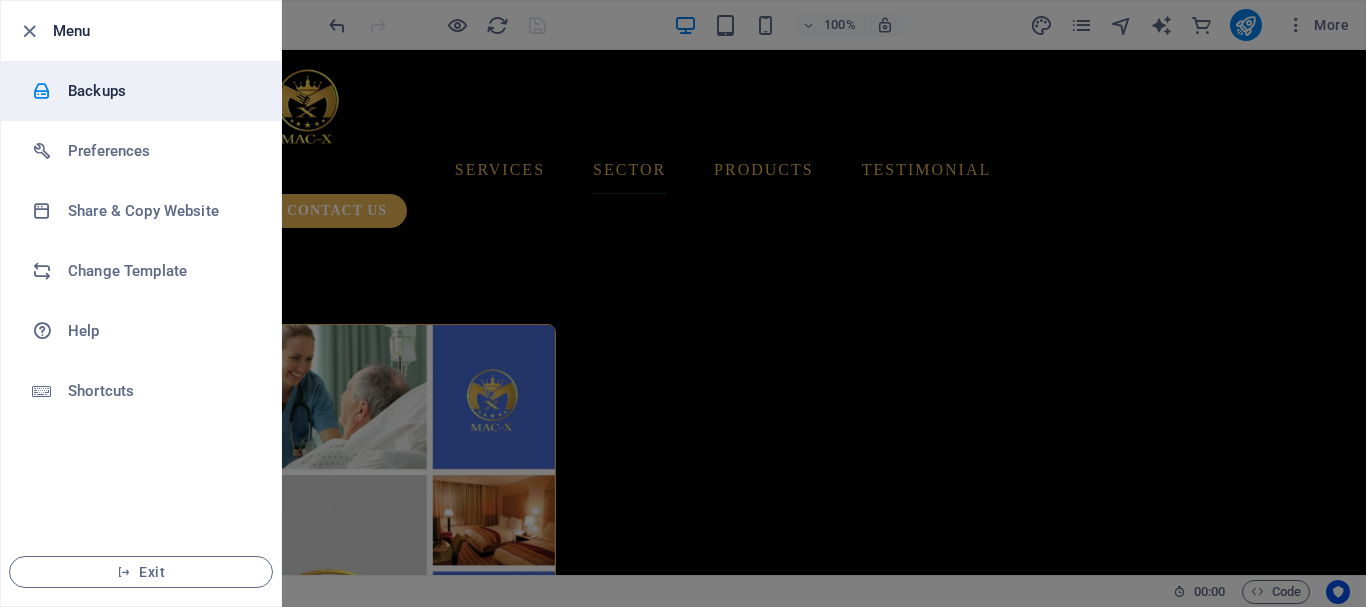 click on "Backups" at bounding box center (141, 91) 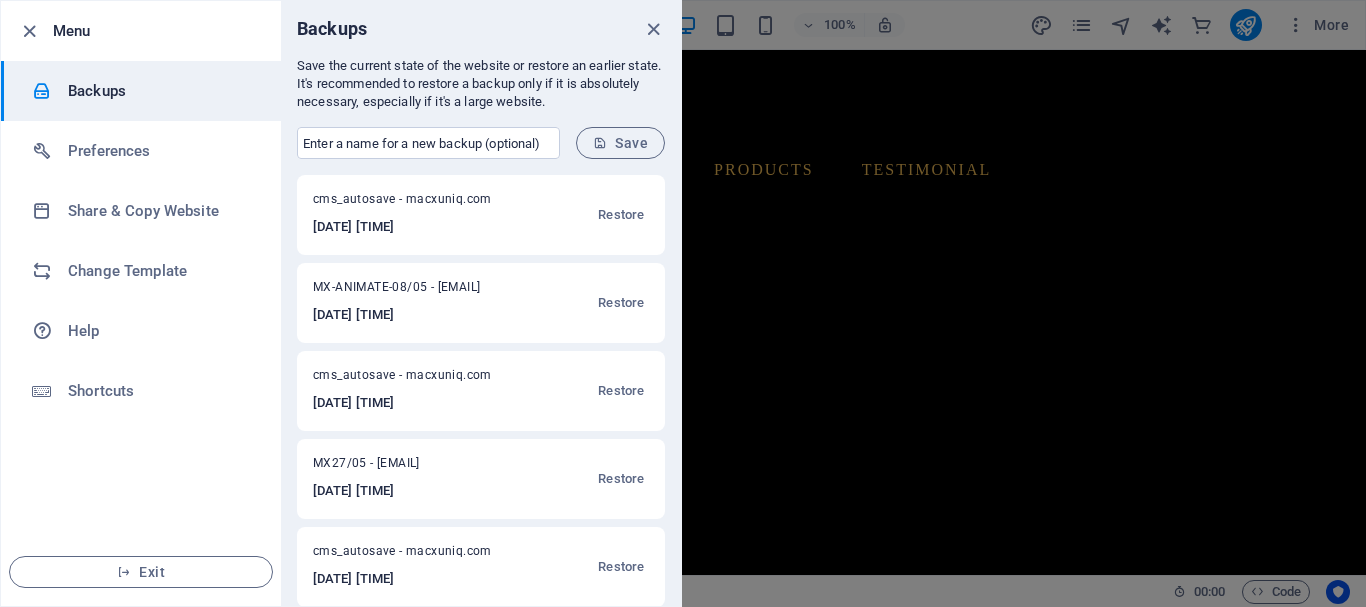 type 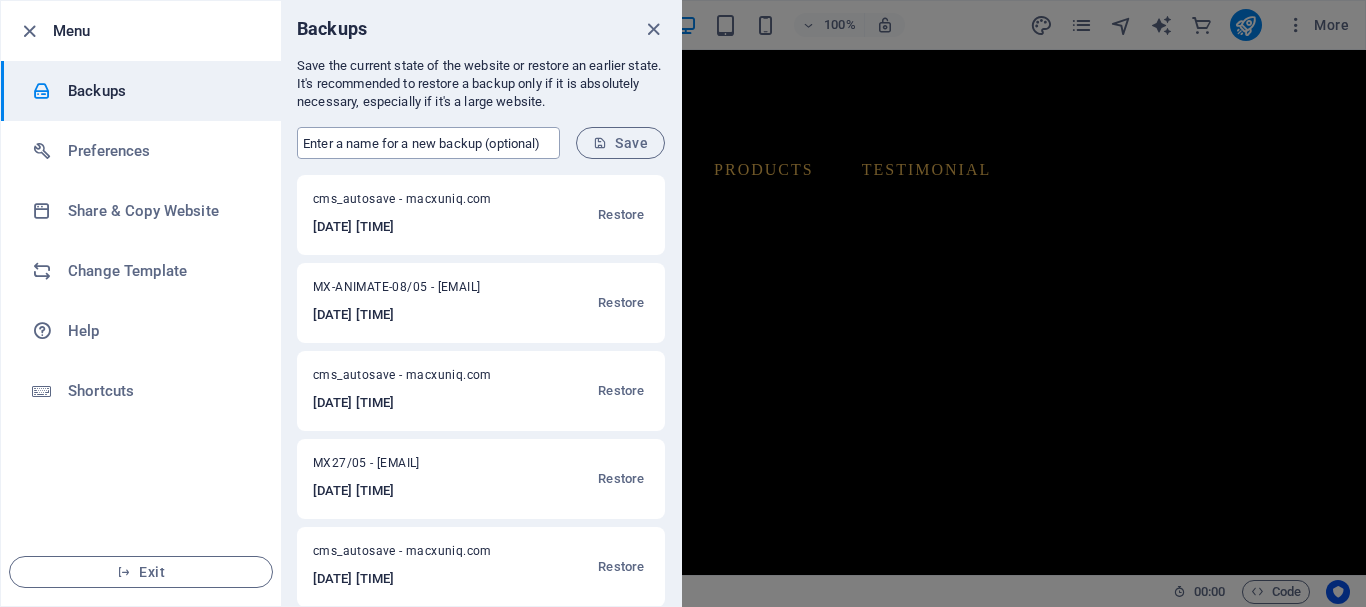 click at bounding box center (428, 143) 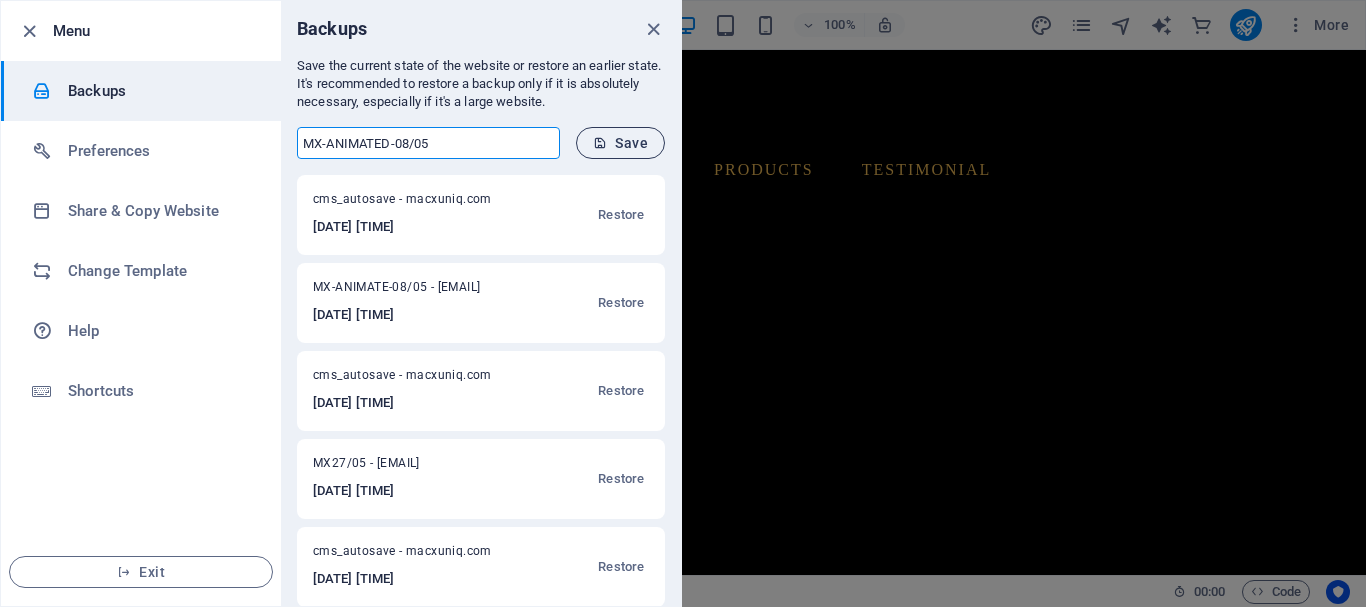 type on "MX-ANIMATED-08/05" 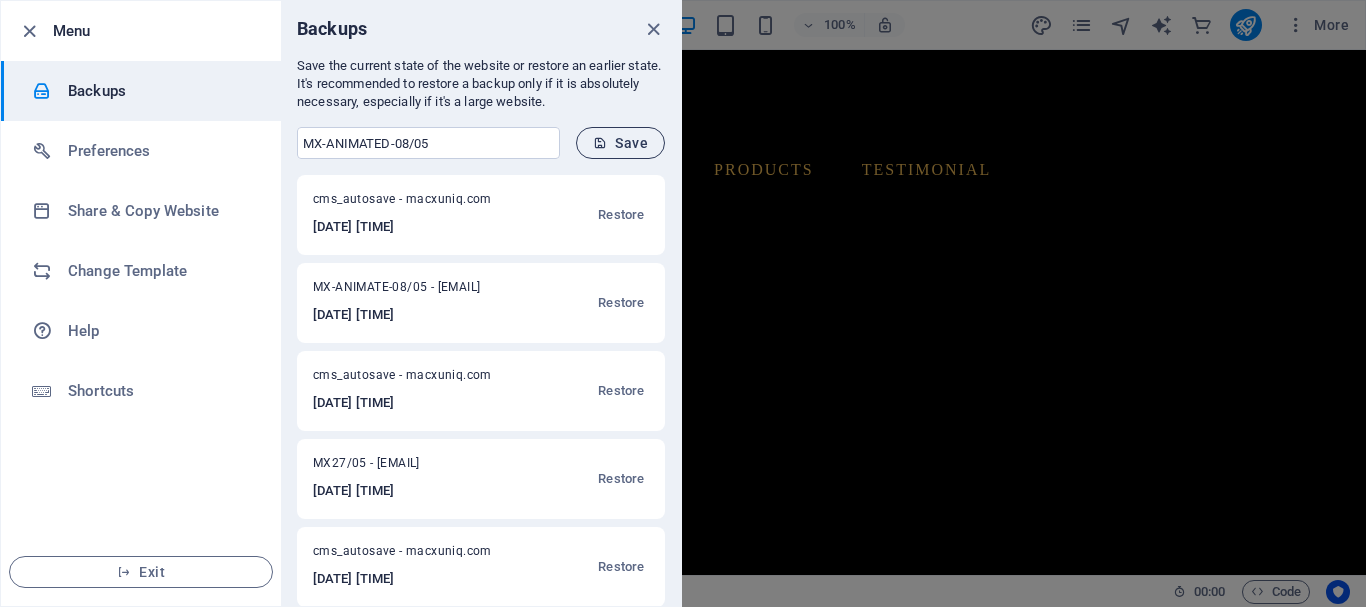 click on "Save" at bounding box center (620, 143) 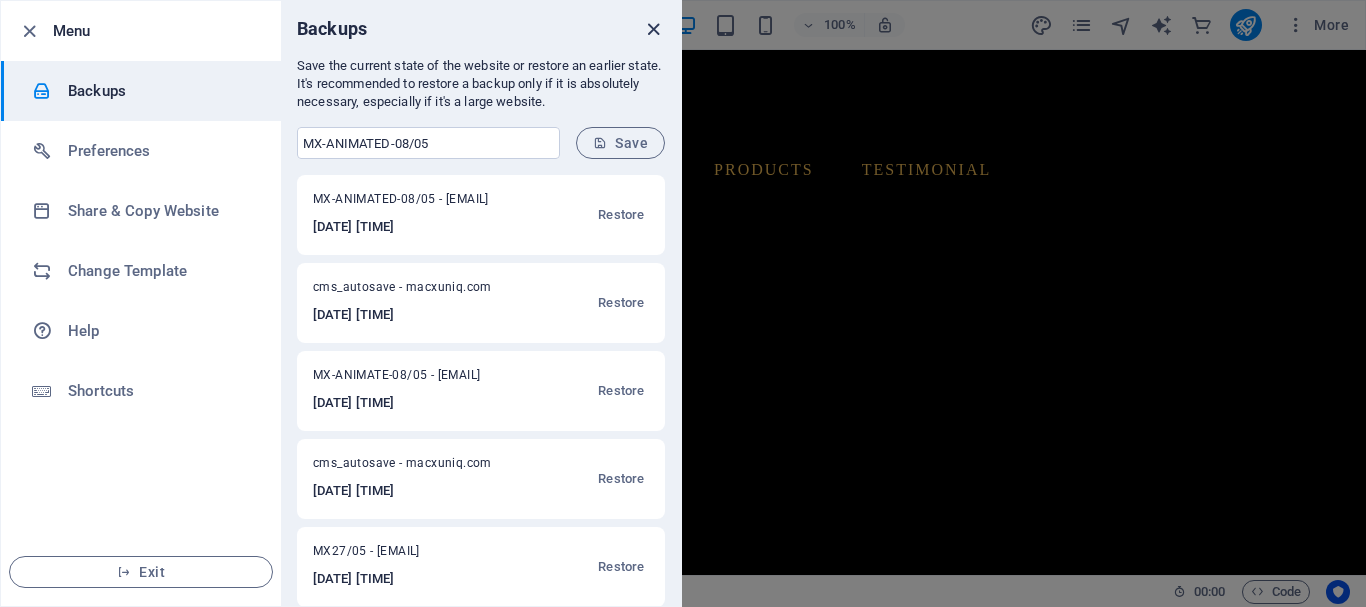click at bounding box center [653, 29] 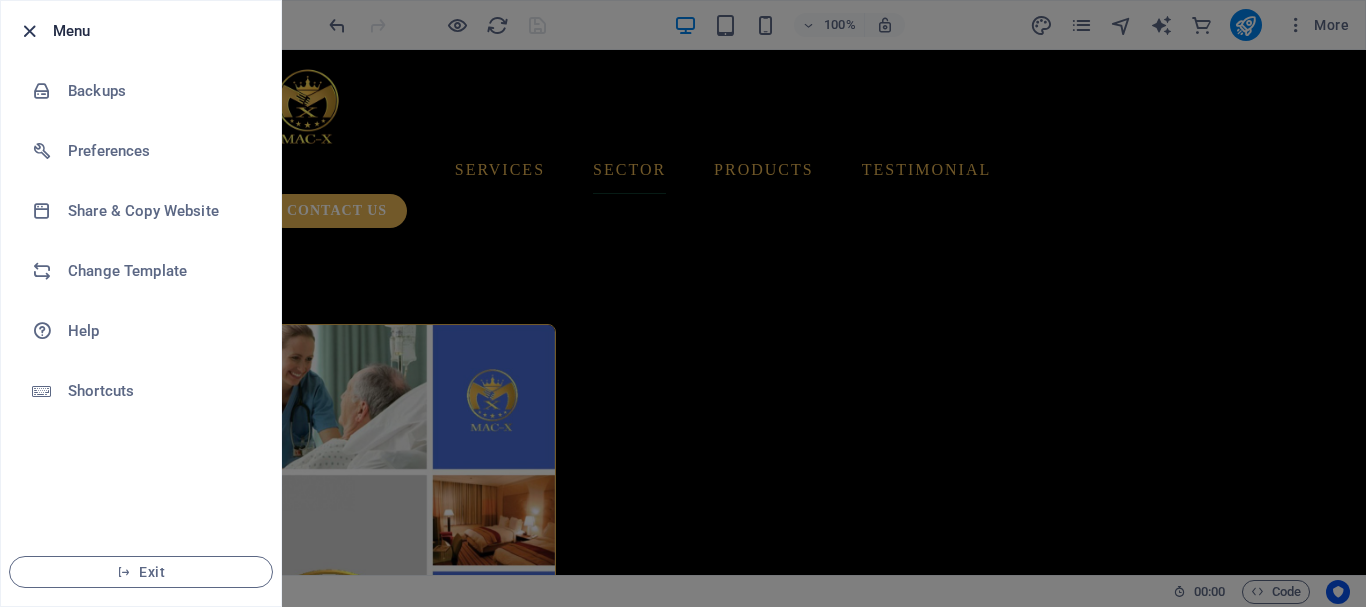 click at bounding box center (29, 31) 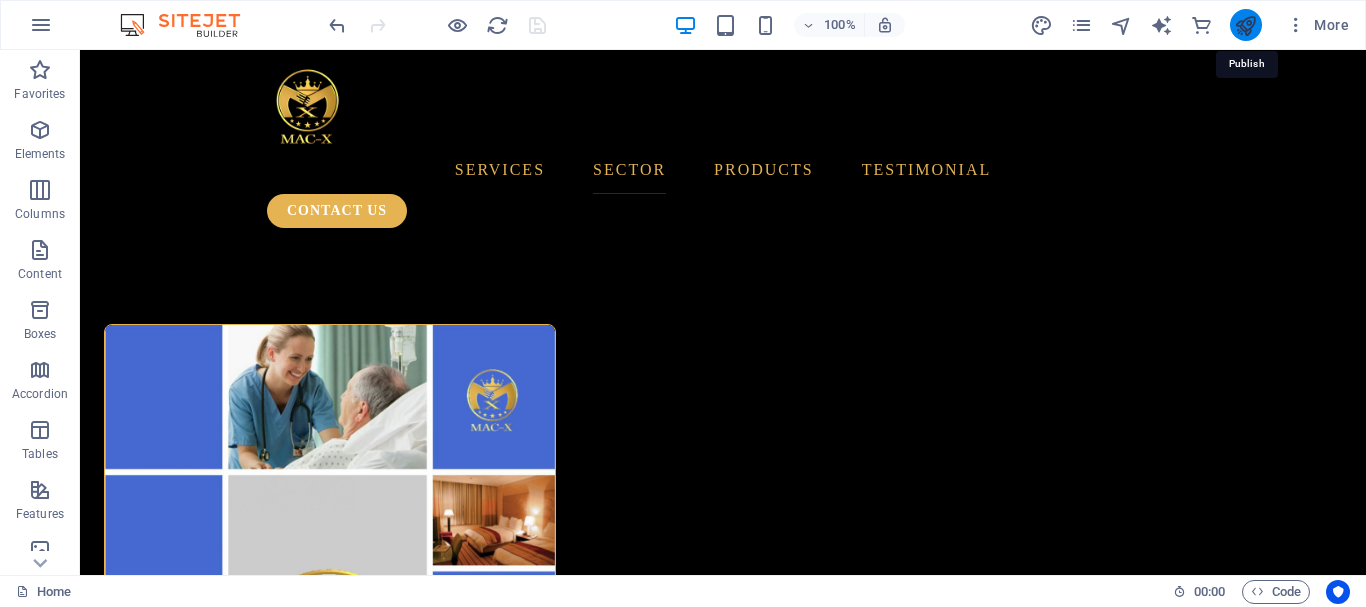 click at bounding box center [1245, 25] 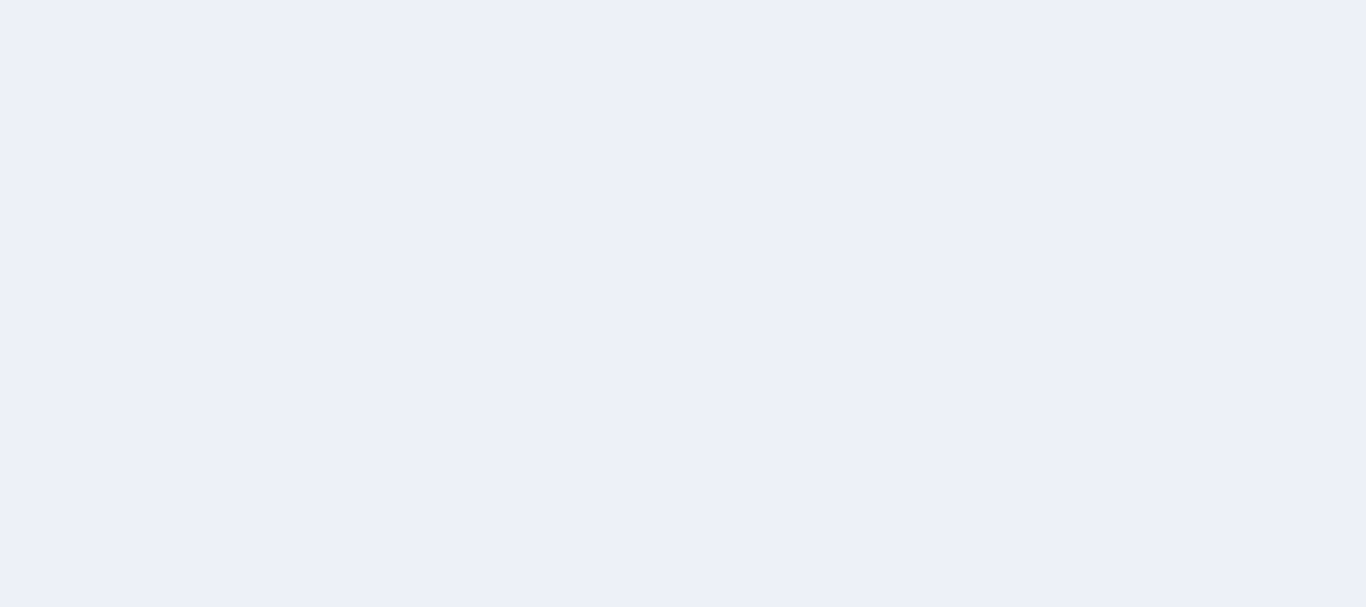 scroll, scrollTop: 0, scrollLeft: 0, axis: both 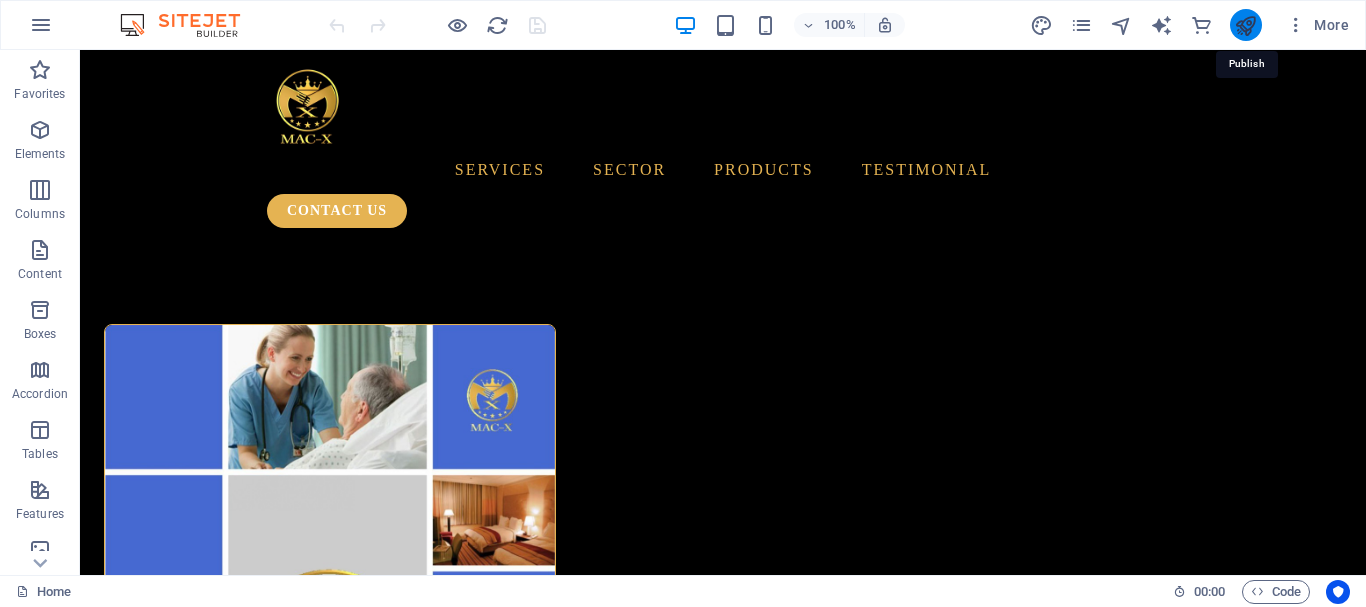 click at bounding box center [1245, 25] 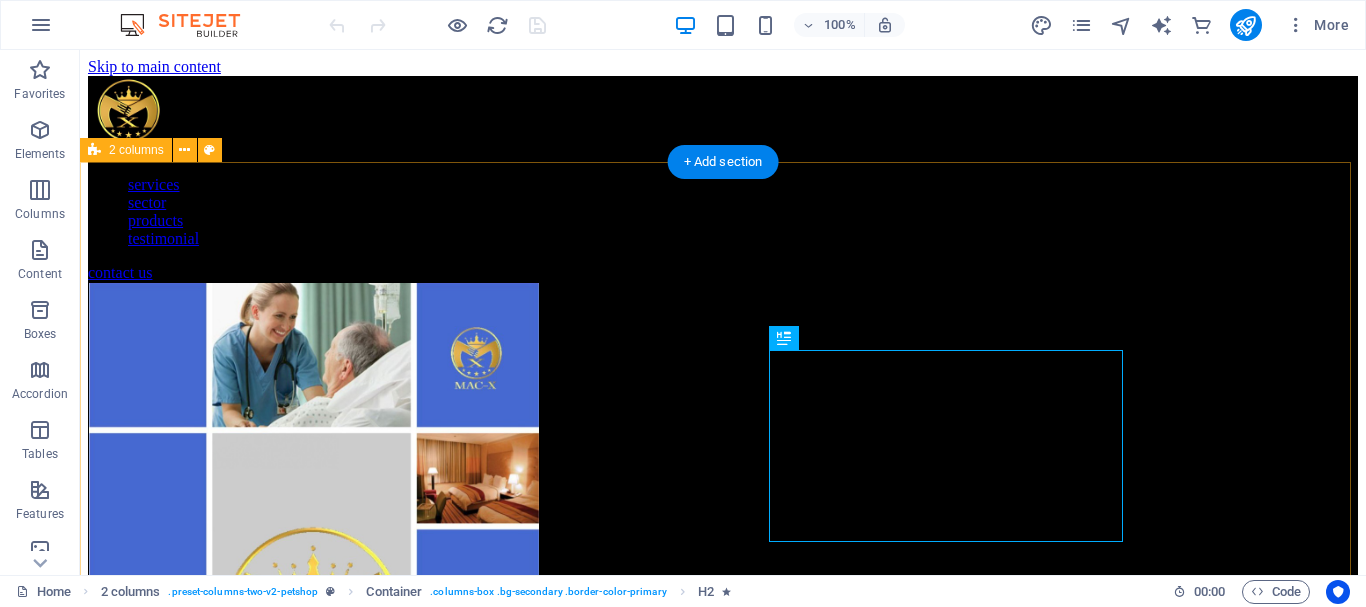 scroll, scrollTop: 0, scrollLeft: 0, axis: both 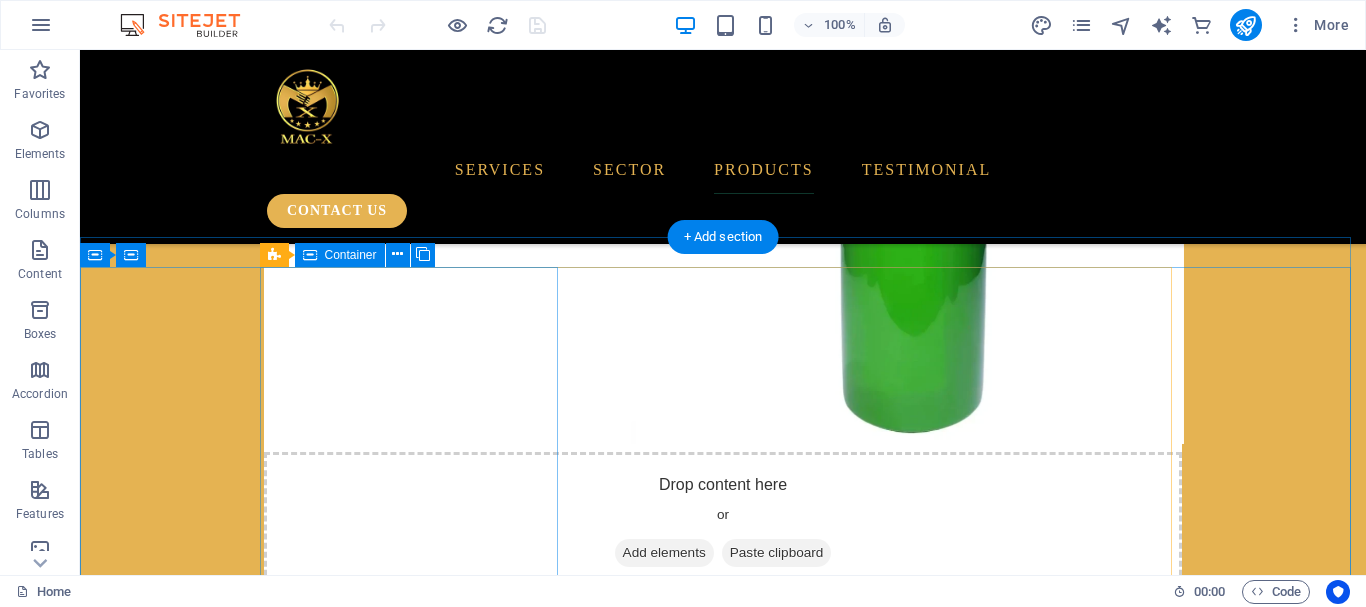 click on "FollowUs      macxuniq" at bounding box center (416, 41021) 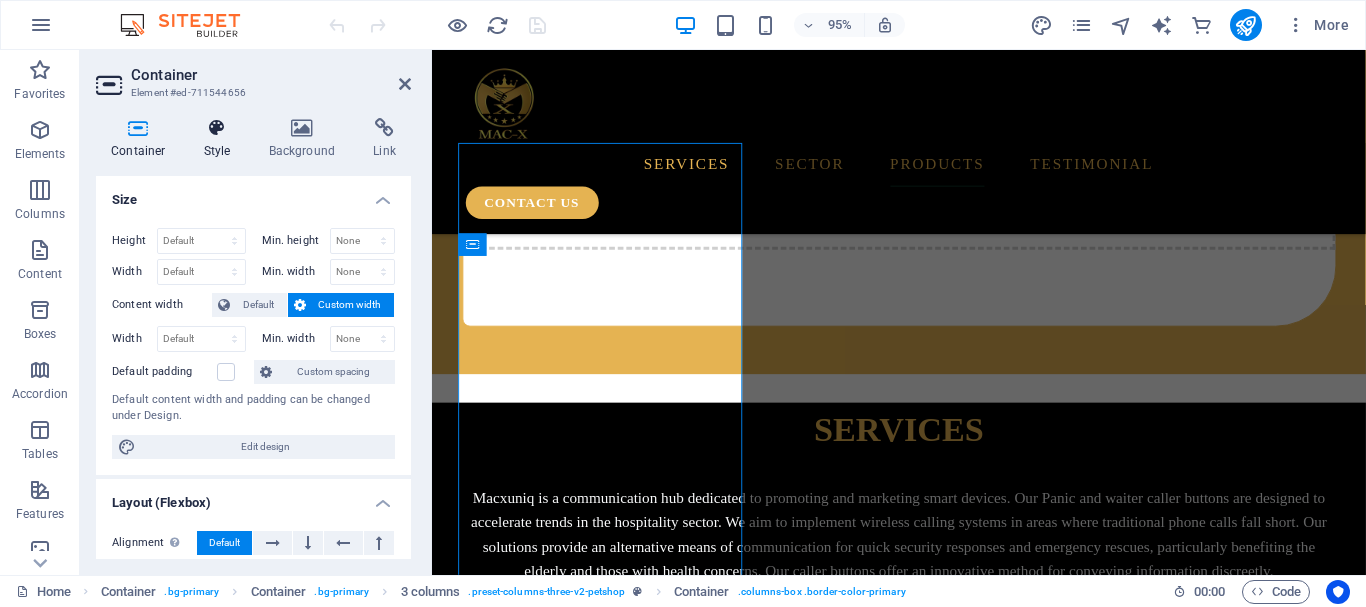 click on "Style" at bounding box center (221, 139) 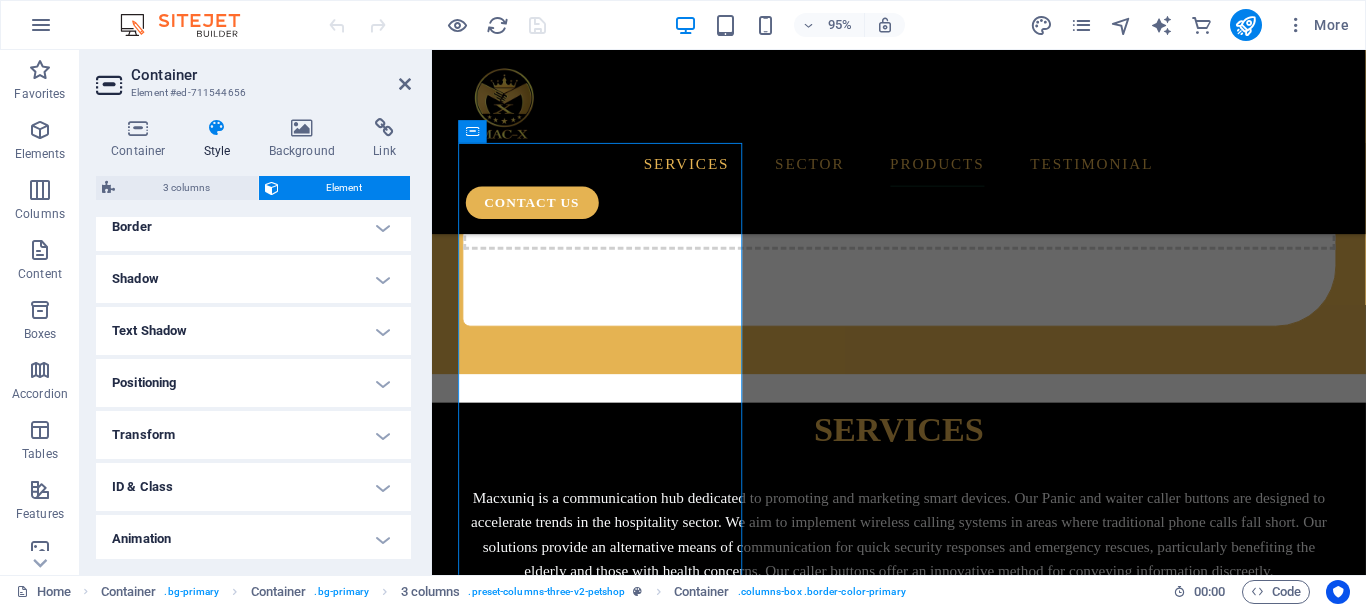 scroll, scrollTop: 503, scrollLeft: 0, axis: vertical 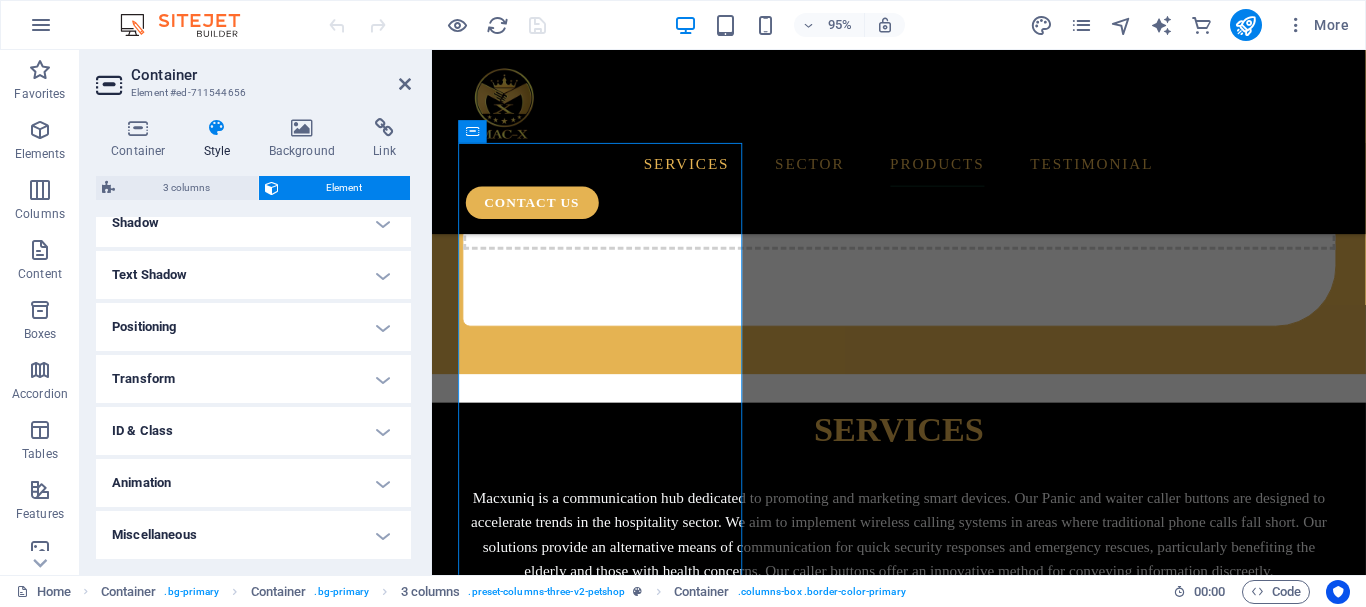 click on "Animation" at bounding box center [253, 483] 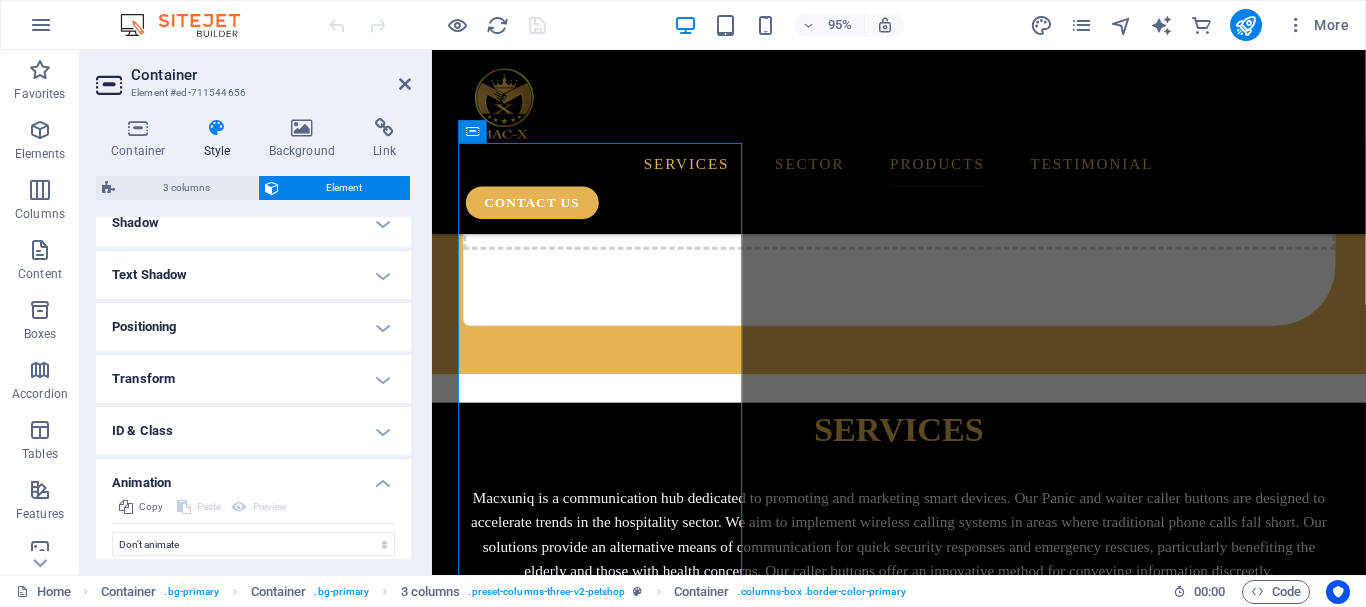 scroll, scrollTop: 568, scrollLeft: 0, axis: vertical 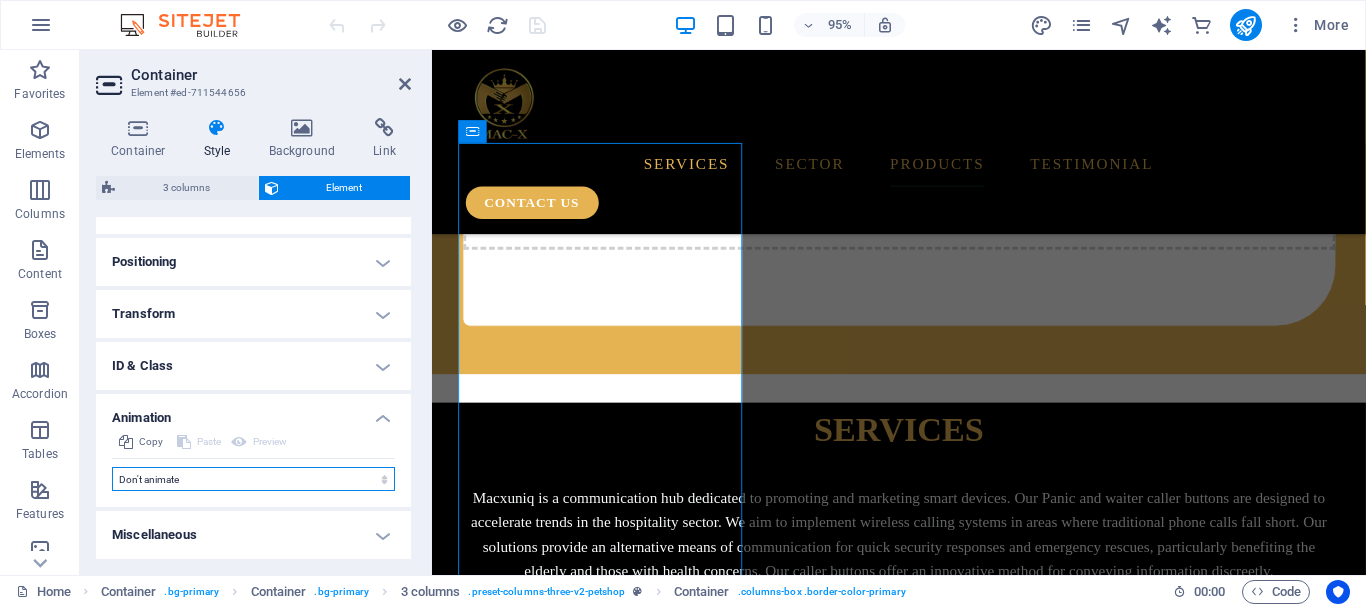 click on "Don't animate Show / Hide Slide up/down Zoom in/out Slide left to right Slide right to left Slide top to bottom Slide bottom to top Pulse Blink Open as overlay" at bounding box center (253, 479) 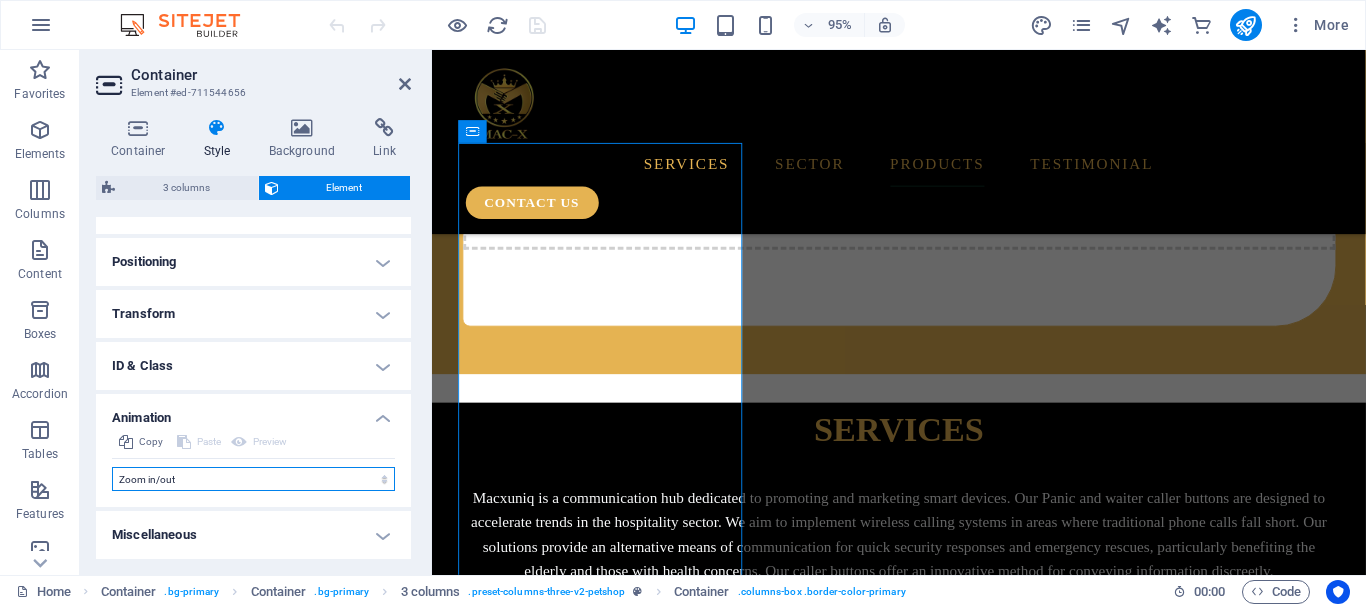 click on "Don't animate Show / Hide Slide up/down Zoom in/out Slide left to right Slide right to left Slide top to bottom Slide bottom to top Pulse Blink Open as overlay" at bounding box center [253, 479] 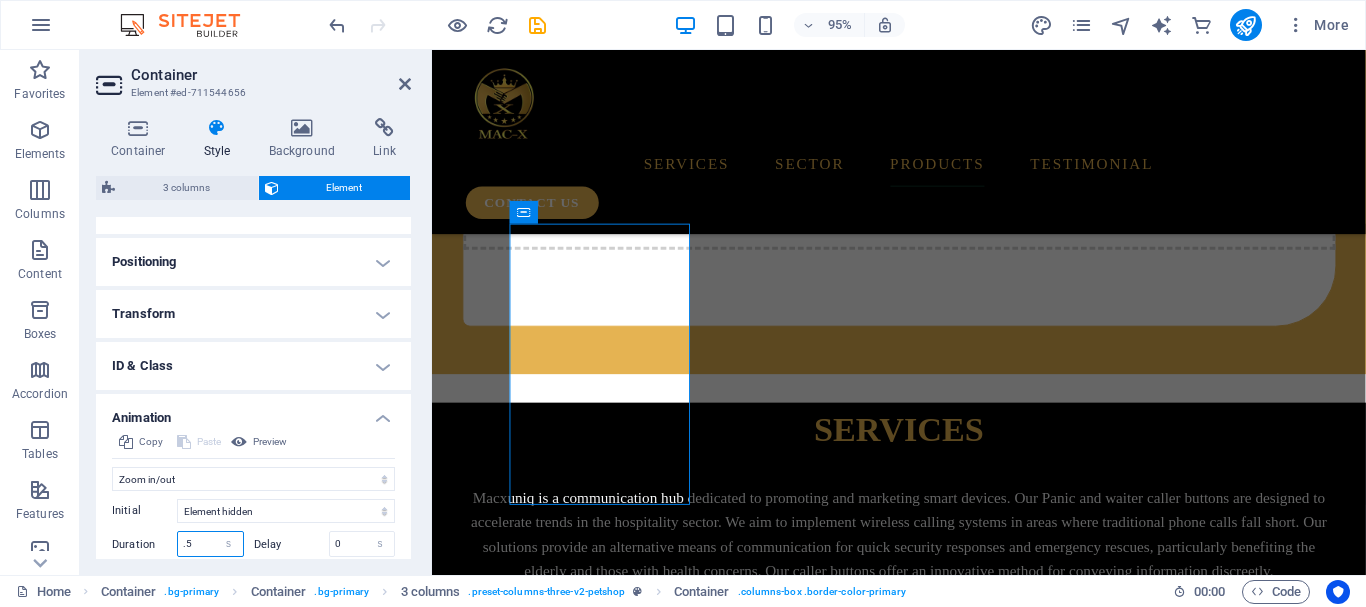 click on ".5" at bounding box center [210, 544] 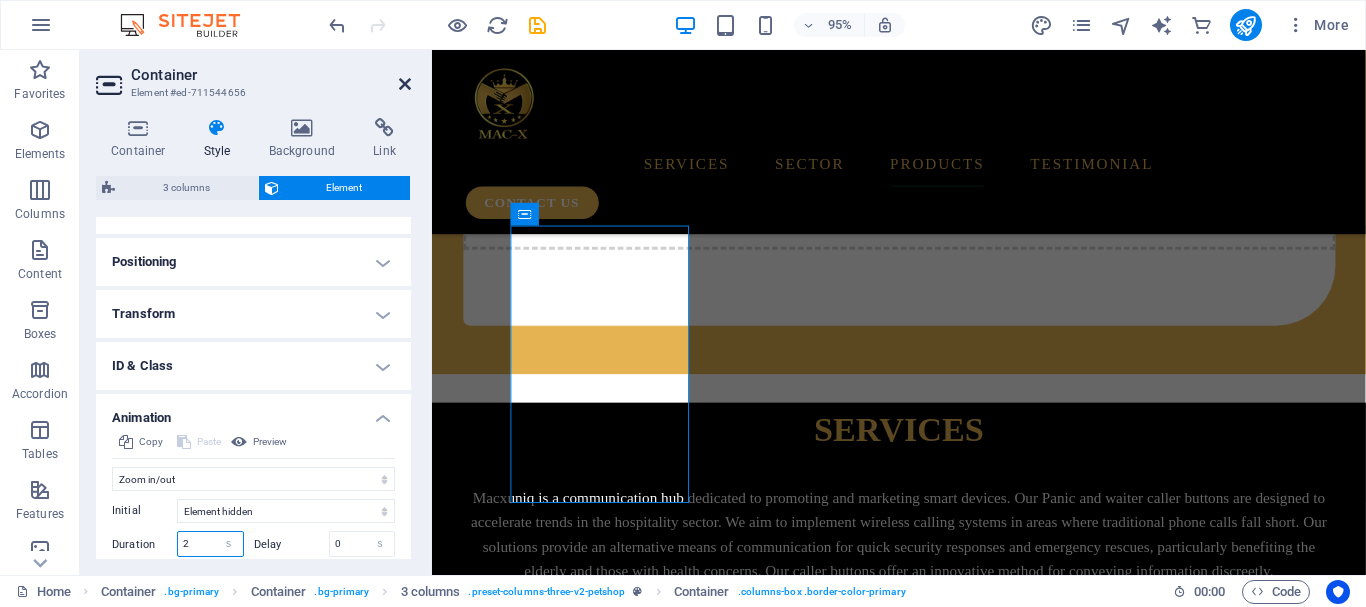 type on "2" 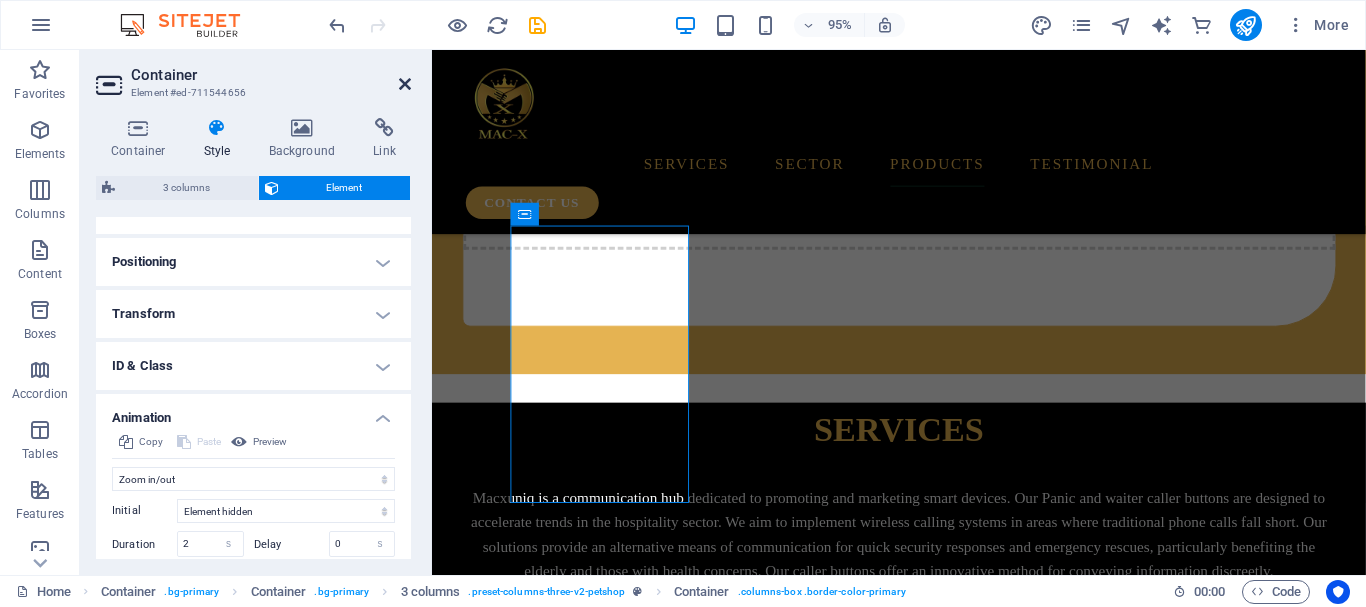 click at bounding box center [405, 84] 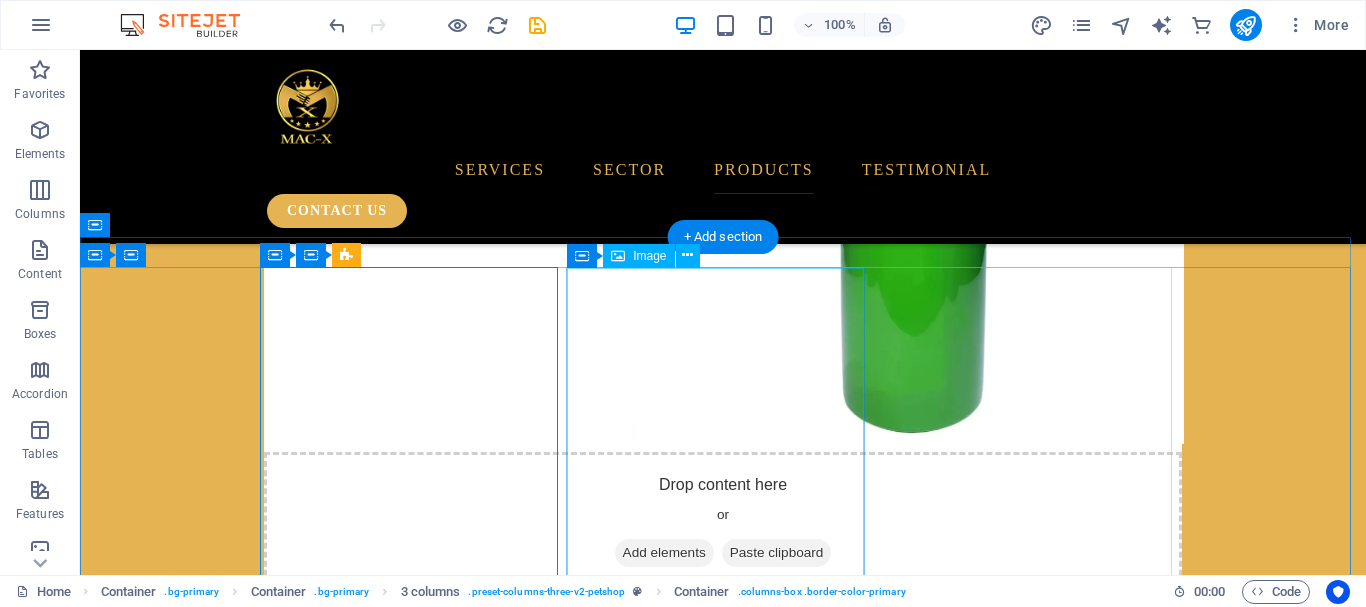 click at bounding box center (416, 42407) 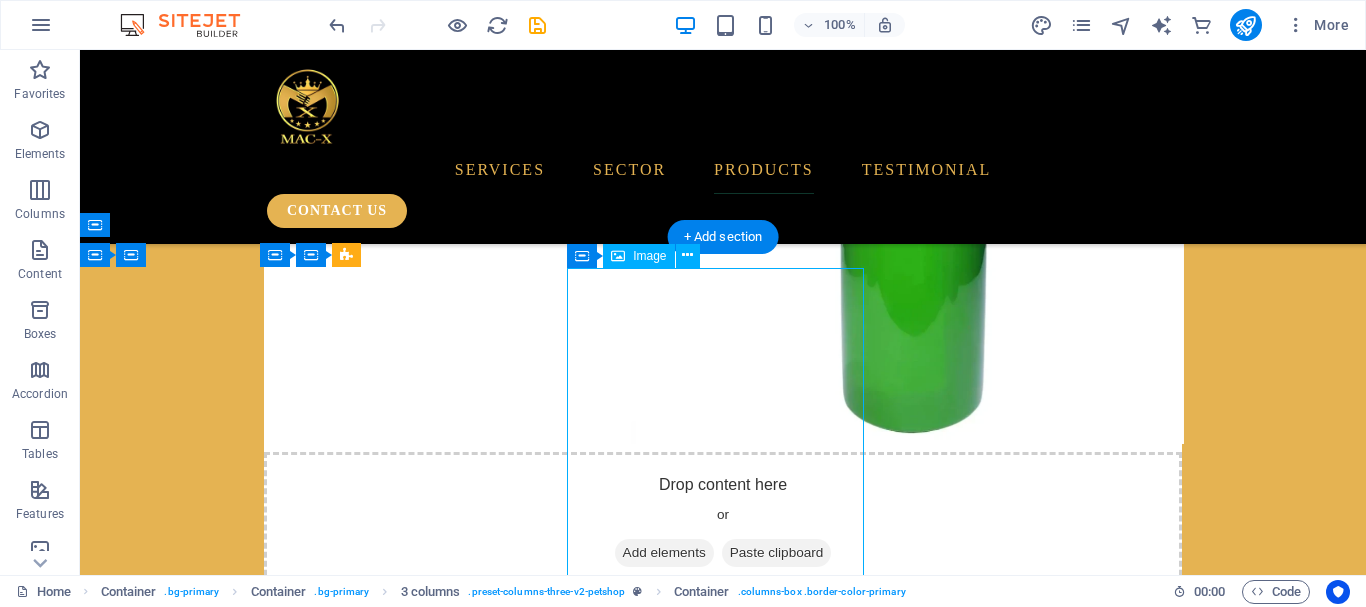 click at bounding box center (416, 42407) 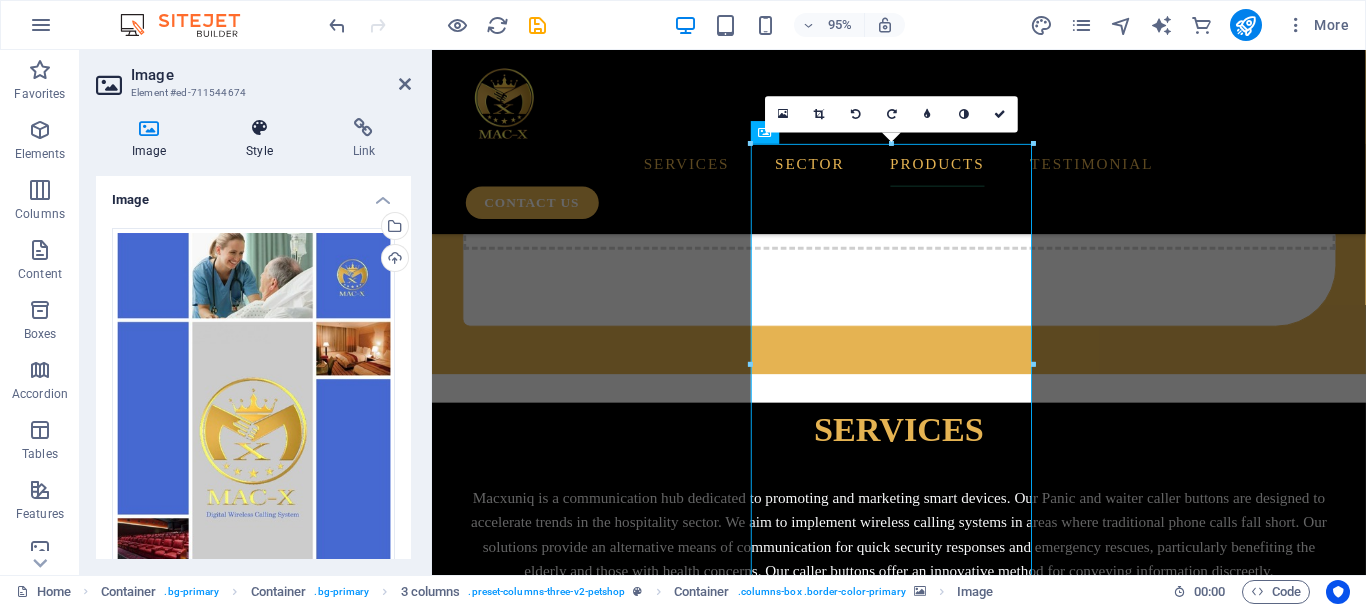 click on "Style" at bounding box center (263, 139) 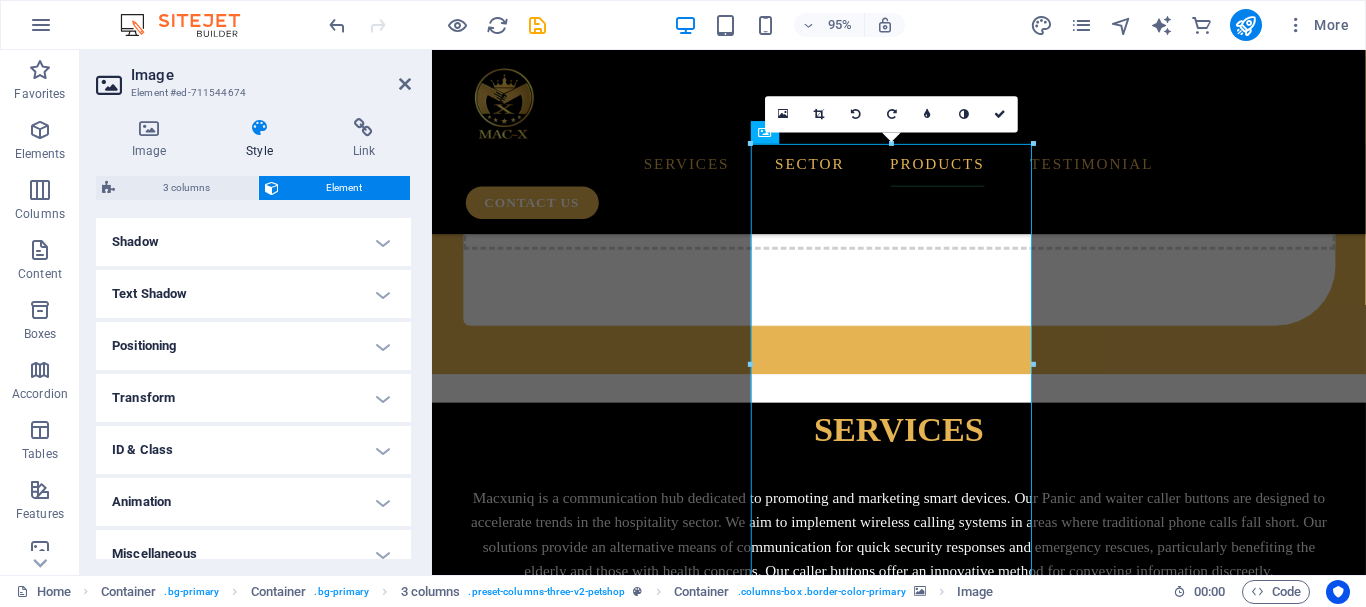 scroll, scrollTop: 485, scrollLeft: 0, axis: vertical 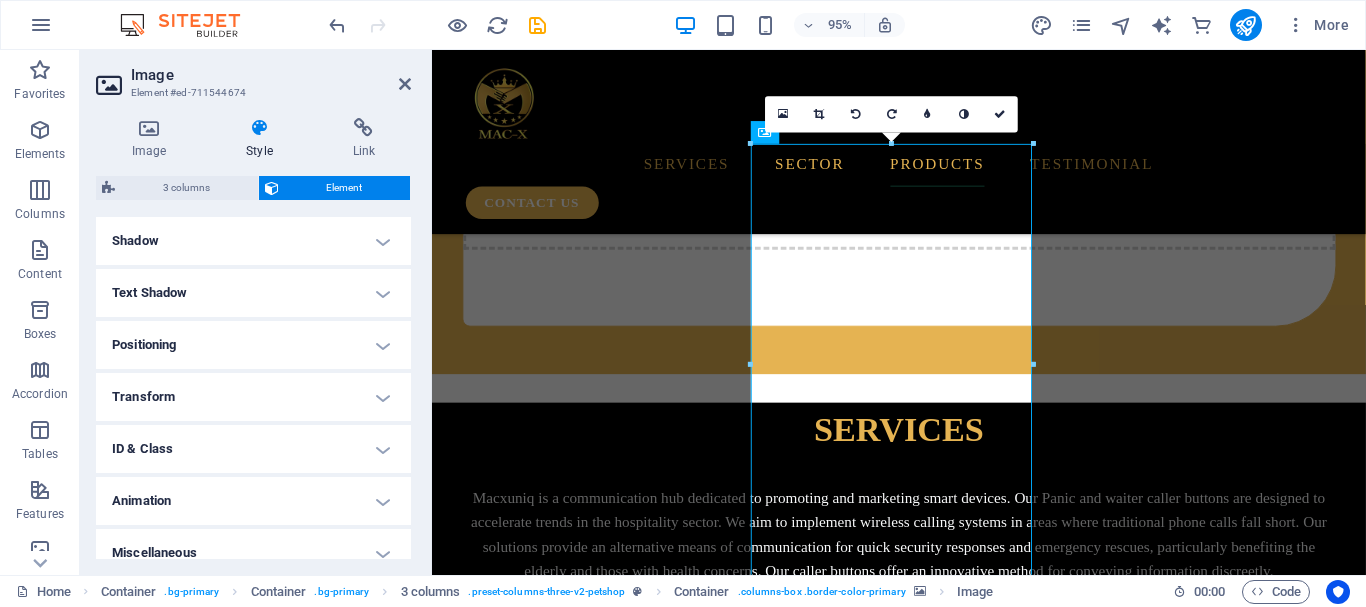 click on "Animation" at bounding box center (253, 501) 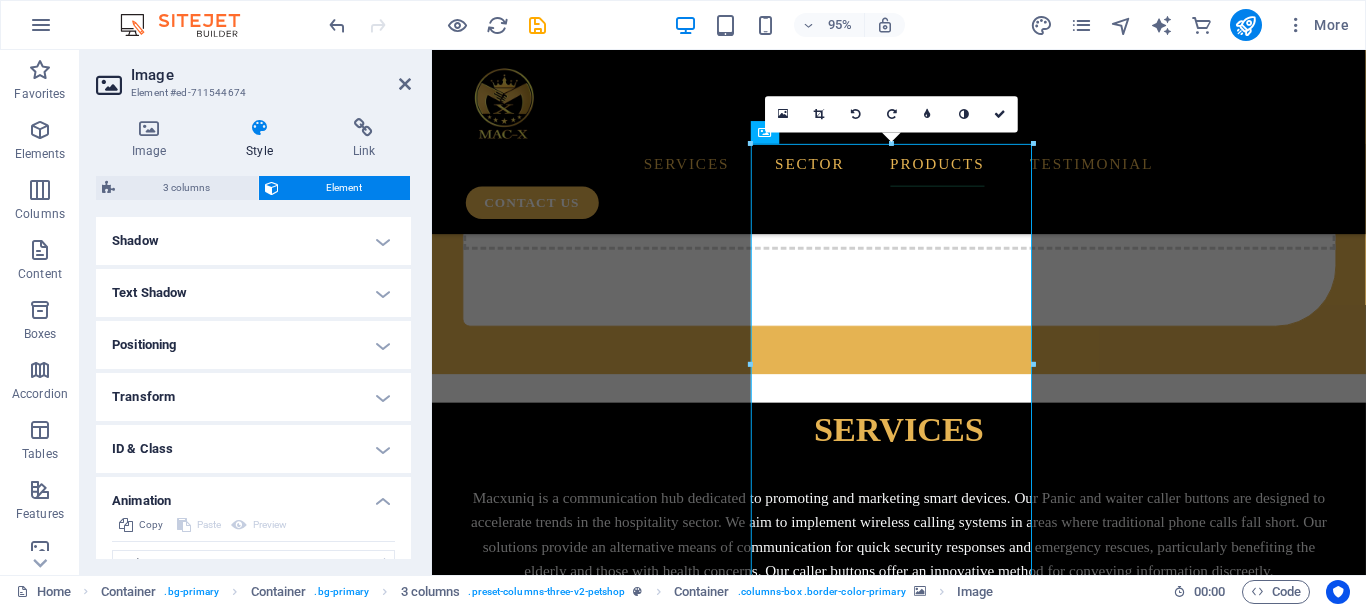 scroll, scrollTop: 568, scrollLeft: 0, axis: vertical 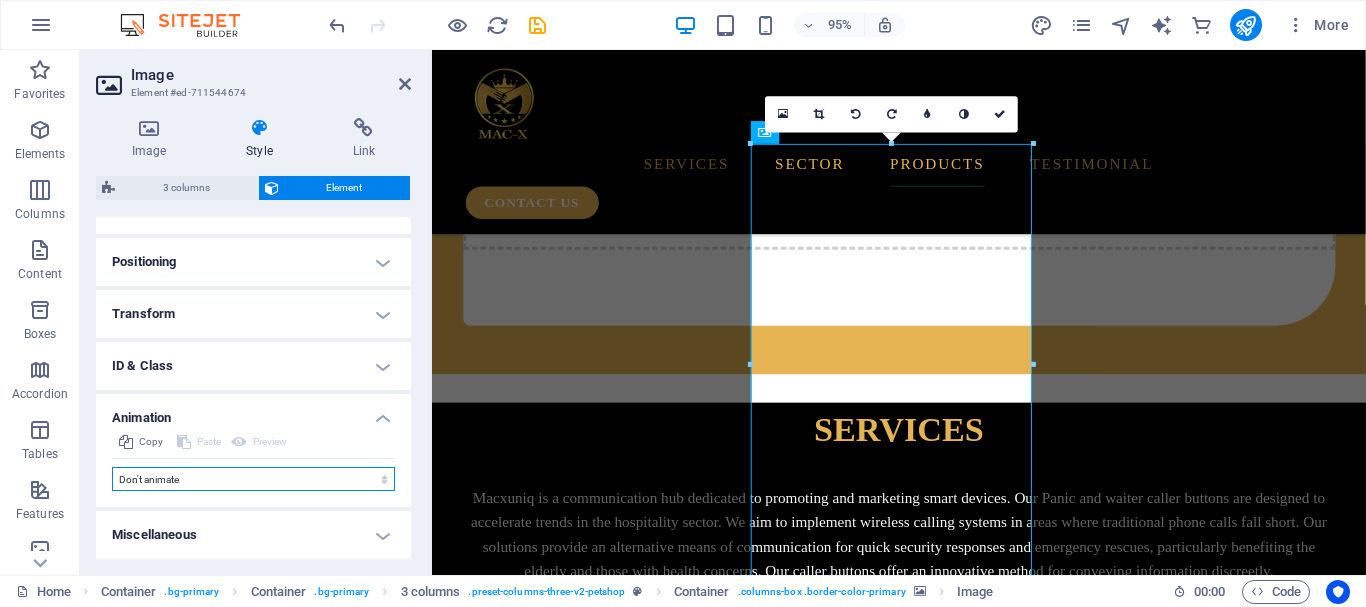 click on "Don't animate Show / Hide Slide up/down Zoom in/out Slide left to right Slide right to left Slide top to bottom Slide bottom to top Pulse Blink Open as overlay" at bounding box center [253, 479] 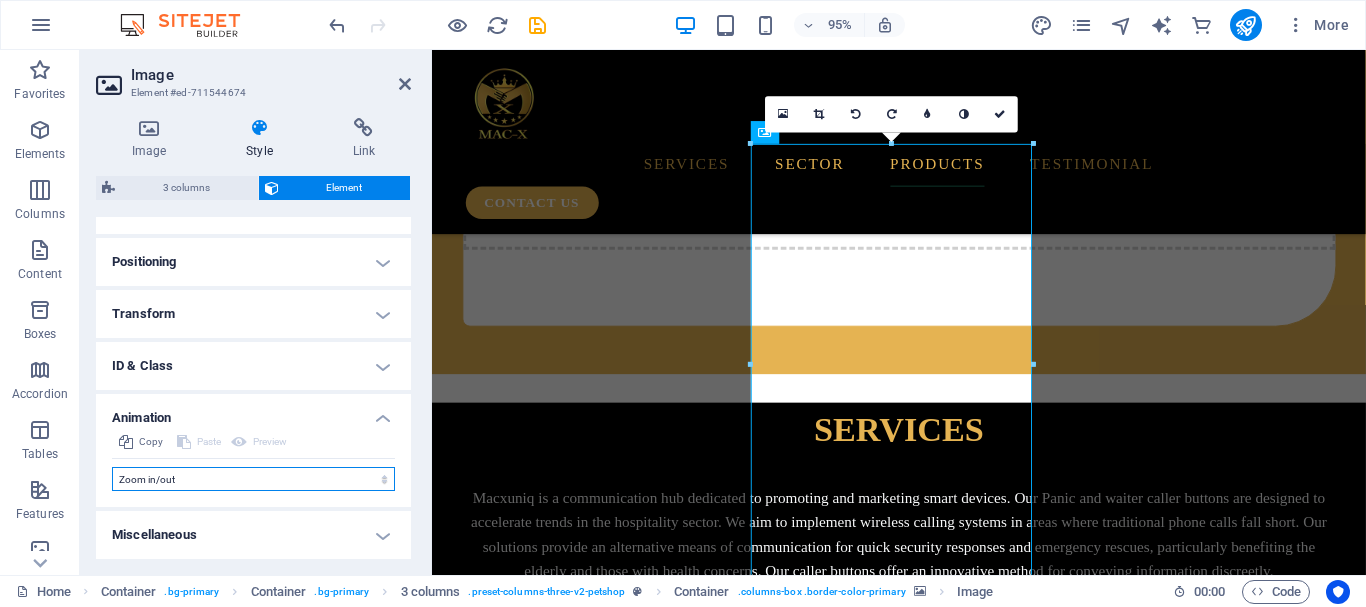 click on "Don't animate Show / Hide Slide up/down Zoom in/out Slide left to right Slide right to left Slide top to bottom Slide bottom to top Pulse Blink Open as overlay" at bounding box center [253, 479] 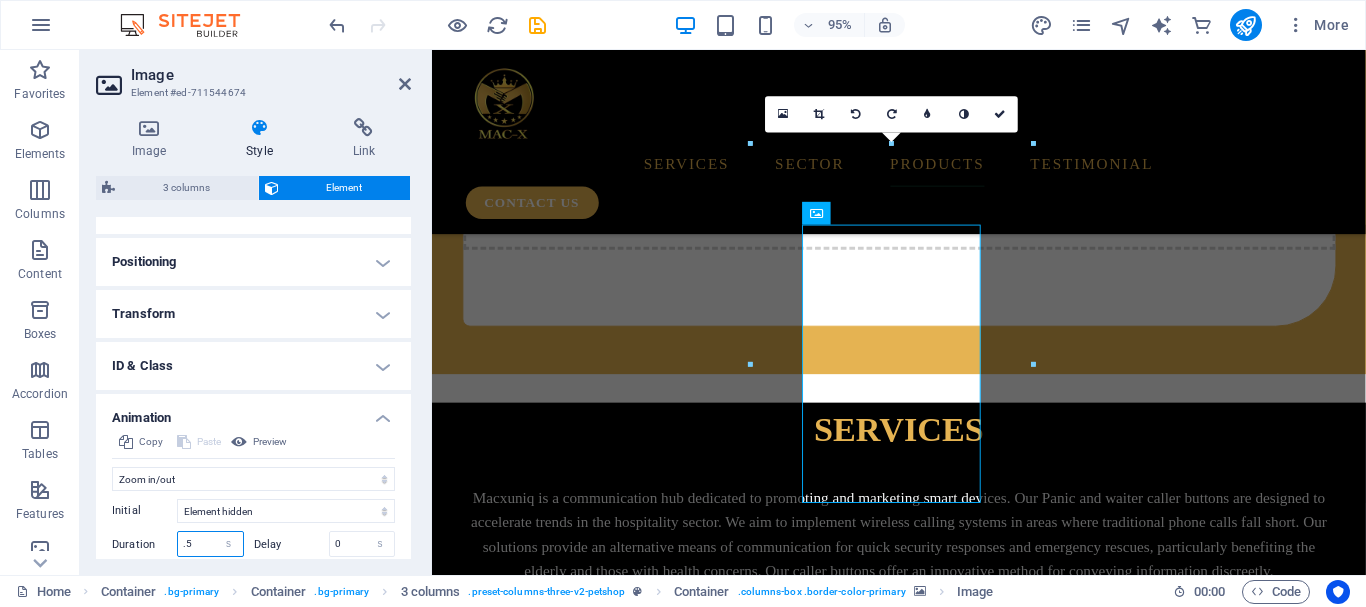 click on ".5" at bounding box center [210, 544] 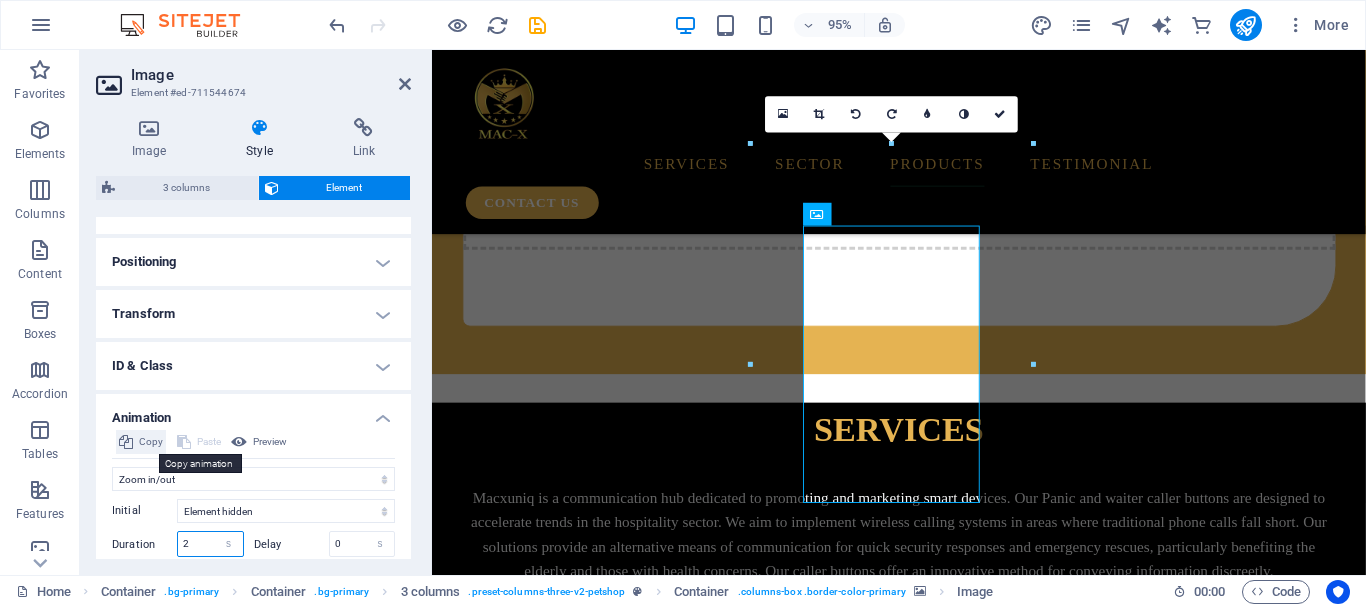 type on "2" 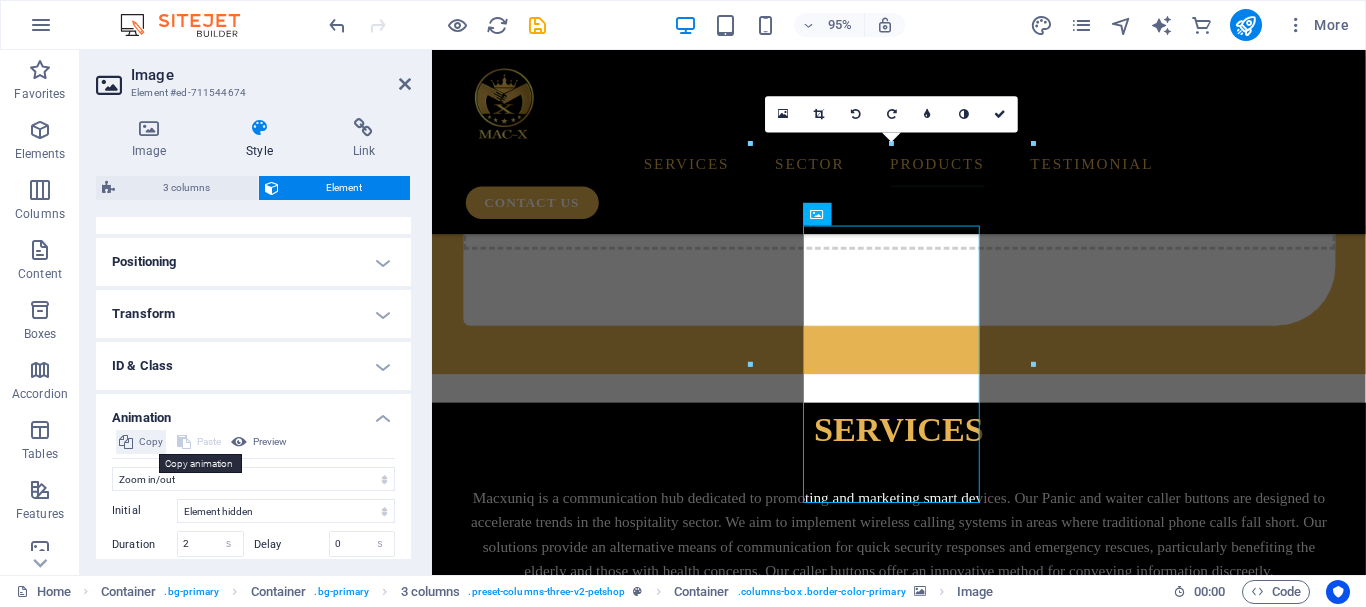 click on "Copy" at bounding box center [151, 442] 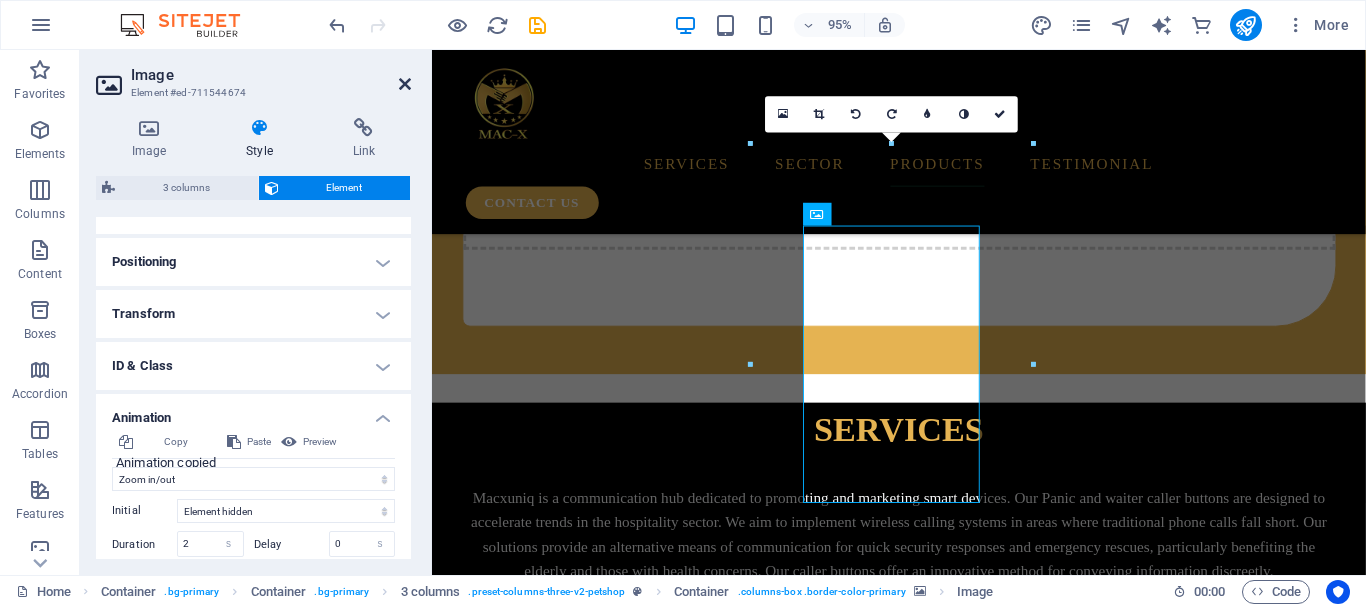 click at bounding box center [405, 84] 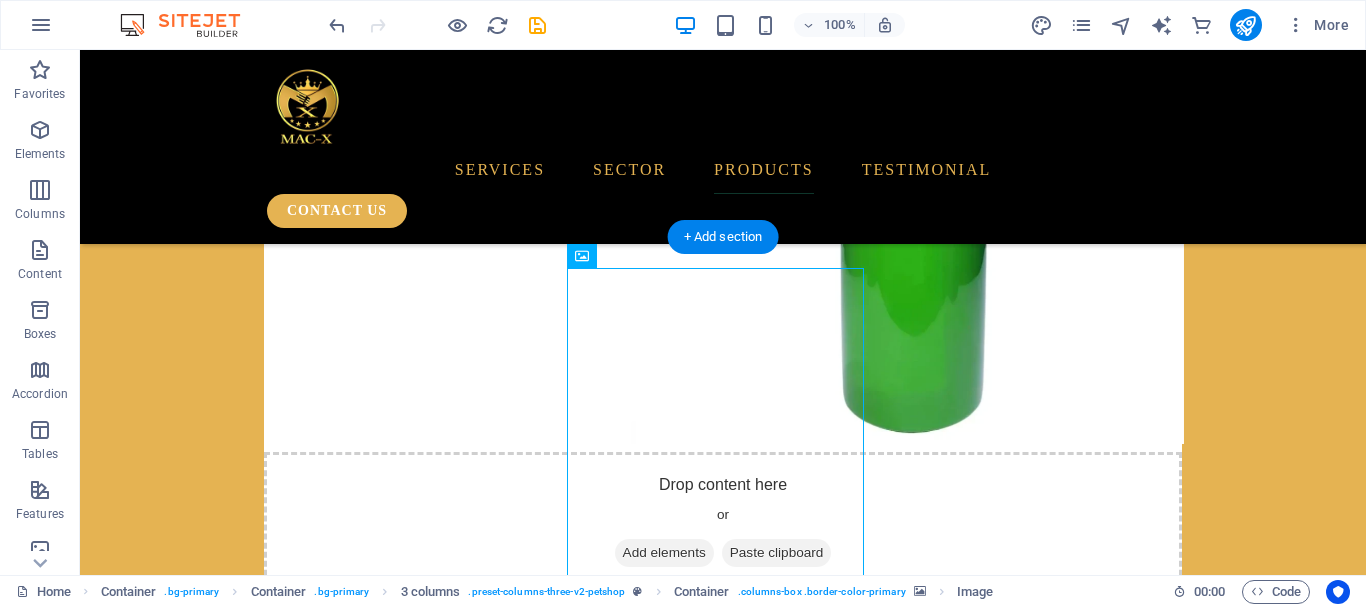 click at bounding box center (416, 43446) 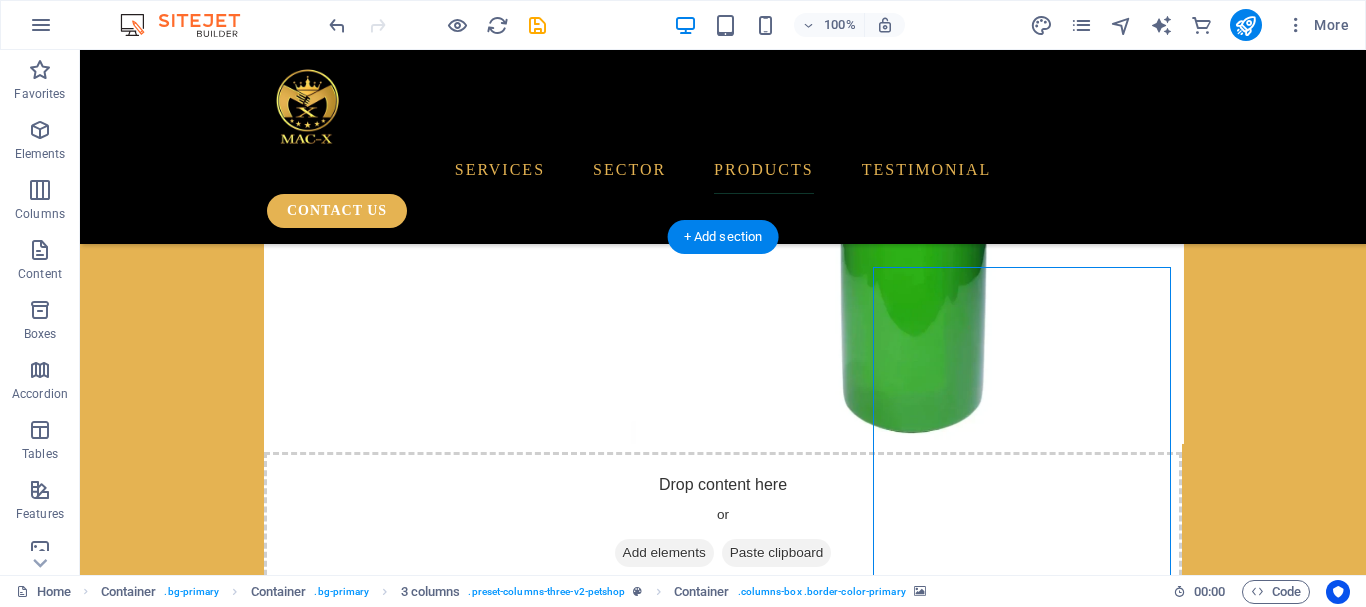 click at bounding box center (416, 43446) 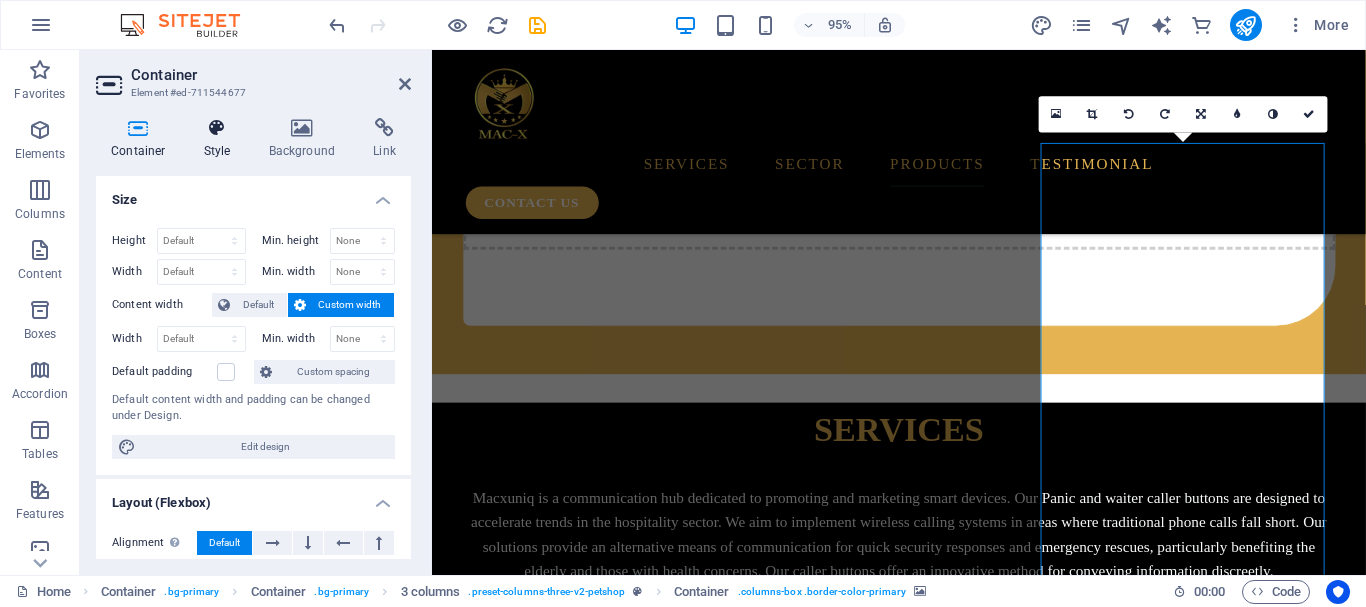 click on "Style" at bounding box center (221, 139) 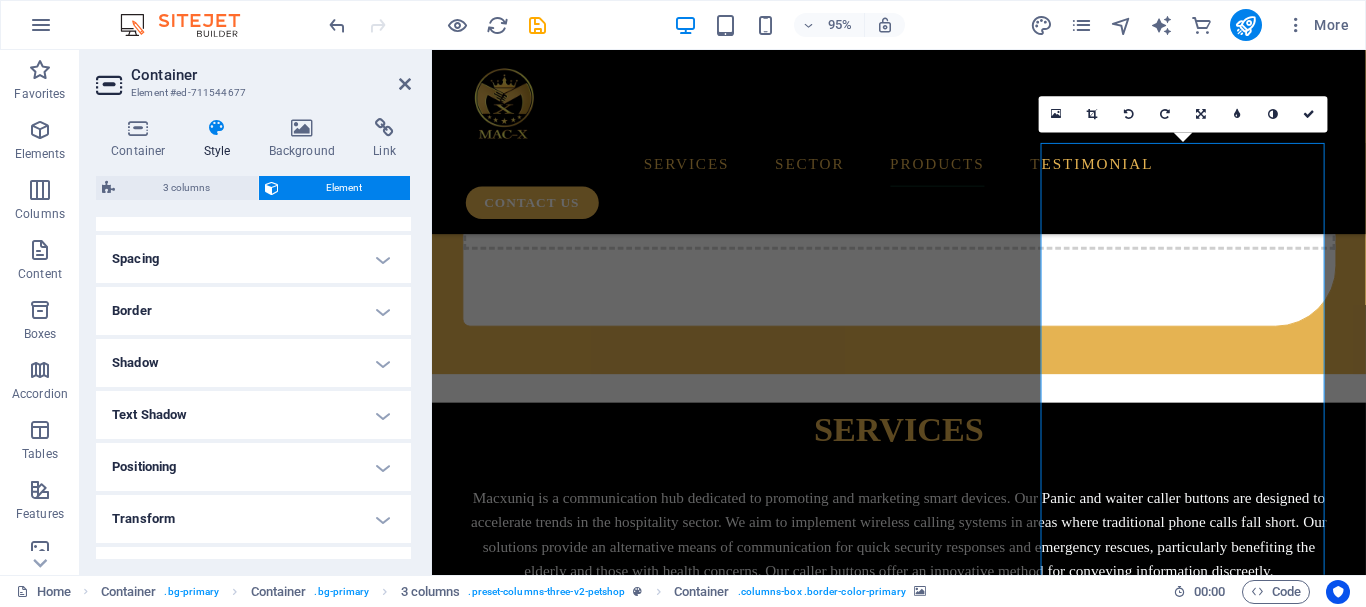 scroll, scrollTop: 503, scrollLeft: 0, axis: vertical 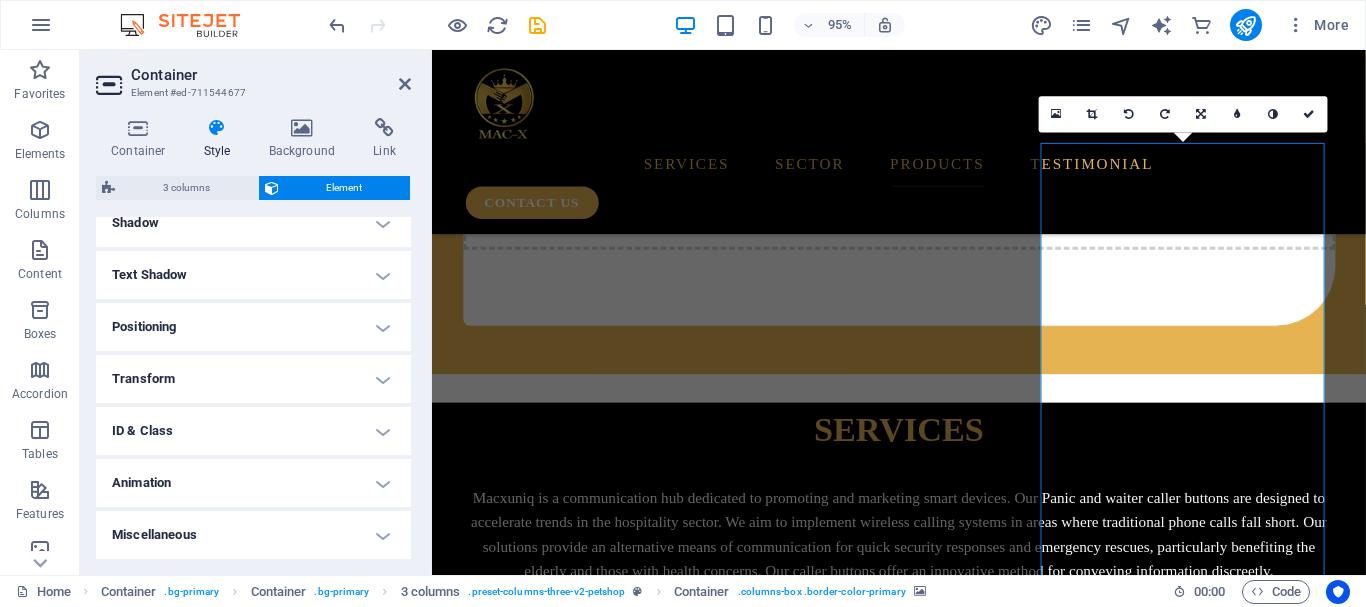 click on "Animation" at bounding box center [253, 483] 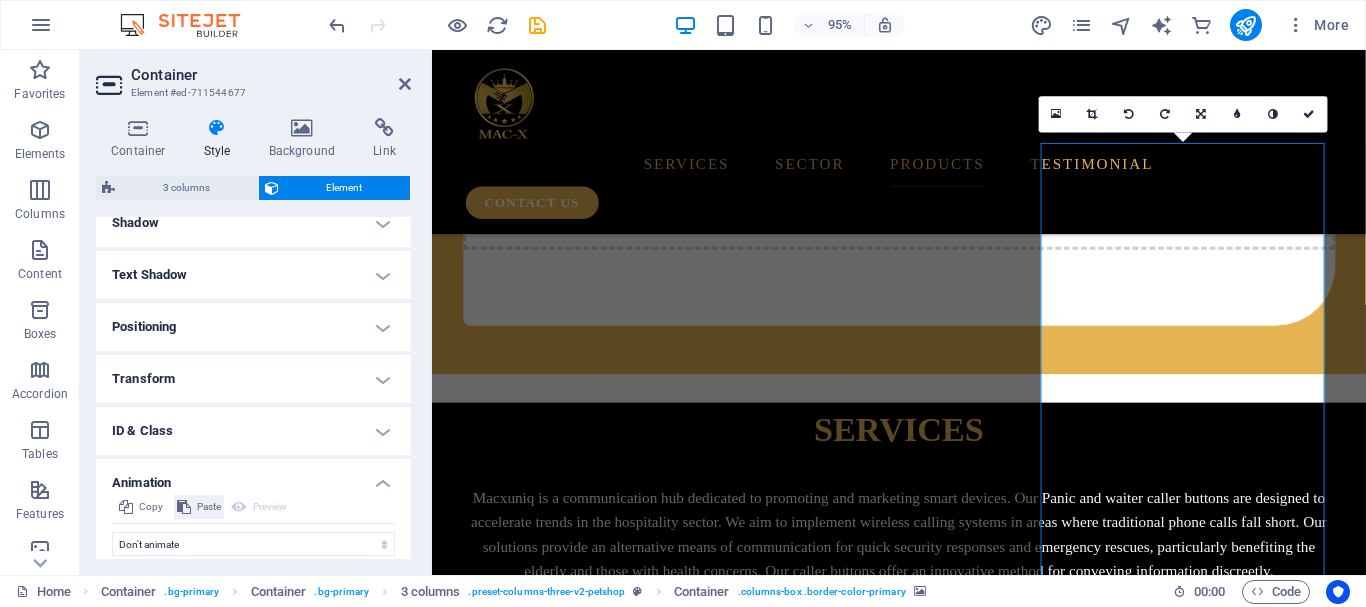 click on "Paste" at bounding box center (209, 507) 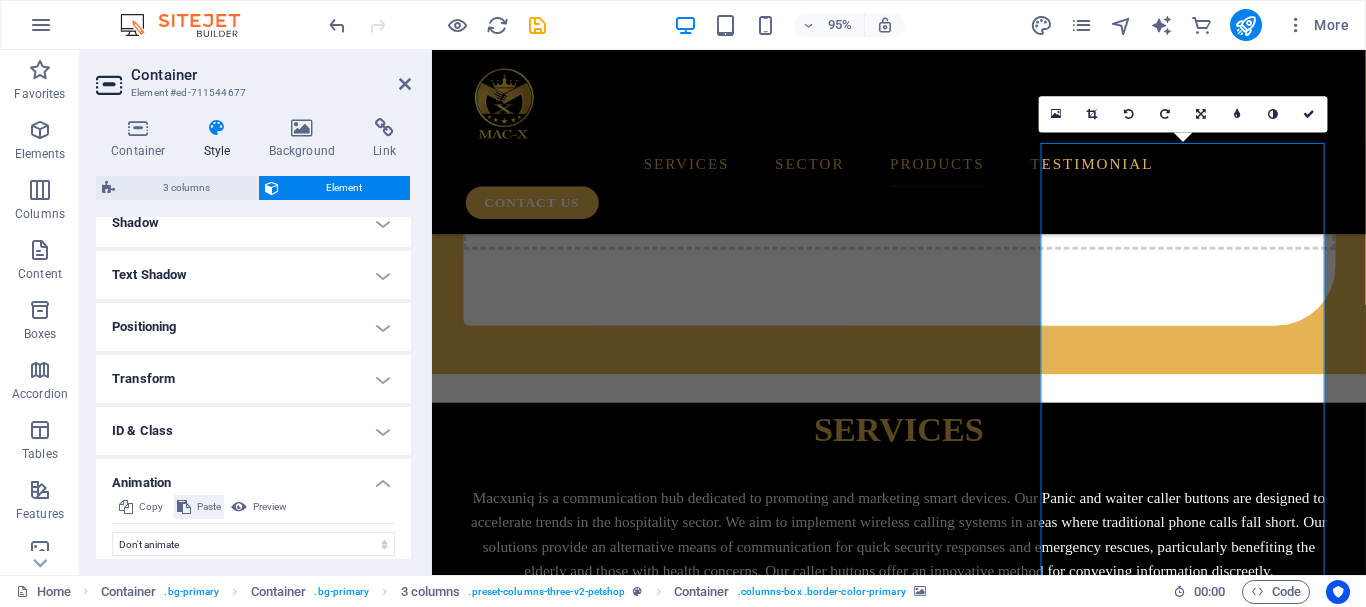 select on "shrink" 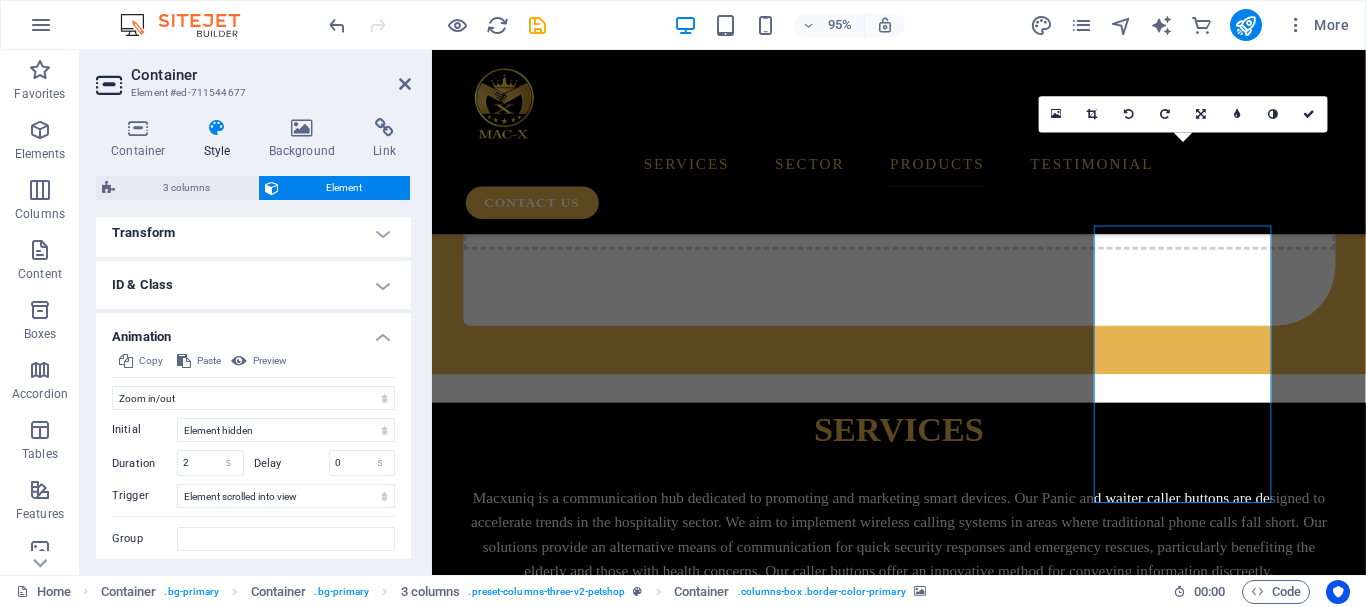 scroll, scrollTop: 664, scrollLeft: 0, axis: vertical 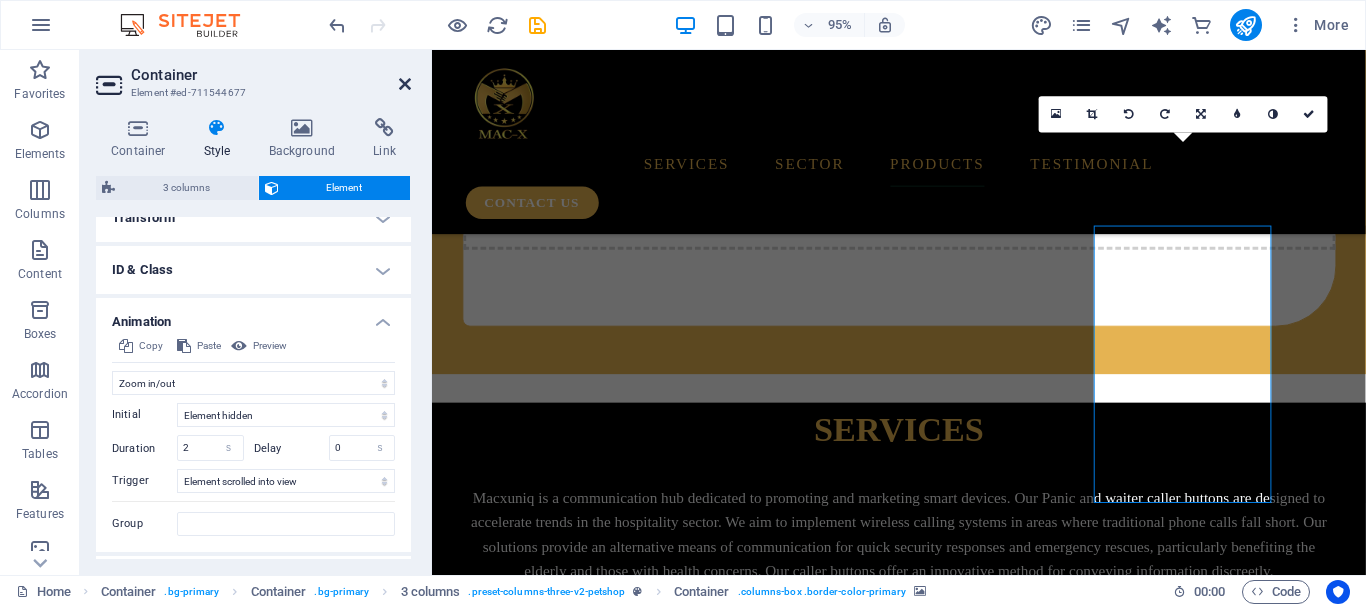 click at bounding box center (405, 84) 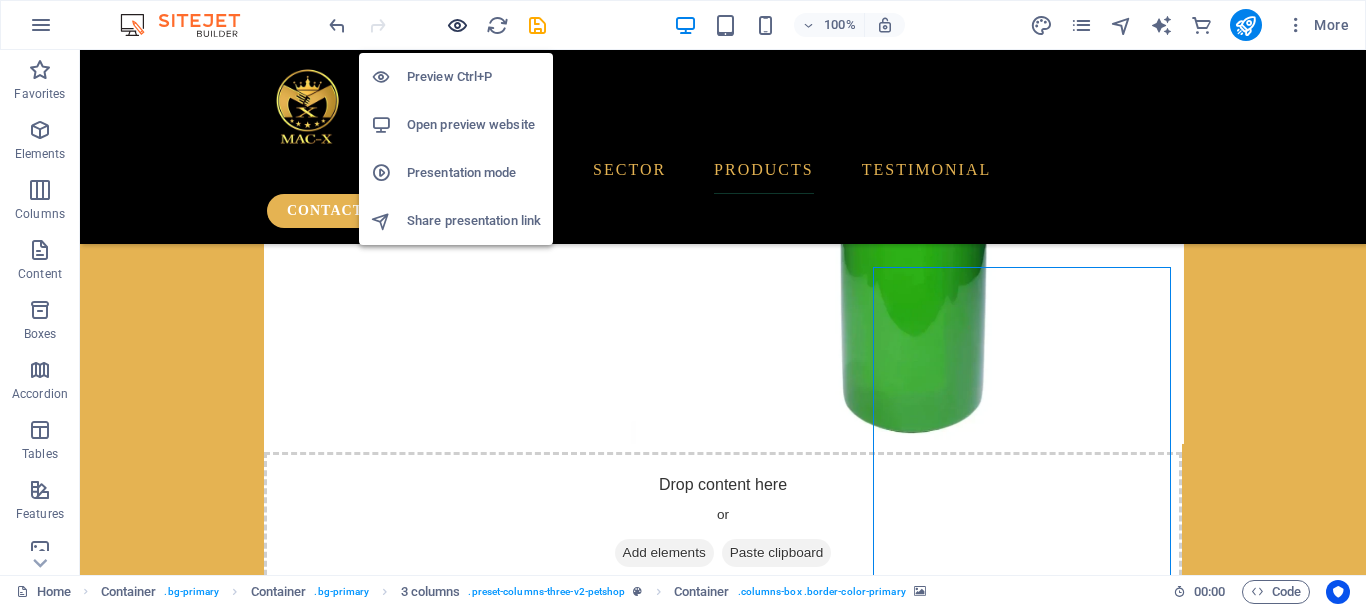 click at bounding box center [457, 25] 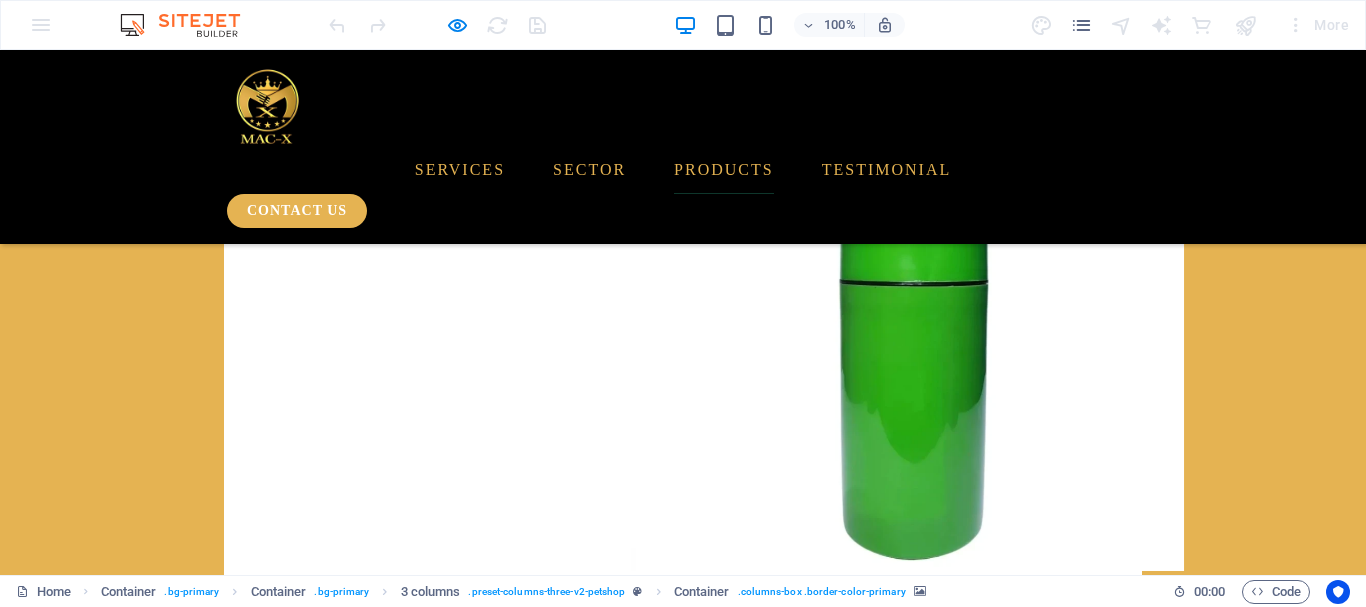 scroll, scrollTop: 4379, scrollLeft: 0, axis: vertical 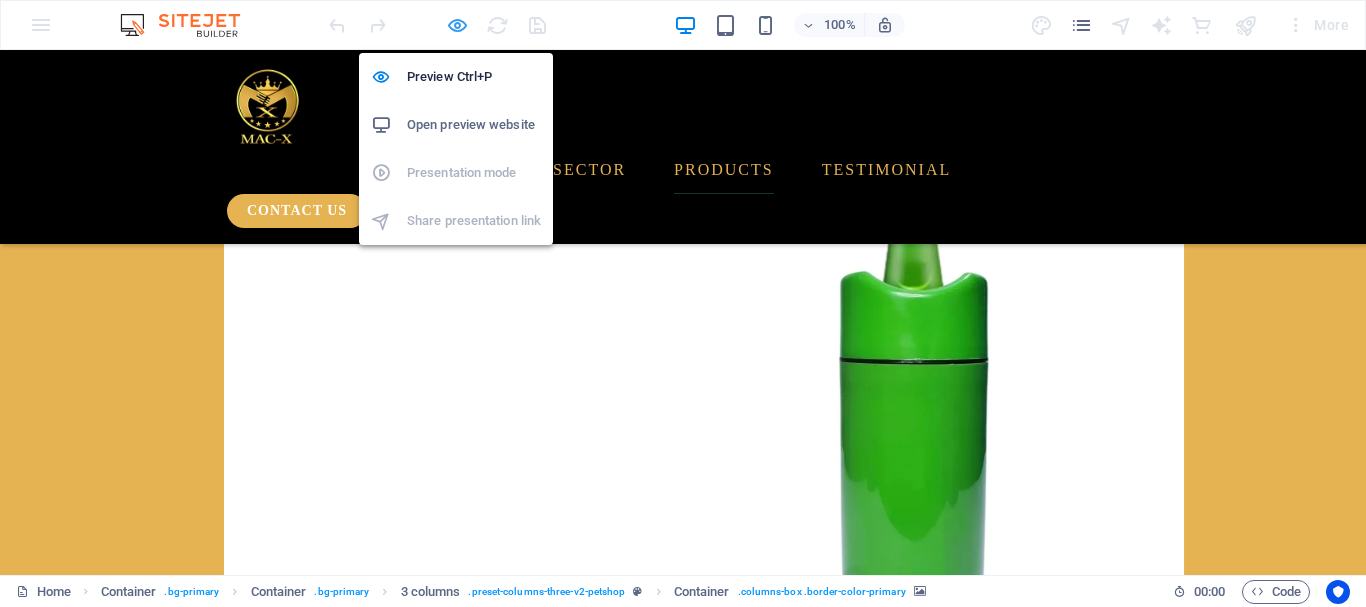 click at bounding box center (457, 25) 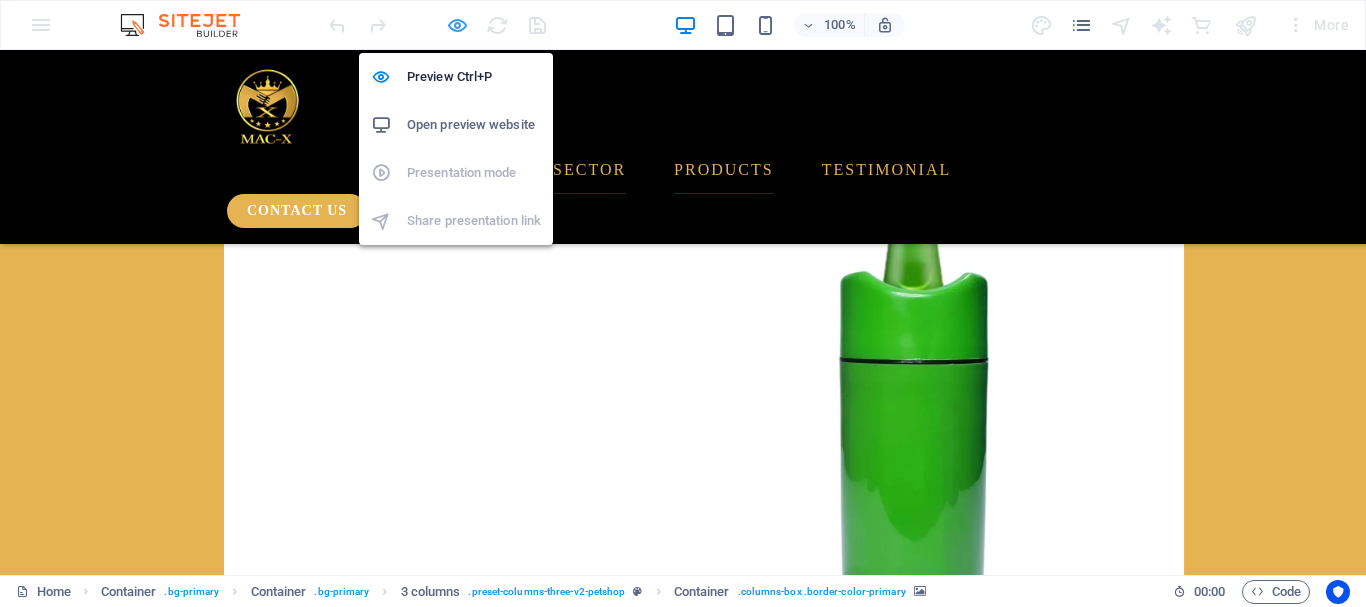scroll, scrollTop: 4363, scrollLeft: 0, axis: vertical 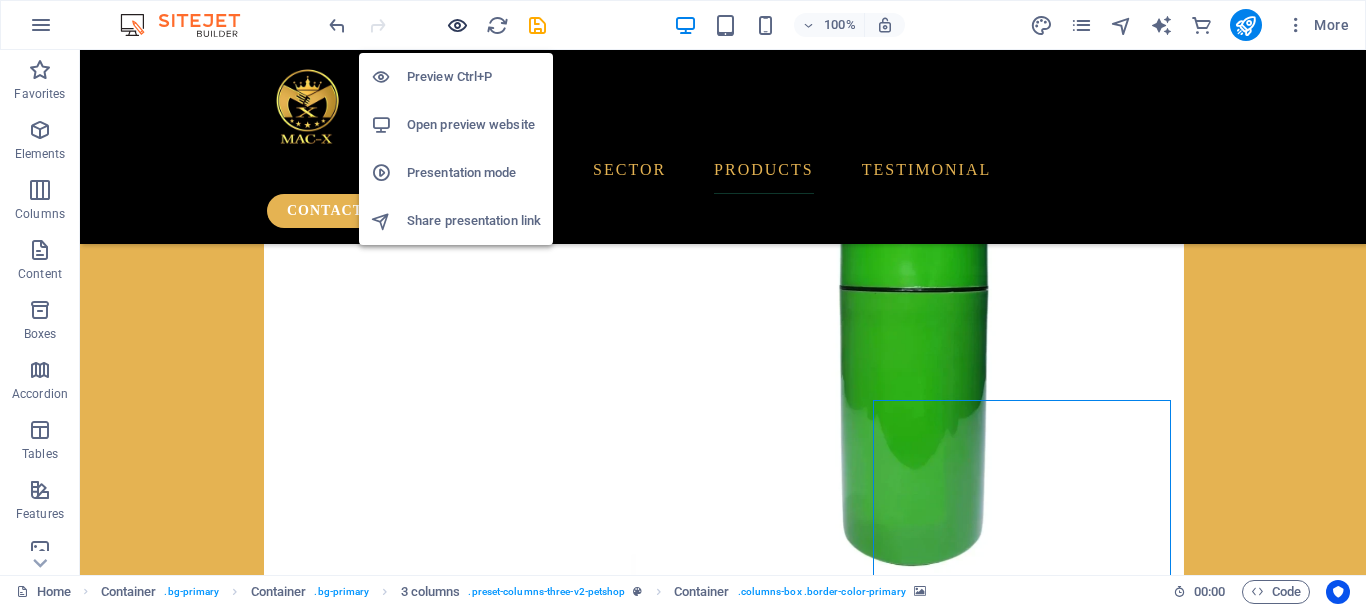 click at bounding box center (457, 25) 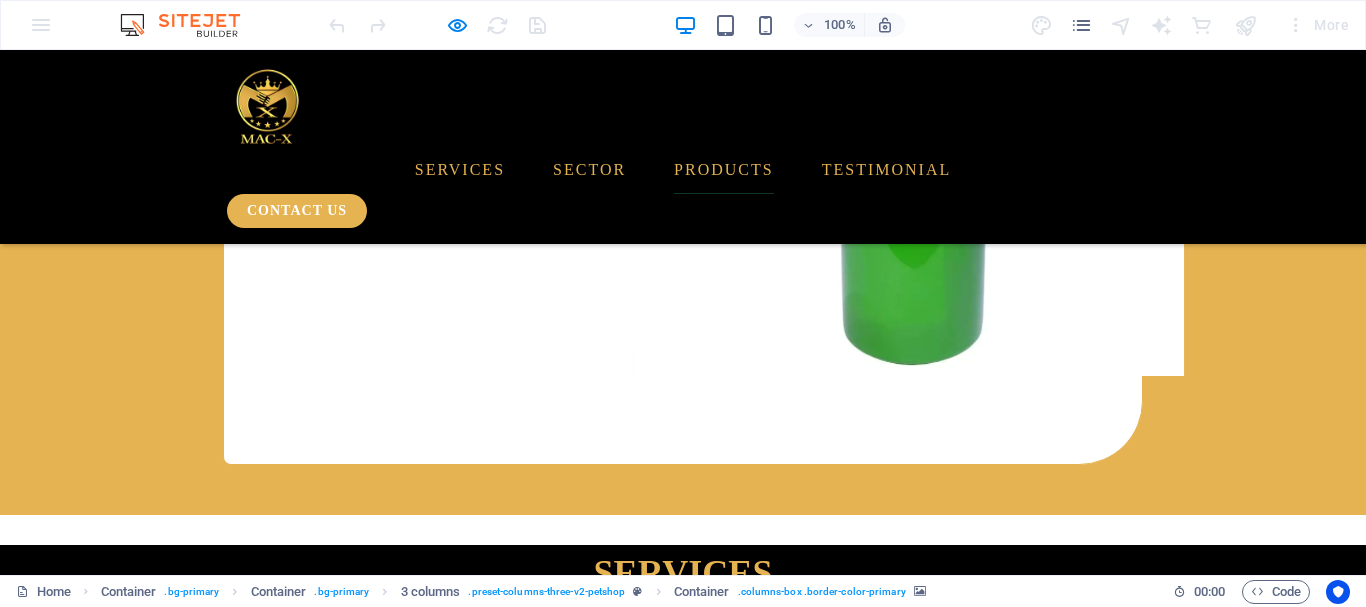 scroll, scrollTop: 4639, scrollLeft: 0, axis: vertical 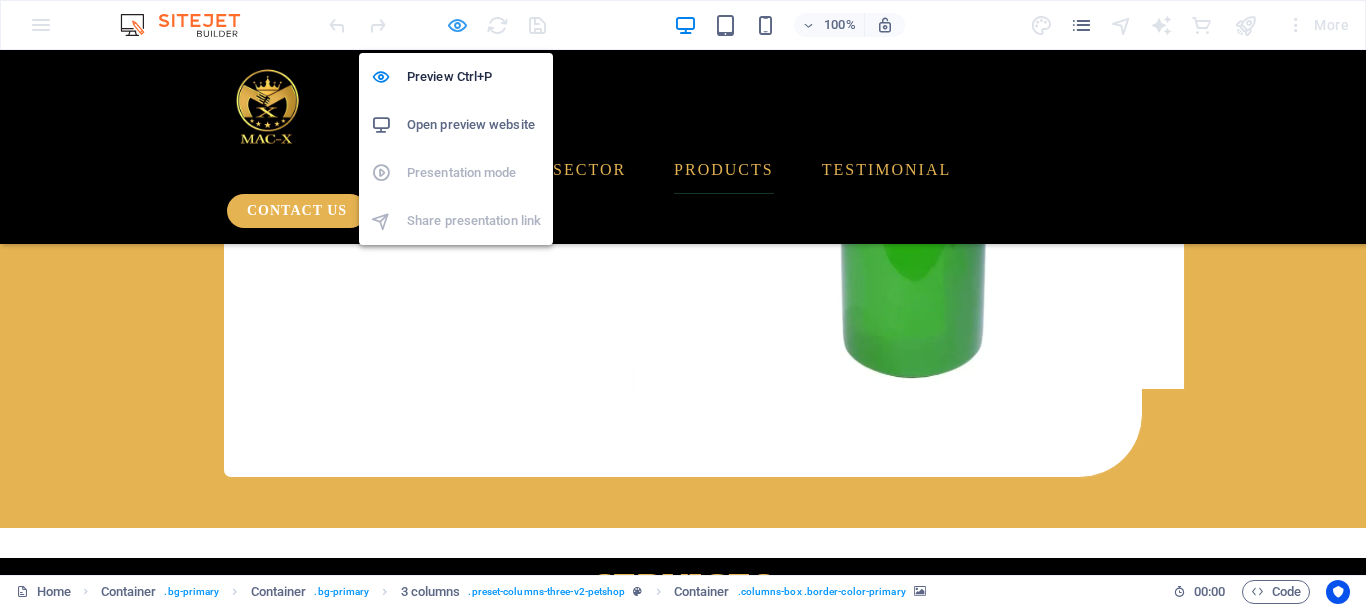 click at bounding box center [457, 25] 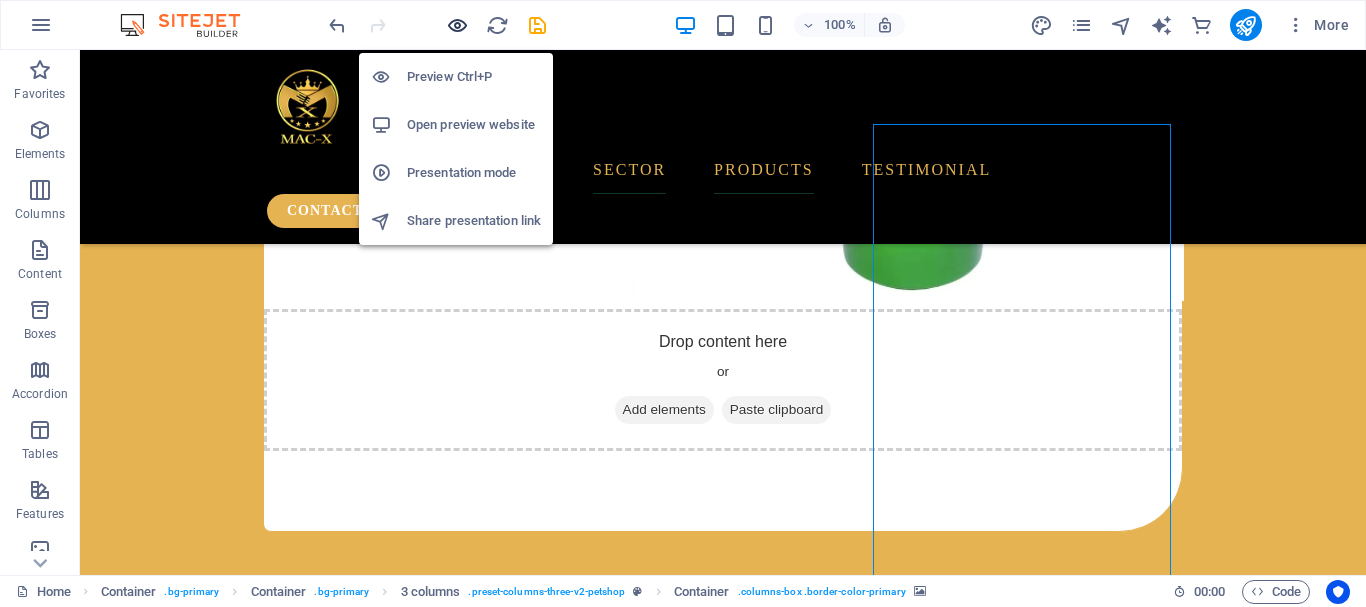click at bounding box center (457, 25) 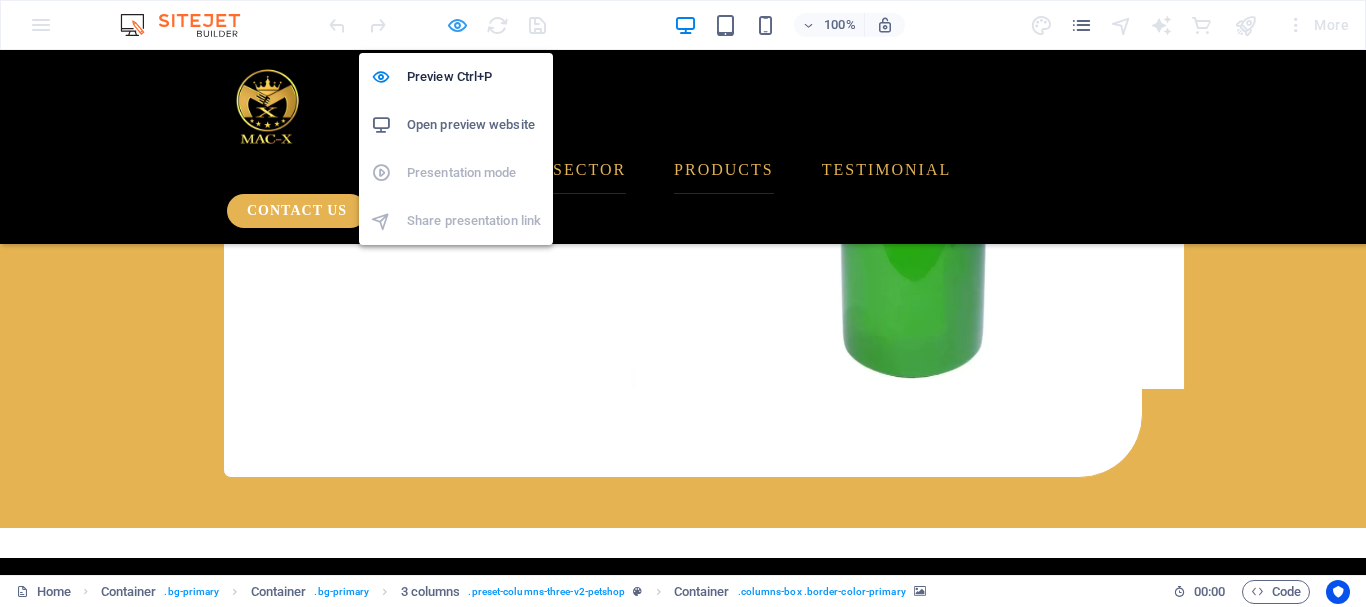 click at bounding box center [457, 25] 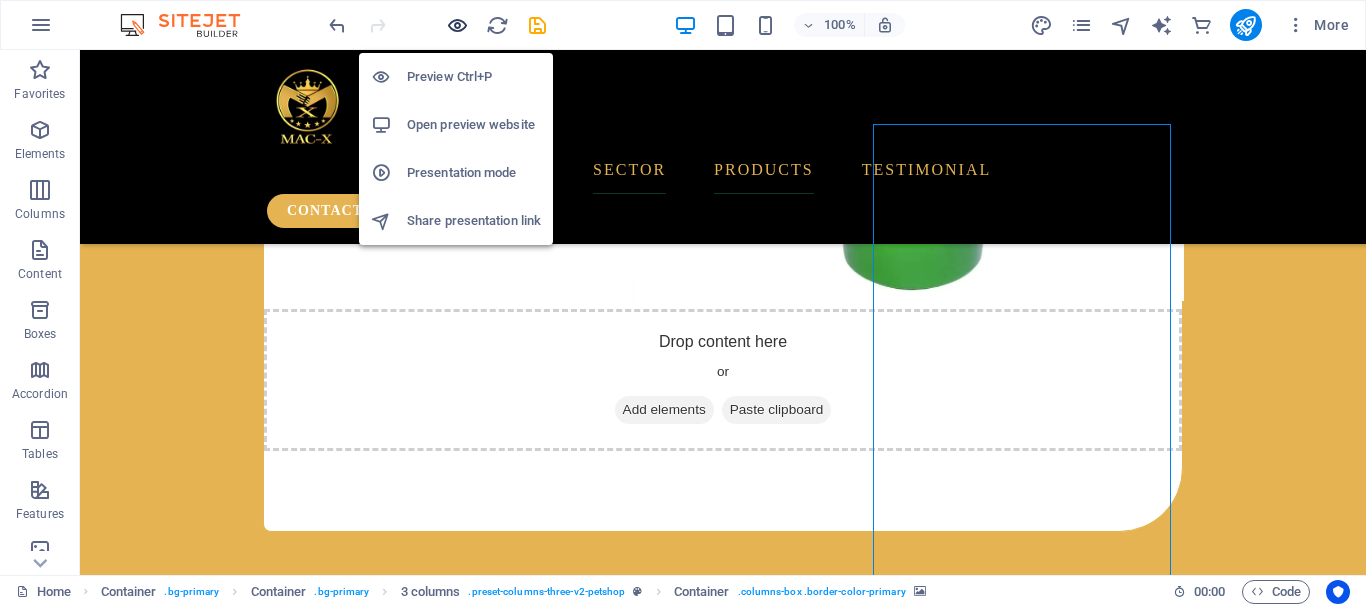click at bounding box center (457, 25) 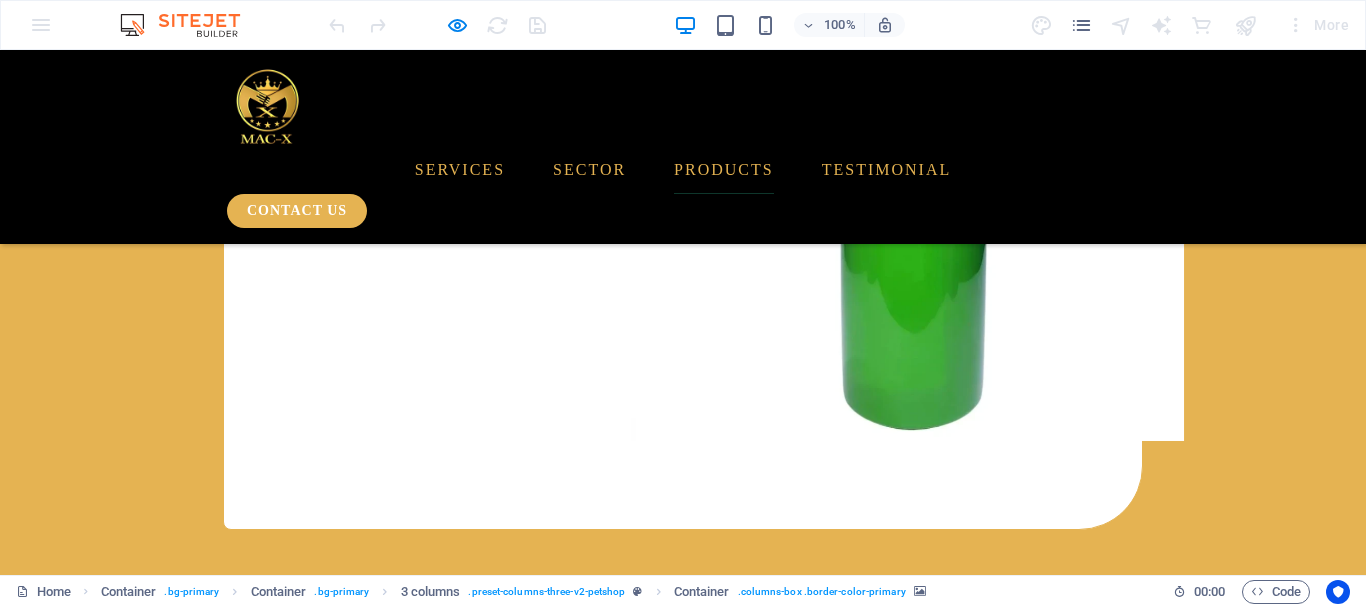 scroll, scrollTop: 4574, scrollLeft: 0, axis: vertical 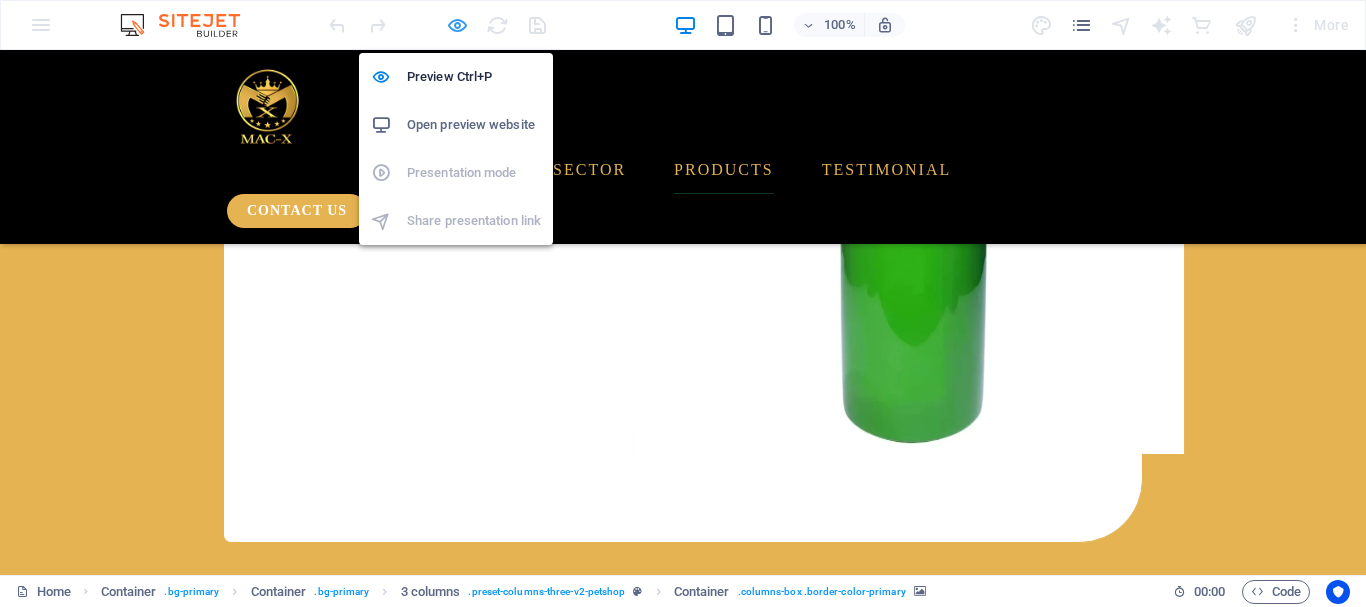 click at bounding box center [457, 25] 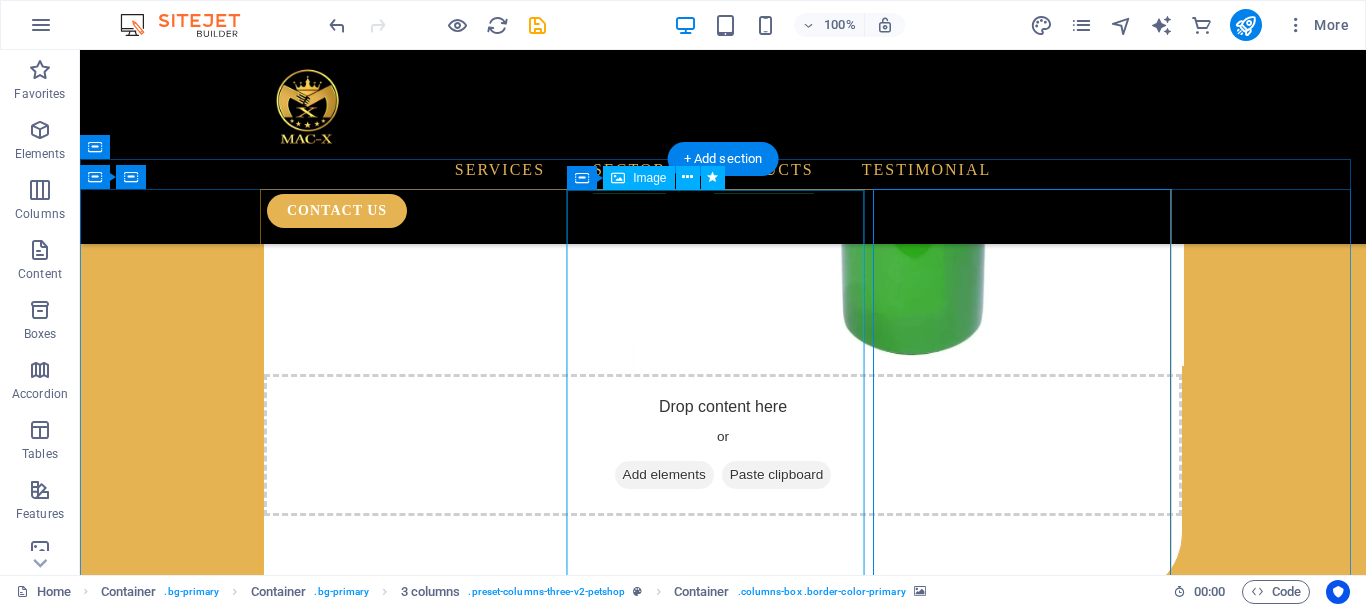 click at bounding box center (416, 42329) 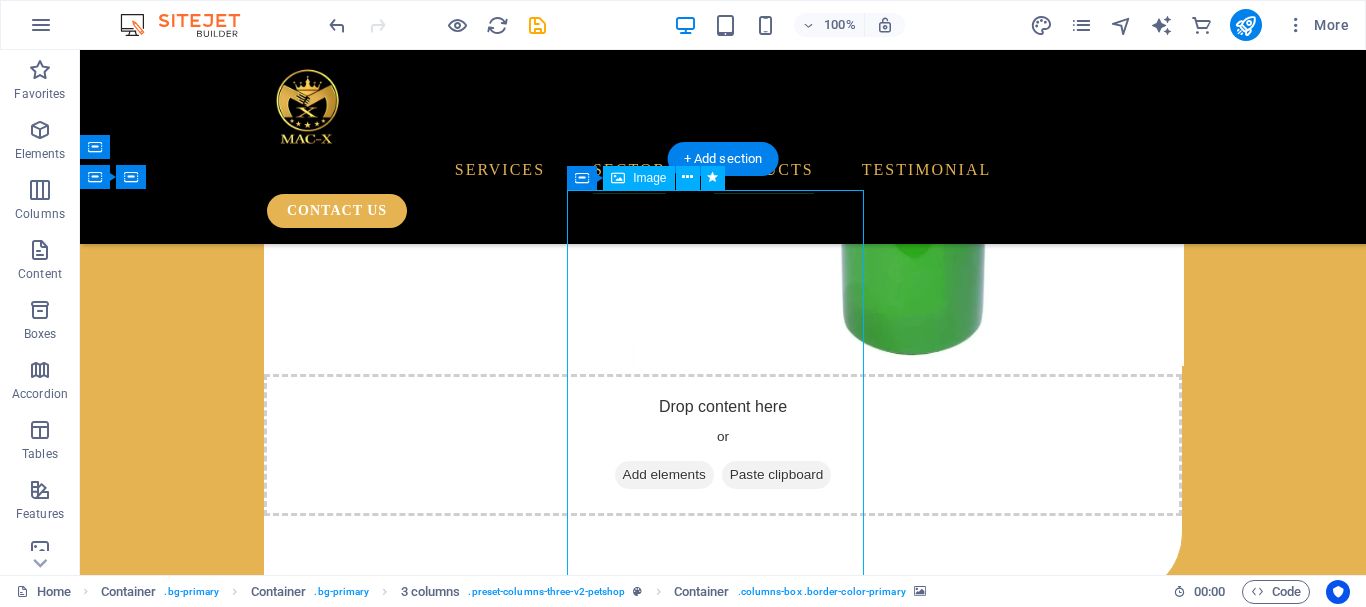 click at bounding box center (416, 42329) 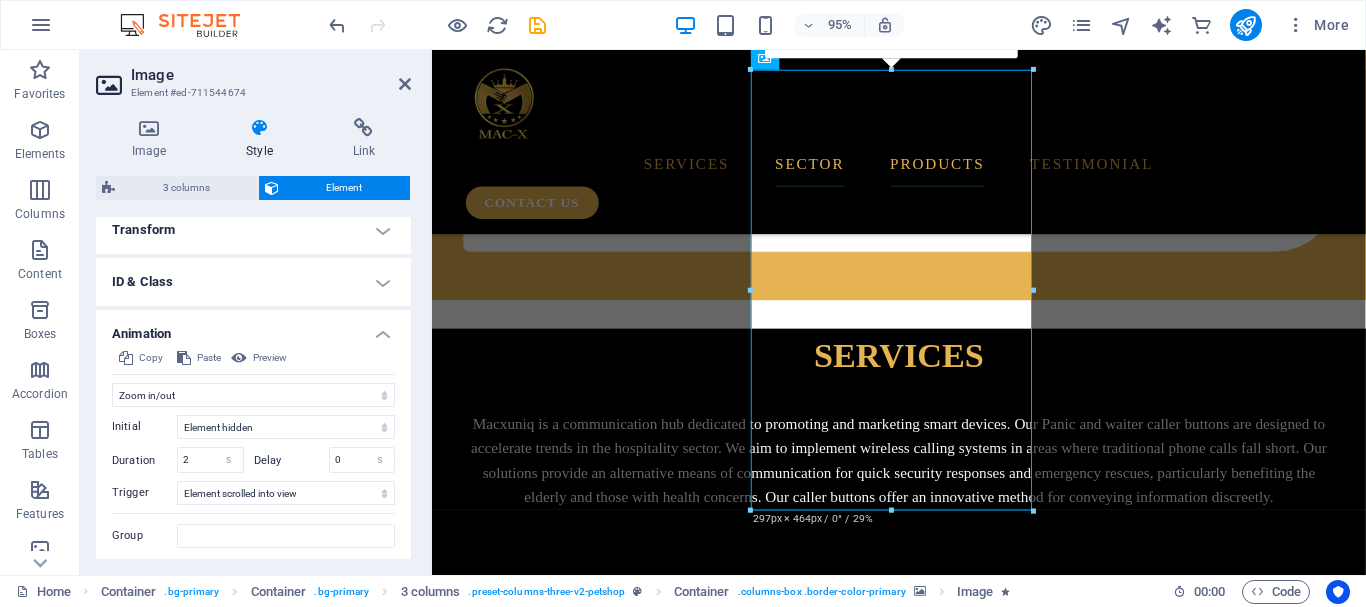 scroll, scrollTop: 658, scrollLeft: 0, axis: vertical 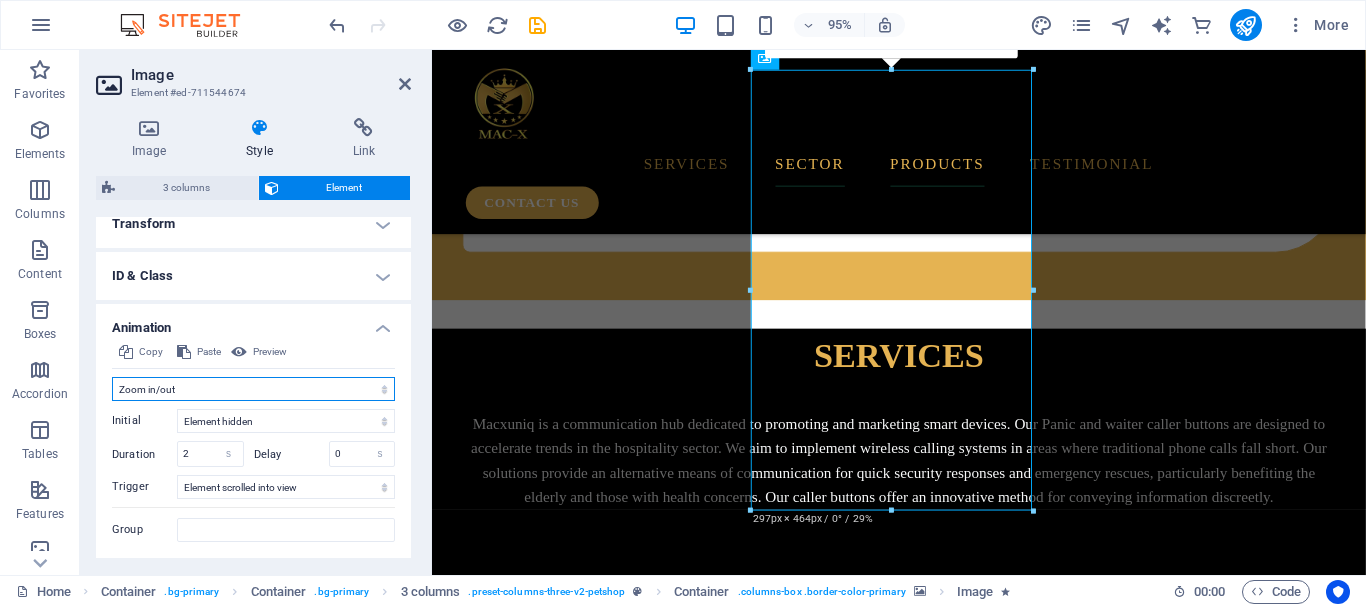 click on "Don't animate Show / Hide Slide up/down Zoom in/out Slide left to right Slide right to left Slide top to bottom Slide bottom to top Pulse Blink Open as overlay" at bounding box center [253, 389] 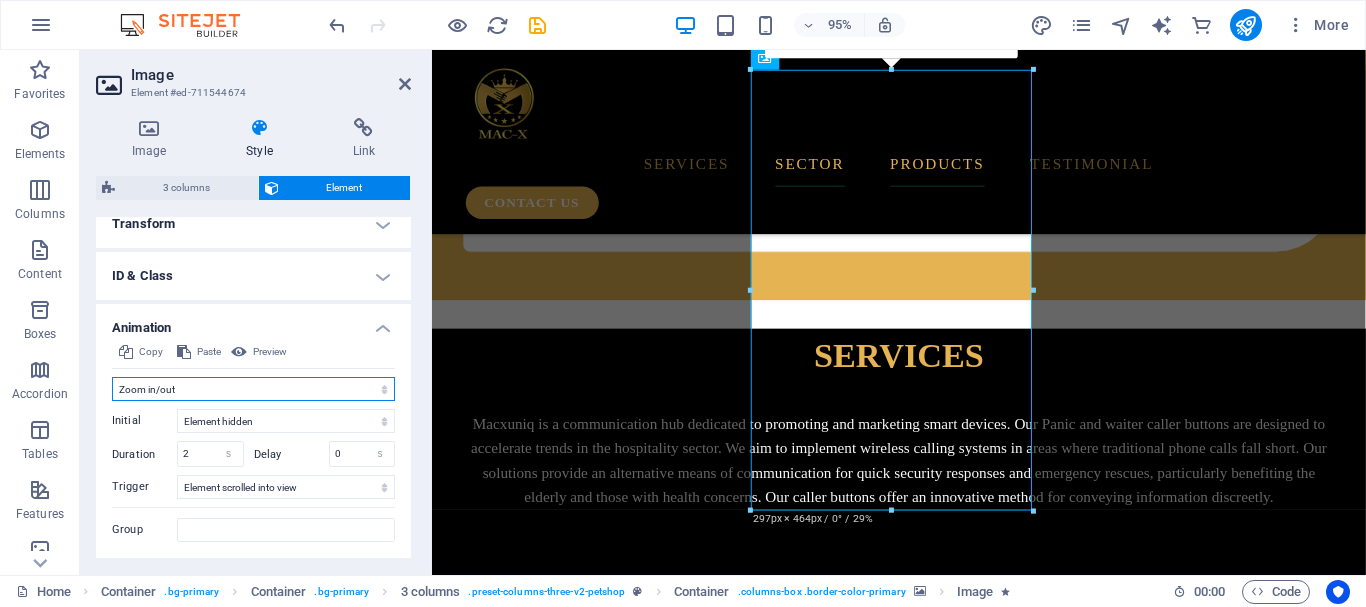 select on "none" 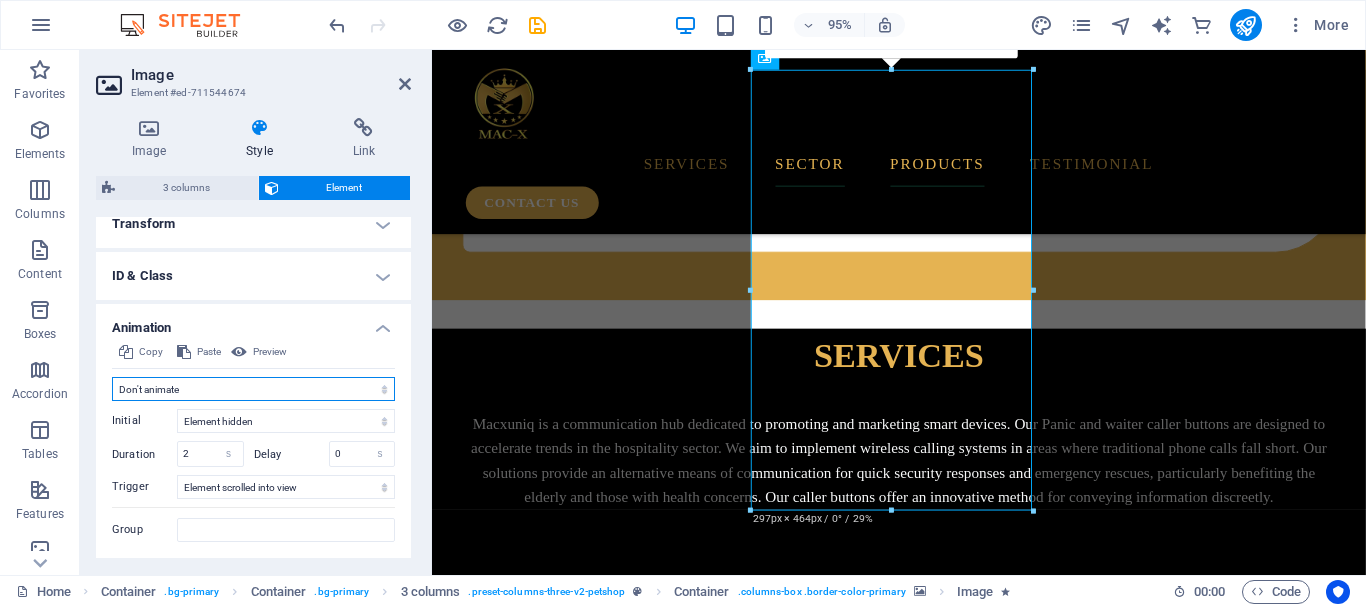 click on "Don't animate Show / Hide Slide up/down Zoom in/out Slide left to right Slide right to left Slide top to bottom Slide bottom to top Pulse Blink Open as overlay" at bounding box center (253, 389) 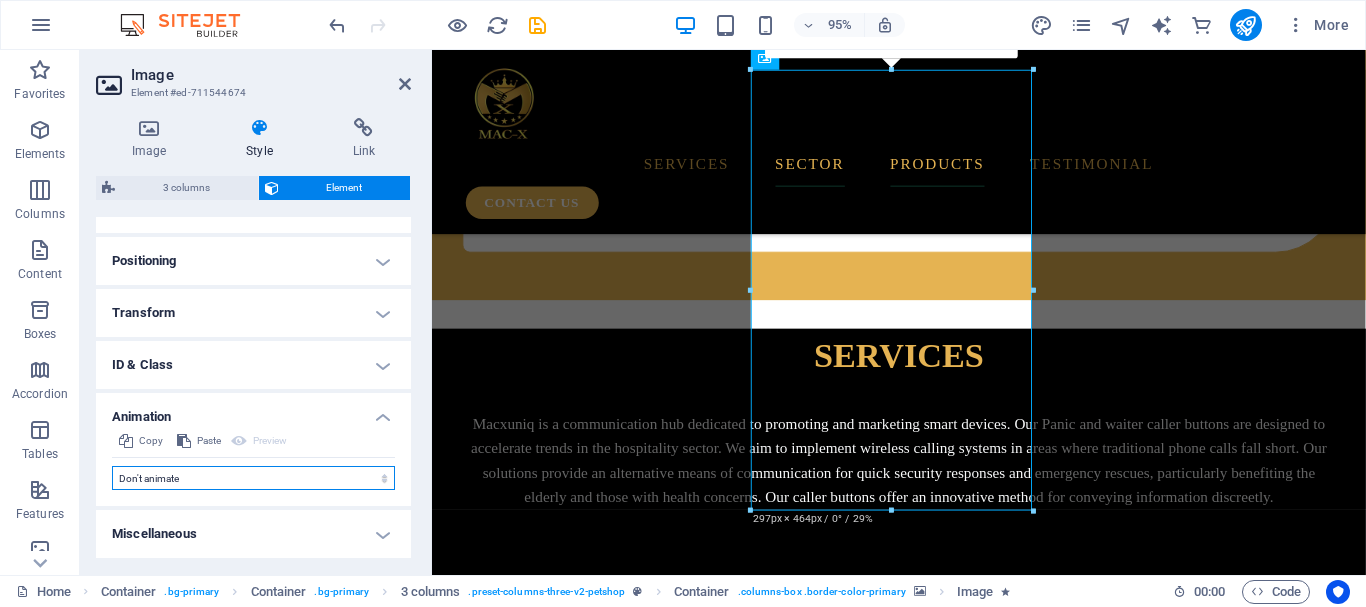 scroll, scrollTop: 569, scrollLeft: 0, axis: vertical 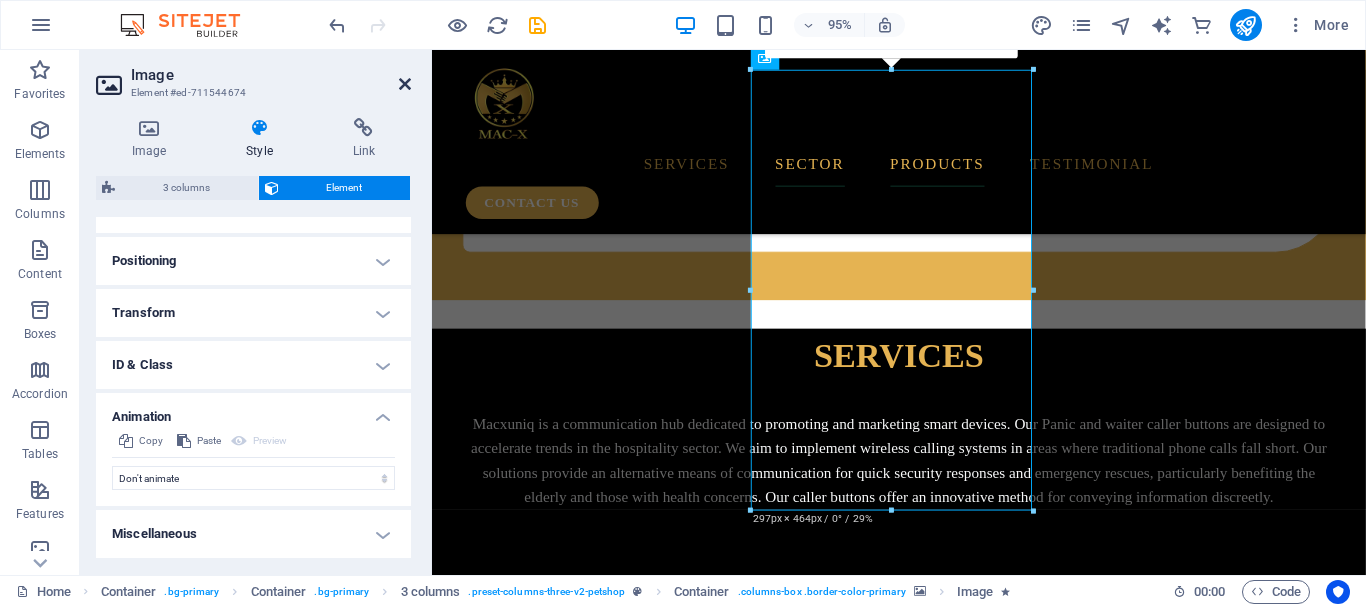 click at bounding box center (405, 84) 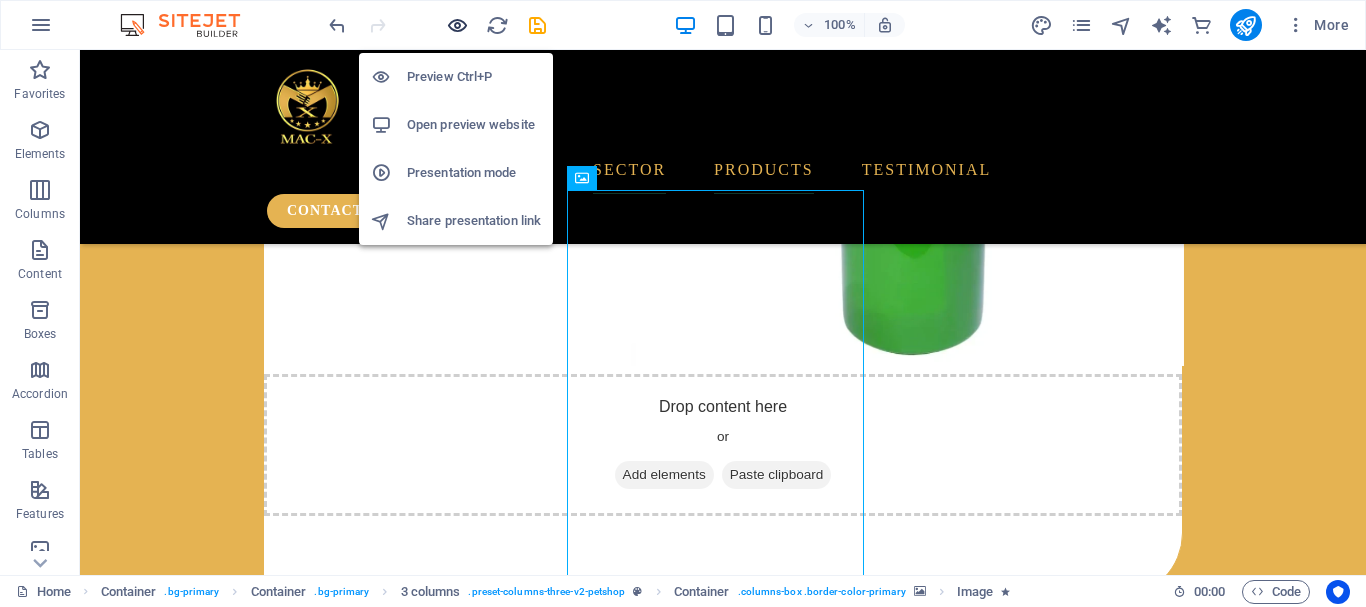 click at bounding box center [457, 25] 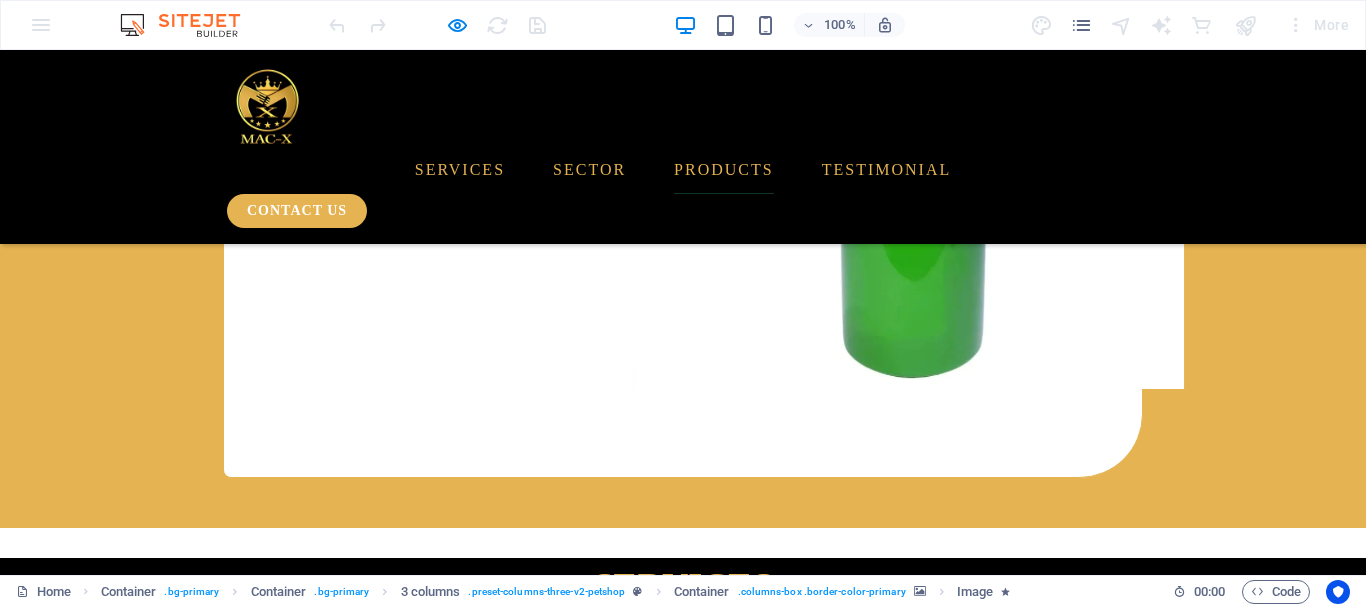 scroll, scrollTop: 4522, scrollLeft: 0, axis: vertical 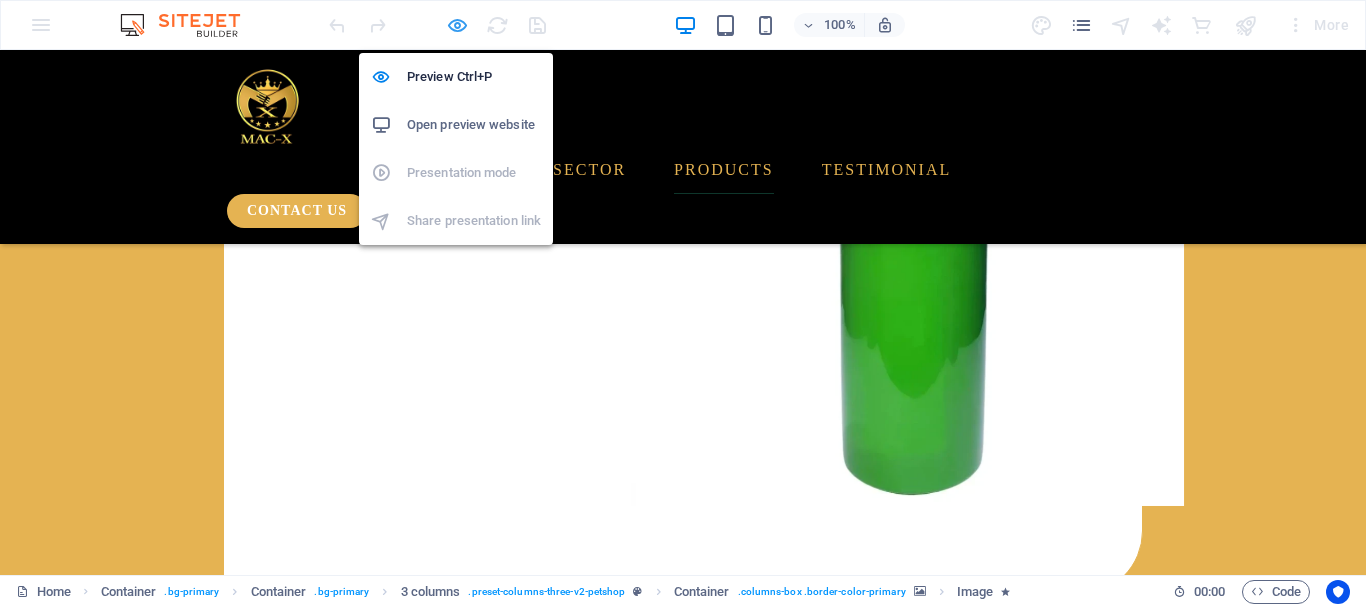 click at bounding box center [457, 25] 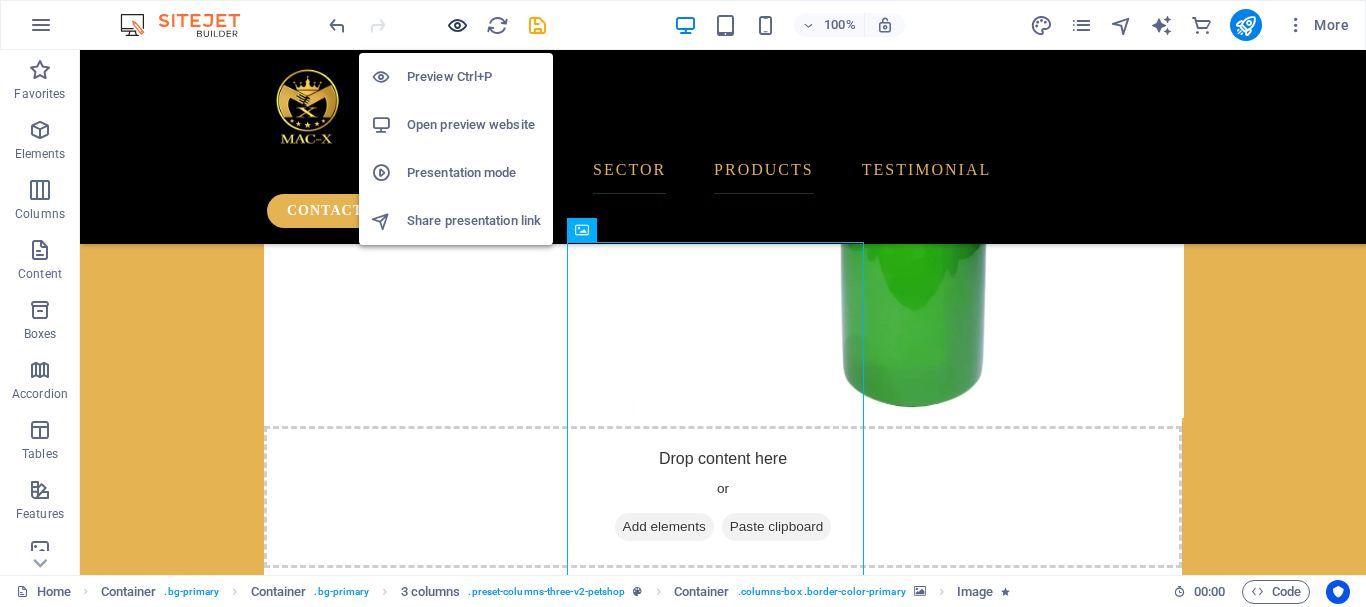 click at bounding box center (457, 25) 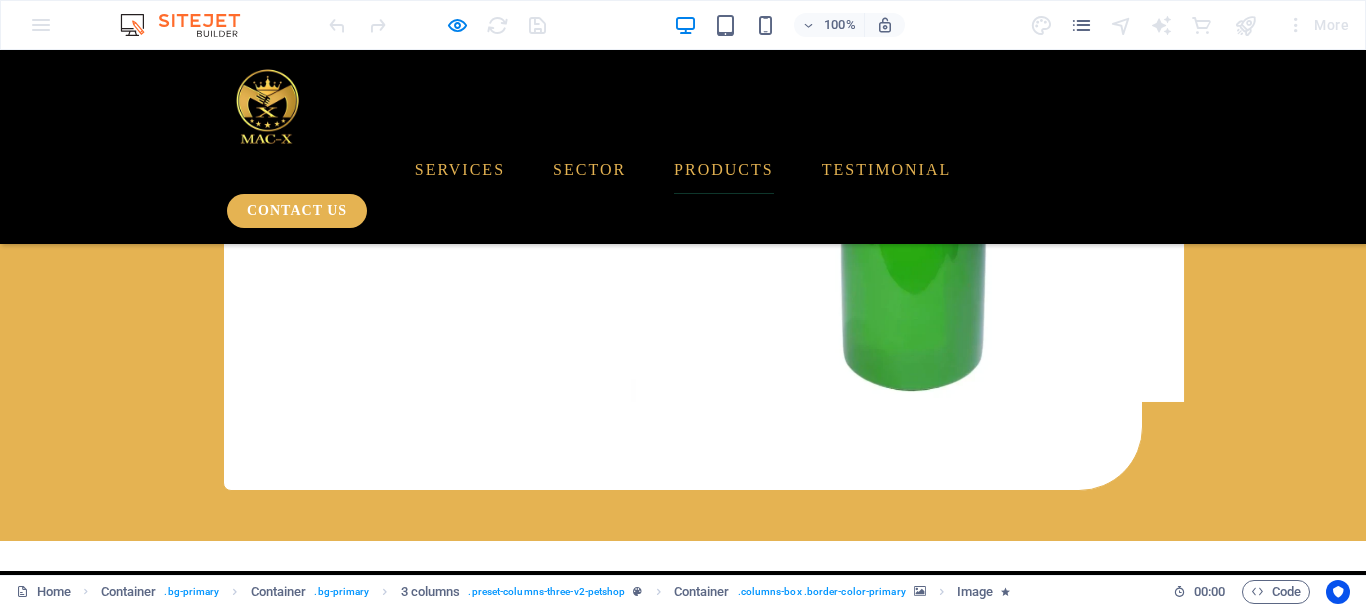 scroll, scrollTop: 4613, scrollLeft: 0, axis: vertical 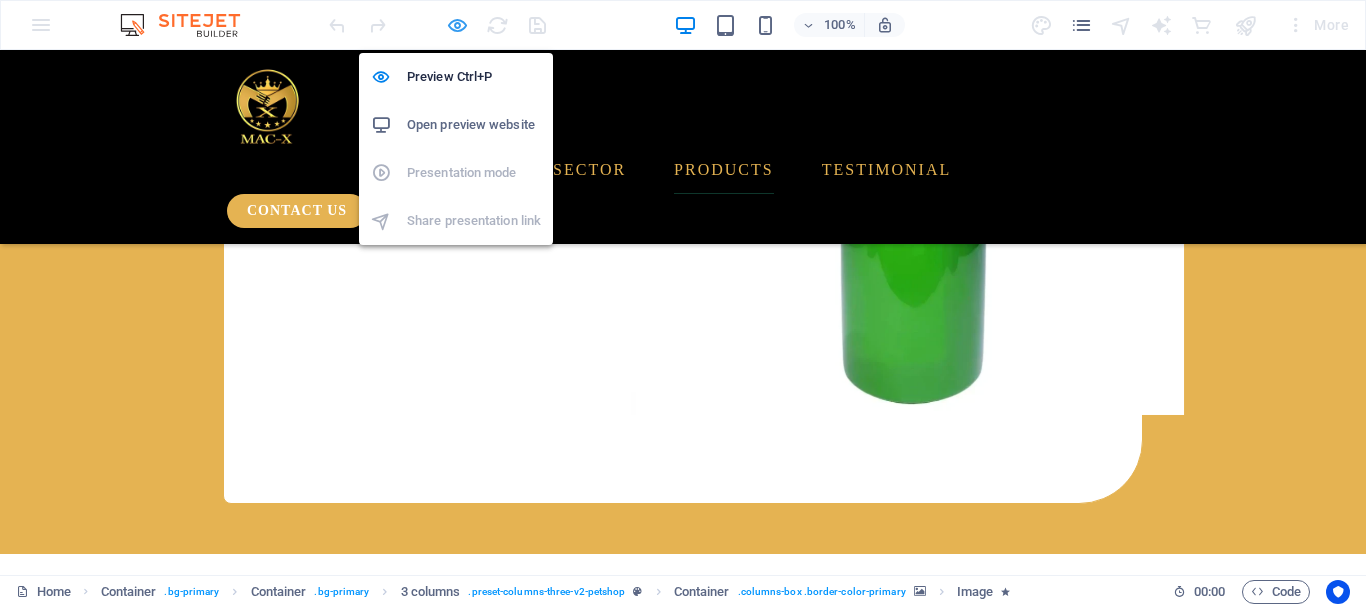 click at bounding box center [457, 25] 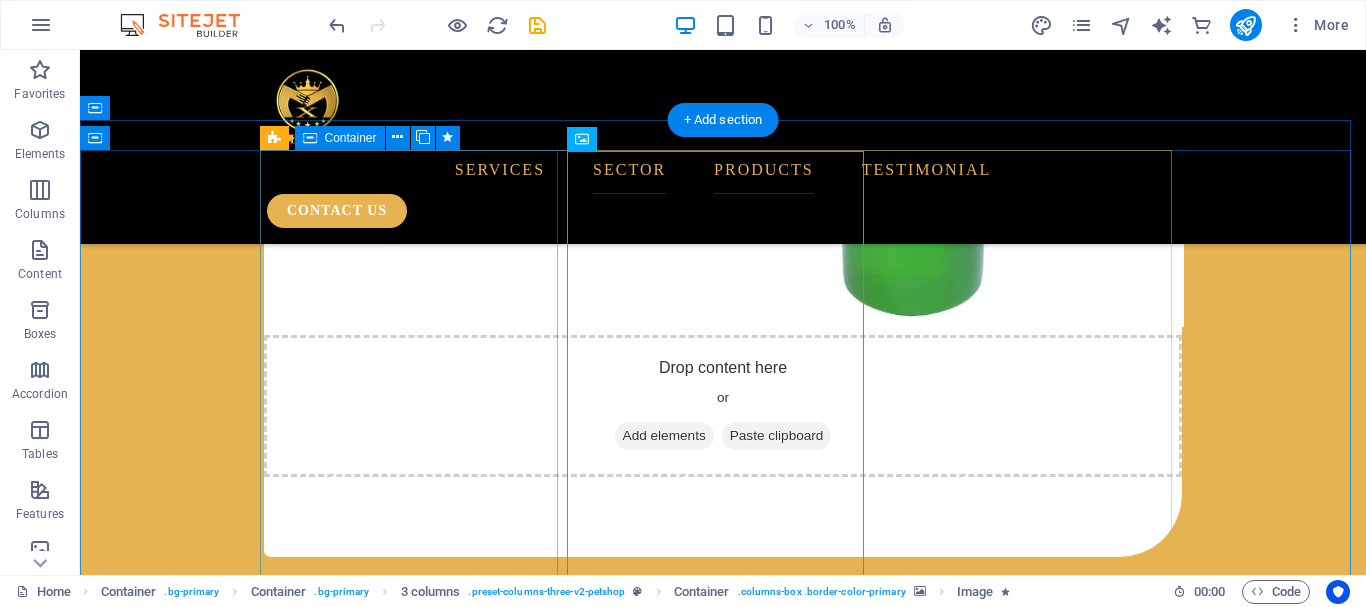 click on "FollowUs      macxuniq" at bounding box center (416, 40904) 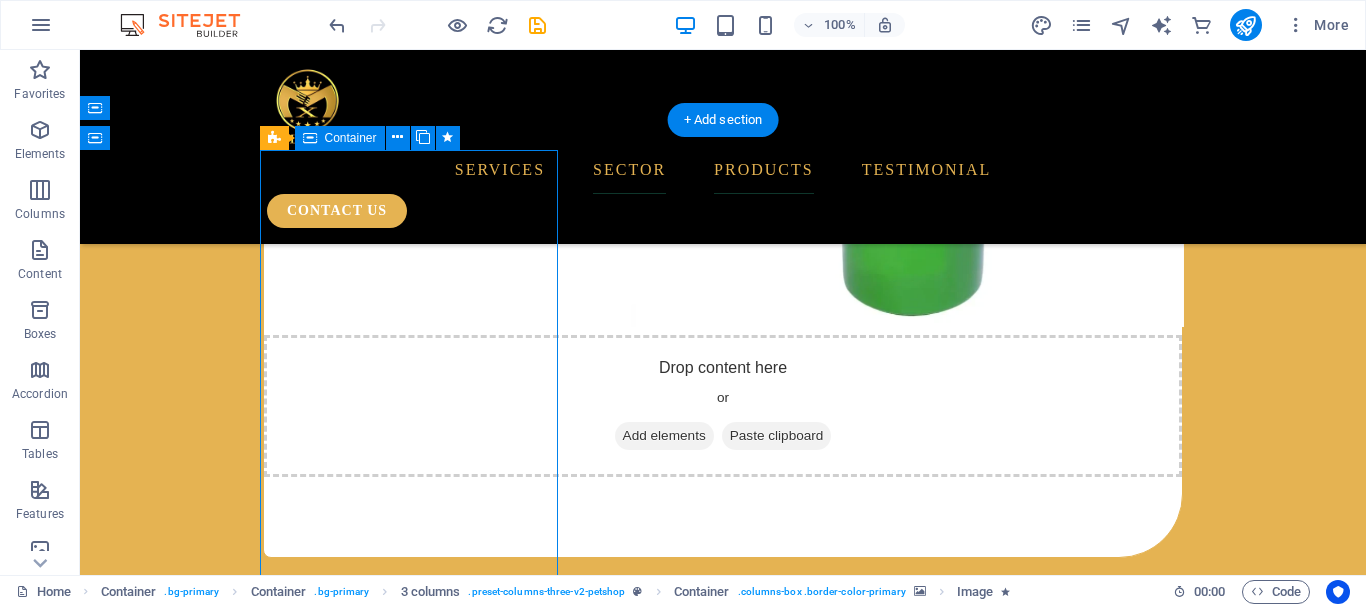 click on "FollowUs      macxuniq" at bounding box center (416, 40904) 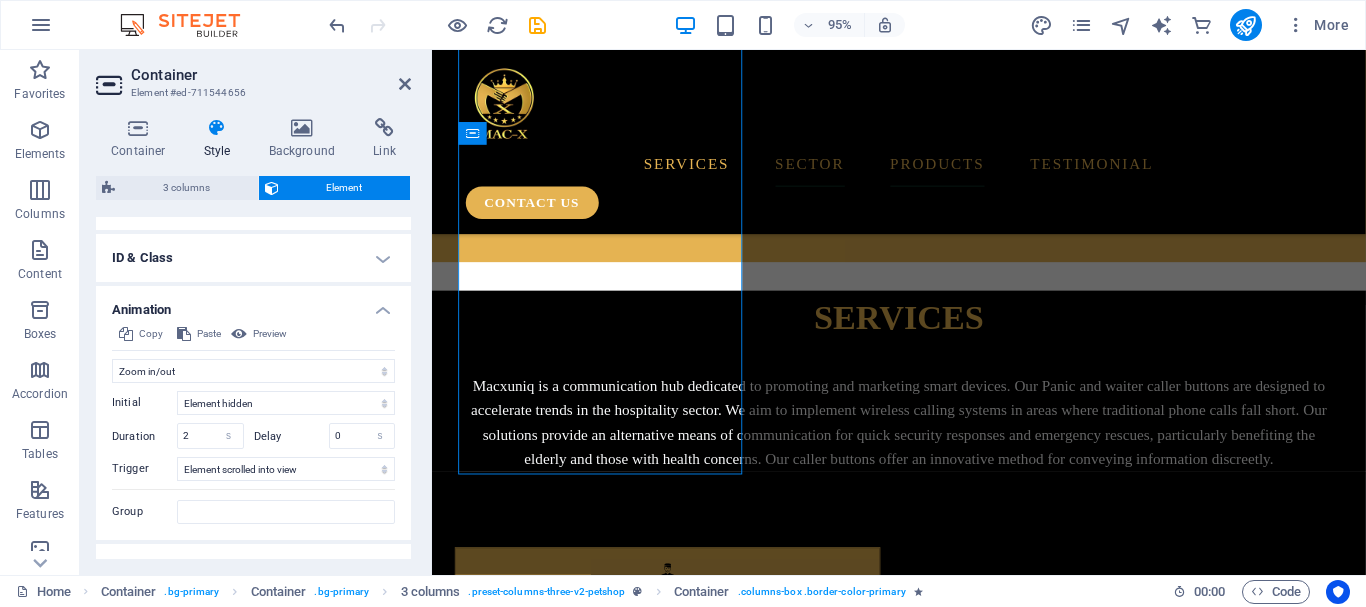 scroll, scrollTop: 692, scrollLeft: 0, axis: vertical 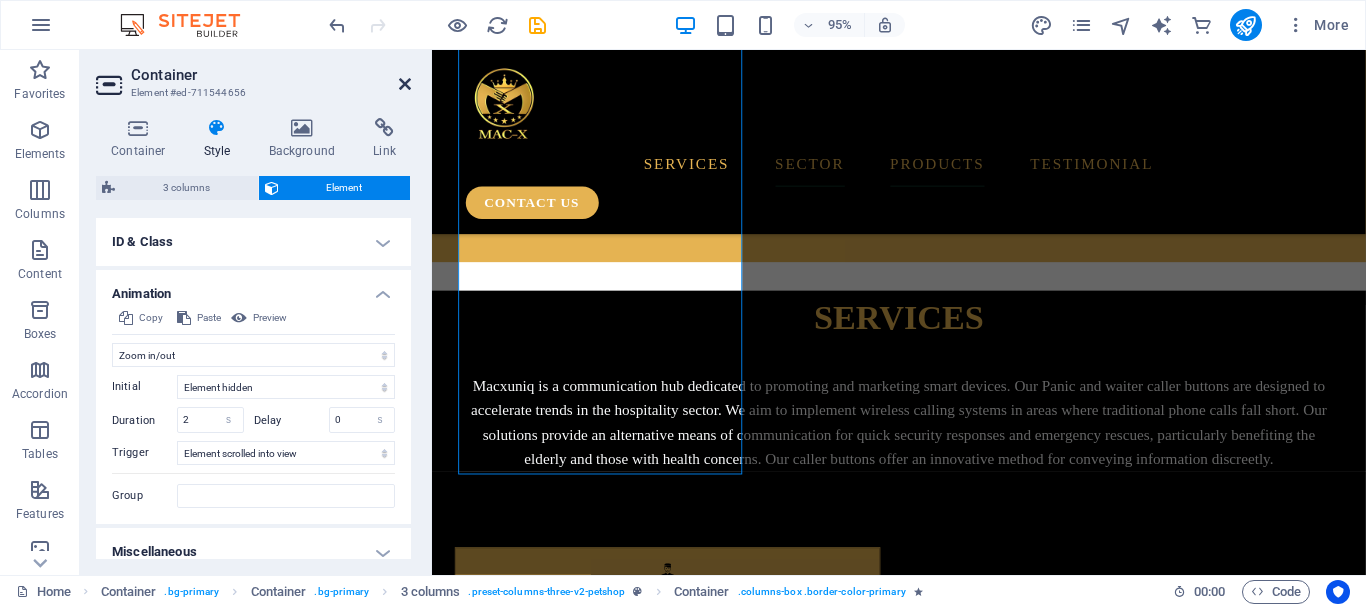 click at bounding box center (405, 84) 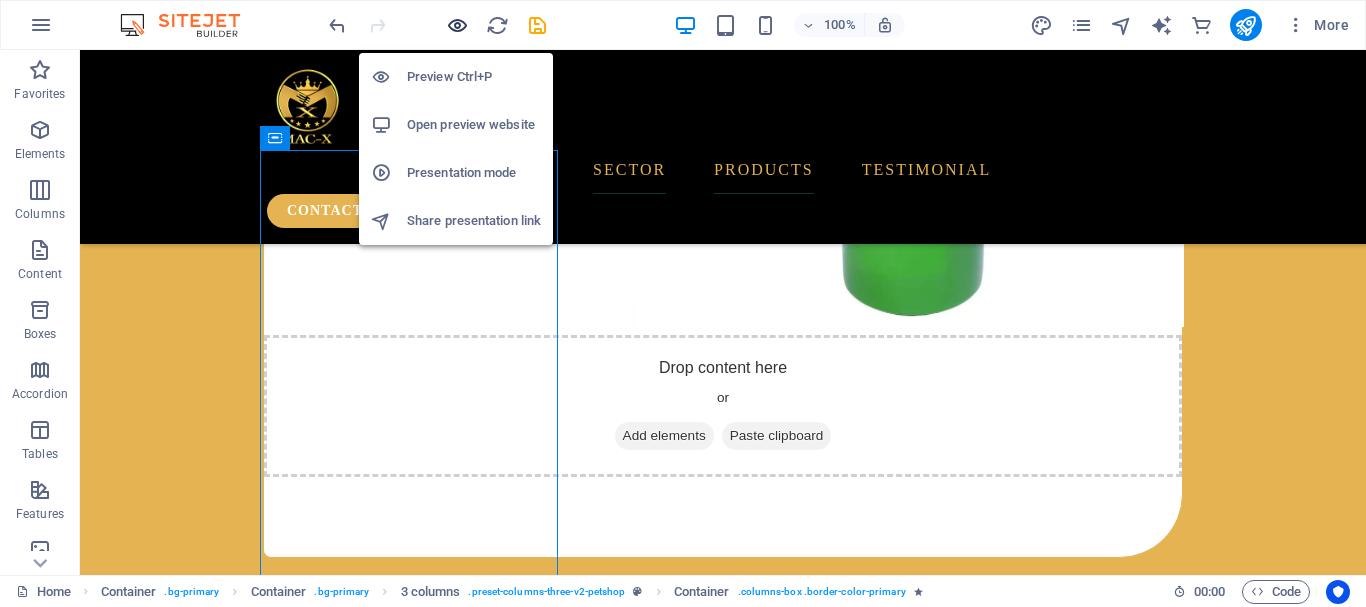 click at bounding box center [457, 25] 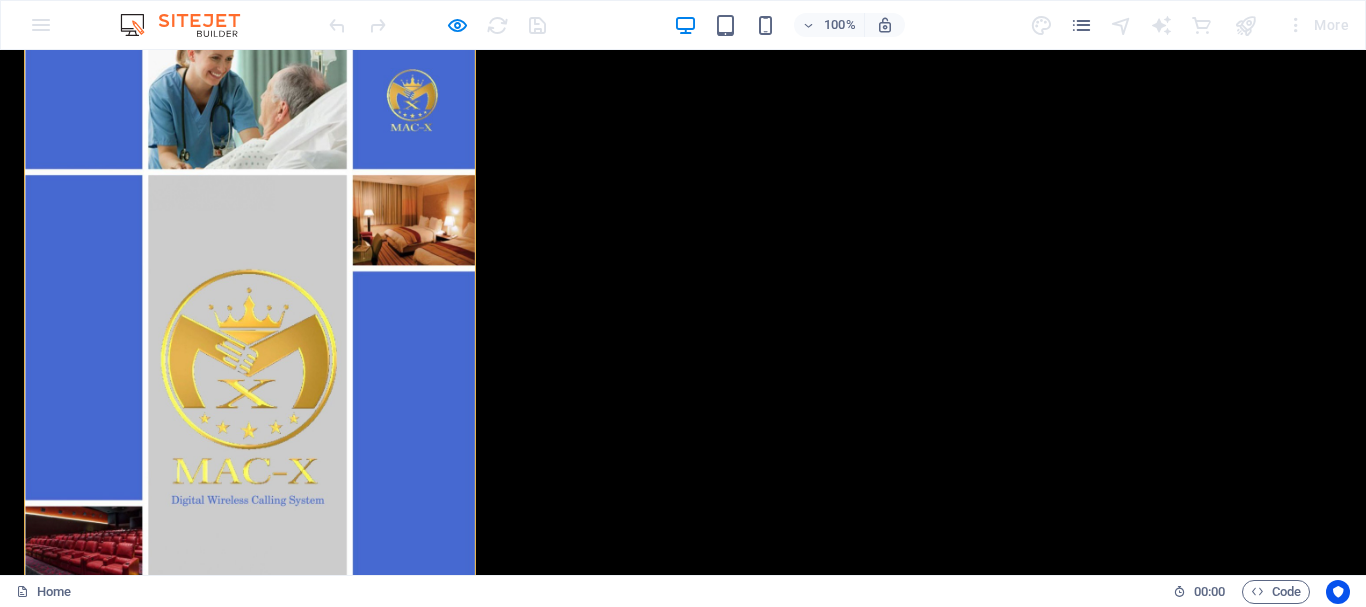 scroll, scrollTop: 0, scrollLeft: 0, axis: both 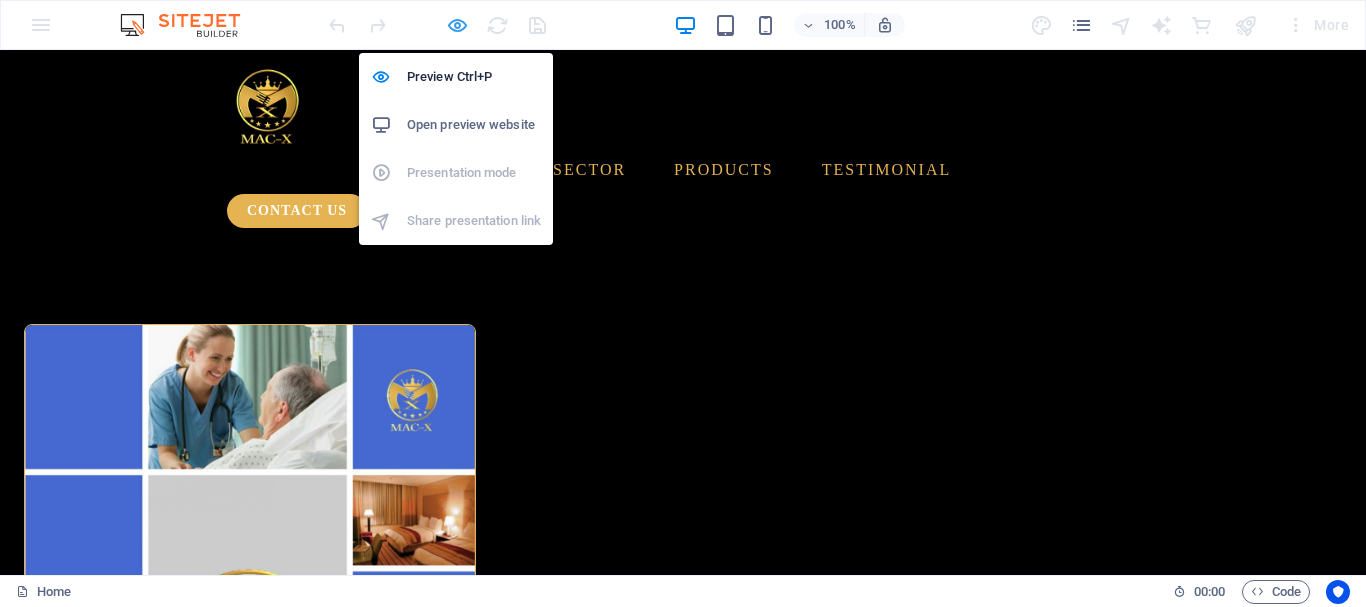 click at bounding box center [457, 25] 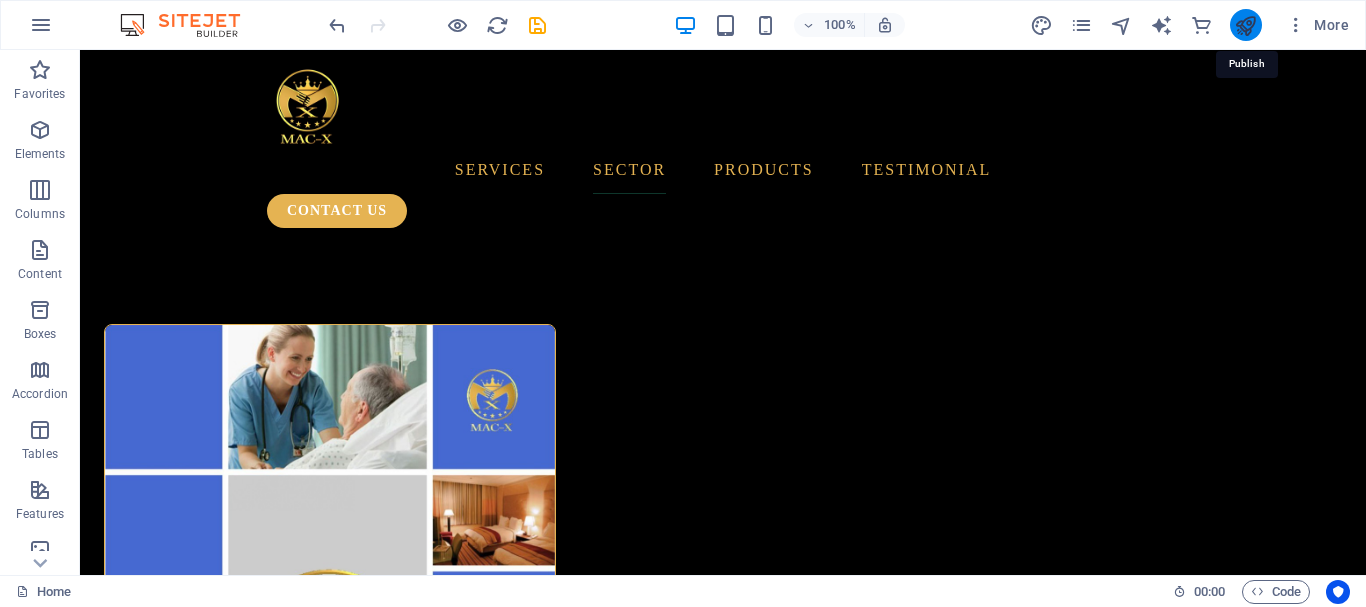 click at bounding box center [1245, 25] 